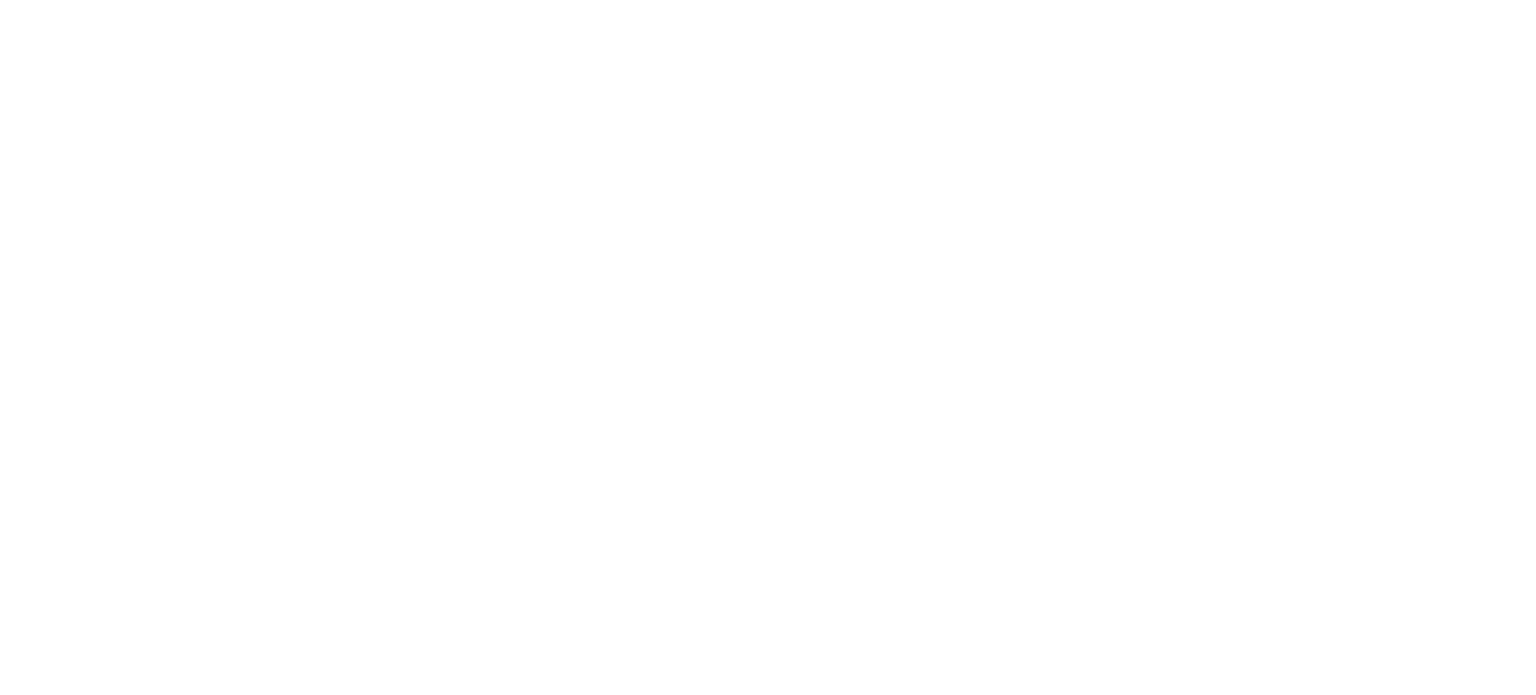 scroll, scrollTop: 0, scrollLeft: 0, axis: both 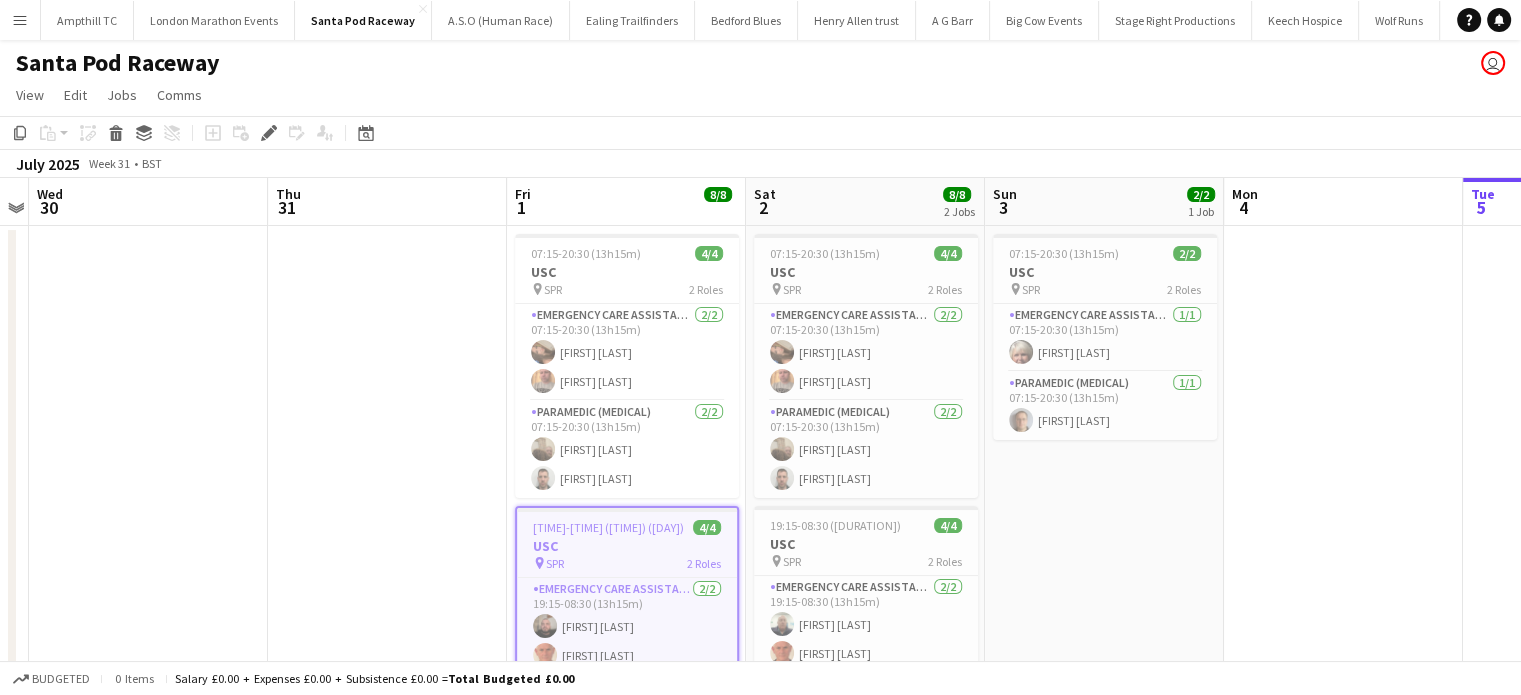click on "Menu" at bounding box center (20, 20) 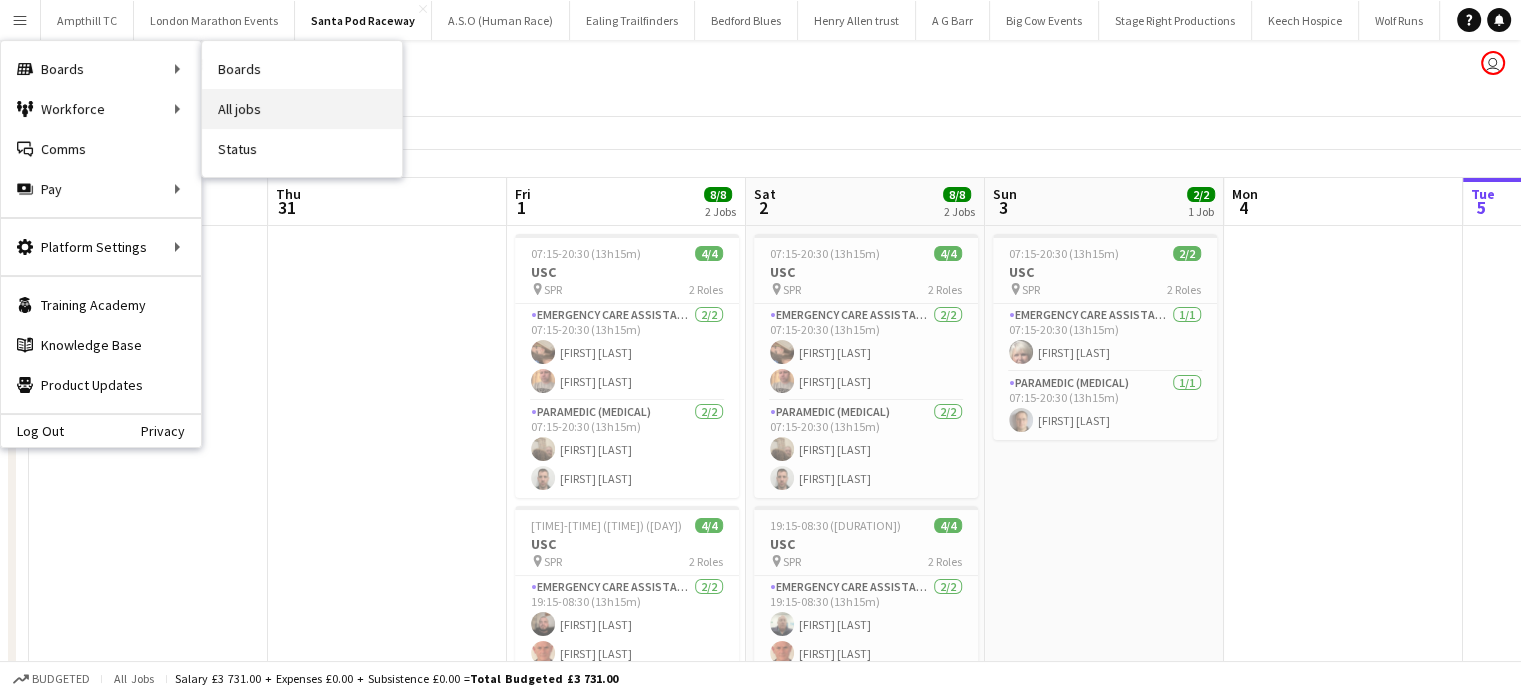 click on "All jobs" at bounding box center (302, 109) 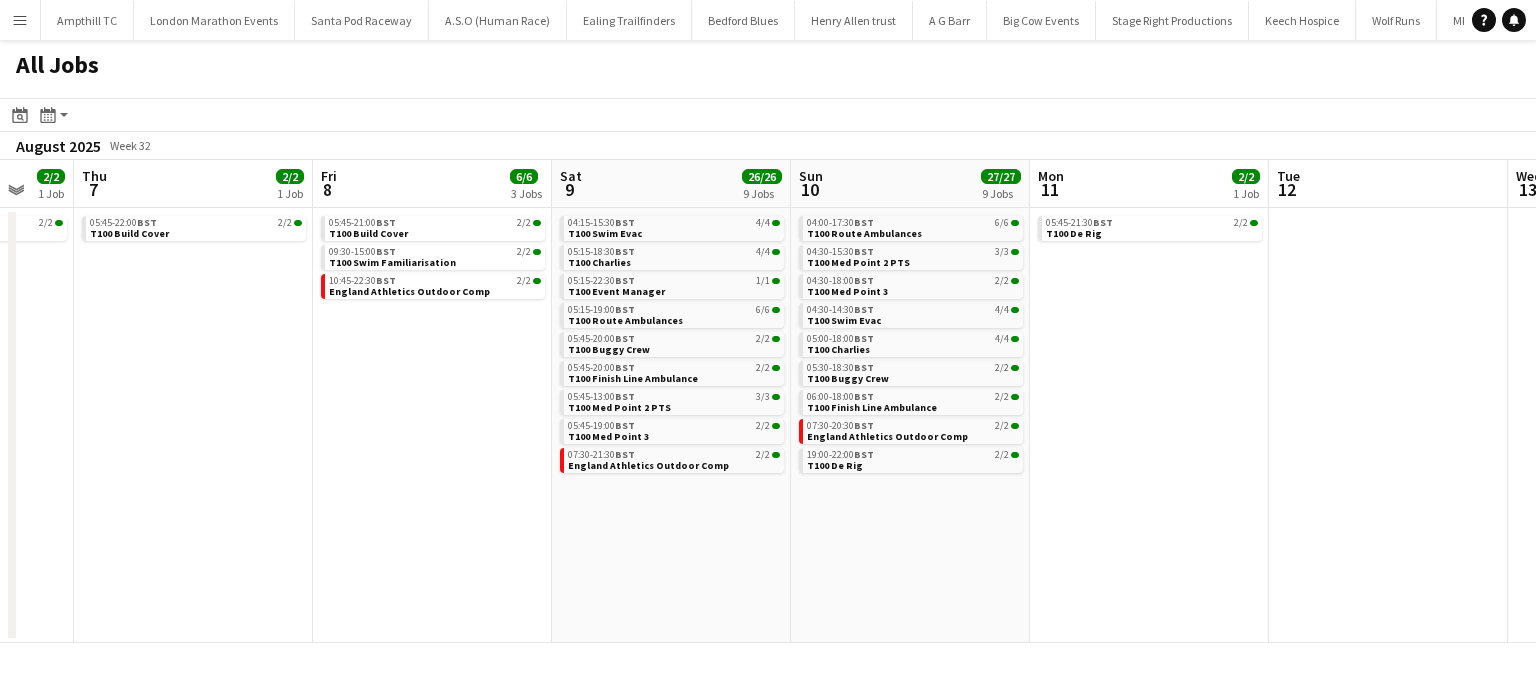 scroll, scrollTop: 0, scrollLeft: 679, axis: horizontal 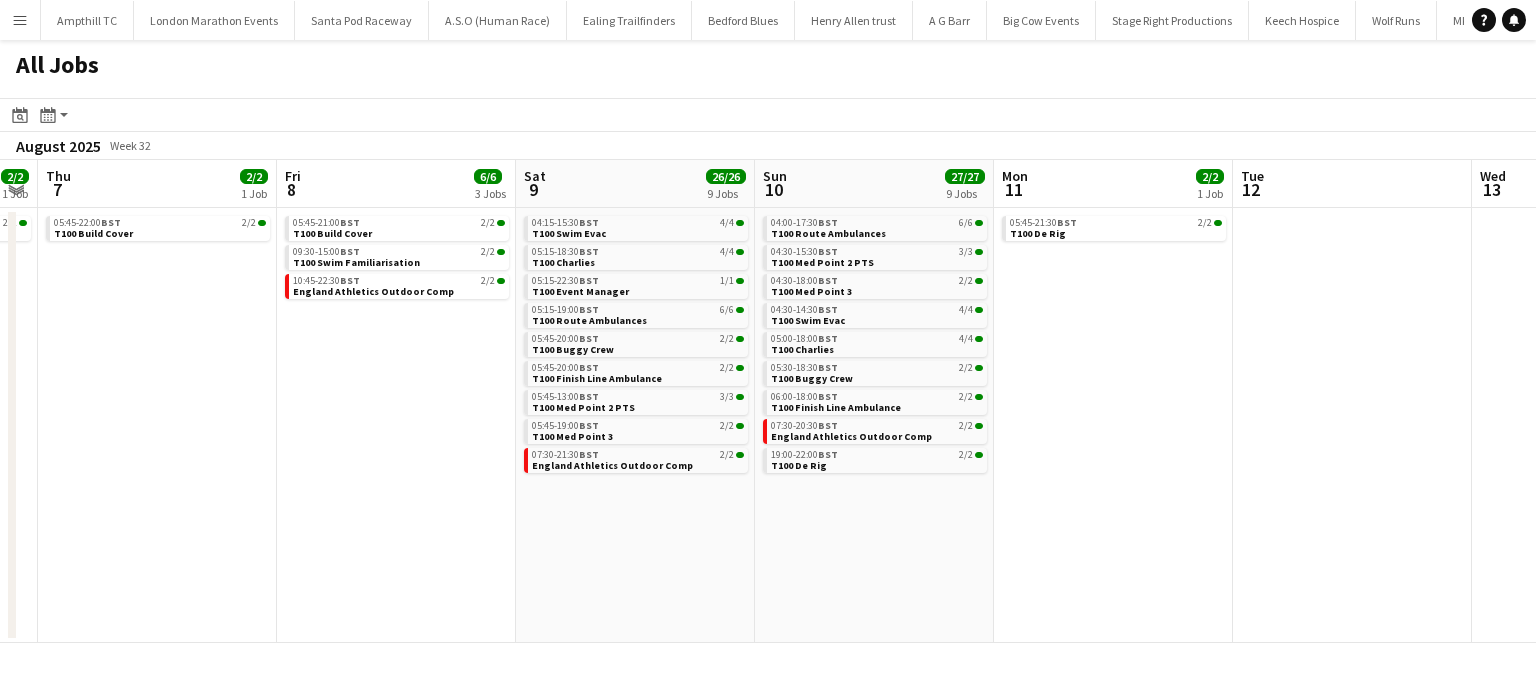 drag, startPoint x: 706, startPoint y: 397, endPoint x: 247, endPoint y: 399, distance: 459.00436 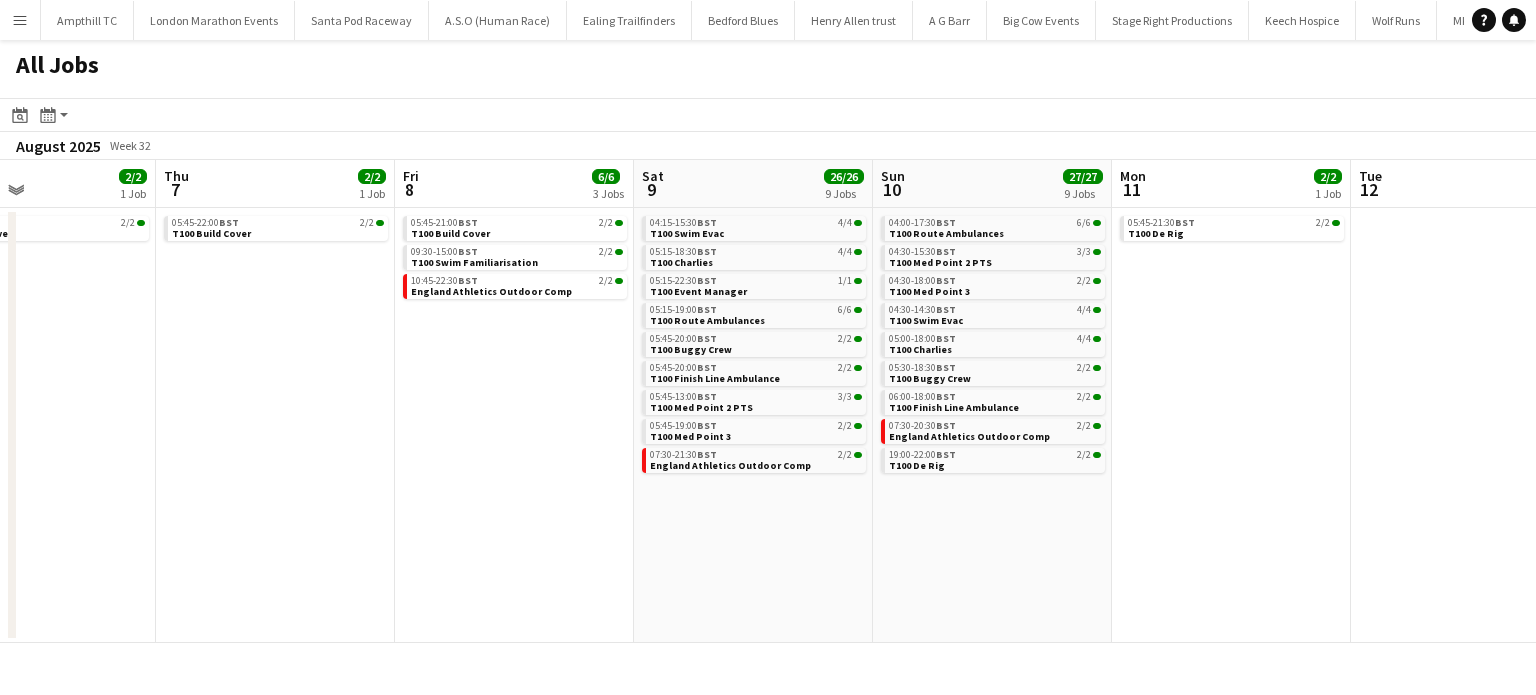 drag, startPoint x: 882, startPoint y: 551, endPoint x: 1001, endPoint y: 551, distance: 119 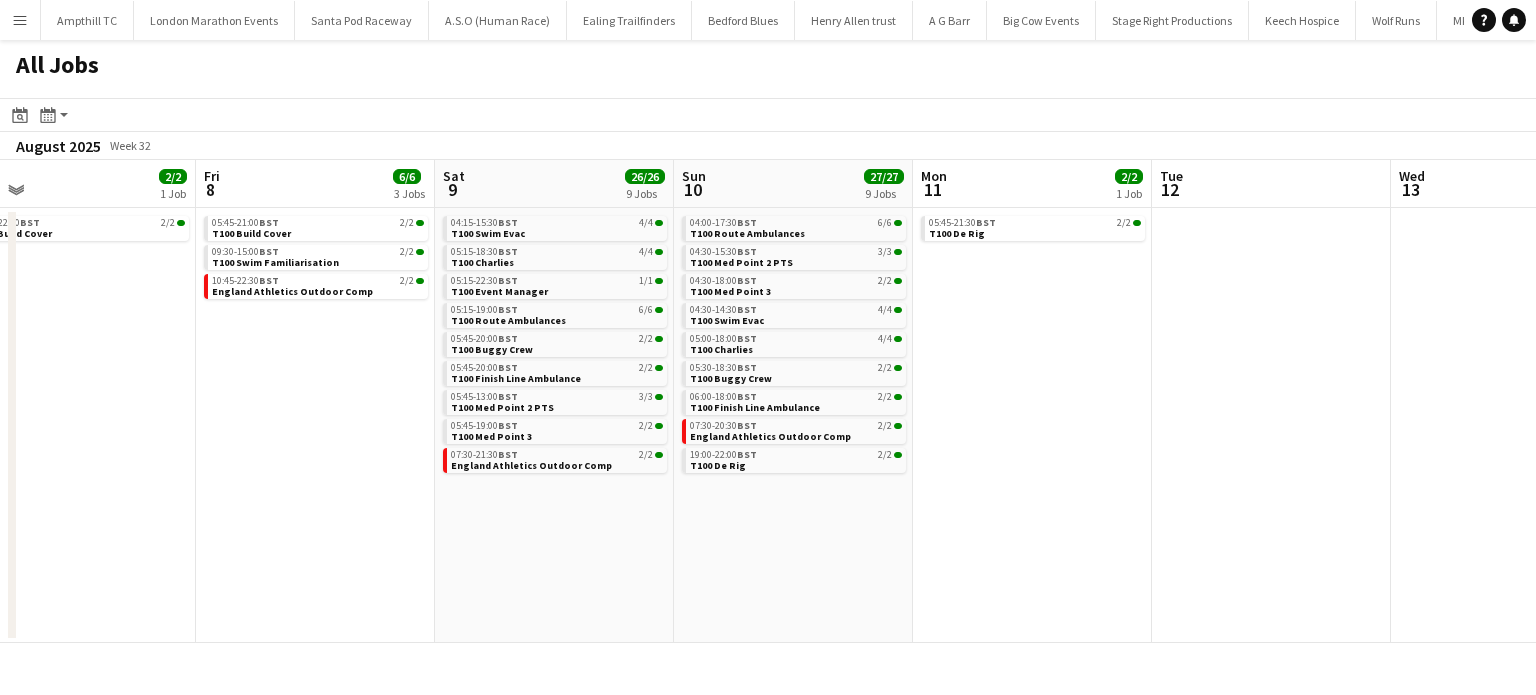 drag, startPoint x: 1184, startPoint y: 525, endPoint x: 540, endPoint y: 525, distance: 644 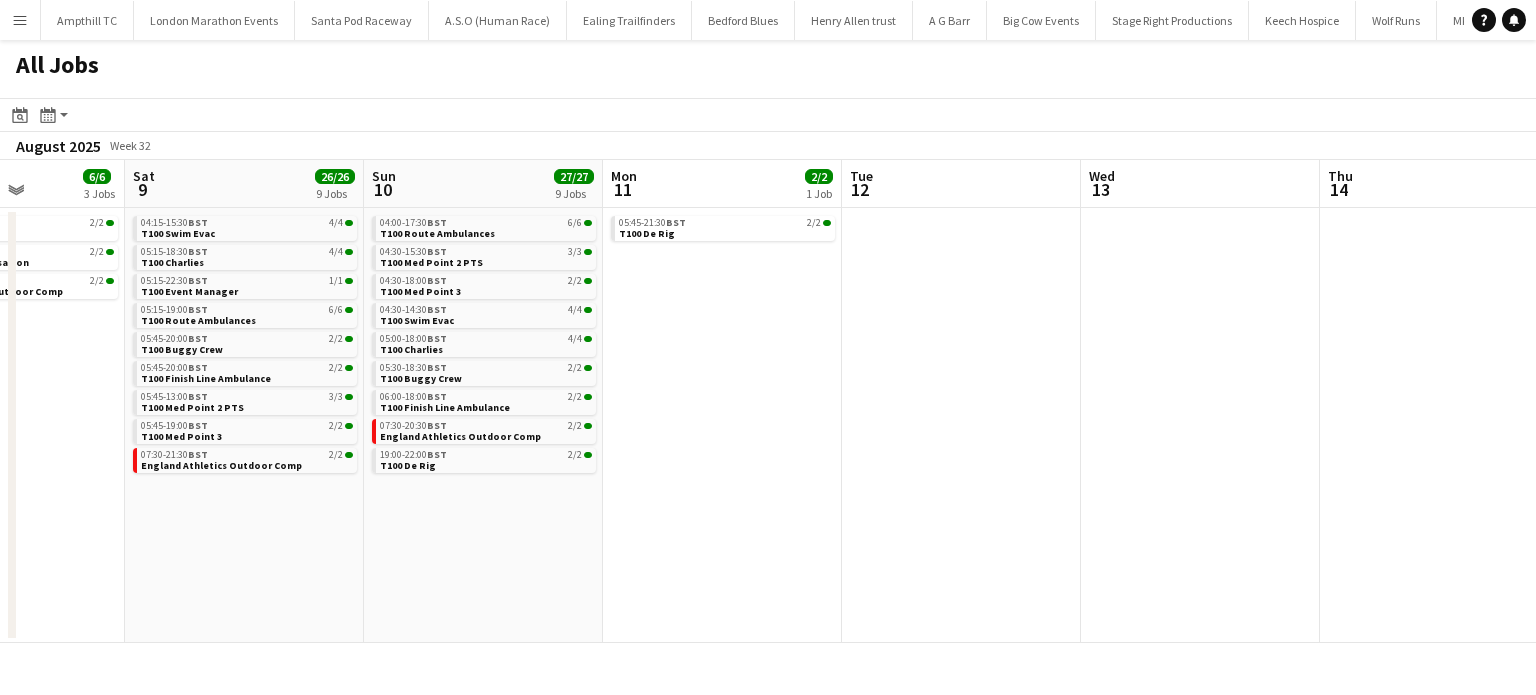 drag, startPoint x: 1013, startPoint y: 486, endPoint x: 589, endPoint y: 486, distance: 424 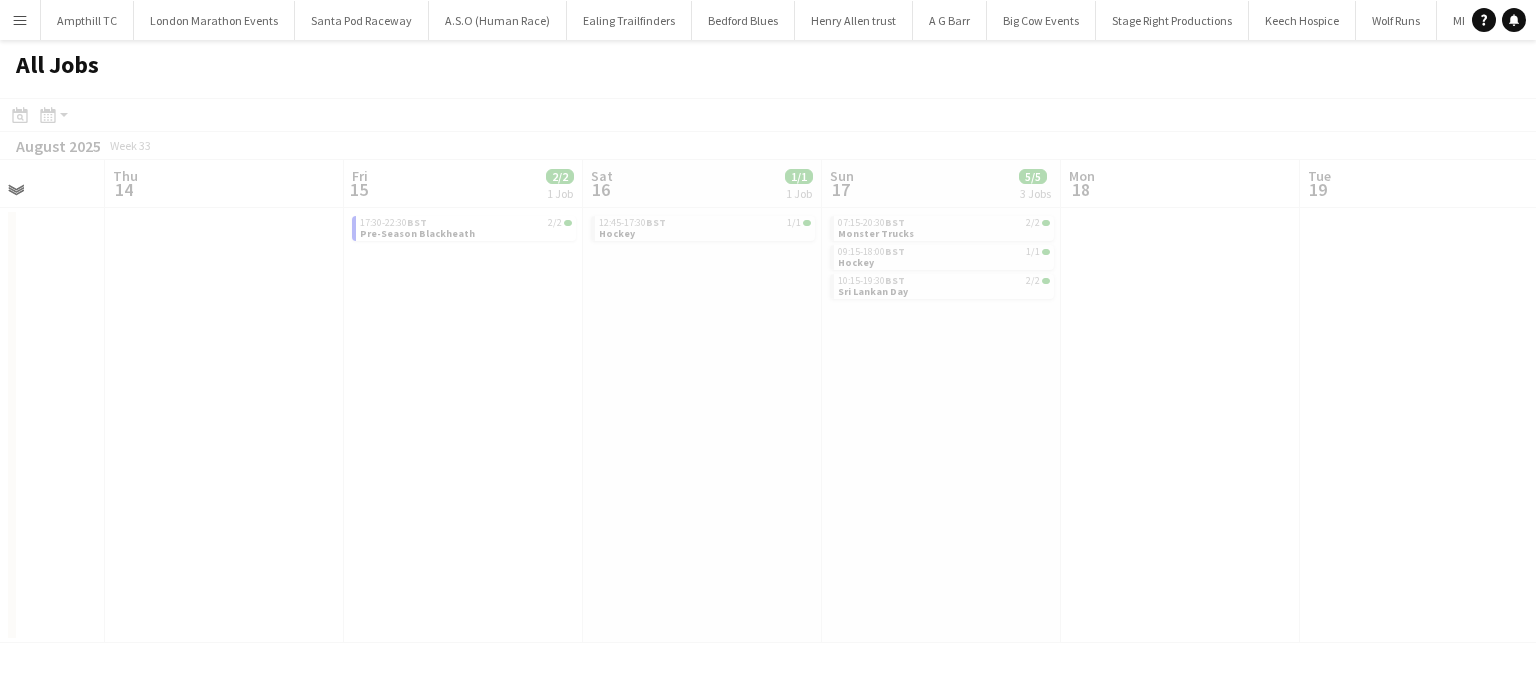 drag, startPoint x: 833, startPoint y: 478, endPoint x: 779, endPoint y: 467, distance: 55.108982 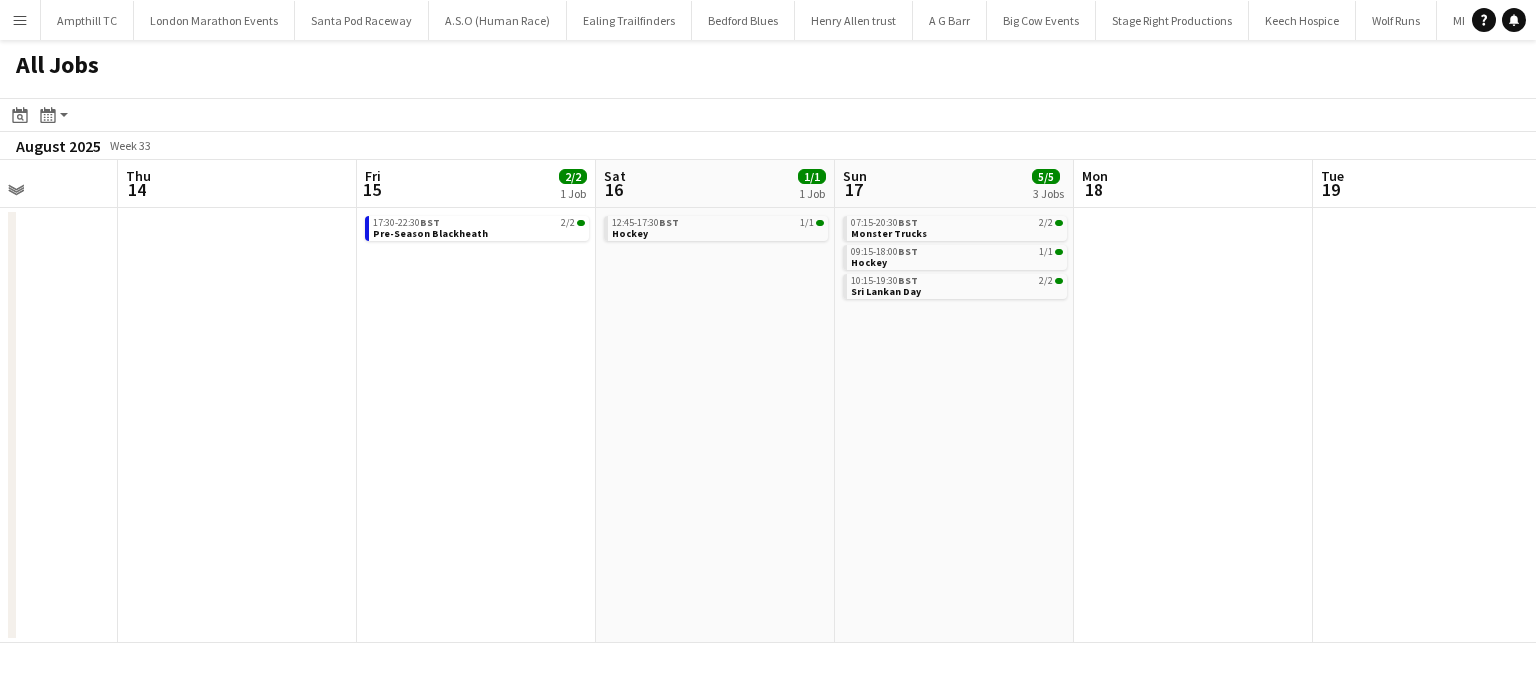 scroll, scrollTop: 0, scrollLeft: 842, axis: horizontal 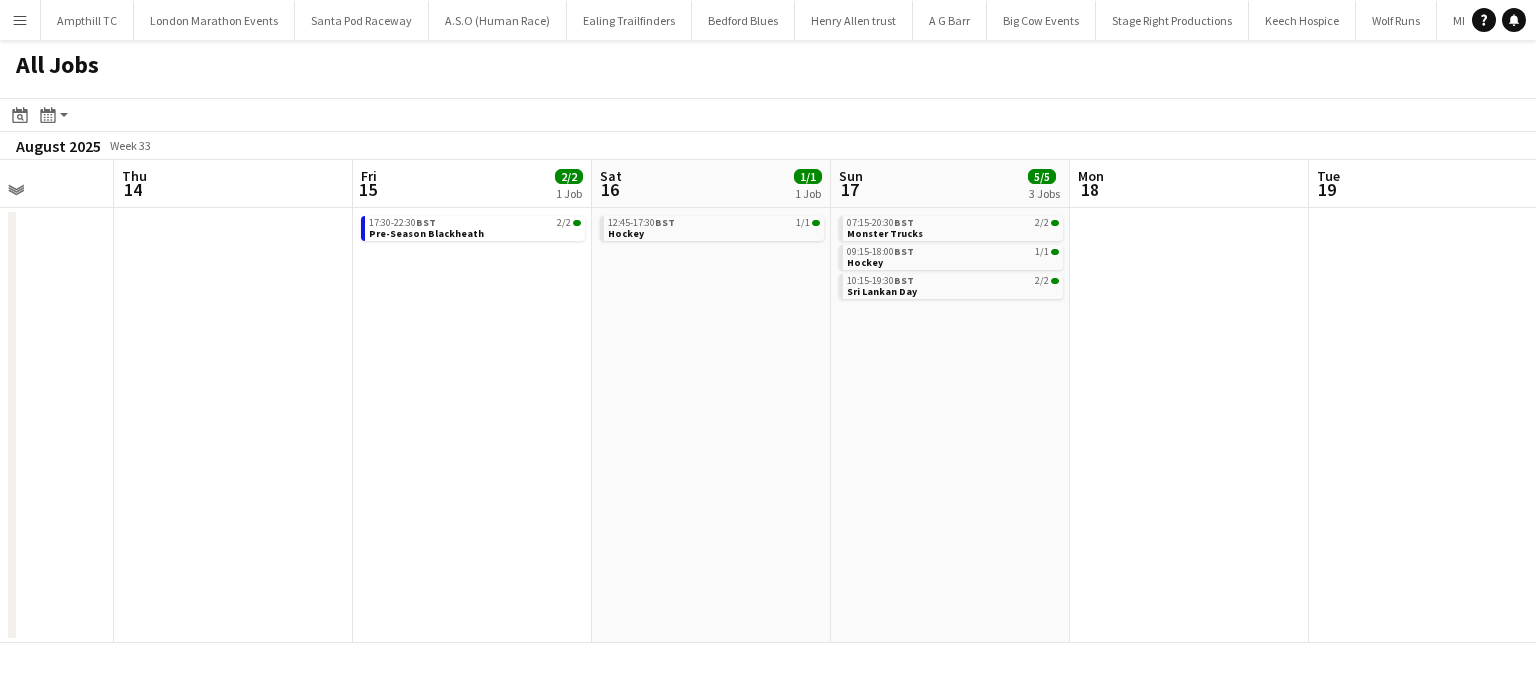 drag, startPoint x: 1145, startPoint y: 442, endPoint x: 824, endPoint y: 447, distance: 321.03894 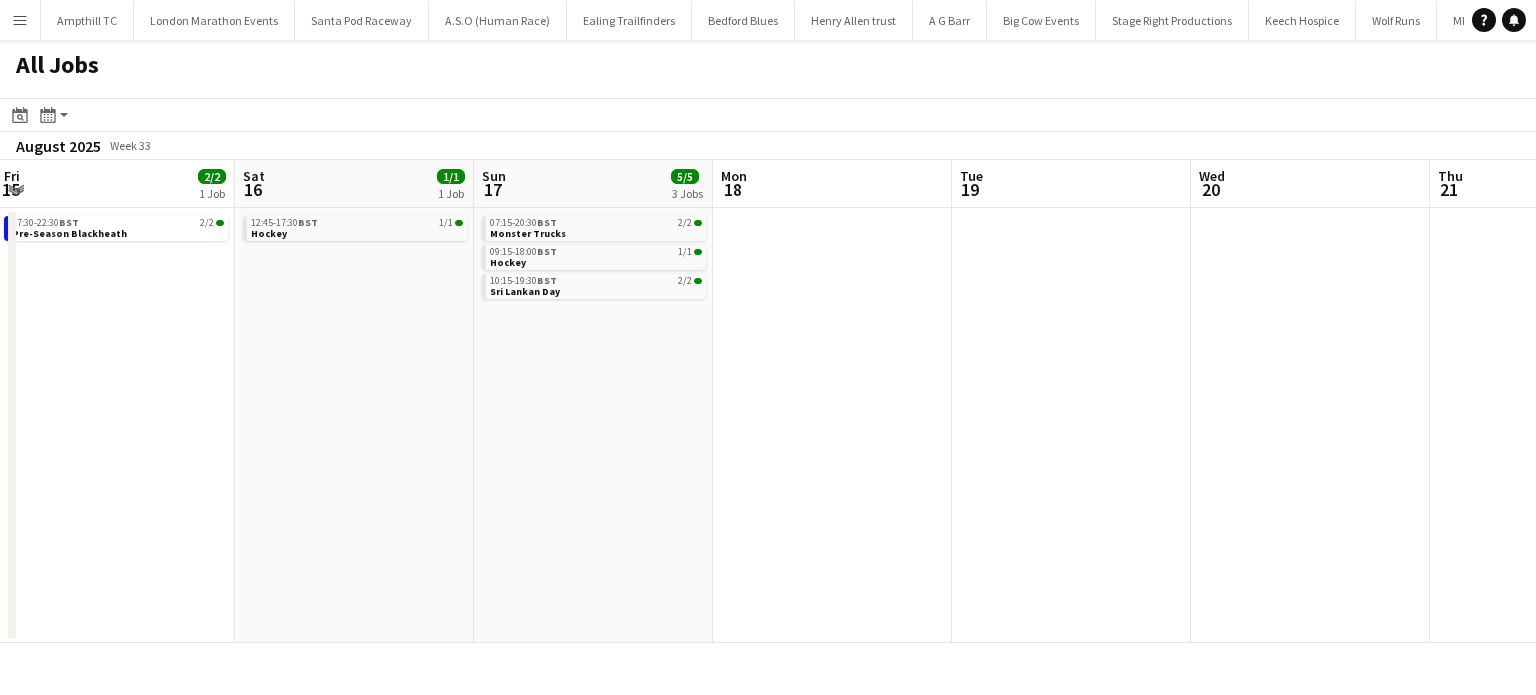 click on "Tue   12   Wed   13   Thu   14   Fri   15   2/2   1 Job   Sat   16   1/1   1 Job   Sun   17   5/5   3 Jobs   Mon   18   Tue   19   Wed   20   Thu   21   Fri   22   Sat   23   4/4   2 Jobs   17:30-22:30    BST   2/2   Pre-Season Blackheath   12:45-17:30    BST   1/1   Hockey   07:15-20:30    BST   2/2   Monster Trucks   09:15-18:00    BST   1/1   Hockey   10:15-19:30    BST   2/2   Sri Lankan Day   07:00-21:00    BST   2/2   U15 Tounament   11:00-21:30    BST   2/2   Woburn Sands Festival" at bounding box center [768, 401] 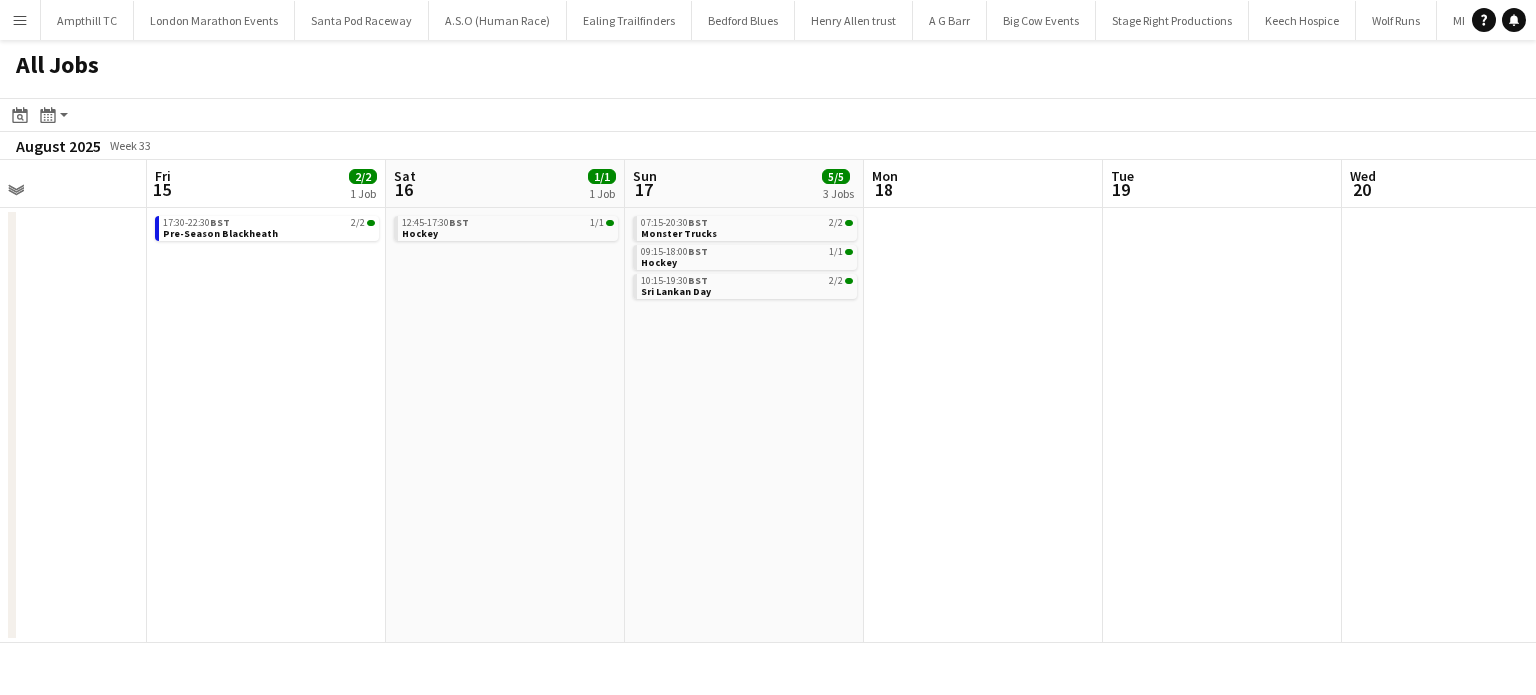 scroll, scrollTop: 0, scrollLeft: 550, axis: horizontal 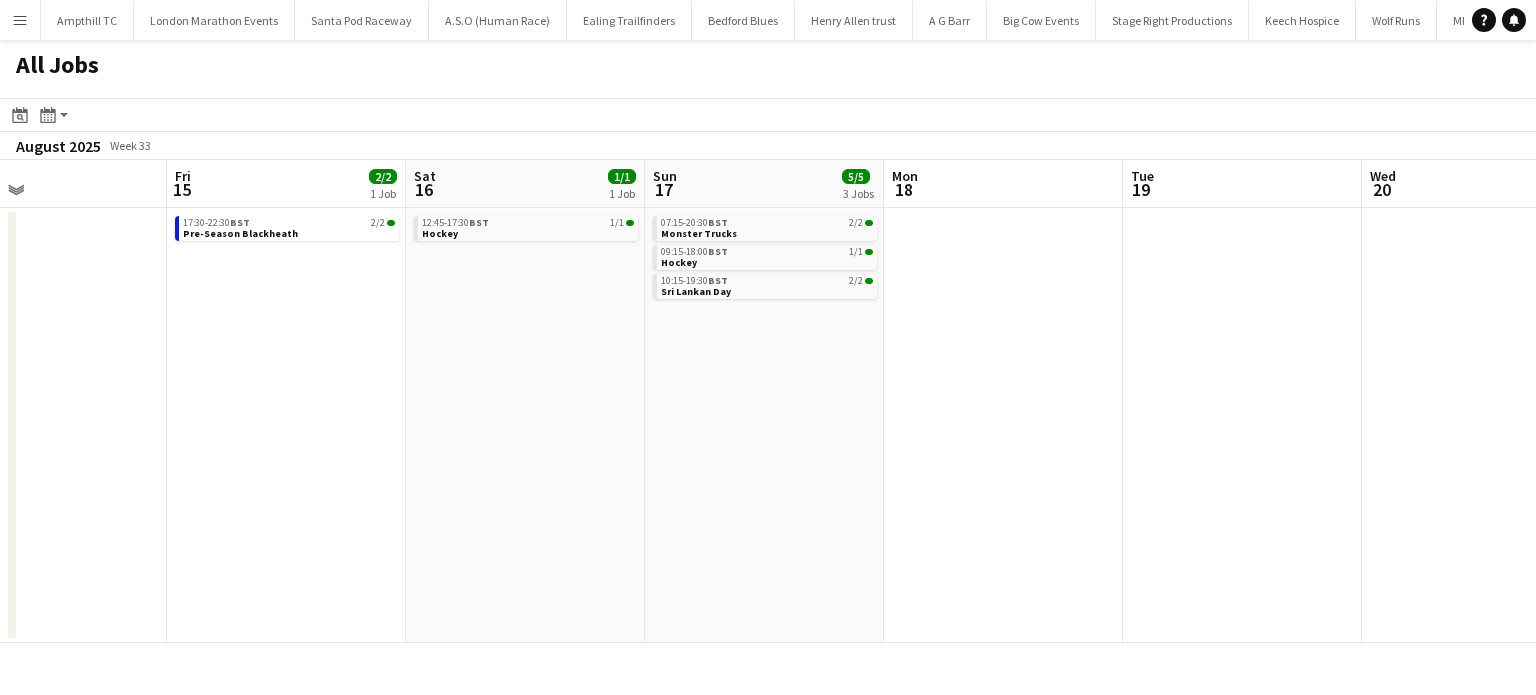 drag, startPoint x: 389, startPoint y: 385, endPoint x: 572, endPoint y: 385, distance: 183 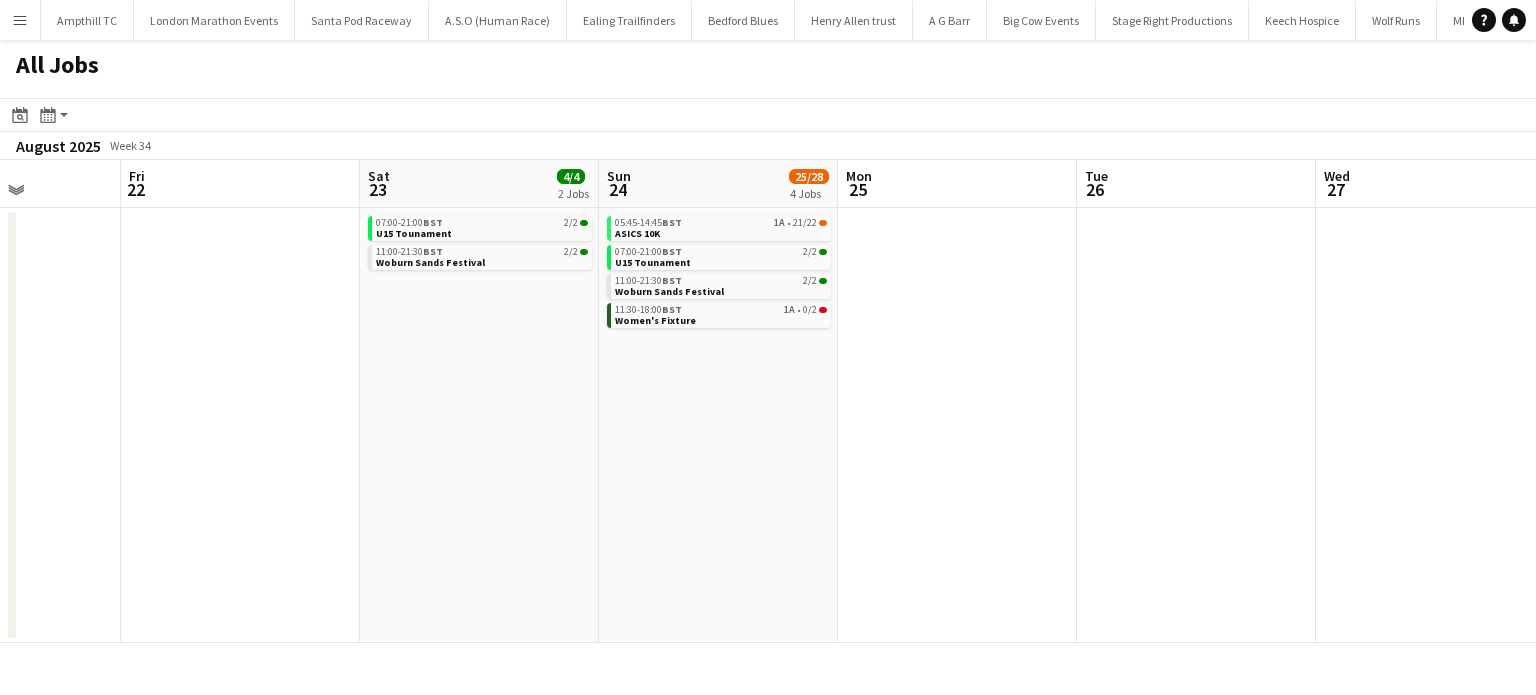 scroll, scrollTop: 0, scrollLeft: 836, axis: horizontal 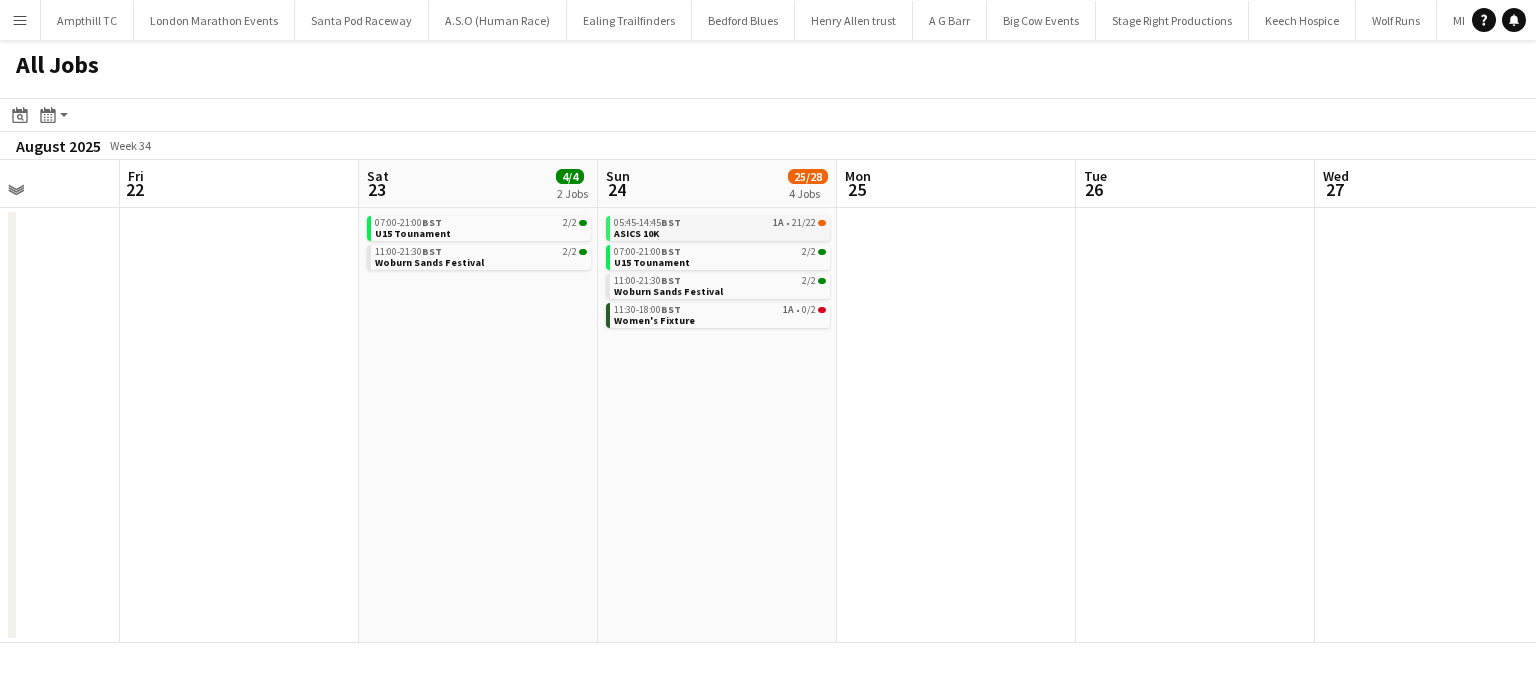 click on "1A" at bounding box center (778, 223) 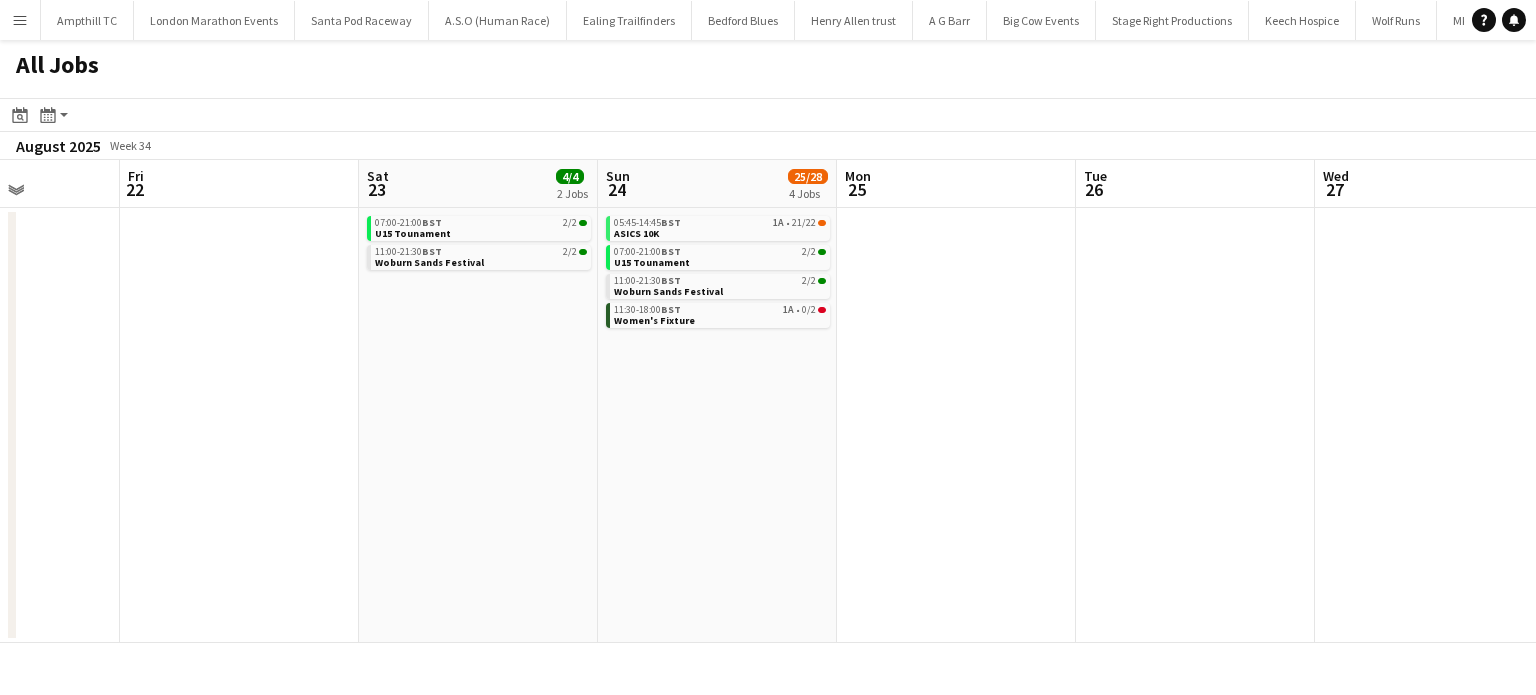 scroll, scrollTop: 0, scrollLeft: 480, axis: horizontal 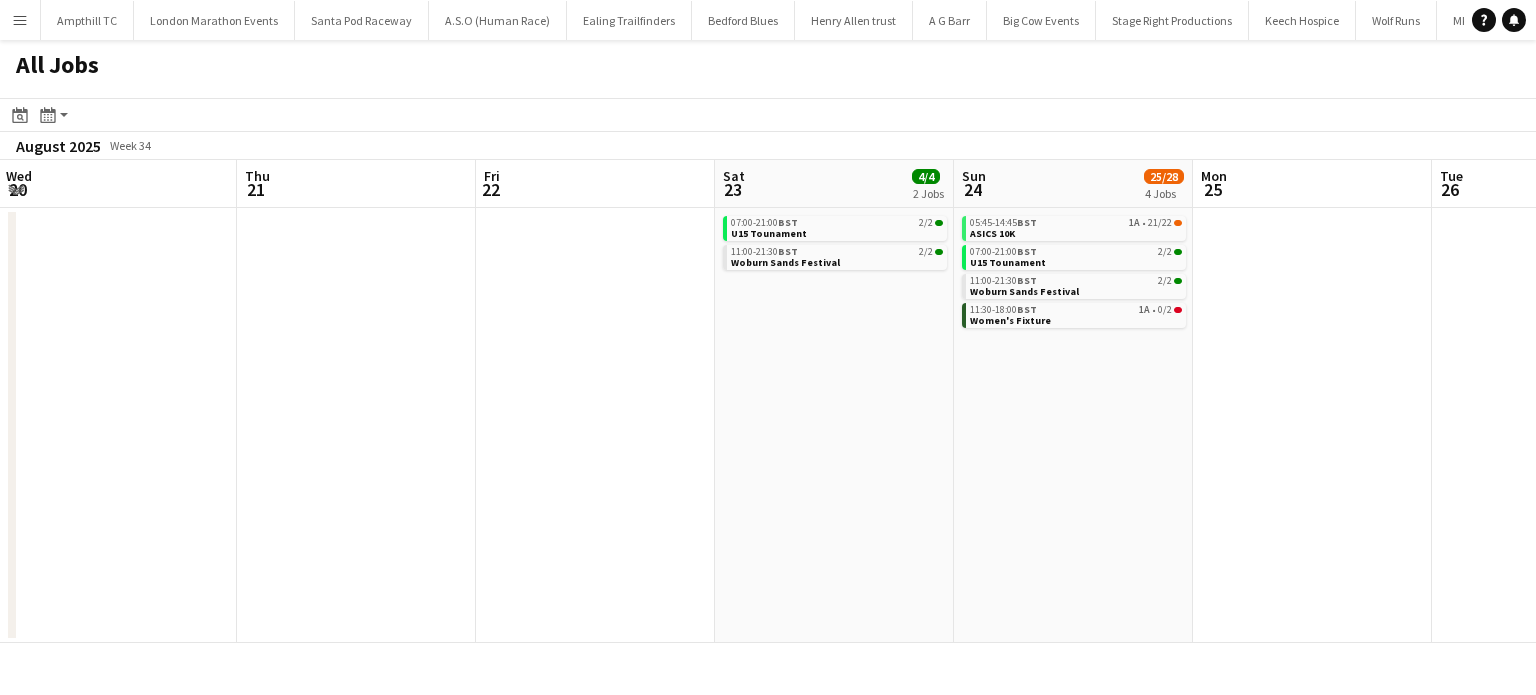 click on "All Jobs
Date picker
AUG 2025 AUG 2025 Monday M Tuesday T Wednesday W Thursday T Friday F Saturday S Sunday S  AUG   1   2   3   4   5   6   7   8   9   10   11   12   13   14   15   16   17   18   19   20   21   22   23   24   25   26   27   28   29   30   31
Comparison range
Comparison range
Today
Month view / Day view
Day view by Board Day view by Job Month view  August 2025   Week 34
Expand/collapse
Mon   18   Tue   19   Wed   20   Thu   21   Fri   22   Sat   23   4/4   2 Jobs   Sun   24   25/28   4 Jobs   Mon   25   Tue   26   Wed   27   Thu   28   Fri   29   07:00-21:00    BST   2/2   U15 Tounament   11:00-21:30    BST   2/2   Woburn Sands Festival   05:45-14:45    BST   1A   •   21/22   ASICS 10K   07:00-21:00    BST   2/2   U15 Tounament   11:00-21:30    BST   2/2   Woburn Sands Festival   11:30-18:00    BST   1A   •   0/2" 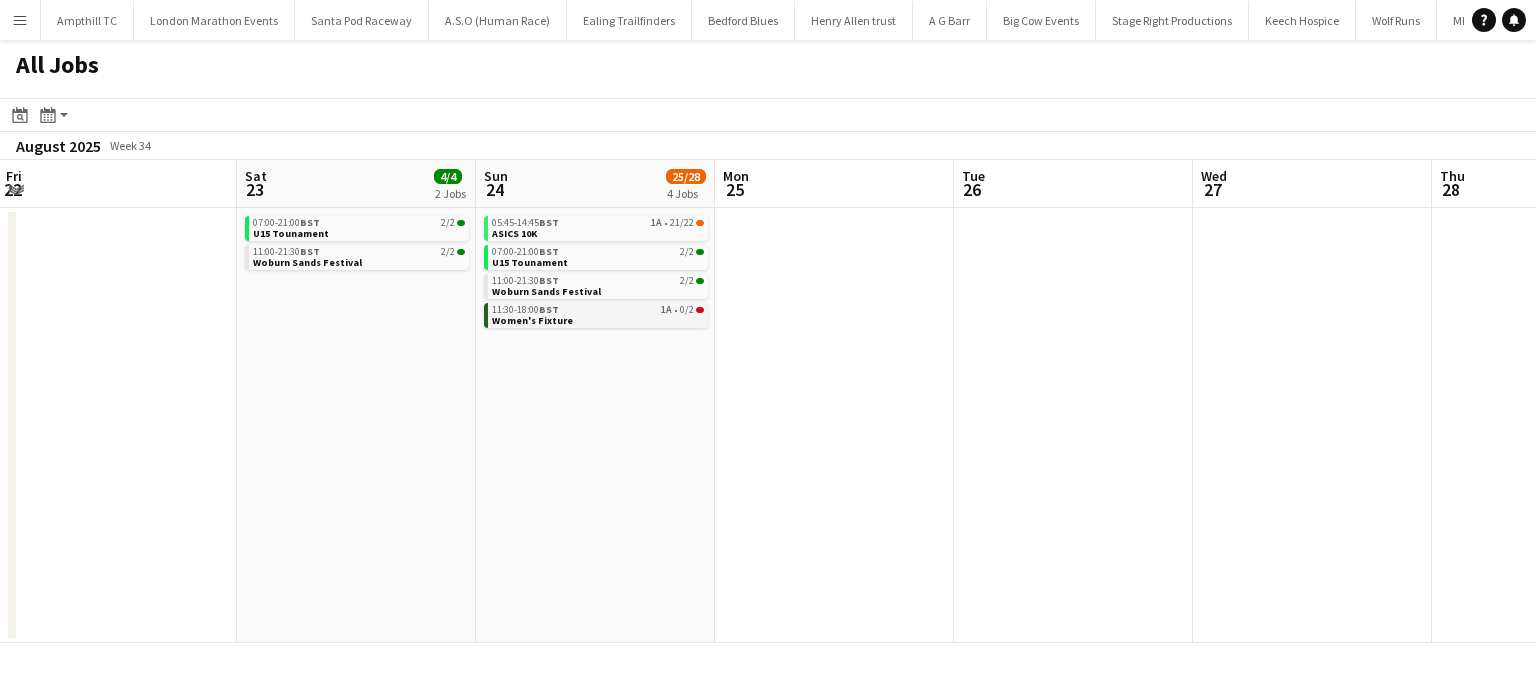 click on "11:30-18:00    BST   1A   •   0/2   Women's Fixture" at bounding box center (598, 314) 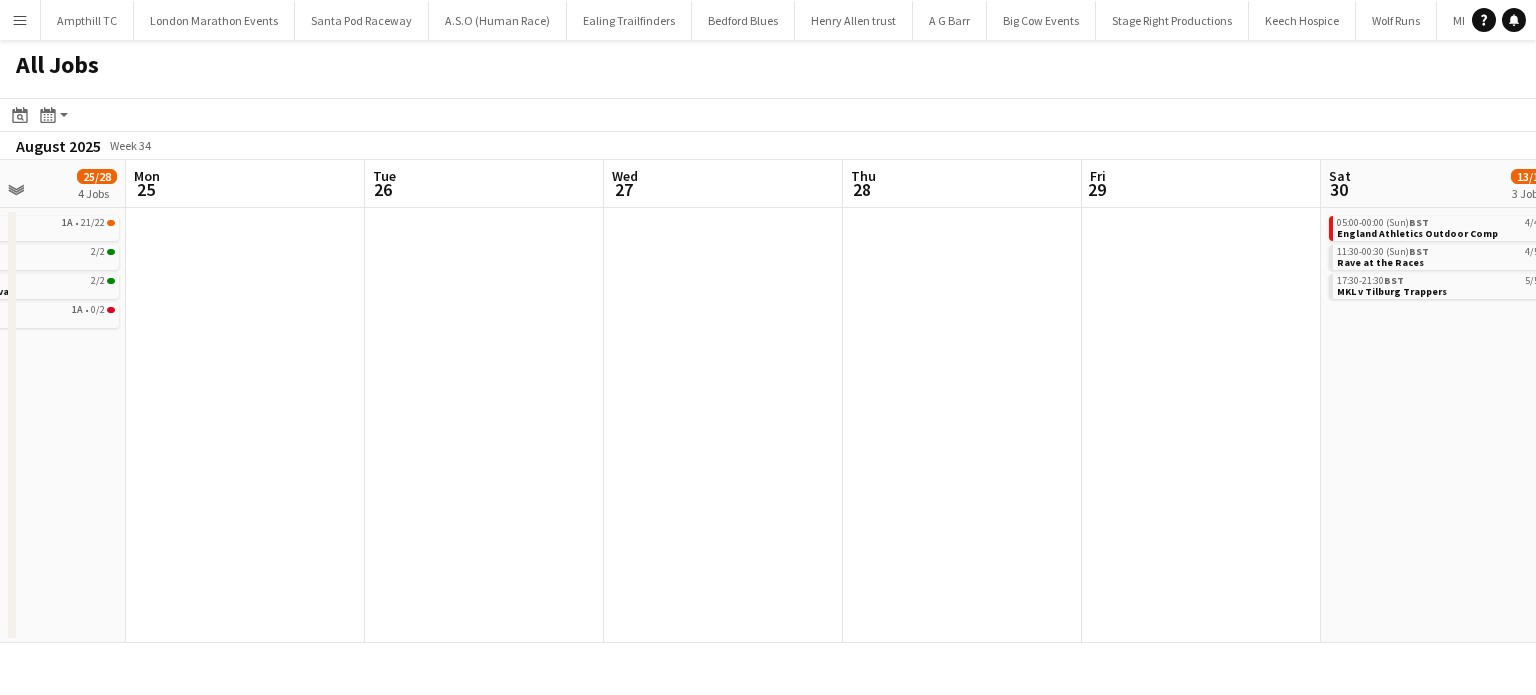 drag, startPoint x: 716, startPoint y: 403, endPoint x: 238, endPoint y: 507, distance: 489.18298 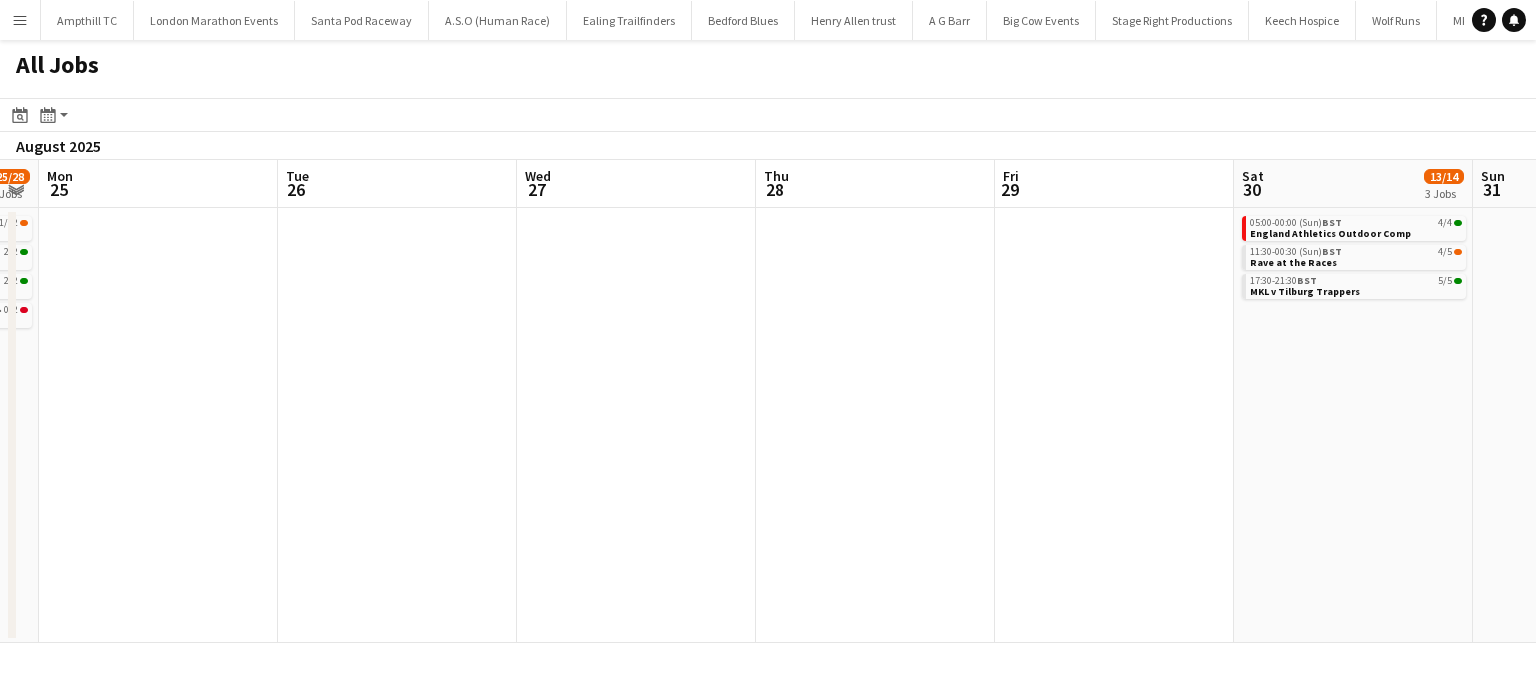 scroll, scrollTop: 0, scrollLeft: 480, axis: horizontal 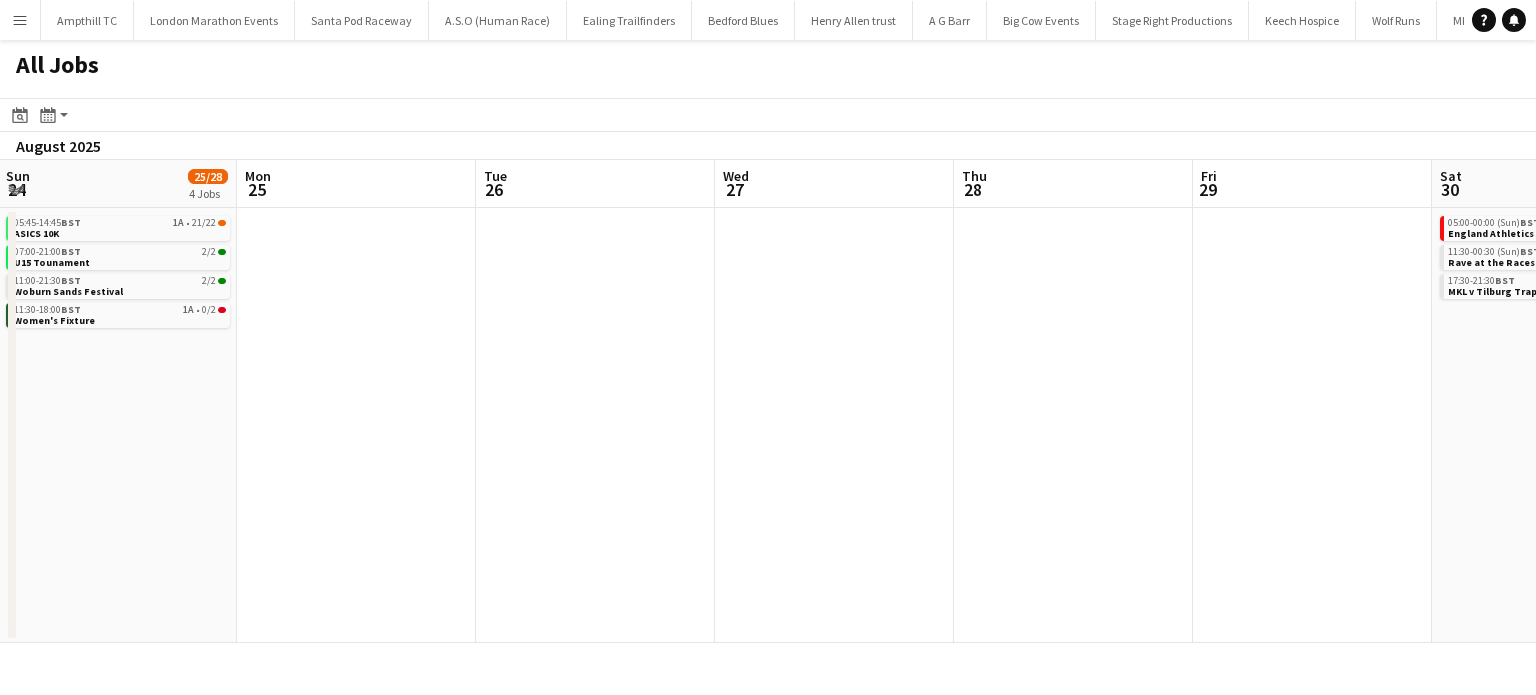 click on "All Jobs
Date picker
AUG 2025 AUG 2025 Monday M Tuesday T Wednesday W Thursday T Friday F Saturday S Sunday S  AUG   1   2   3   4   5   6   7   8   9   10   11   12   13   14   15   16   17   18   19   20   21   22   23   24   25   26   27   28   29   30   31
Comparison range
Comparison range
Today
Month view / Day view
Day view by Board Day view by Job Month view  August 2025   Week 34
Expand/collapse
Fri   22   Sat   23   4/4   2 Jobs   Sun   24   25/28   4 Jobs   Mon   25   Tue   26   Wed   27   Thu   28   Fri   29   Sat   30   13/14   3 Jobs   Sun   31   Mon   1   Tue   2   07:00-21:00    BST   2/2   U15 Tounament   11:00-21:30    BST   2/2   Woburn Sands Festival   05:45-14:45    BST   1A   •   21/22   ASICS 10K   07:00-21:00    BST   2/2   U15 Tounament   11:00-21:30    BST   2/2   Woburn Sands Festival   11:30-18:00    BST" 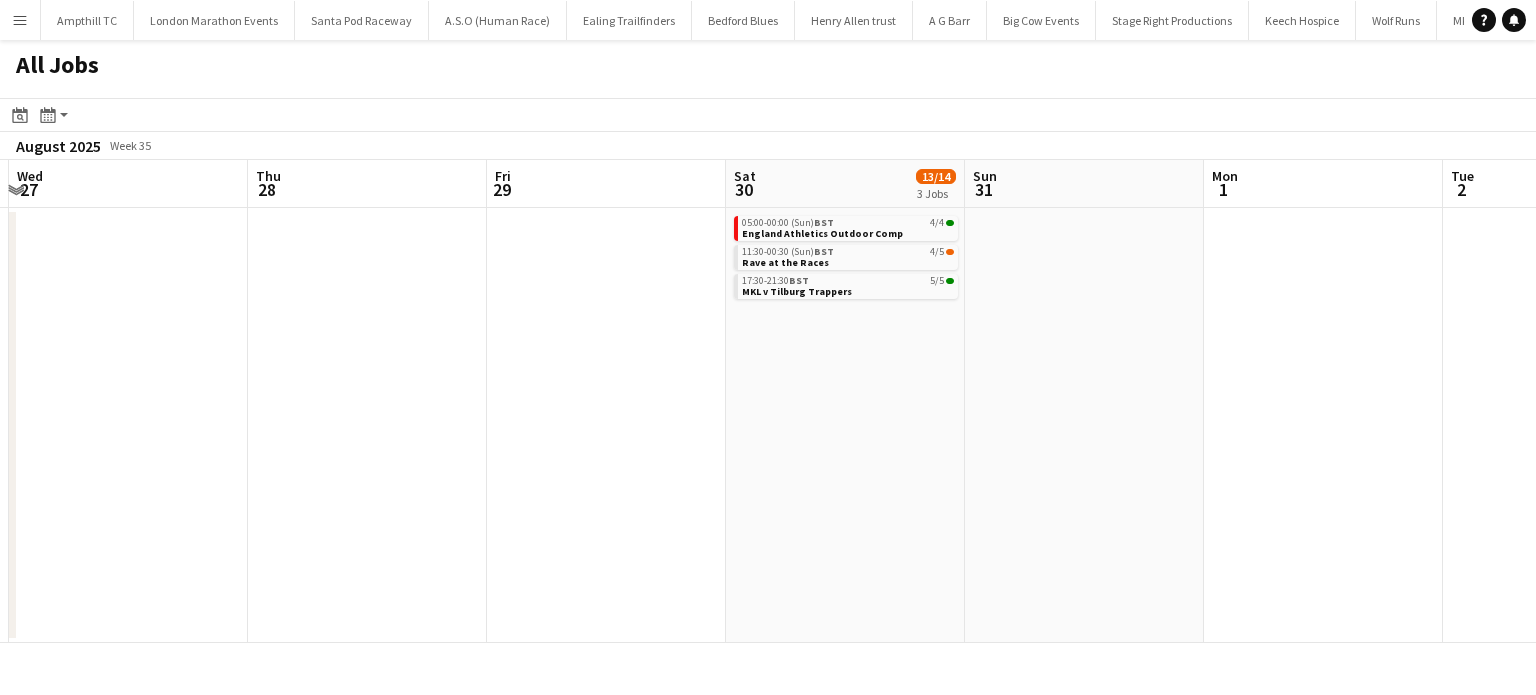 drag, startPoint x: 1048, startPoint y: 390, endPoint x: 644, endPoint y: 400, distance: 404.12375 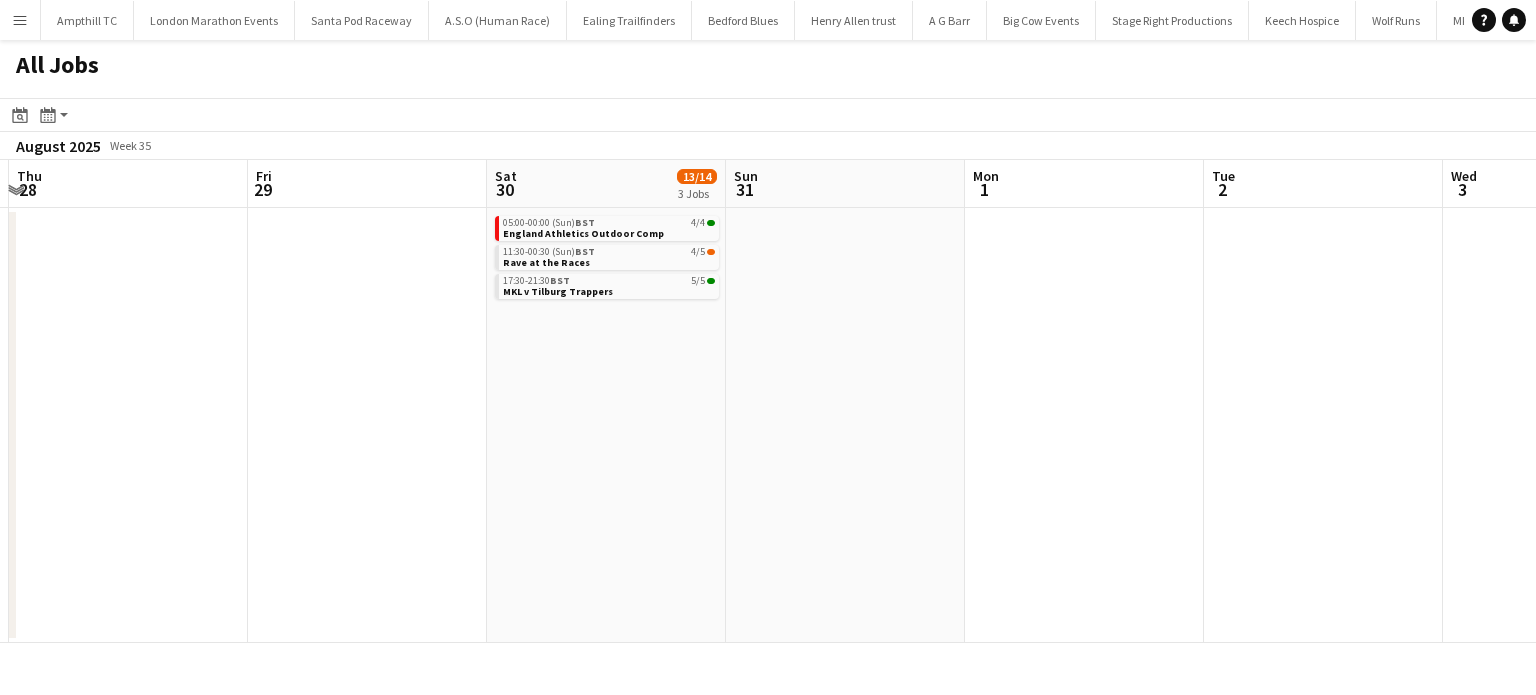 scroll, scrollTop: 0, scrollLeft: 708, axis: horizontal 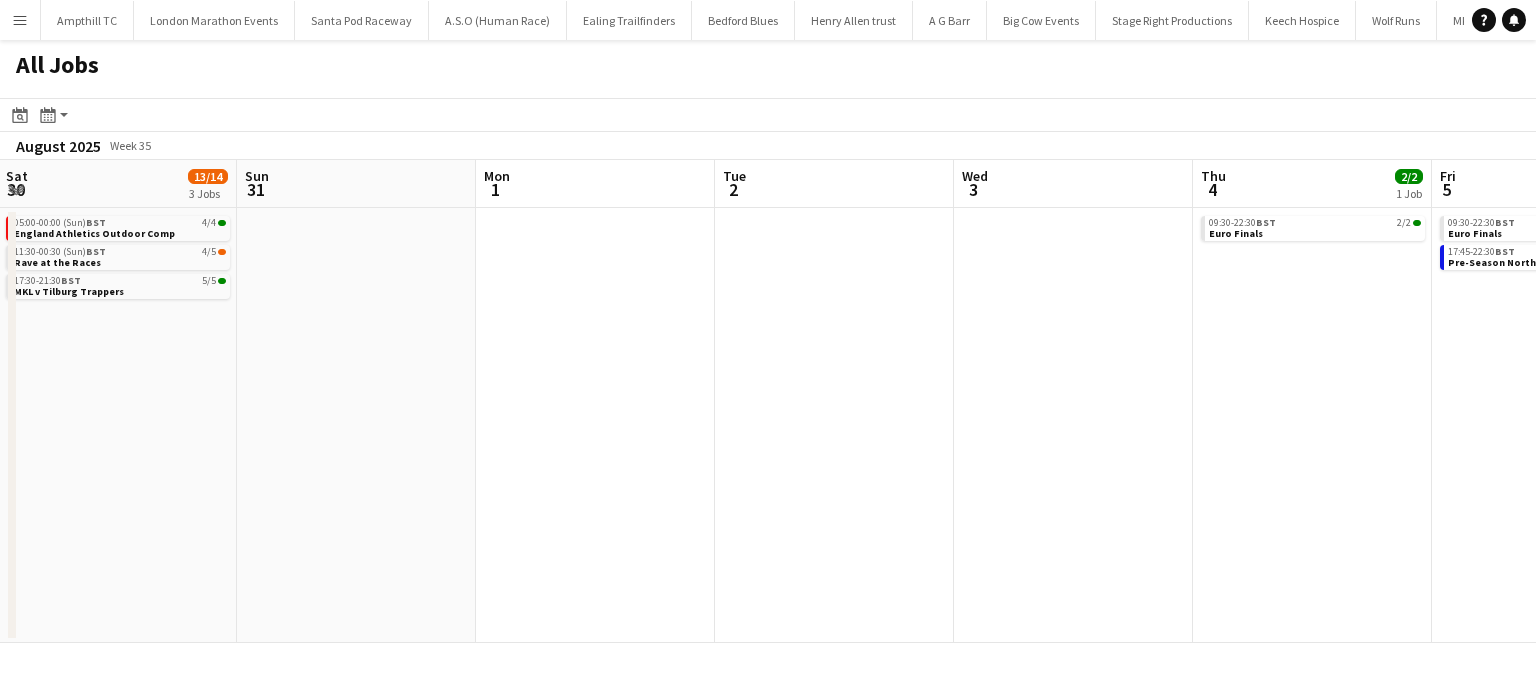 drag, startPoint x: 583, startPoint y: 387, endPoint x: 320, endPoint y: 403, distance: 263.48624 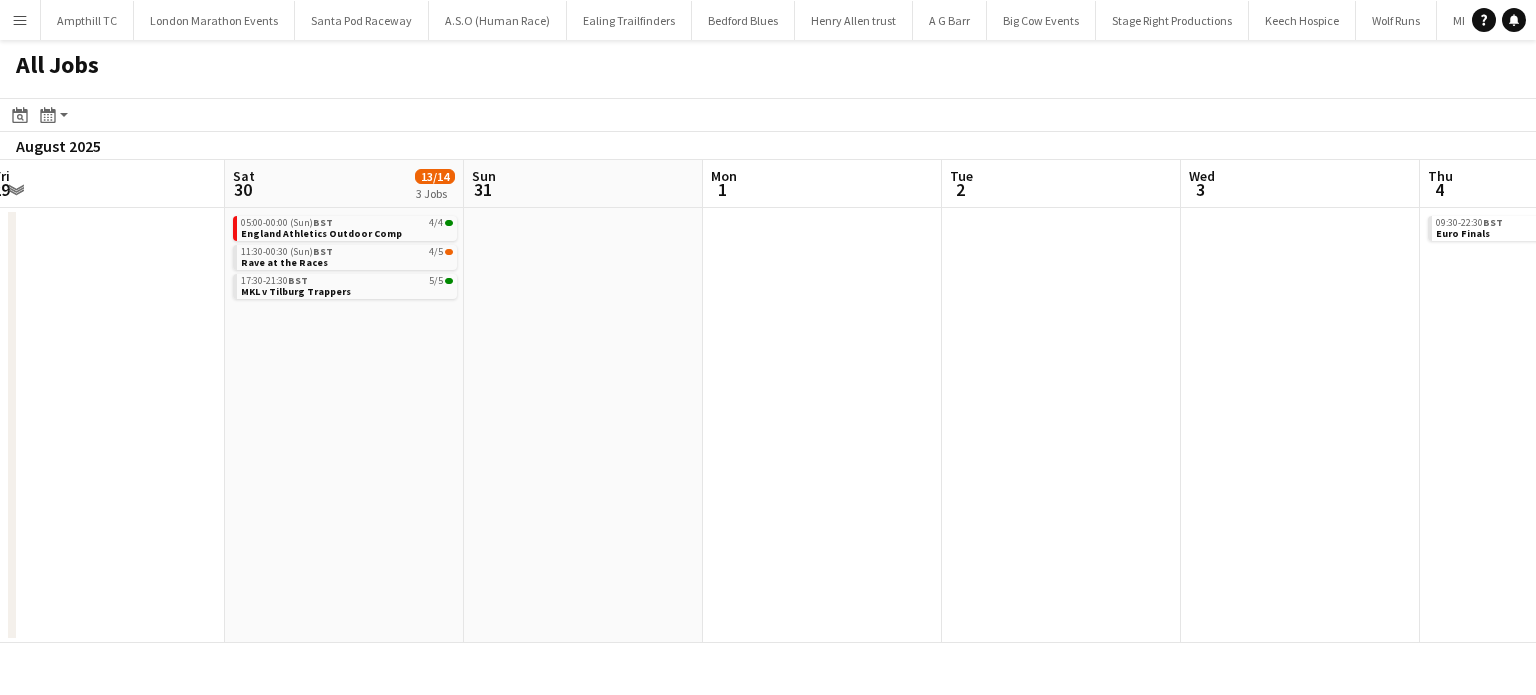 drag, startPoint x: 929, startPoint y: 401, endPoint x: 433, endPoint y: 449, distance: 498.31717 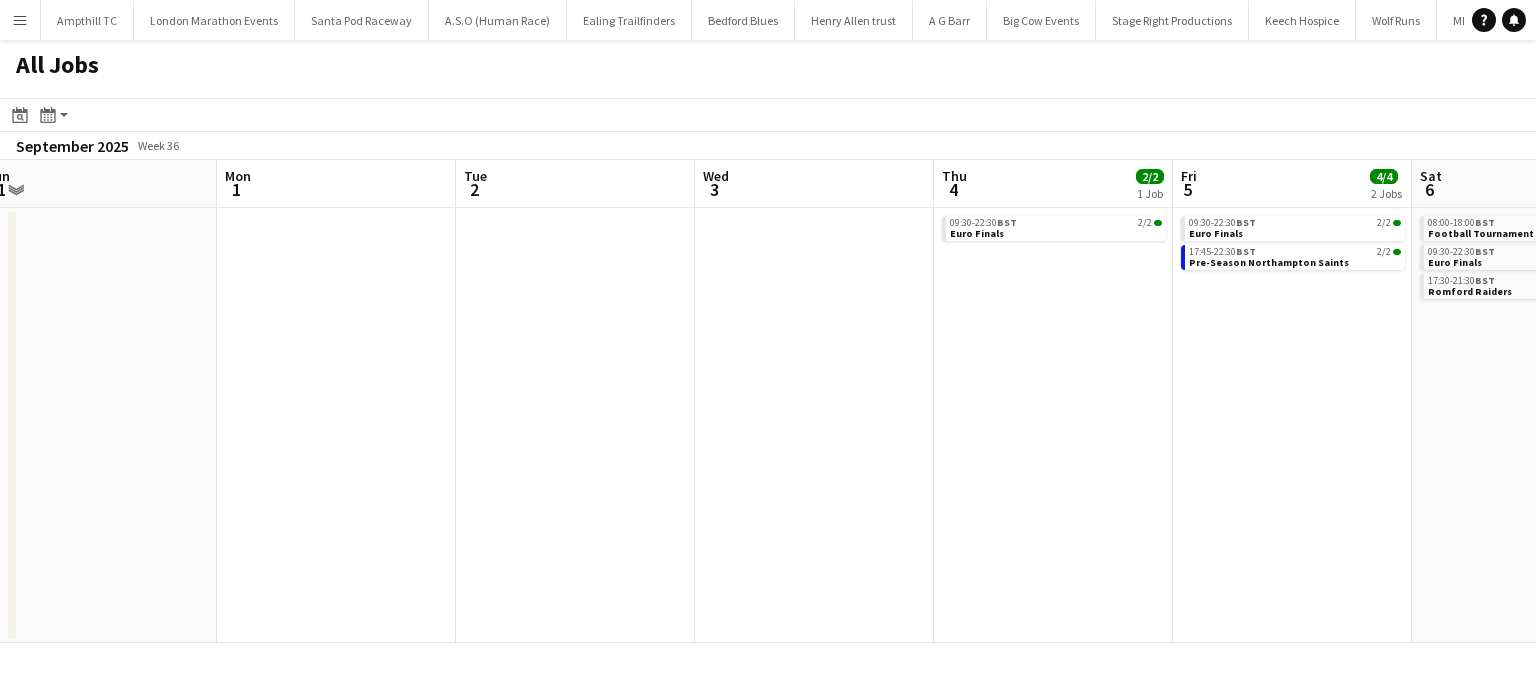 drag, startPoint x: 939, startPoint y: 359, endPoint x: 507, endPoint y: 364, distance: 432.02893 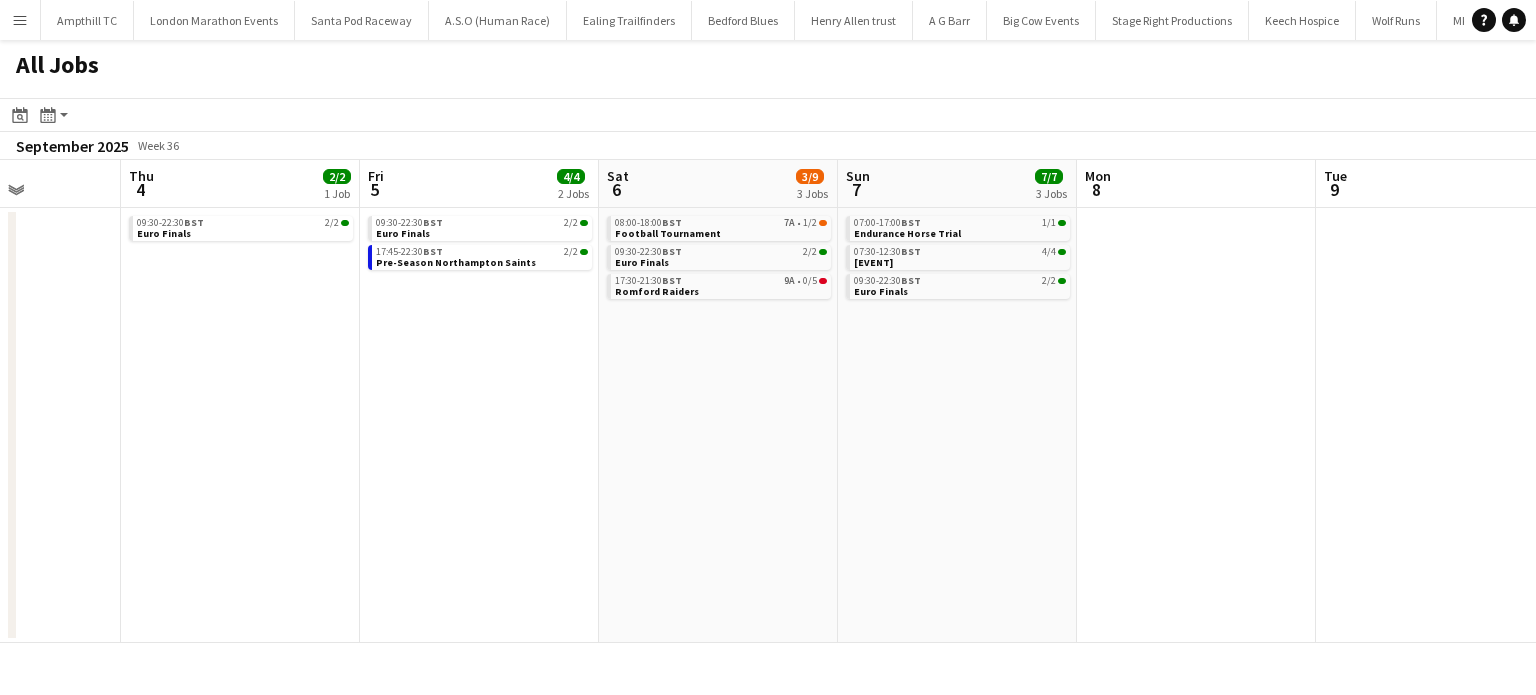 drag, startPoint x: 84, startPoint y: 471, endPoint x: 1038, endPoint y: 430, distance: 954.8806 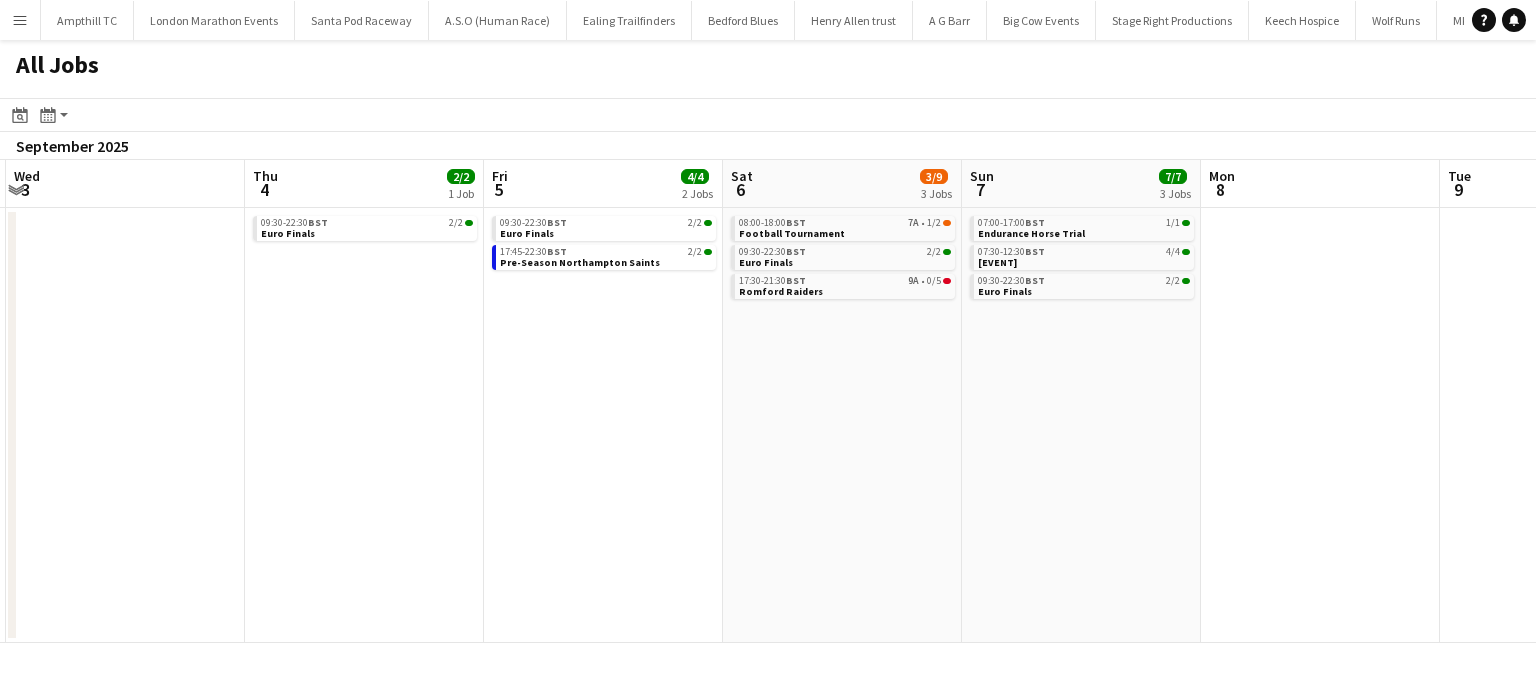 drag, startPoint x: 324, startPoint y: 470, endPoint x: 1191, endPoint y: 470, distance: 867 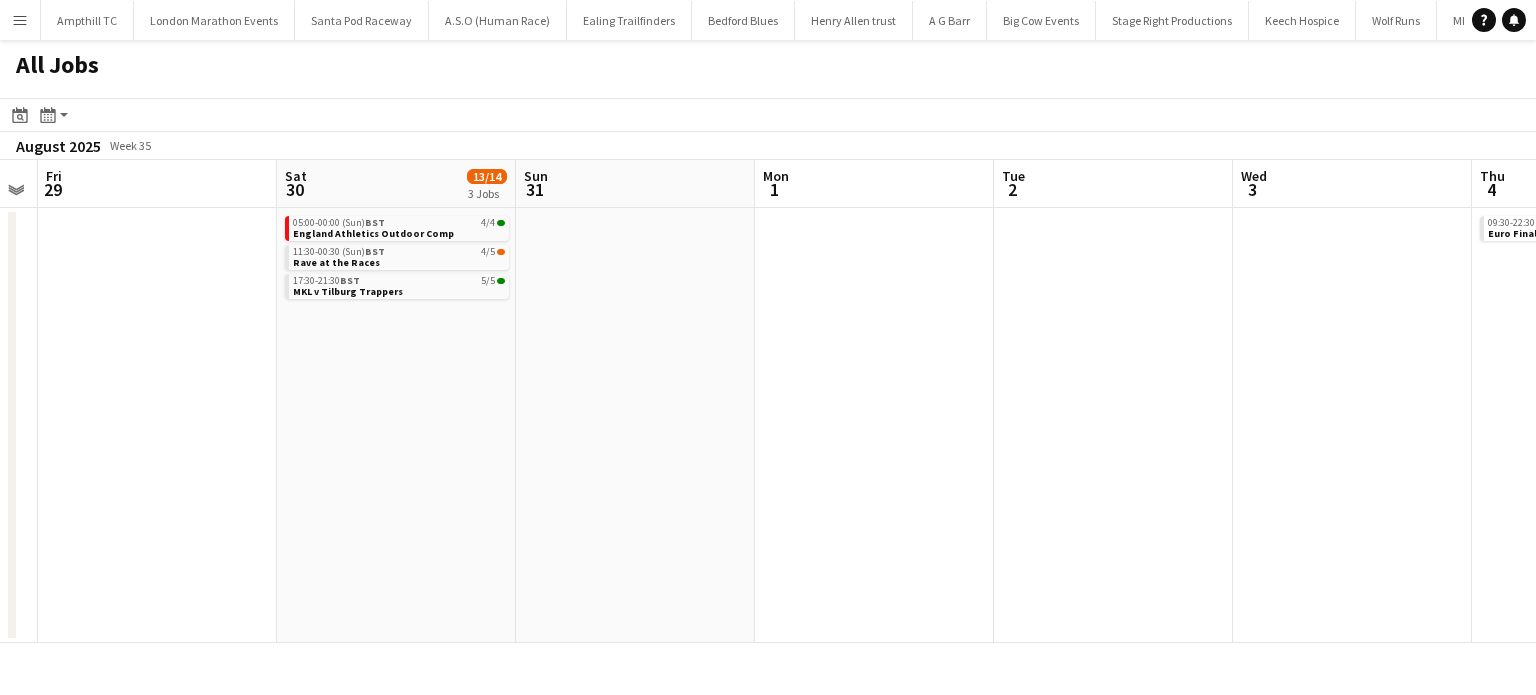 drag, startPoint x: 1046, startPoint y: 506, endPoint x: 632, endPoint y: 509, distance: 414.01086 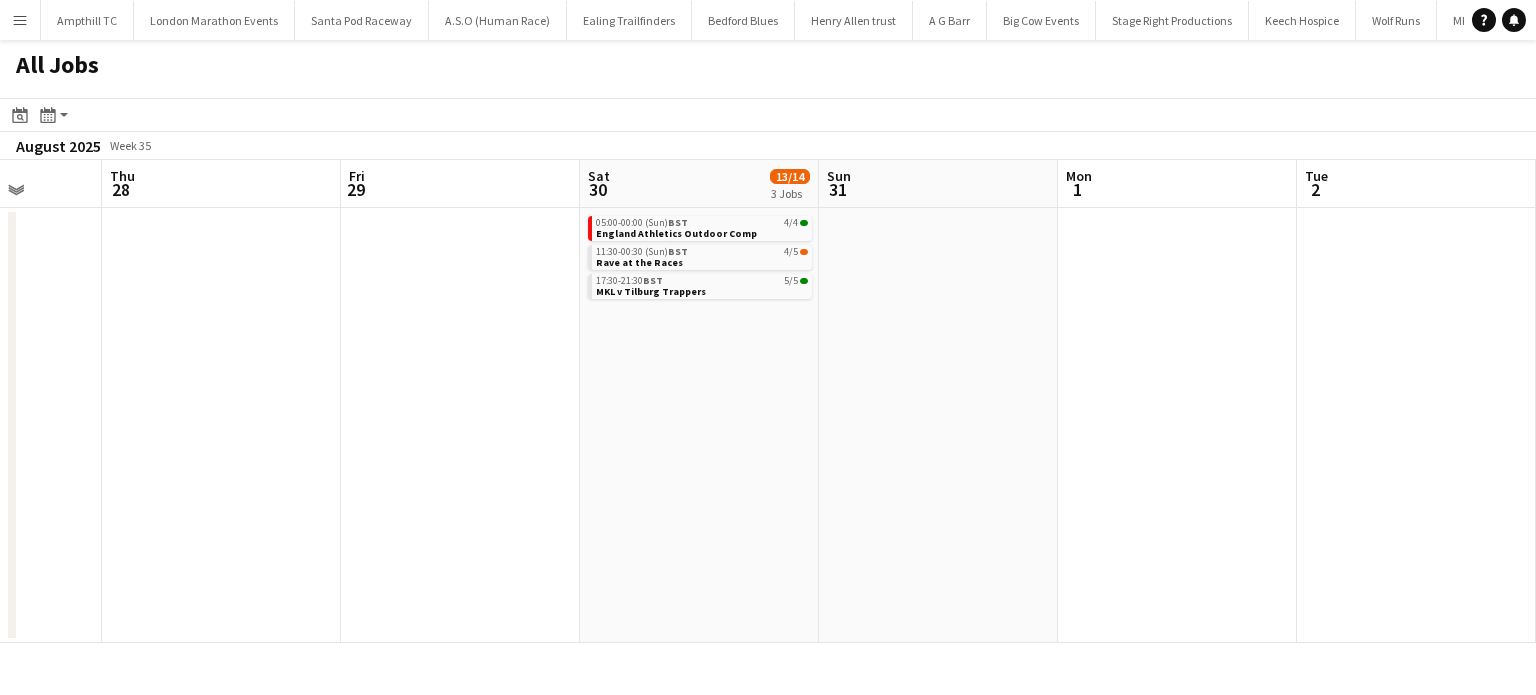 drag, startPoint x: 651, startPoint y: 509, endPoint x: 969, endPoint y: 505, distance: 318.02515 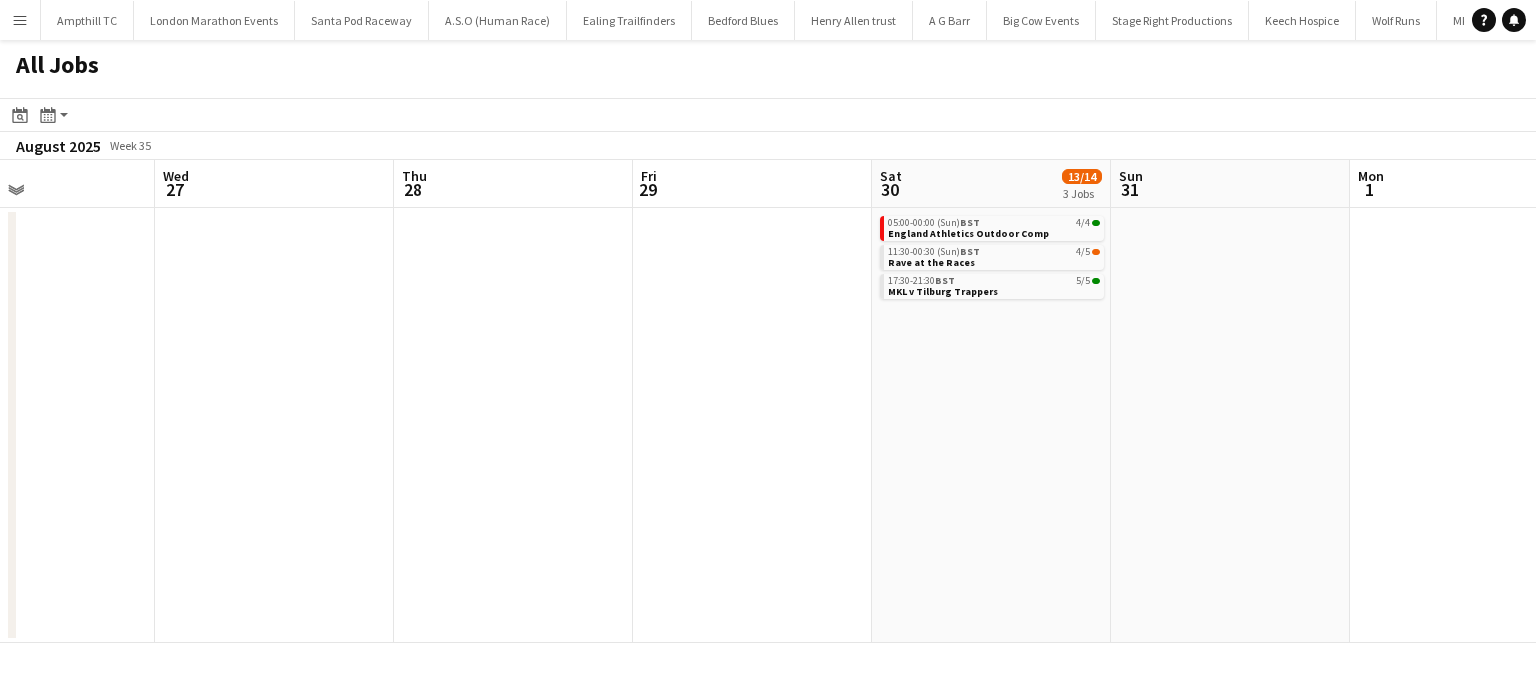 drag, startPoint x: 978, startPoint y: 456, endPoint x: 695, endPoint y: 472, distance: 283.45193 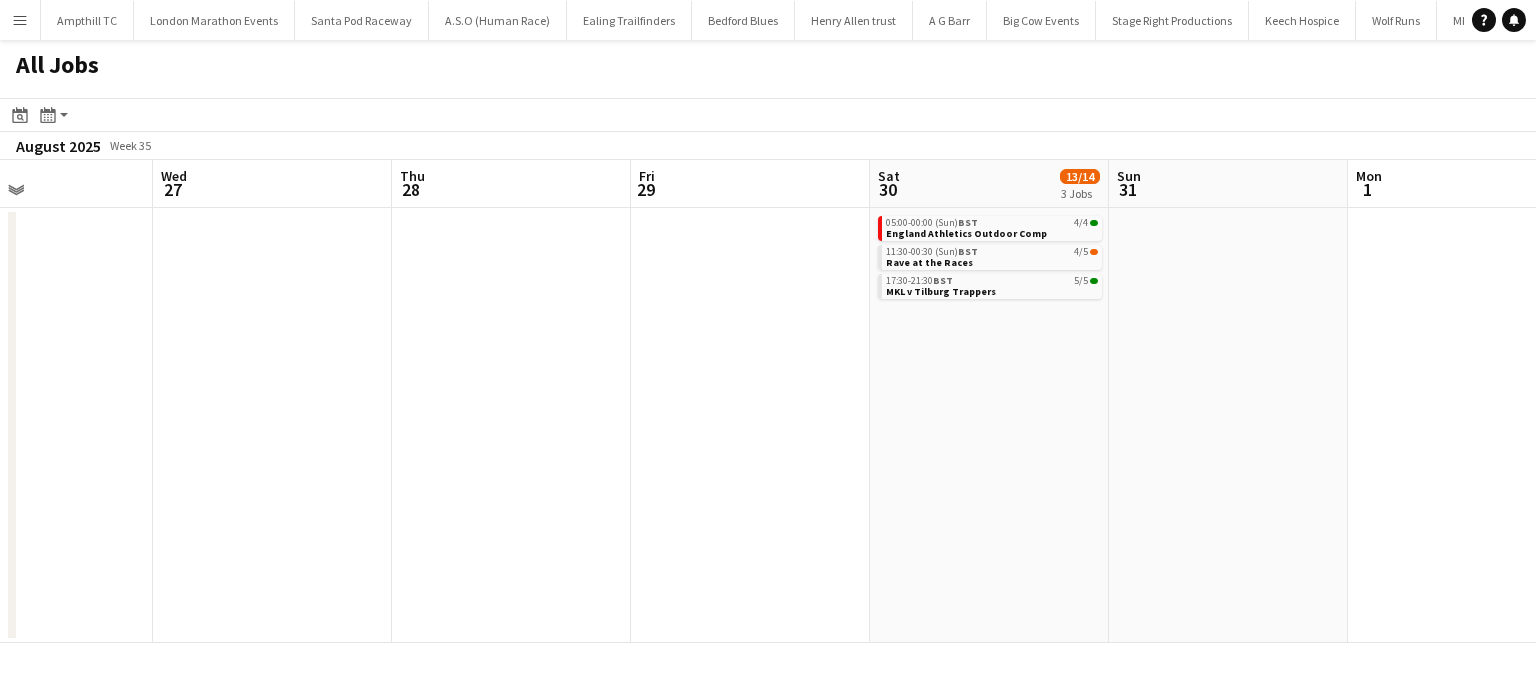 click on "Sun   24   25/28   4 Jobs   Mon   25   Tue   26   Wed   27   Thu   28   Fri   29   Sat   30   13/14   3 Jobs   Sun   31   Mon   1   Tue   2   Wed   3   Thu   4   2/2   1 Job   05:45-14:45    BST   1A   •   21/22   ASICS 10K   07:00-21:00    BST   2/2   U15 Tounament   11:00-21:30    BST   2/2   Woburn Sands Festival   11:30-18:00    BST   1A   •   0/2   Women's Fixture   05:00-00:00 (Sun)   BST   4/4   England Athletics Outdoor Comp   11:30-00:30 (Sun)   BST   4/5   Rave at the Races   17:30-21:30    BST   5/5   MKL v Tilburg Trappers   09:30-22:30    BST   2/2   Euro Finals" at bounding box center [768, 401] 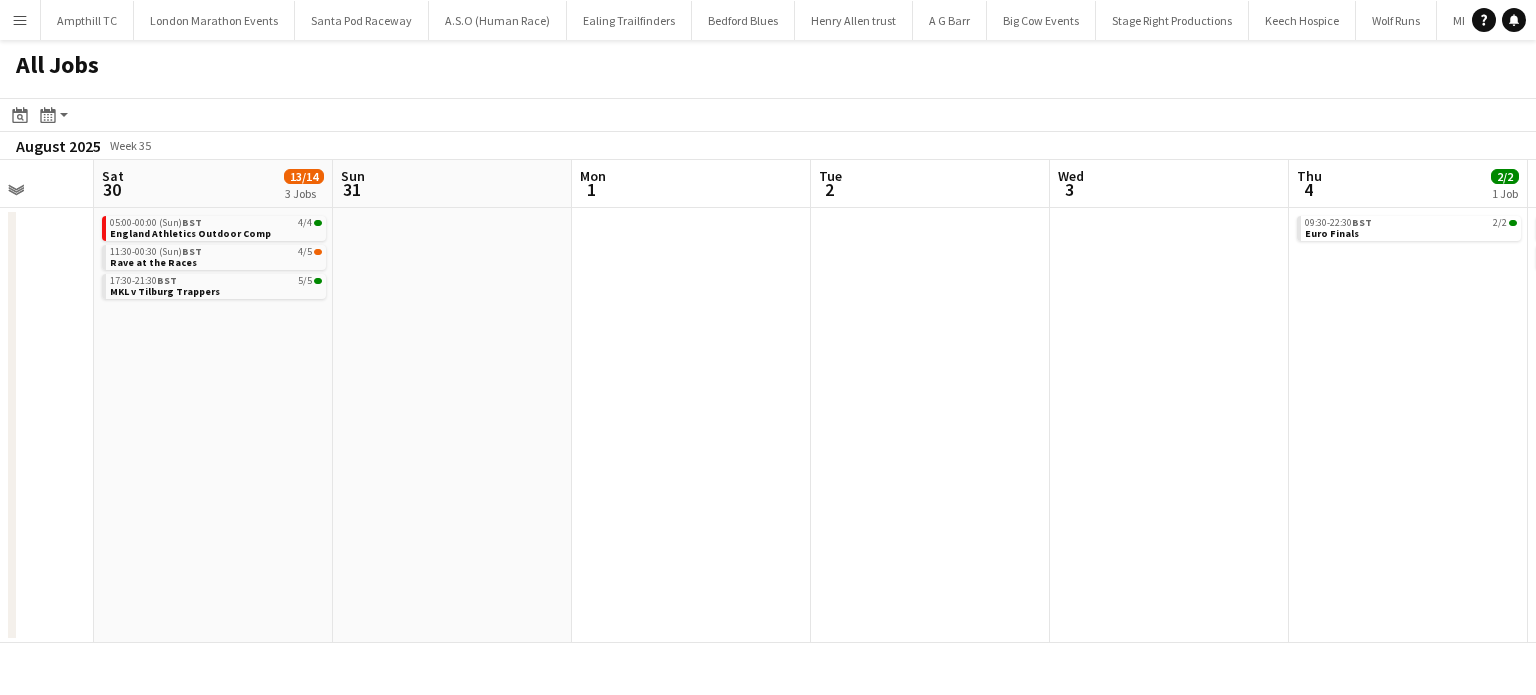 drag, startPoint x: 936, startPoint y: 475, endPoint x: 267, endPoint y: 492, distance: 669.21594 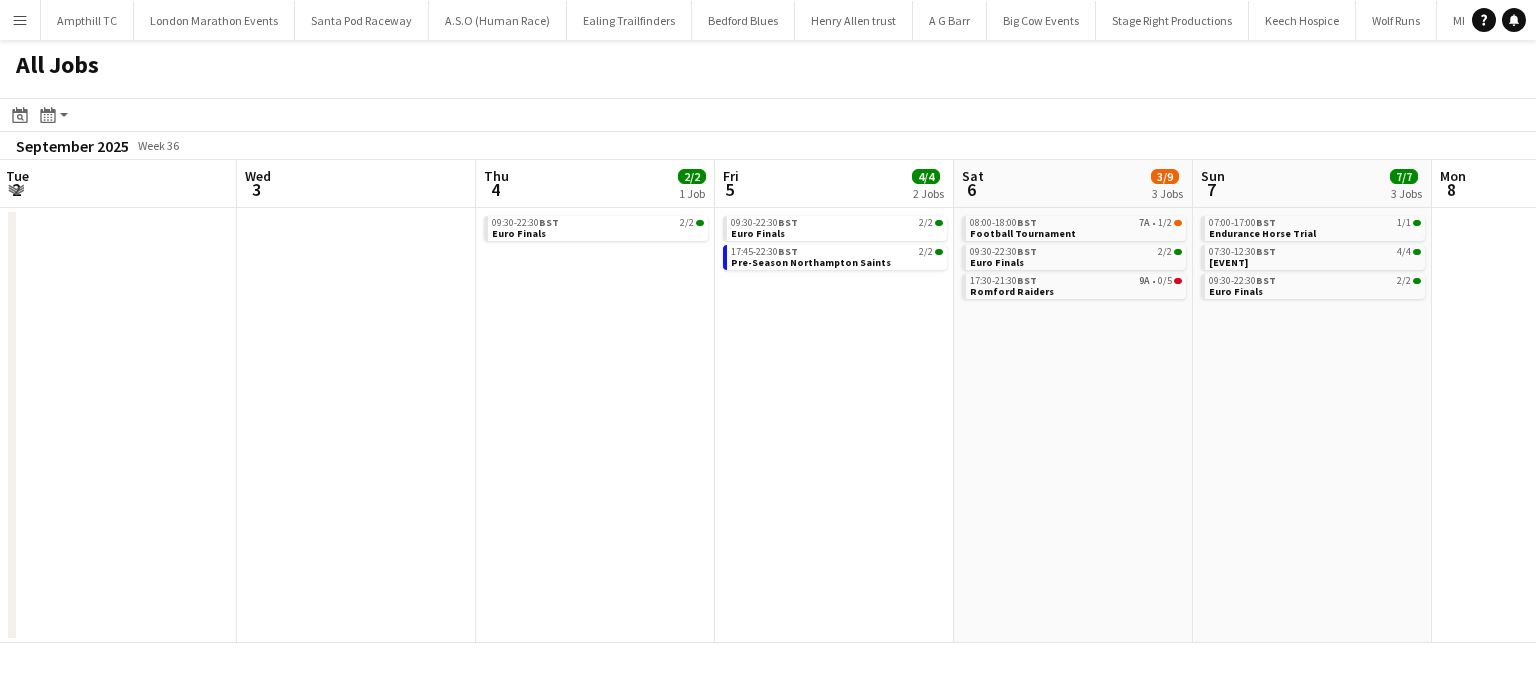 drag, startPoint x: 720, startPoint y: 478, endPoint x: 716, endPoint y: 379, distance: 99.08077 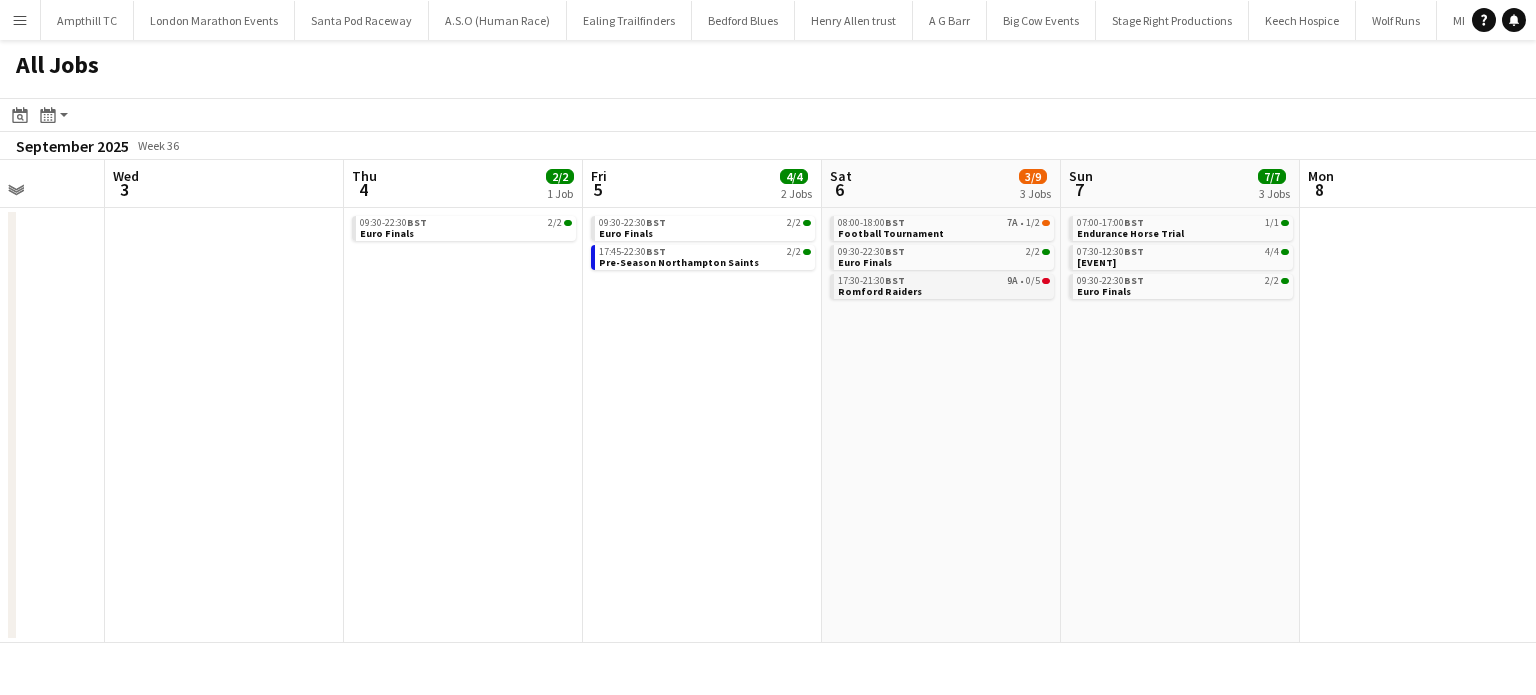 click on "17:30-21:30    BST   9A   •   0/5   Romford Raiders" at bounding box center (944, 285) 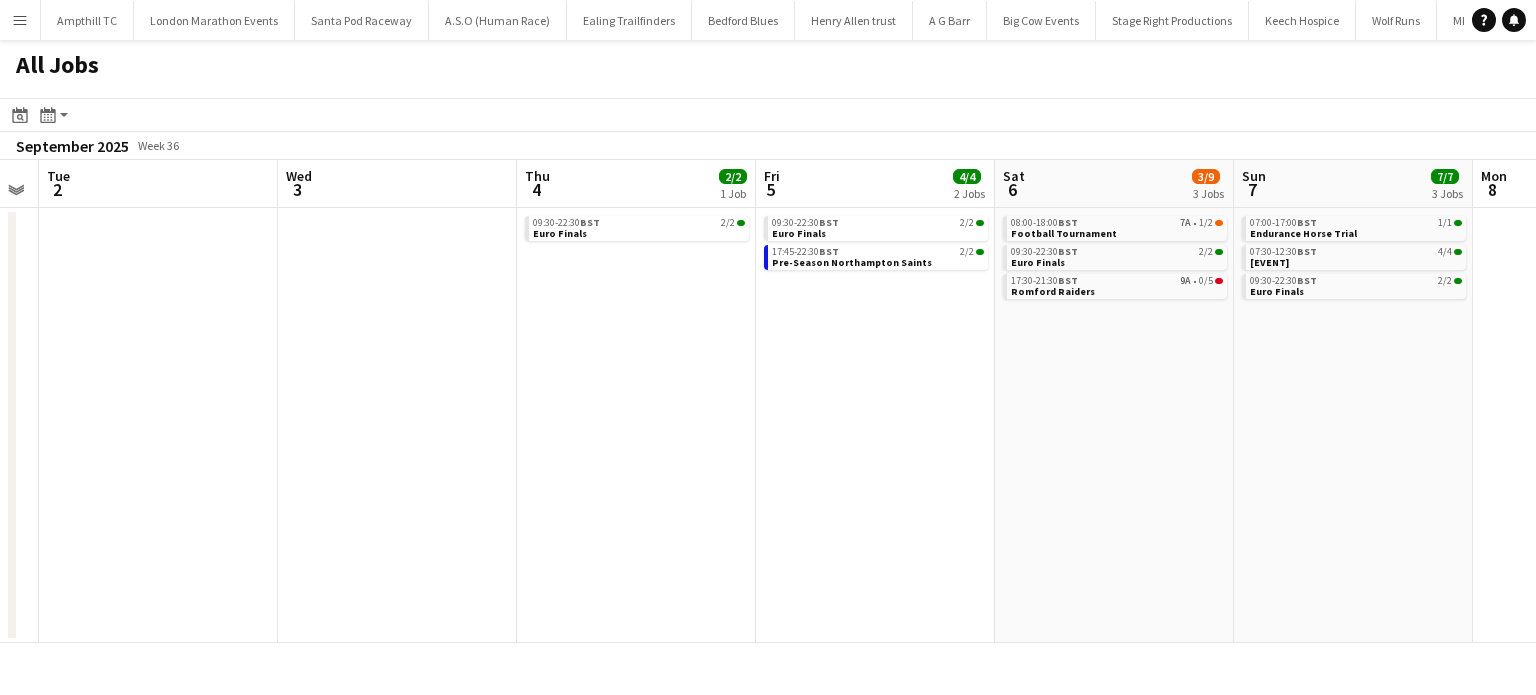 drag, startPoint x: 966, startPoint y: 507, endPoint x: 715, endPoint y: 514, distance: 251.0976 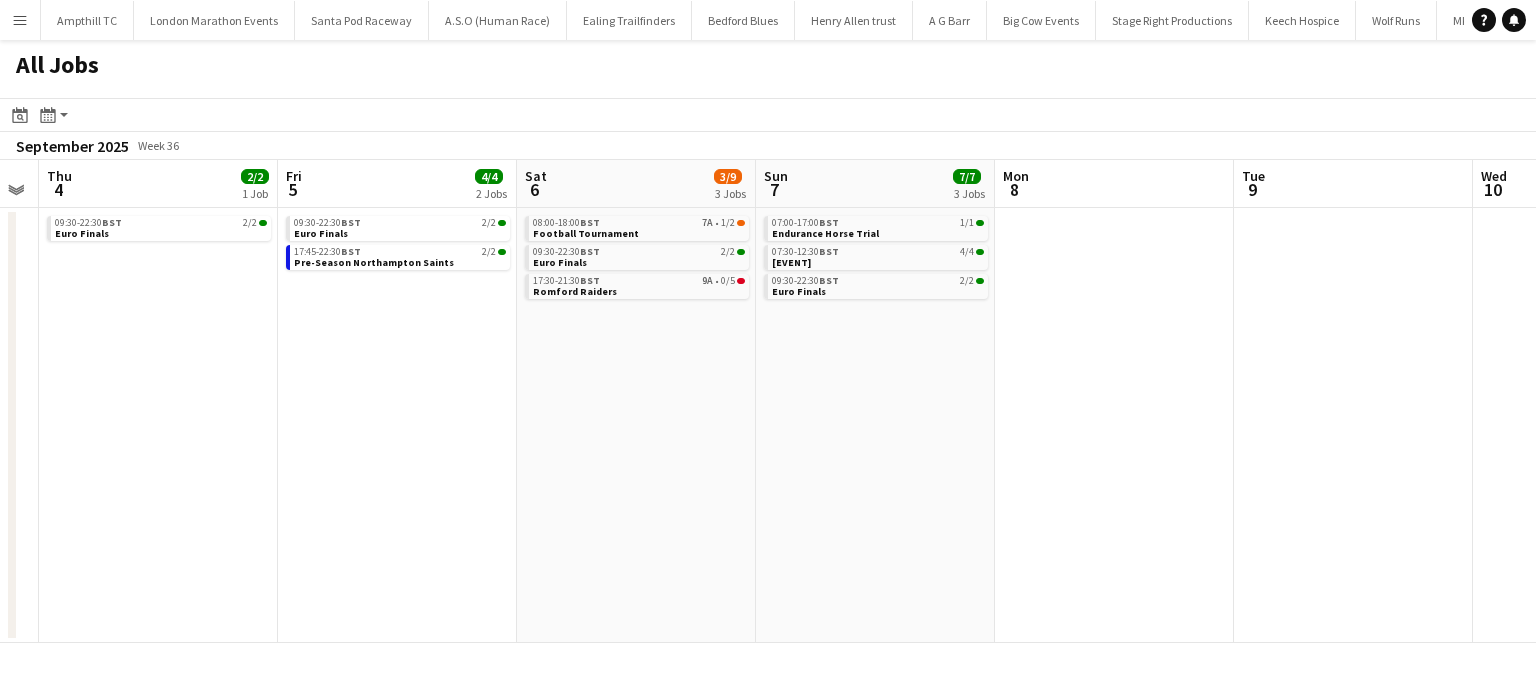 scroll, scrollTop: 0, scrollLeft: 917, axis: horizontal 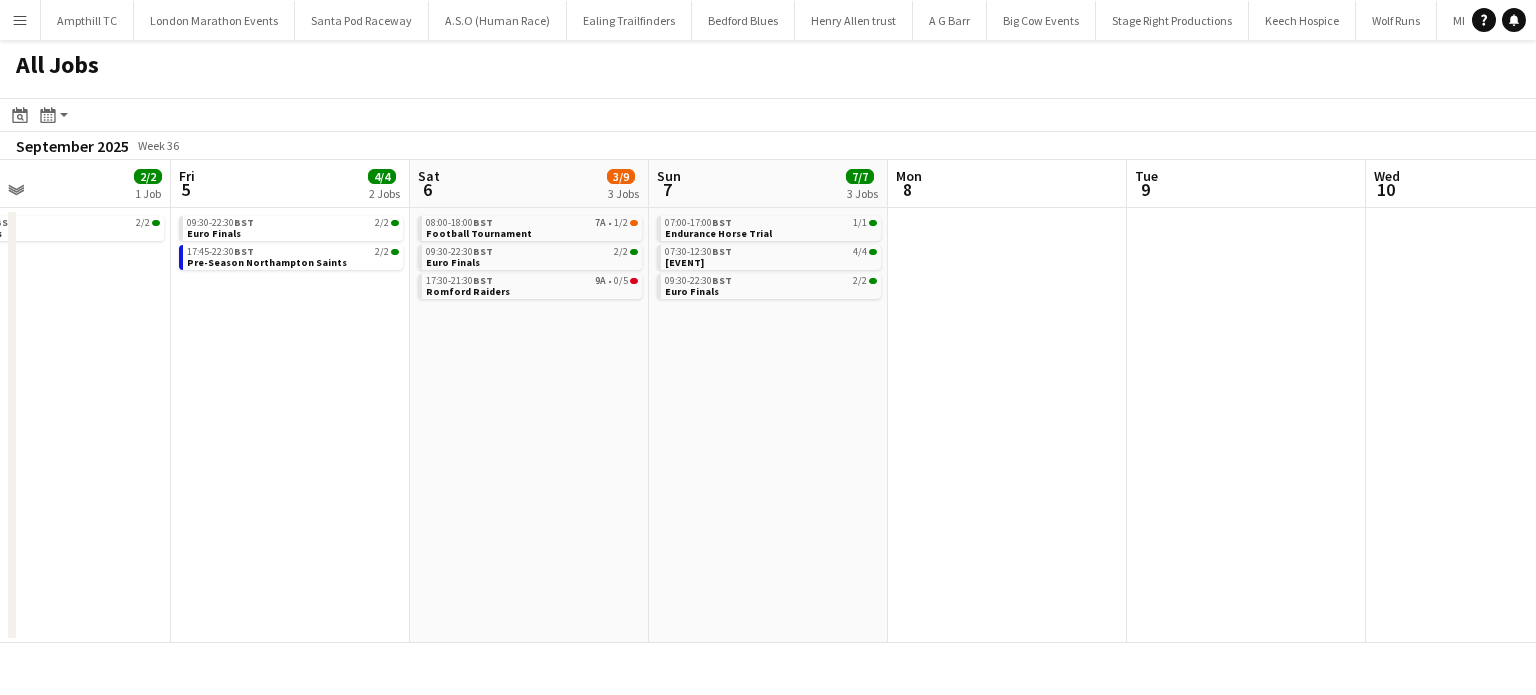 drag, startPoint x: 1051, startPoint y: 435, endPoint x: 422, endPoint y: 563, distance: 641.8917 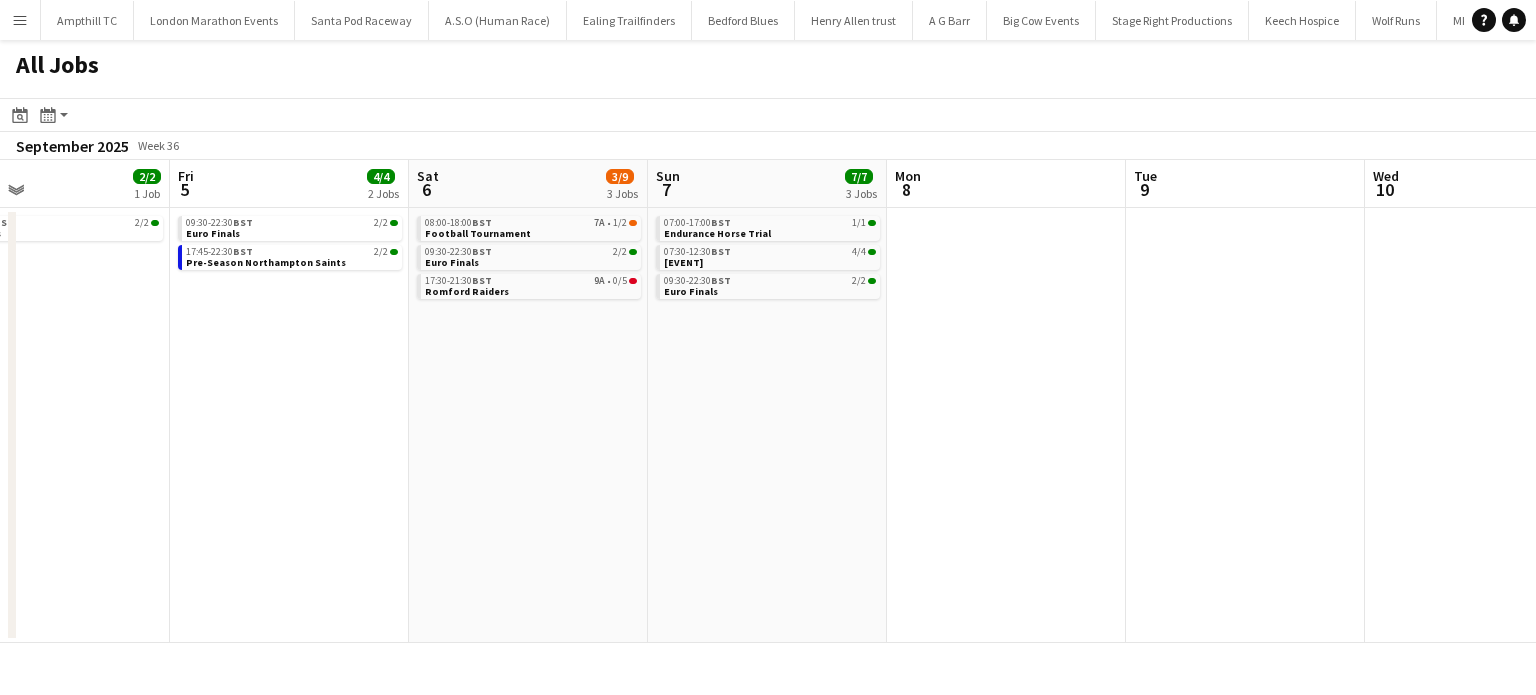 click on "Mon   1   Tue   2   Wed   3   Thu   4   2/2   1 Job   Fri   5   4/4   2 Jobs   Sat   6   3/9   3 Jobs   Sun   7   7/7   3 Jobs   Mon   8   Tue   9   Wed   10   Thu   11   Fri   12   09:30-22:30    BST   2/2   Euro Finals   09:30-22:30    BST   2/2   Euro Finals   17:45-22:30    BST   2/2   Pre-Season Northampton Saints   08:00-18:00    BST   7A   •   1/2   Football Tournament   09:30-22:30    BST   2/2   Euro Finals   17:30-21:30    BST   9A   •   0/5   Romford Raiders   07:00-17:00    BST   1/1   Endurance Horse Trial   07:30-12:30    BST   4/4   LFR10k   09:30-22:30    BST   2/2   Euro Finals" at bounding box center [768, 401] 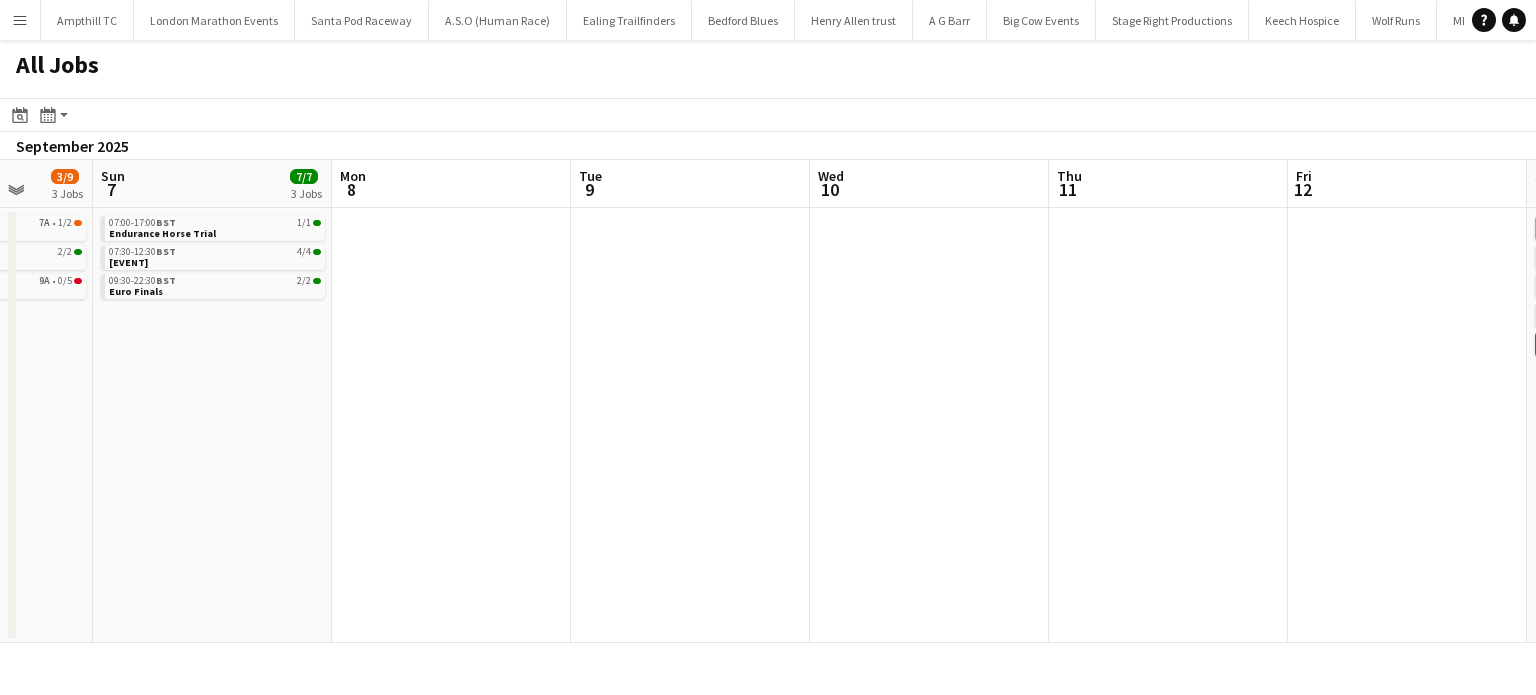 click on "All Jobs
Date picker
AUG 2025 AUG 2025 Monday M Tuesday T Wednesday W Thursday T Friday F Saturday S Sunday S  AUG   1   2   3   4   5   6   7   8   9   10   11   12   13   14   15   16   17   18   19   20   21   22   23   24   25   26   27   28   29   30   31
Comparison range
Comparison range
Today
Month view / Day view
Day view by Board Day view by Job Month view  September 2025   Week 36
Expand/collapse
Thu   4   2/2   1 Job   Fri   5   4/4   2 Jobs   Sat   6   3/9   3 Jobs   Sun   7   7/7   3 Jobs   Mon   8   Tue   9   Wed   10   Thu   11   Fri   12   Sat   13   24/25   5 Jobs   Sun   14   3/3   1 Job   Mon   15   09:30-22:30    BST   2/2   Euro Finals   09:30-22:30    BST   2/2   Euro Finals   17:45-22:30    BST   2/2   Pre-Season Northampton Saints   08:00-18:00    BST   7A   •   1/2   Football Tournament   09:30-22:30    BST" 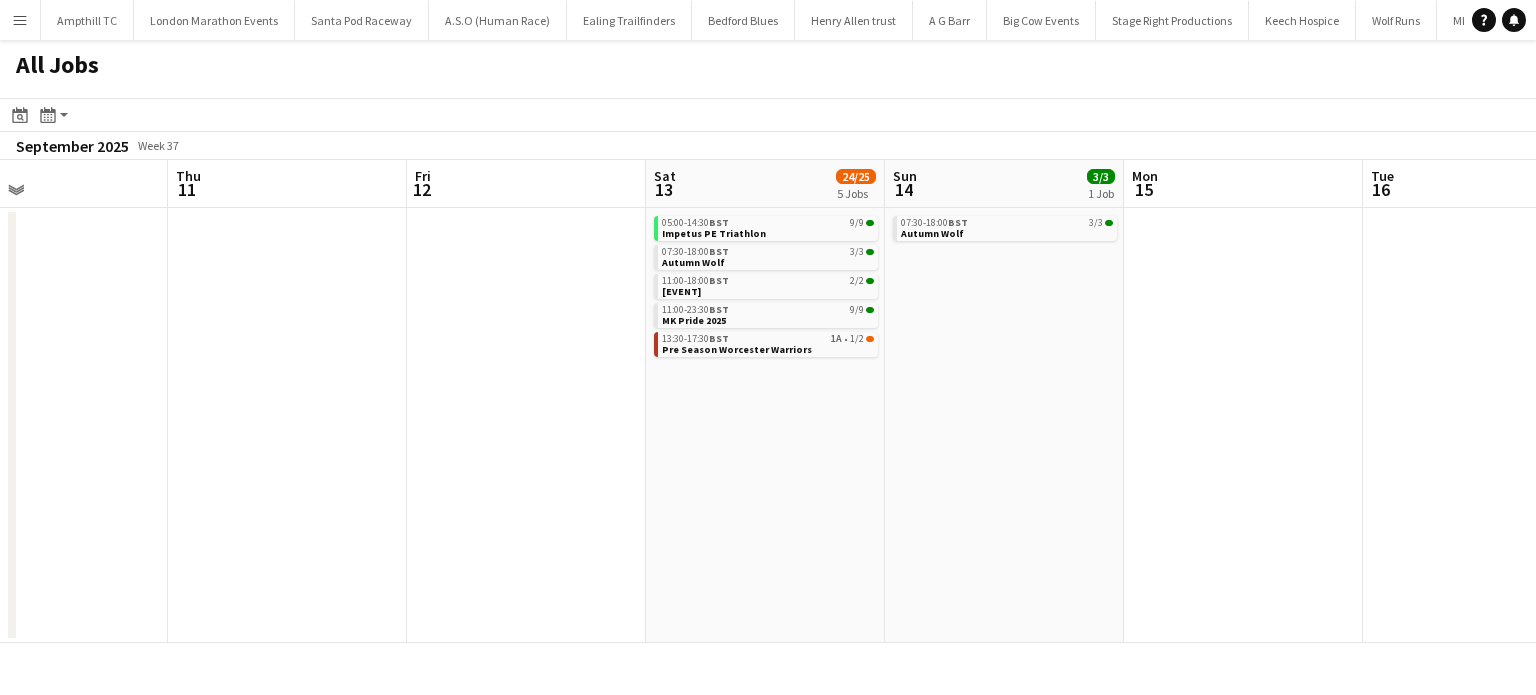 drag, startPoint x: 807, startPoint y: 543, endPoint x: 600, endPoint y: 555, distance: 207.34753 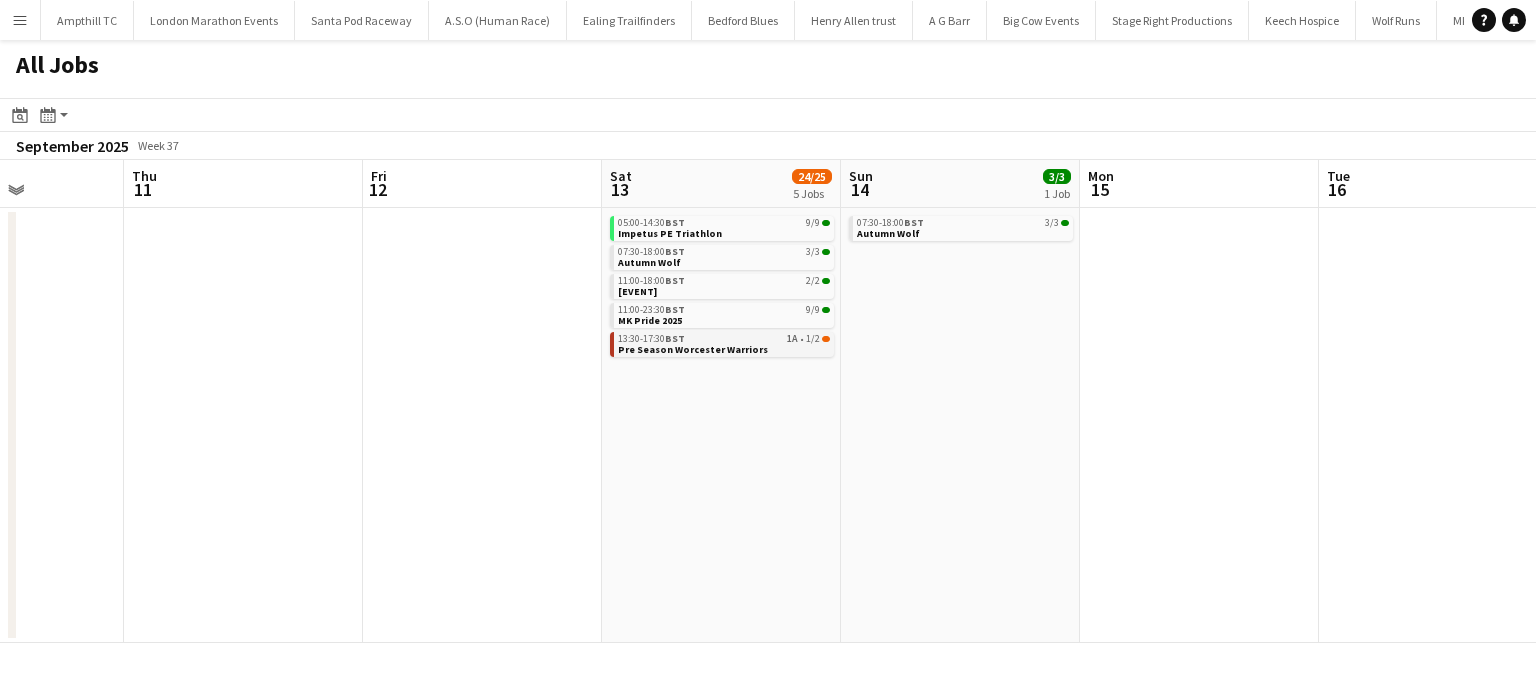 click on "13:30-17:30    BST   1A   •   1/2   Pre Season Worcester Warriors" at bounding box center (724, 343) 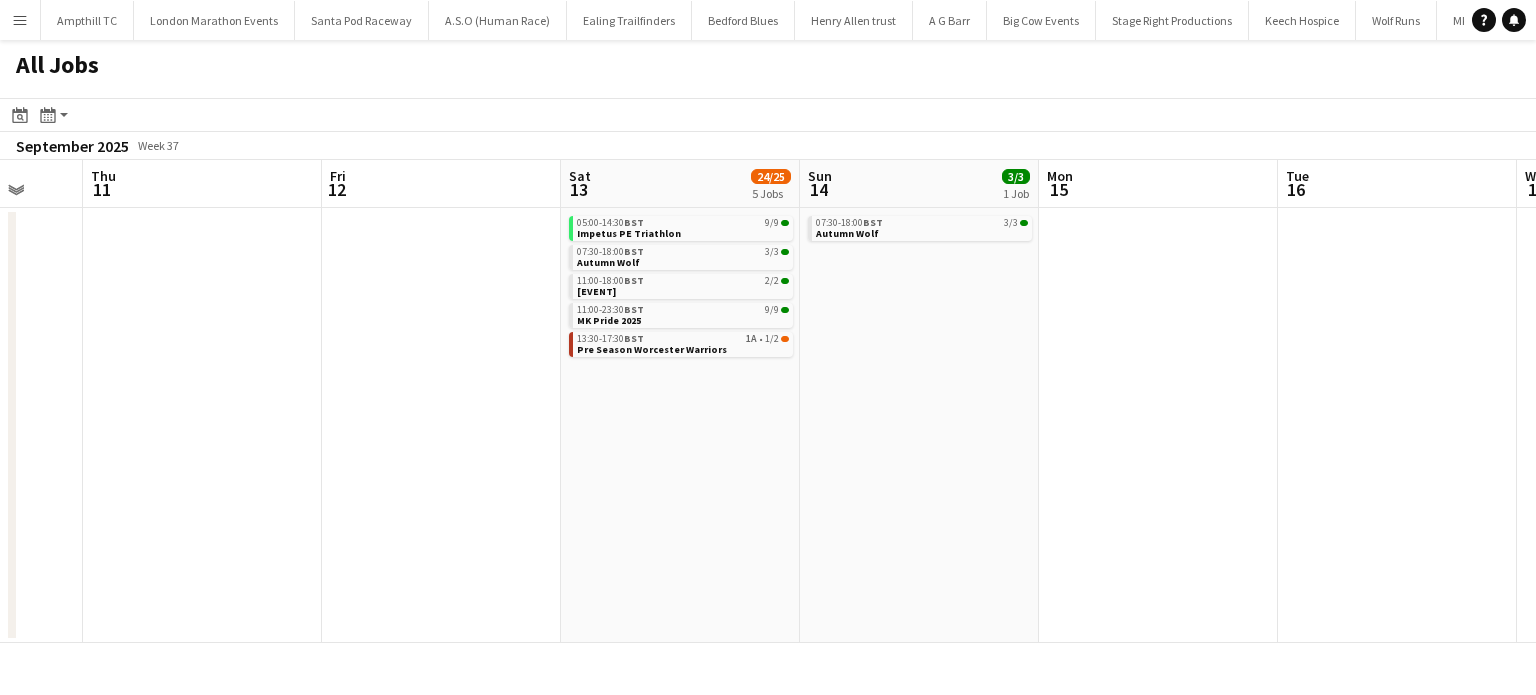 click on "All Jobs
Date picker
AUG 2025 AUG 2025 Monday M Tuesday T Wednesday W Thursday T Friday F Saturday S Sunday S  AUG   1   2   3   4   5   6   7   8   9   10   11   12   13   14   15   16   17   18   19   20   21   22   23   24   25   26   27   28   29   30   31
Comparison range
Comparison range
Today
Month view / Day view
Day view by Board Day view by Job Month view  September 2025   Week 37
Expand/collapse
Mon   8   Tue   9   Wed   10   Thu   11   Fri   12   Sat   13   24/25   5 Jobs   Sun   14   3/3   1 Job   Mon   15   Tue   16   Wed   17   Thu   18   Fri   19   05:00-14:30    BST   9/9   Impetus PE Triathlon   07:30-18:00    BST   3/3   Autumn Wolf   11:00-18:00    BST   2/2   150th Anniversary Family Fun Day   11:00-23:30    BST   9/9   MK Pride 2025   13:30-17:30    BST   1A   •   1/2   Pre Season Worcester Warriors   BST   3/3" 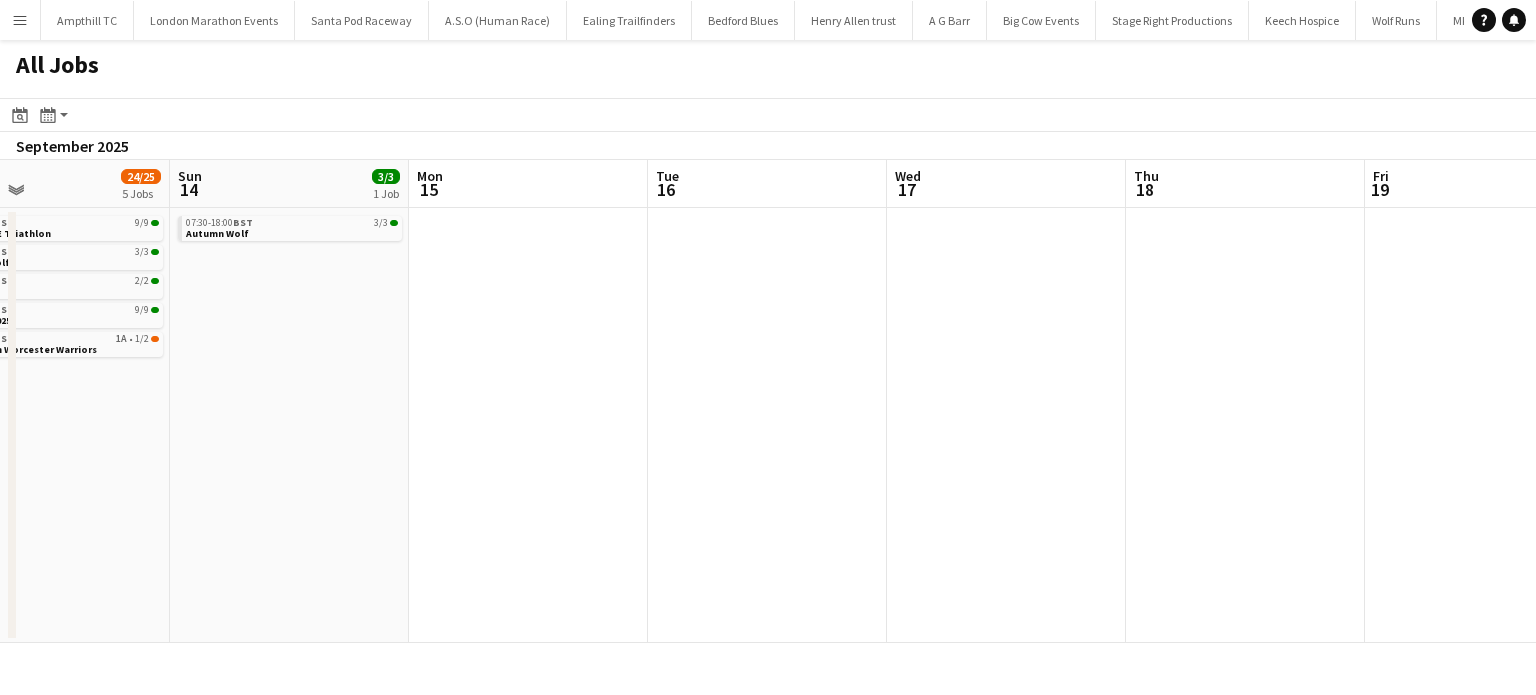 scroll, scrollTop: 0, scrollLeft: 888, axis: horizontal 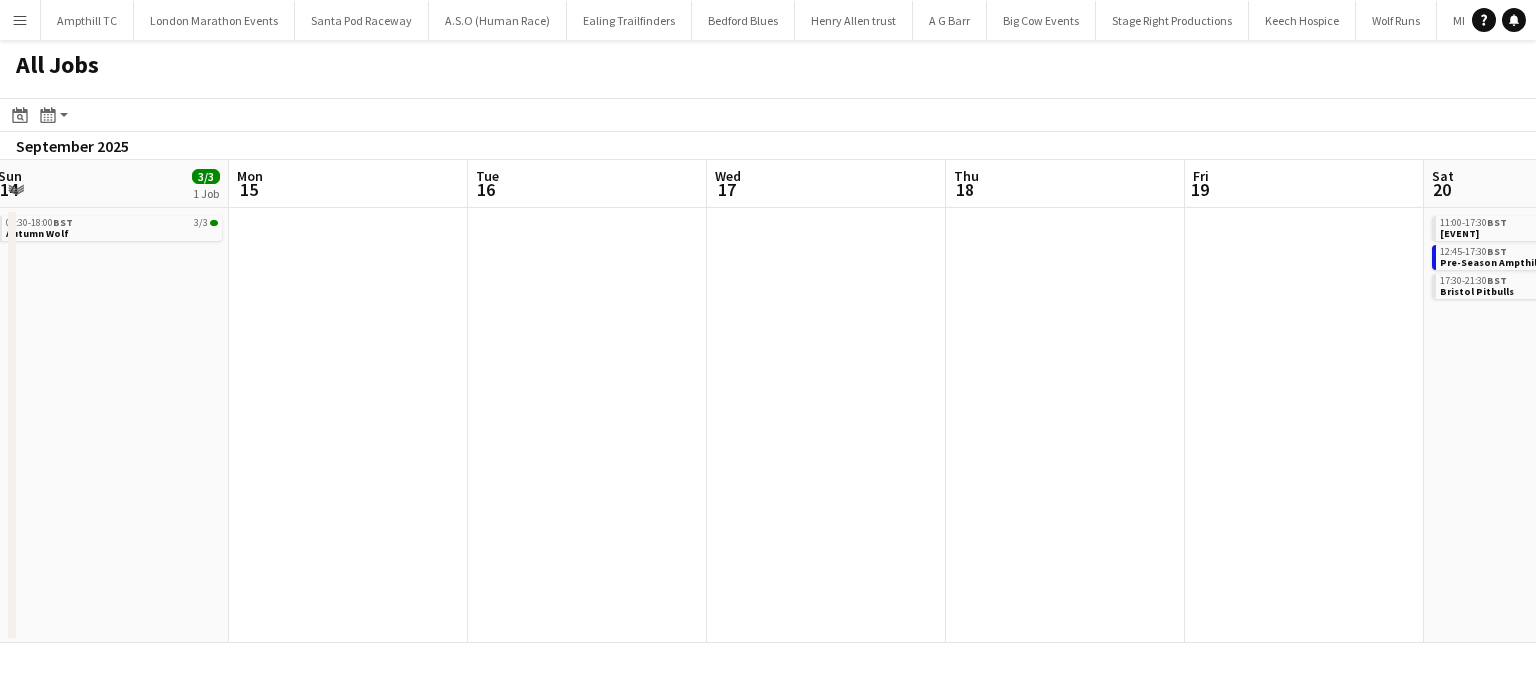 drag, startPoint x: 845, startPoint y: 341, endPoint x: 565, endPoint y: 358, distance: 280.5156 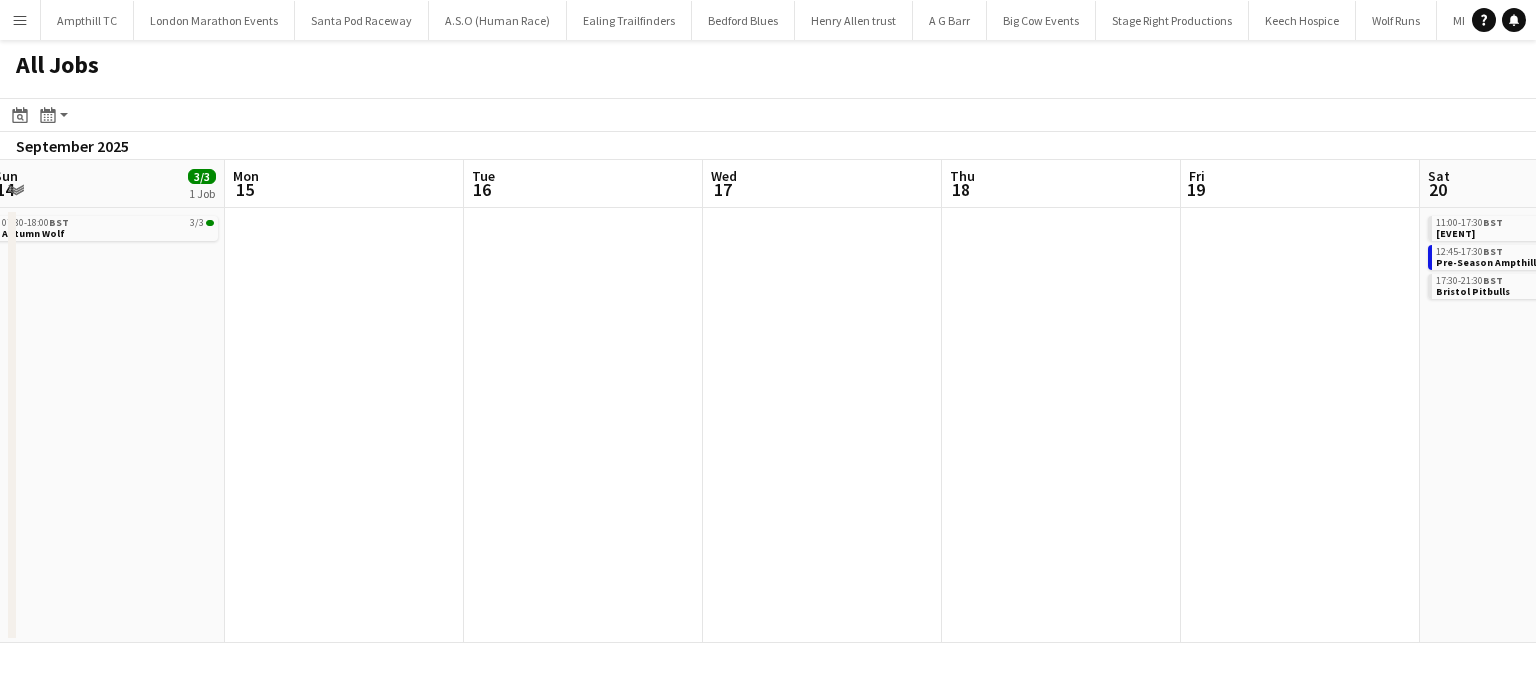 click on "Thu   11   Fri   12   Sat   13   24/25   5 Jobs   Sun   14   3/3   1 Job   Mon   15   Tue   16   Wed   17   Thu   18   Fri   19   Sat   20   4/9   3 Jobs   Sun   21   Mon   22   05:00-14:30    BST   9/9   Impetus PE Triathlon   07:30-18:00    BST   3/3   Autumn Wolf   11:00-18:00    BST   2/2   150th Anniversary Family Fun Day   11:00-23:30    BST   9/9   MK Pride 2025   13:30-17:30    BST   1A   •   1/2   Pre Season Worcester Warriors   07:30-18:00    BST   3/3   Autumn Wolf   11:00-17:30    BST   2/2   Great Linford Heritage Show   12:45-17:30    BST   2/2   Pre-Season Ampthill   17:30-21:30    BST   4A   •   0/5   Bristol Pitbulls" at bounding box center (768, 401) 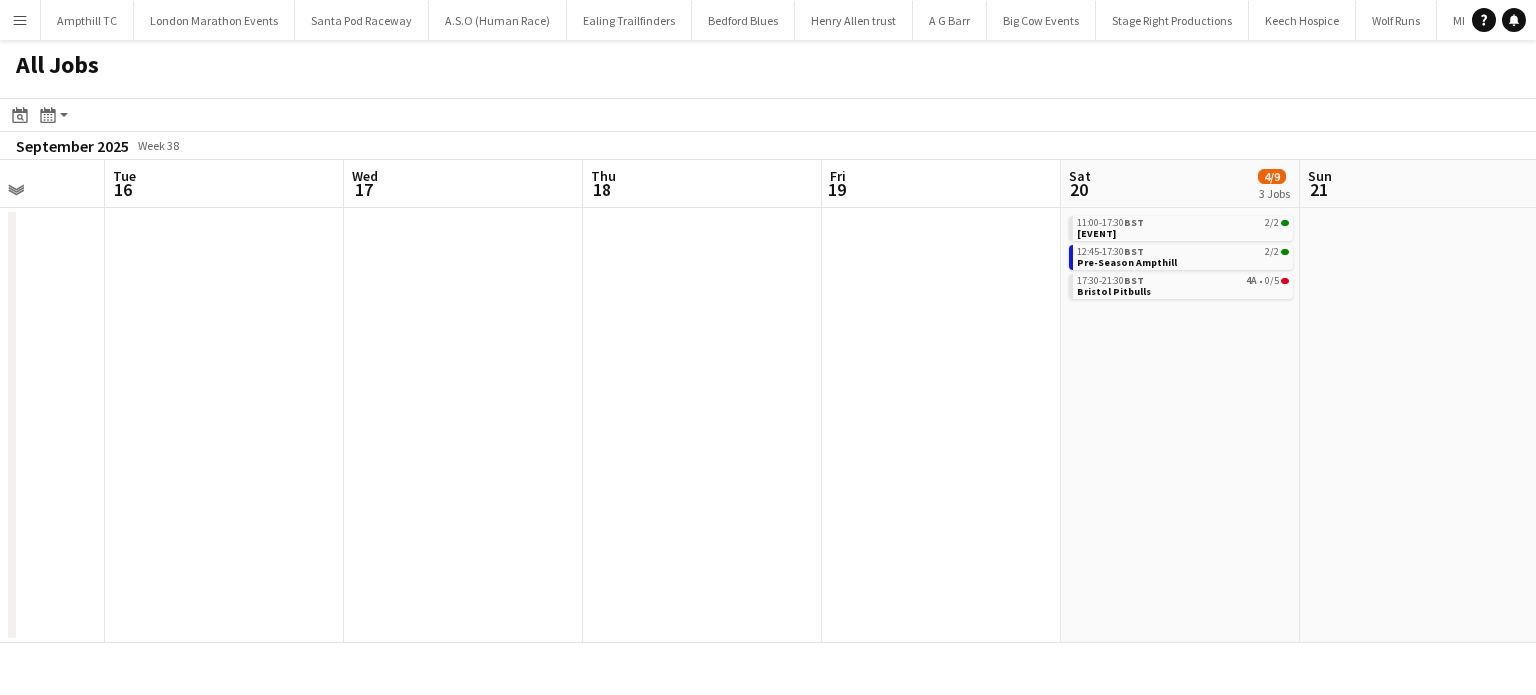 drag, startPoint x: 1154, startPoint y: 376, endPoint x: 692, endPoint y: 426, distance: 464.69775 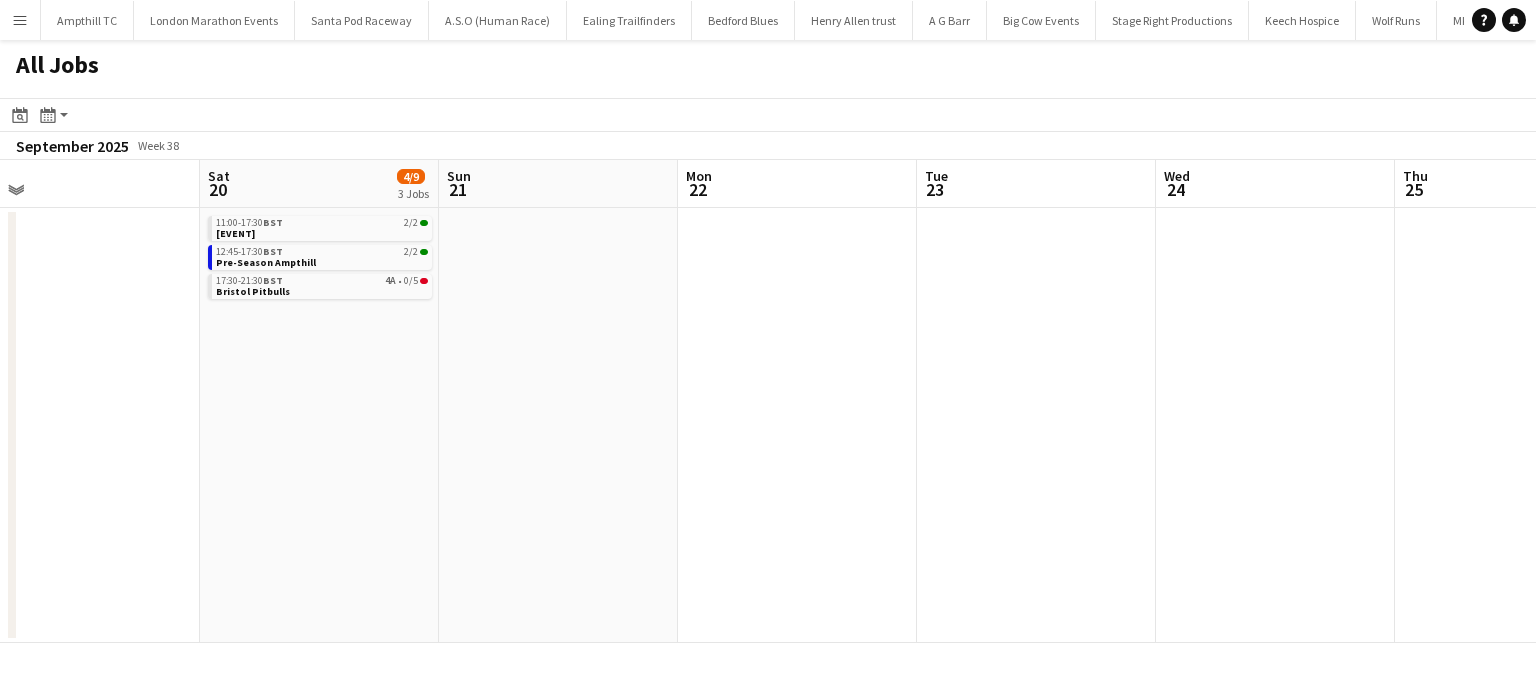 click on "All Jobs
Date picker
AUG 2025 AUG 2025 Monday M Tuesday T Wednesday W Thursday T Friday F Saturday S Sunday S  AUG   1   2   3   4   5   6   7   8   9   10   11   12   13   14   15   16   17   18   19   20   21   22   23   24   25   26   27   28   29   30   31
Comparison range
Comparison range
Today
Month view / Day view
Day view by Board Day view by Job Month view  September 2025   Week 38
Expand/collapse
Wed   17   Thu   18   Fri   19   Sat   20   4/9   3 Jobs   Sun   21   Mon   22   Tue   23   Wed   24   Thu   25   Fri   26   Sat   27   0/5   1 Job   Sun   28   11:00-17:30    BST   2/2   Great Linford Heritage Show   12:45-17:30    BST   2/2   Pre-Season Ampthill   17:30-21:30    BST   4A   •   0/5   Bristol Pitbulls   17:30-21:30    BST   9A   •   0/5   Solway Sharks" 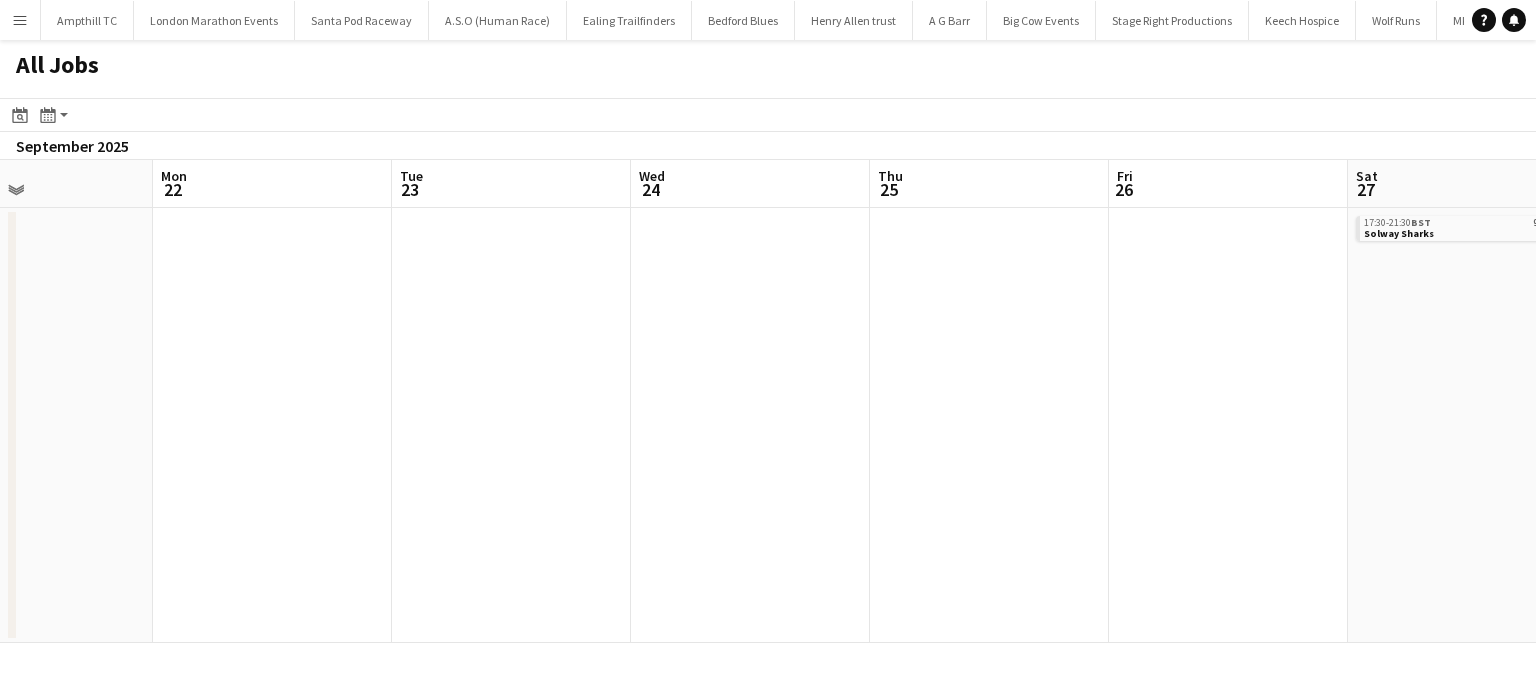 drag, startPoint x: 497, startPoint y: 440, endPoint x: 484, endPoint y: 440, distance: 13 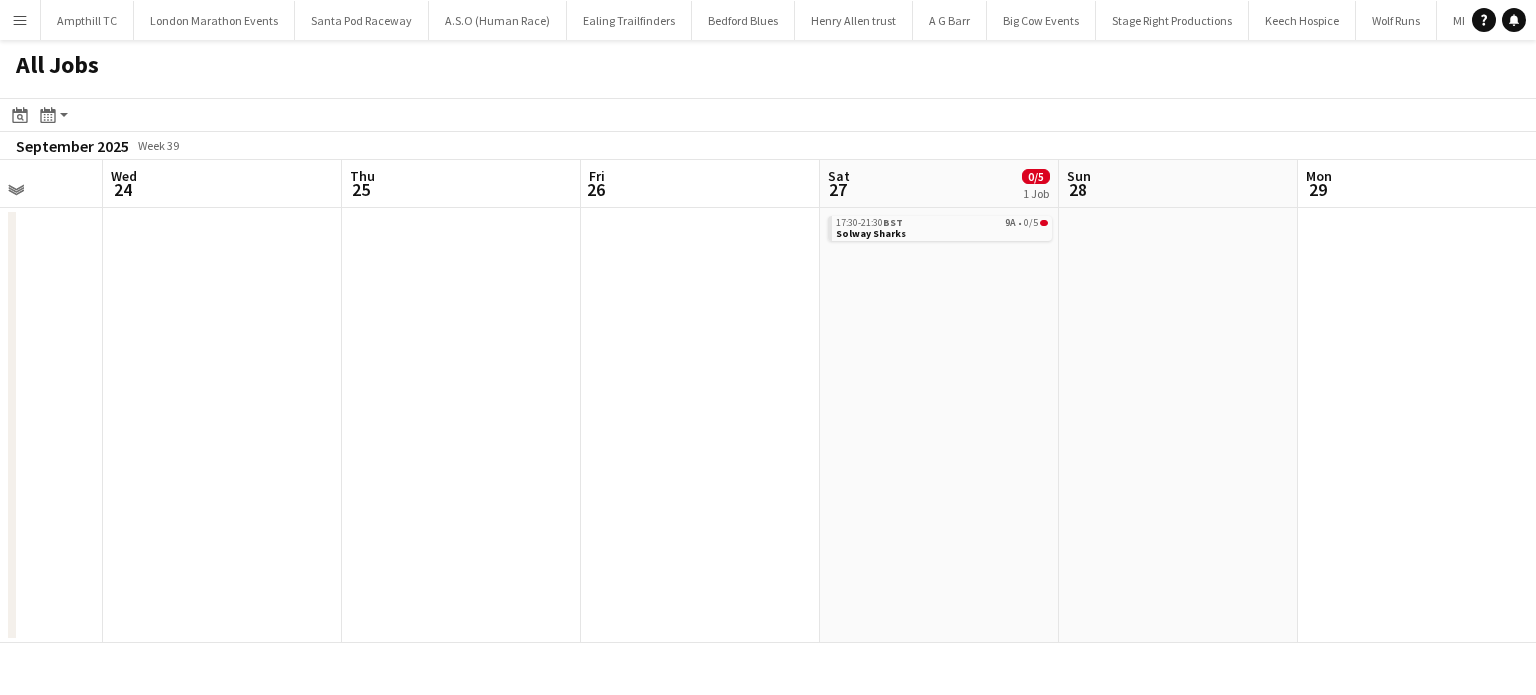 click on "All Jobs
Date picker
AUG 2025 AUG 2025 Monday M Tuesday T Wednesday W Thursday T Friday F Saturday S Sunday S  AUG   1   2   3   4   5   6   7   8   9   10   11   12   13   14   15   16   17   18   19   20   21   22   23   24   25   26   27   28   29   30   31
Comparison range
Comparison range
Today
Month view / Day view
Day view by Board Day view by Job Month view  September 2025   Week 39
Expand/collapse
Sun   21   Mon   22   Tue   23   Wed   24   Thu   25   Fri   26   Sat   27   0/5   1 Job   Sun   28   Mon   29   Tue   30   Wed   1   Thu   2   17:30-21:30    BST   9A   •   0/5   Solway Sharks" 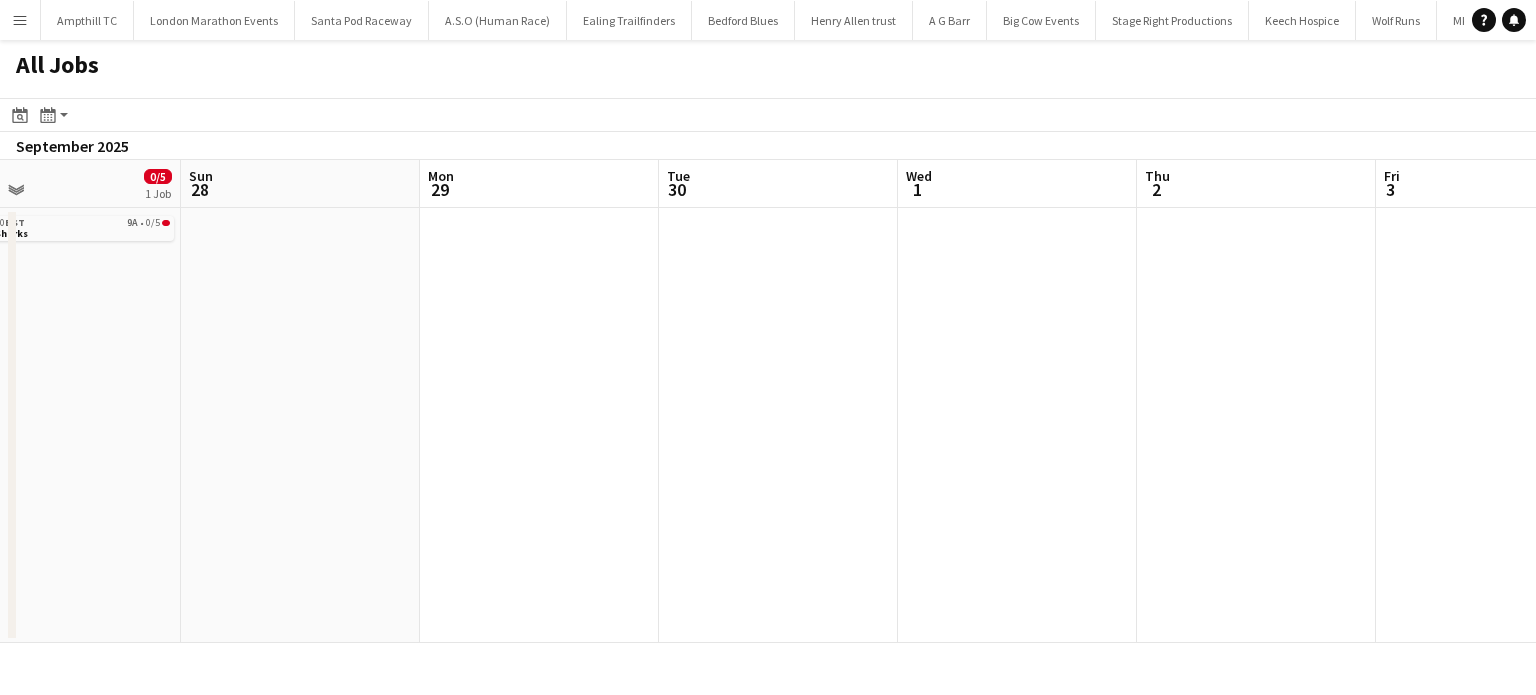 click on "Wed   24   Thu   25   Fri   26   Sat   27   0/5   1 Job   Sun   28   Mon   29   Tue   30   Wed   1   Thu   2   Fri   3   Sat   4   0/9   3 Jobs   Sun   5   17:30-21:30    BST   9A   •   0/5   Solway Sharks   11:30-18:00    BST   0/2   Chinnor   12:45-17:30    BST   0/2   Ealing Trailfinders   17:30-21:30    BST   8A   •   0/5   Peterborough Phantoms" at bounding box center (768, 401) 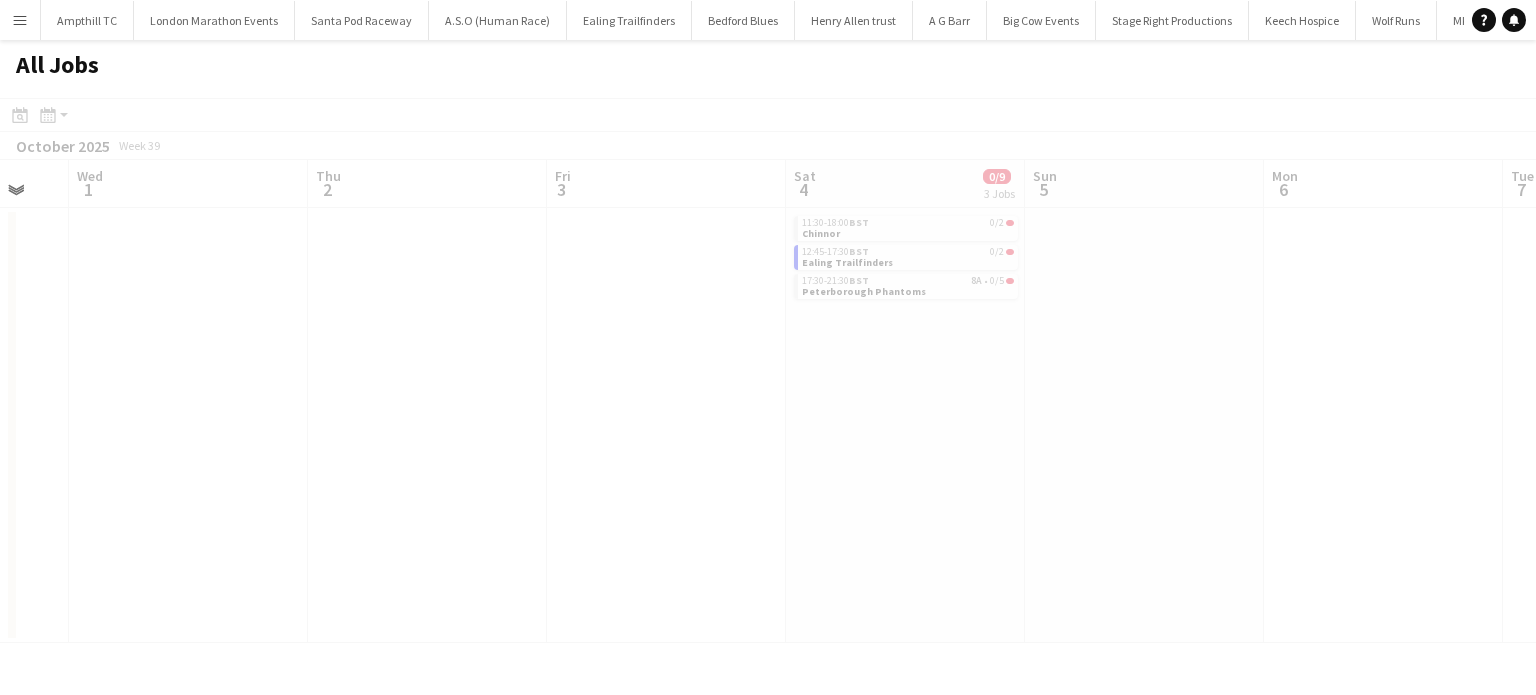 drag, startPoint x: 1088, startPoint y: 424, endPoint x: 445, endPoint y: 424, distance: 643 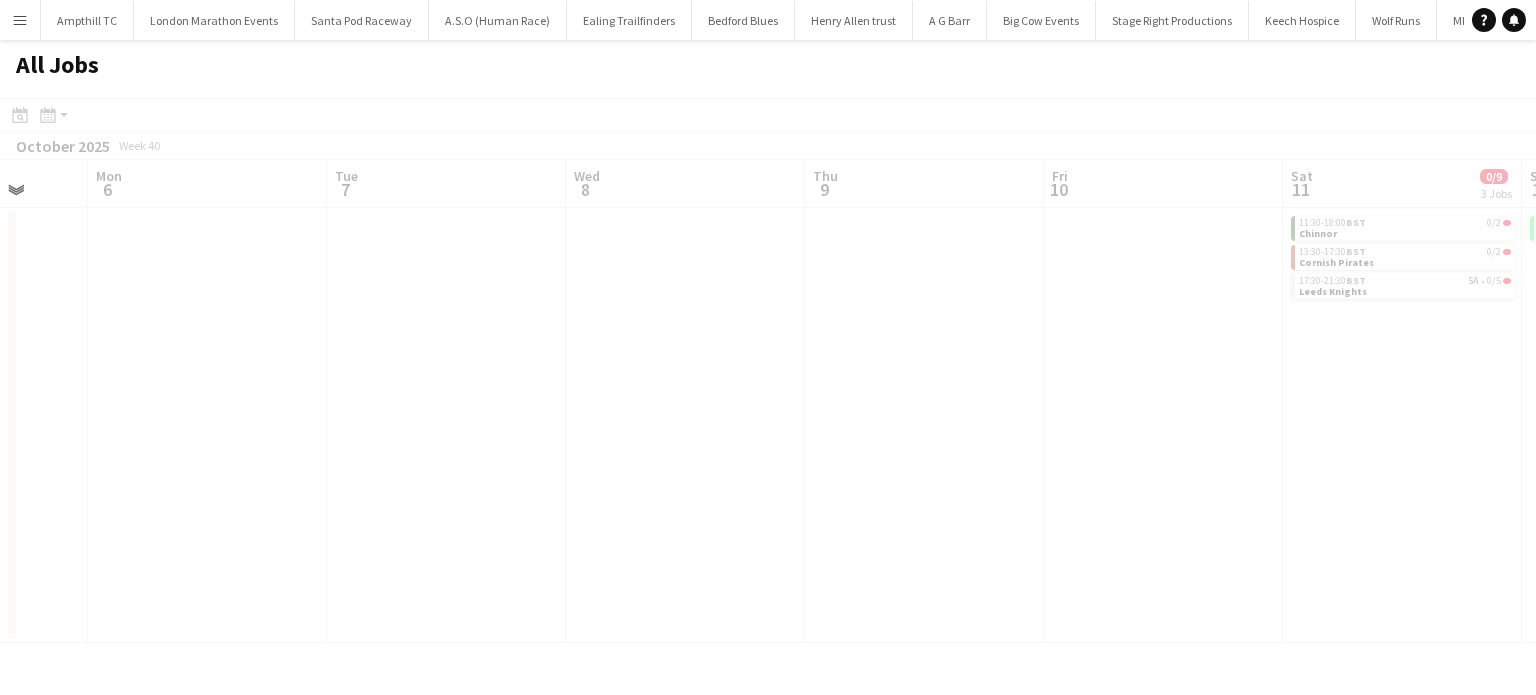 drag, startPoint x: 1059, startPoint y: 372, endPoint x: 1016, endPoint y: 443, distance: 83.00603 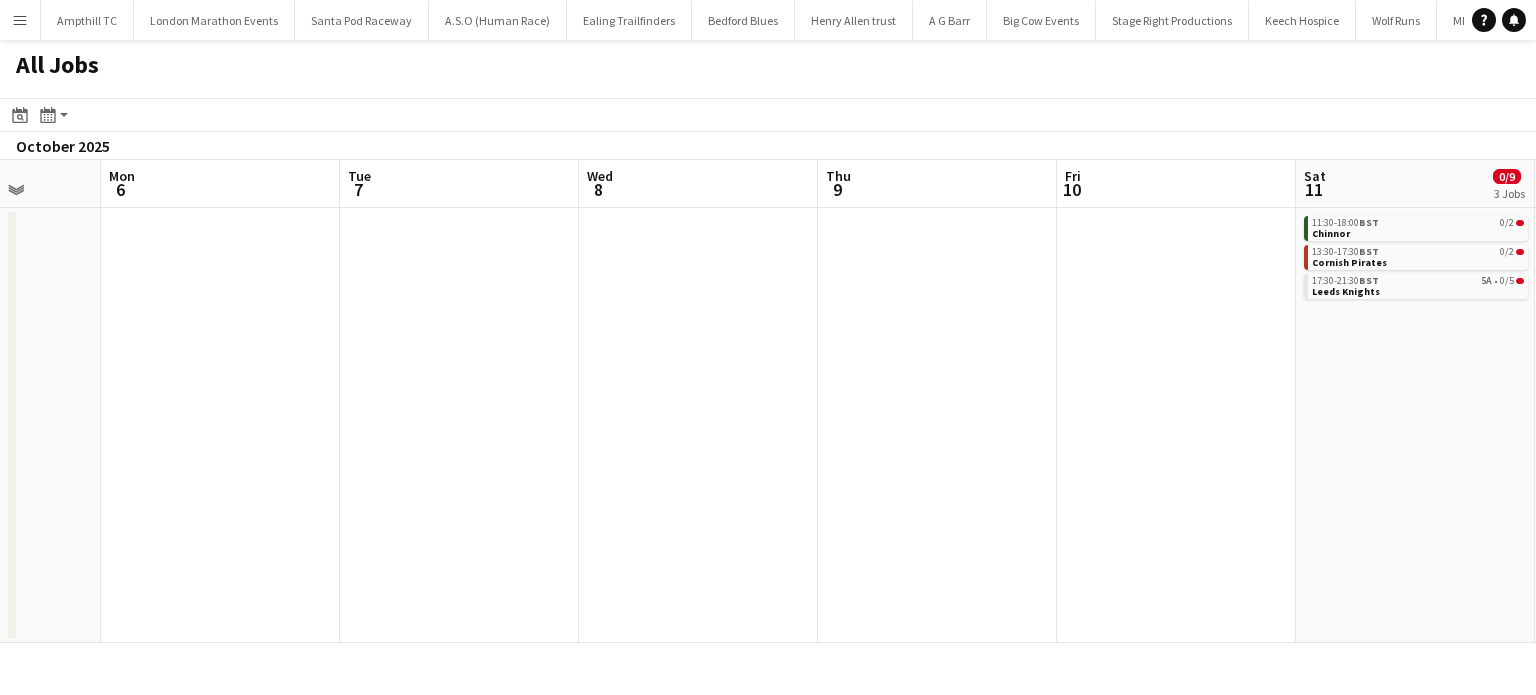 drag, startPoint x: 928, startPoint y: 471, endPoint x: 355, endPoint y: 477, distance: 573.03143 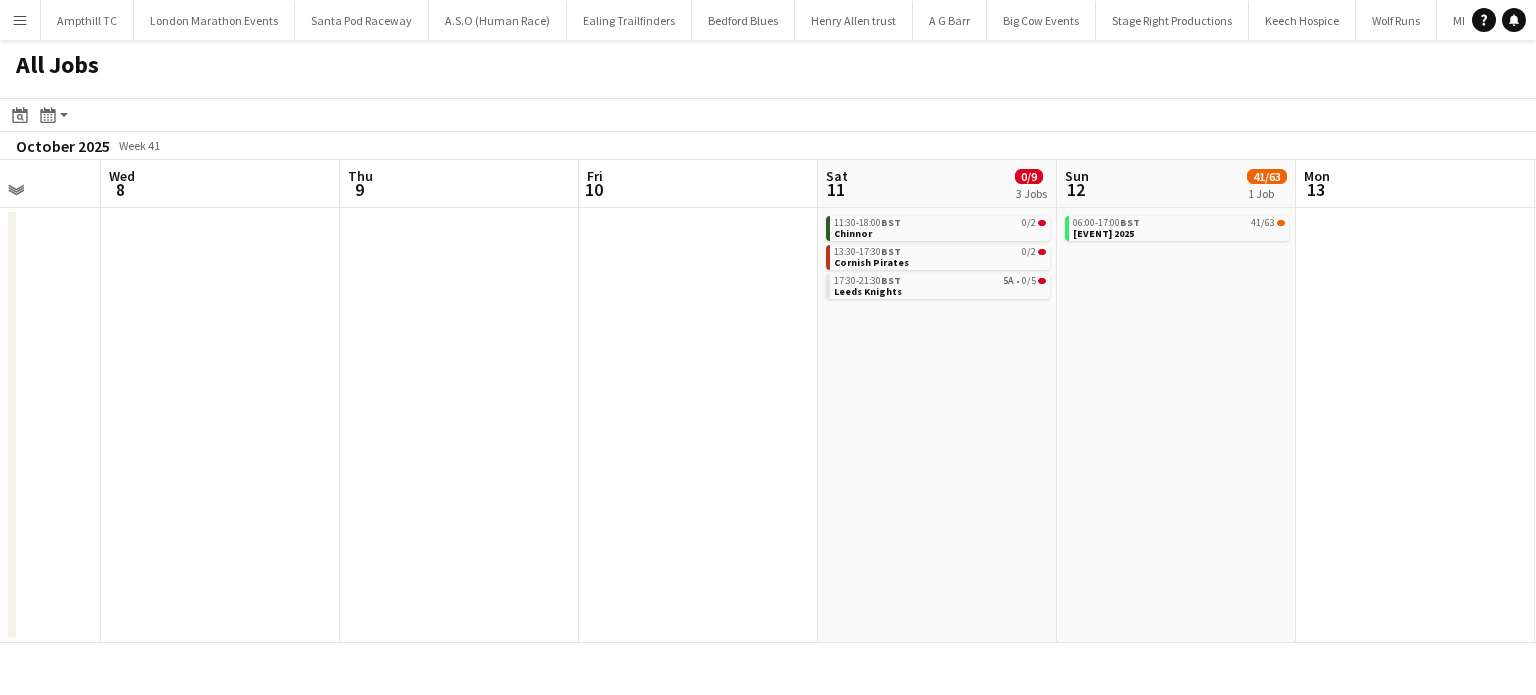 scroll, scrollTop: 0, scrollLeft: 894, axis: horizontal 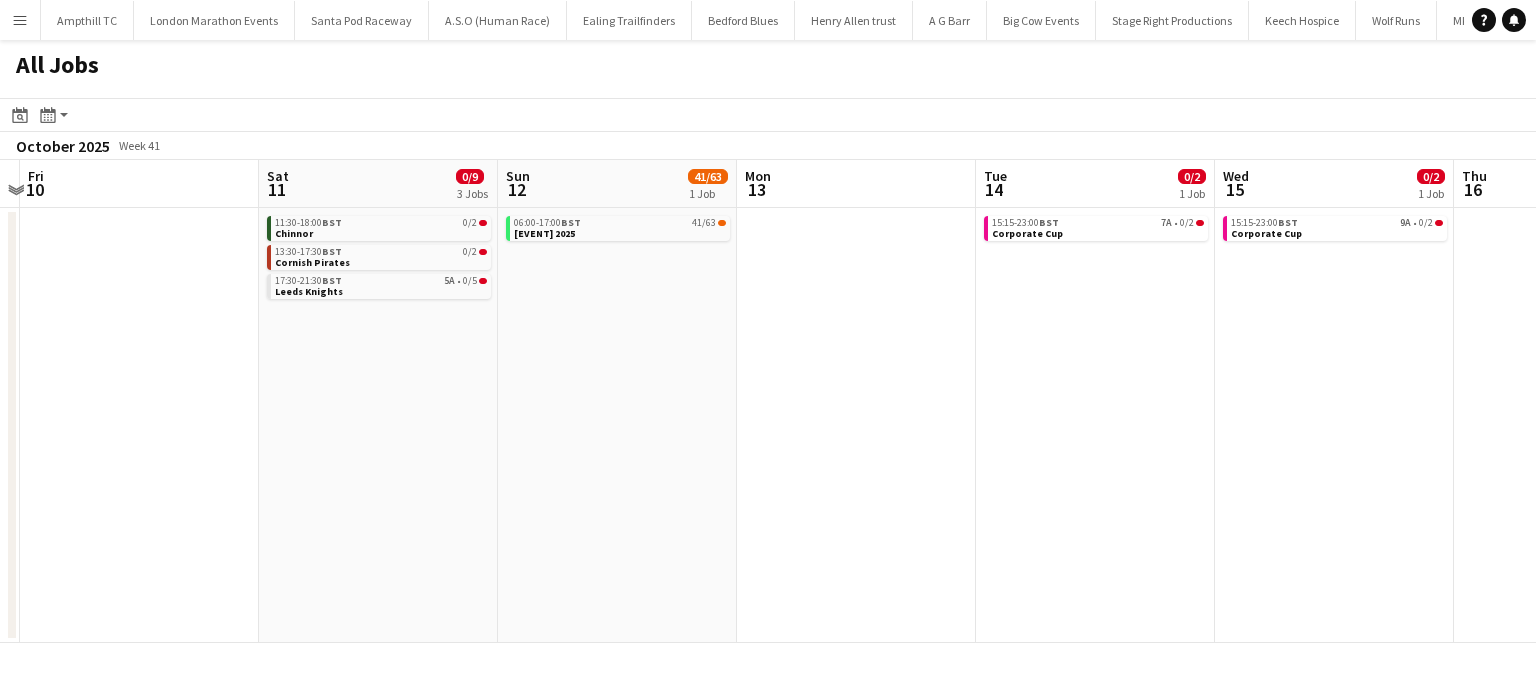 drag, startPoint x: 1271, startPoint y: 326, endPoint x: 974, endPoint y: 404, distance: 307.07166 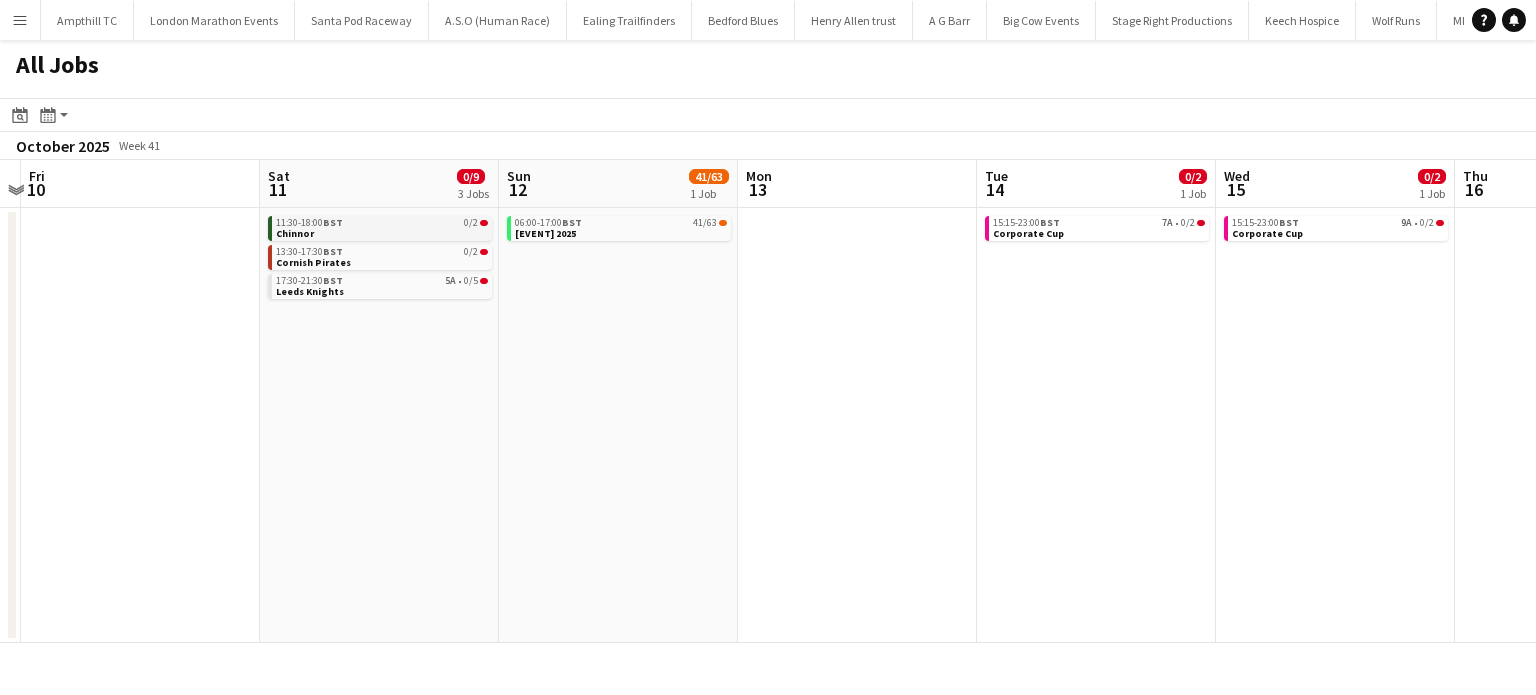 click on "11:30-18:00    BST   0/2   Chinnor" at bounding box center [382, 227] 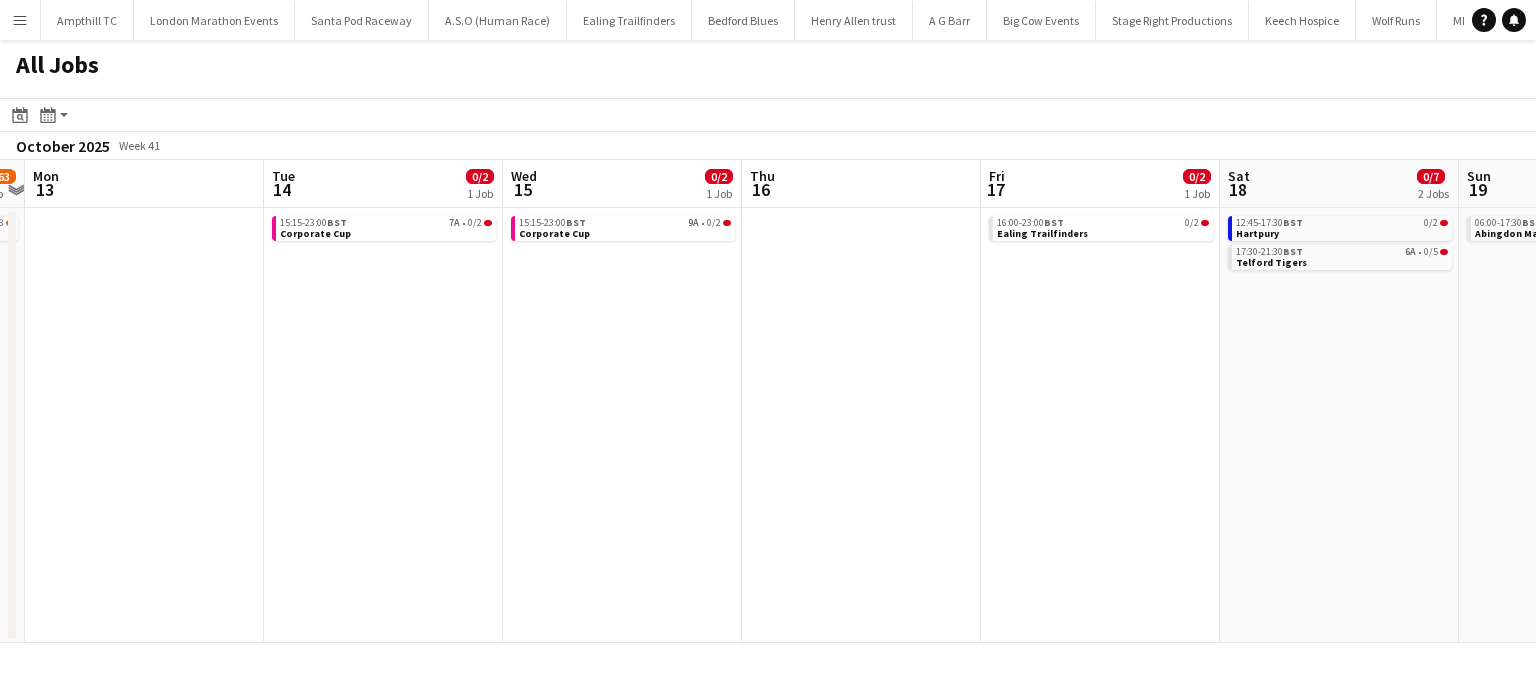 scroll, scrollTop: 0, scrollLeft: 857, axis: horizontal 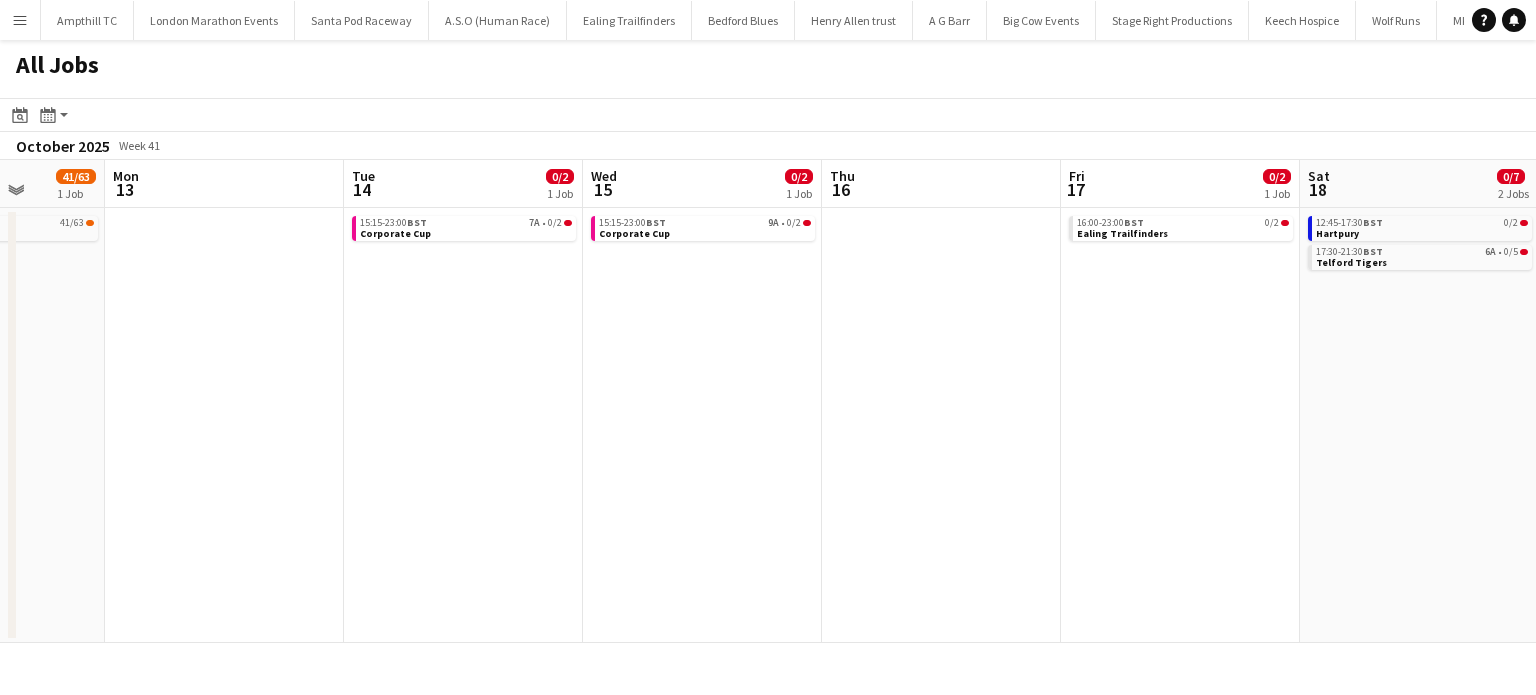 drag, startPoint x: 1245, startPoint y: 321, endPoint x: 608, endPoint y: 403, distance: 642.25616 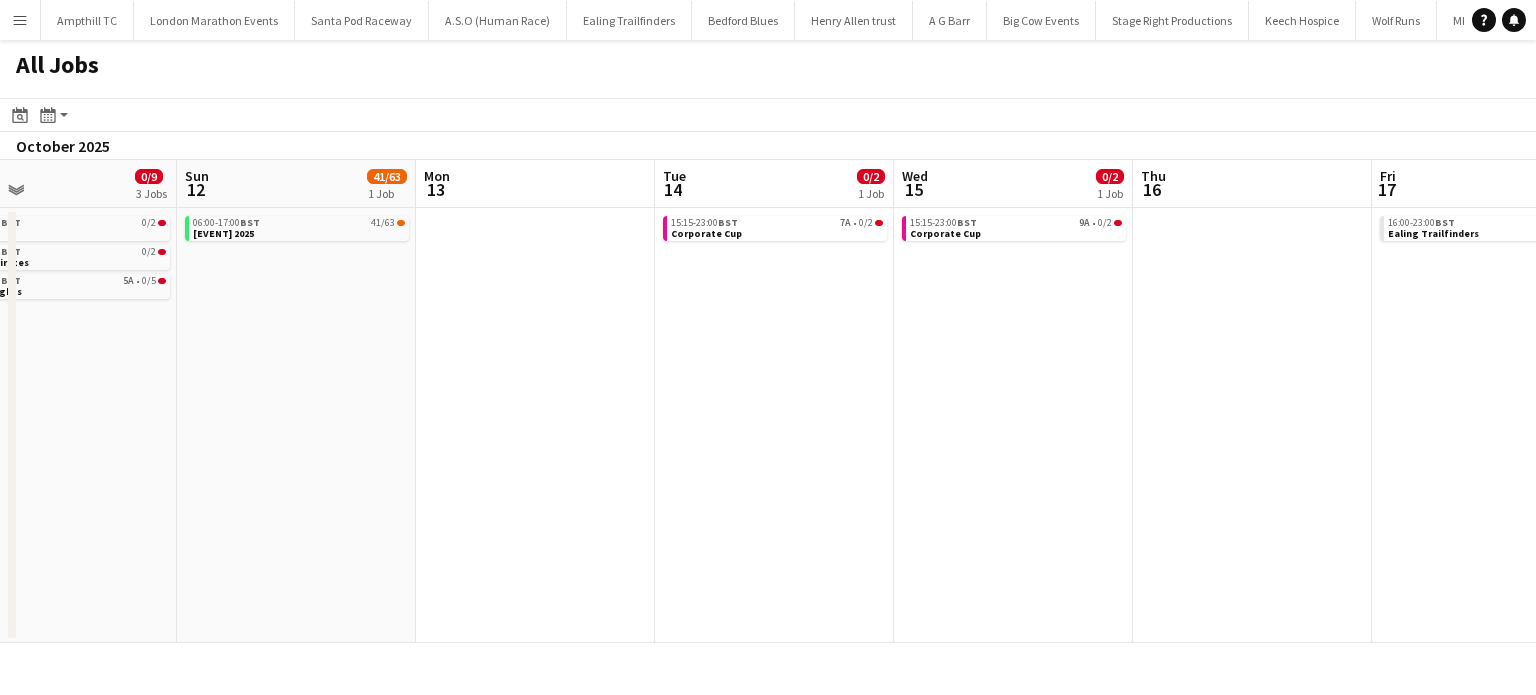 drag, startPoint x: 1008, startPoint y: 372, endPoint x: 364, endPoint y: 446, distance: 648.2376 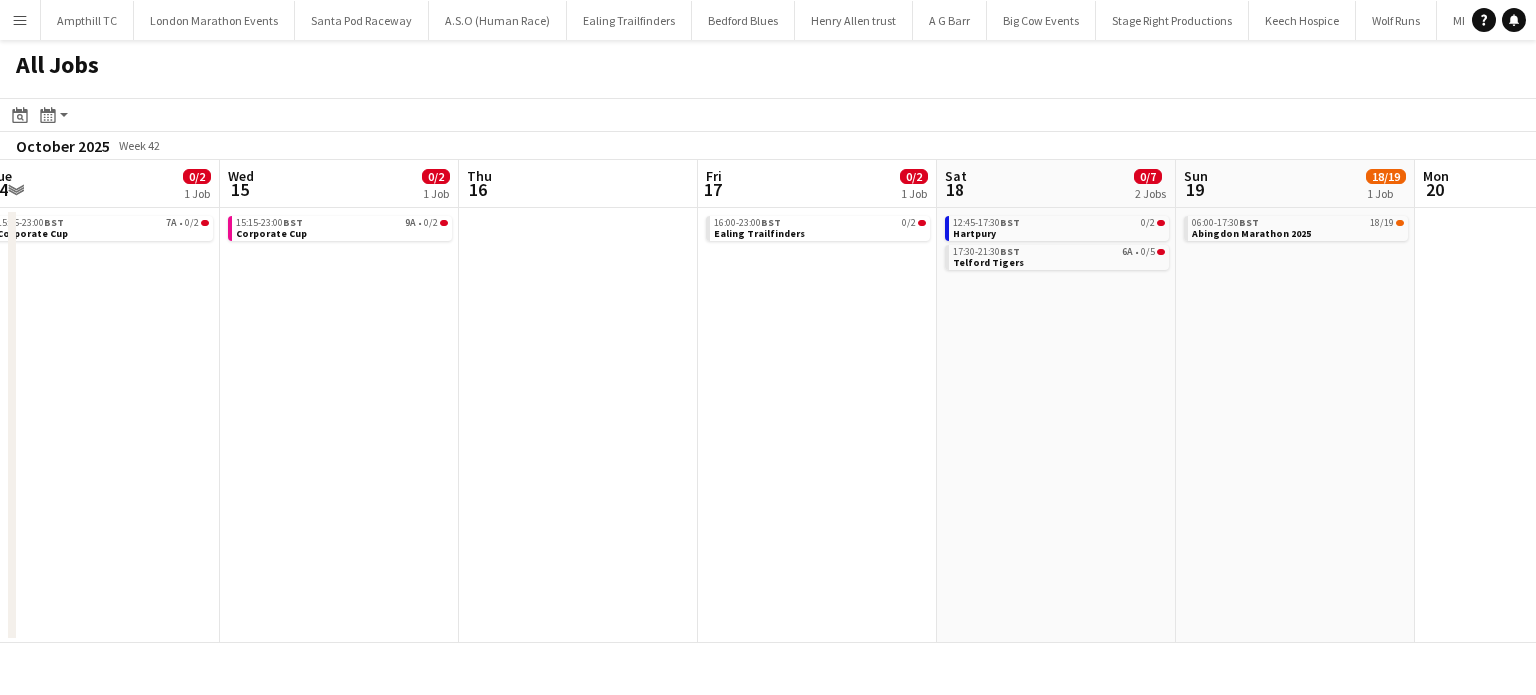 drag, startPoint x: 1121, startPoint y: 339, endPoint x: 308, endPoint y: 455, distance: 821.2338 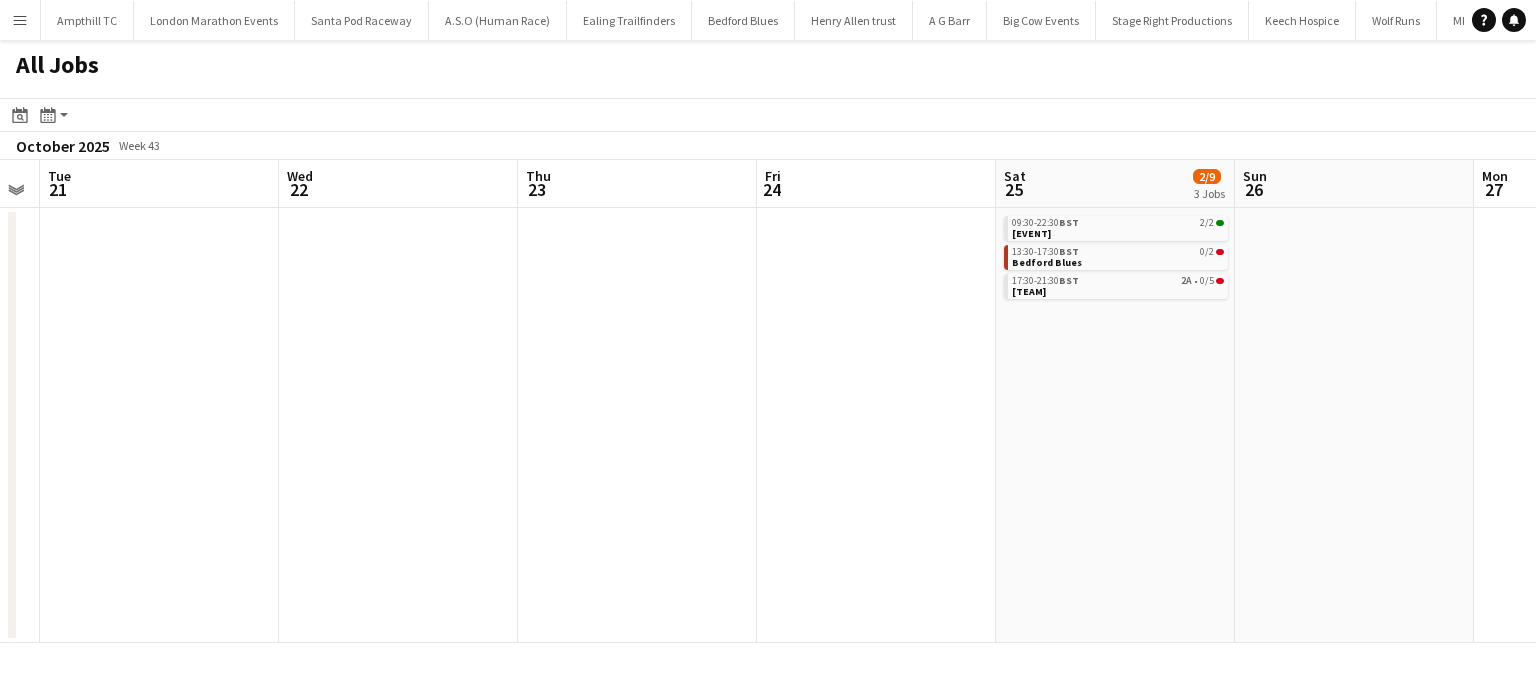 click on "All Jobs
Date picker
AUG 2025 AUG 2025 Monday M Tuesday T Wednesday W Thursday T Friday F Saturday S Sunday S  AUG   1   2   3   4   5   6   7   8   9   10   11   12   13   14   15   16   17   18   19   20   21   22   23   24   25   26   27   28   29   30   31
Comparison range
Comparison range
Today
Month view / Day view
Day view by Board Day view by Job Month view  October 2025   Week 42
Expand/collapse
Fri   17   0/2   1 Job   Sat   18   0/7   2 Jobs   Sun   19   18/19   1 Job   Mon   20   Tue   21   Wed   22   Thu   23   Fri   24   Sat   25   2/9   3 Jobs   Sun   26   Mon   27   Tue   28   16:00-23:00    BST   0/2   Ealing Trailfinders   12:45-17:30    BST   0/2   Hartpury   17:30-21:30    BST   6A   •   0/5   Telford Tigers   06:00-17:30    BST   18/19   Abingdon Marathon 2025   09:30-22:30    BST   2/2   Flames and Thunder   BST" 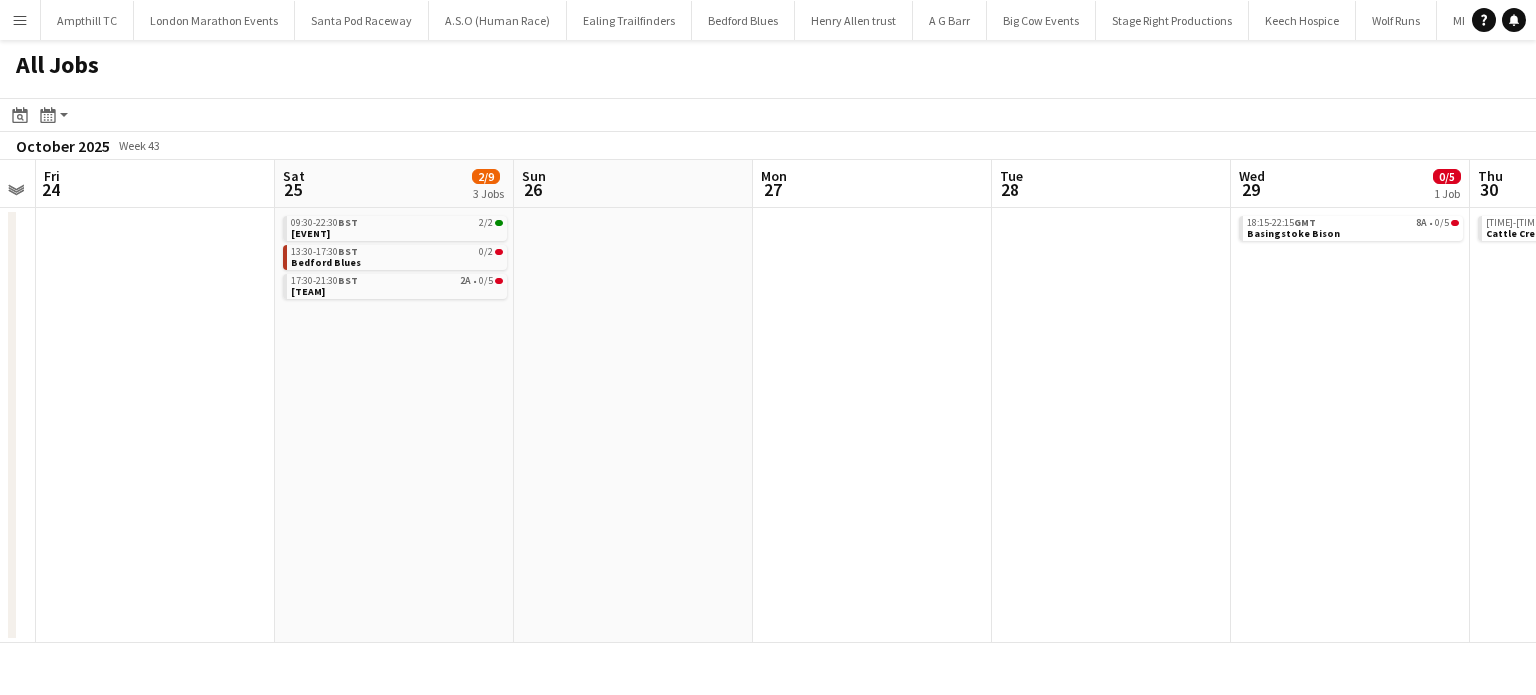 drag, startPoint x: 1108, startPoint y: 411, endPoint x: 542, endPoint y: 471, distance: 569.1713 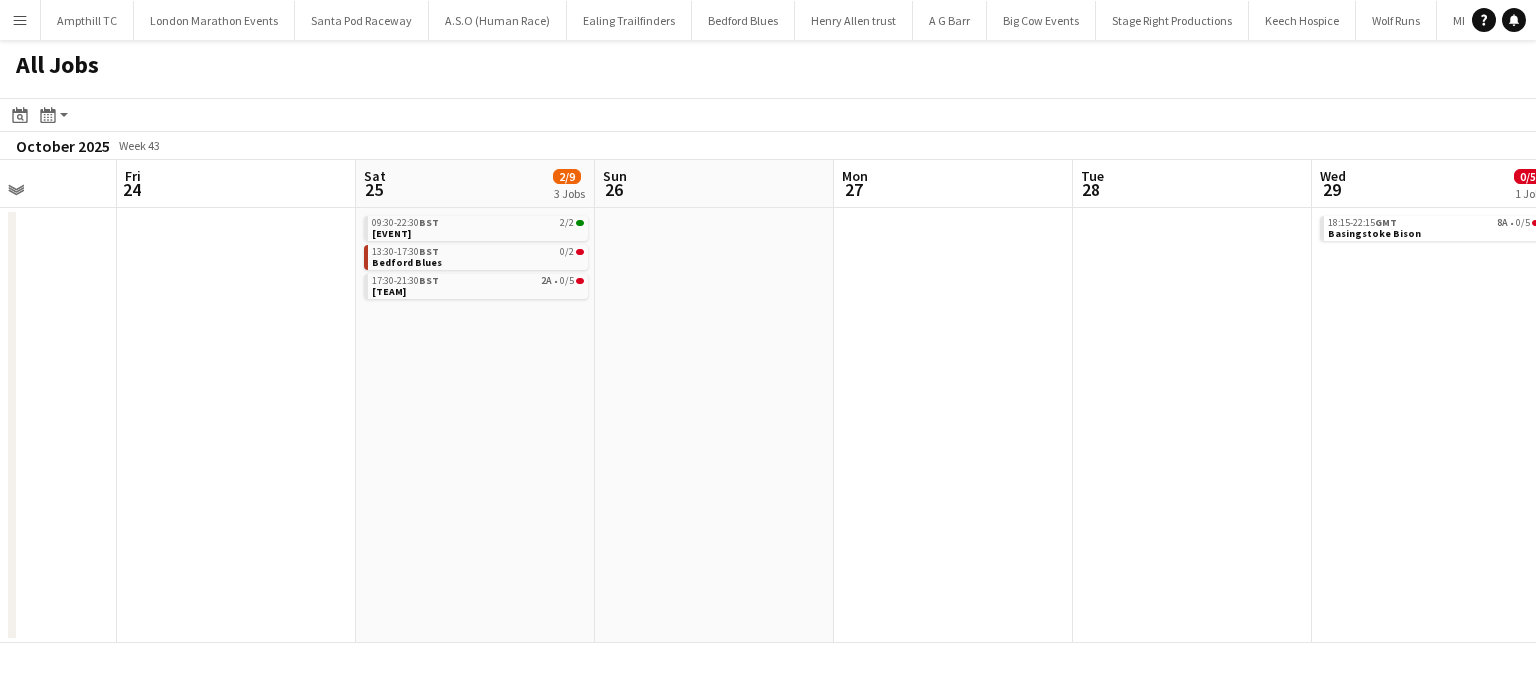 click on "All Jobs
Date picker
AUG 2025 AUG 2025 Monday M Tuesday T Wednesday W Thursday T Friday F Saturday S Sunday S  AUG   1   2   3   4   5   6   7   8   9   10   11   12   13   14   15   16   17   18   19   20   21   22   23   24   25   26   27   28   29   30   31
Comparison range
Comparison range
Today
Month view / Day view
Day view by Board Day view by Job Month view  October 2025   Week 43
Expand/collapse
Tue   21   Wed   22   Thu   23   Fri   24   Sat   25   2/9   3 Jobs   Sun   26   Mon   27   Tue   28   Wed   29   0/5   1 Job   Thu   30   1/2   1 Job   Fri   31   0/2   1 Job   Sat   1   17/25   5 Jobs   09:30-22:30    BST   2/2   Flames and Thunder   13:30-17:30    BST   0/2   Bedford Blues   17:30-21:30    BST   2A   •   0/5   Swindon Wildcats   18:15-22:15    GMT   8A   •   0/5   Basingstoke Bison   17:00-20:30    GMT   1A   •" 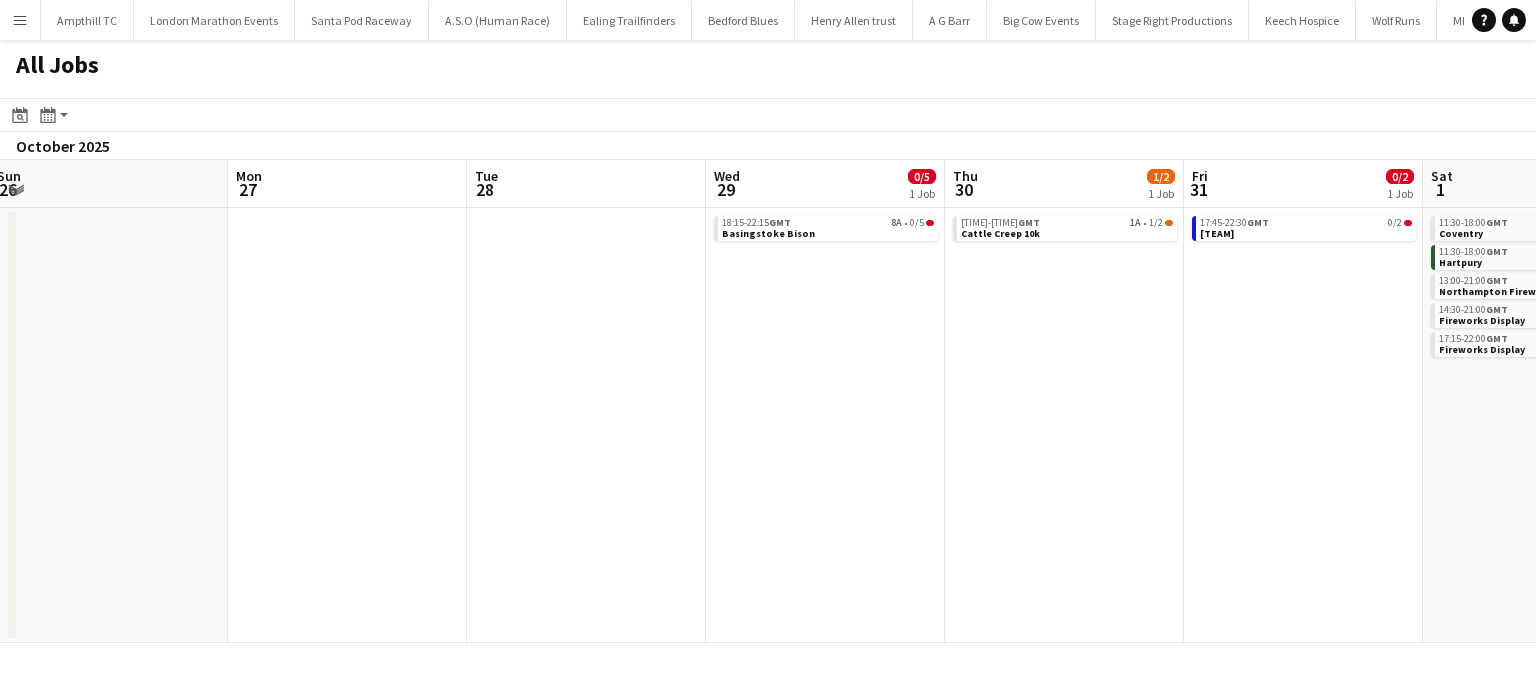 drag, startPoint x: 896, startPoint y: 387, endPoint x: 756, endPoint y: 389, distance: 140.01428 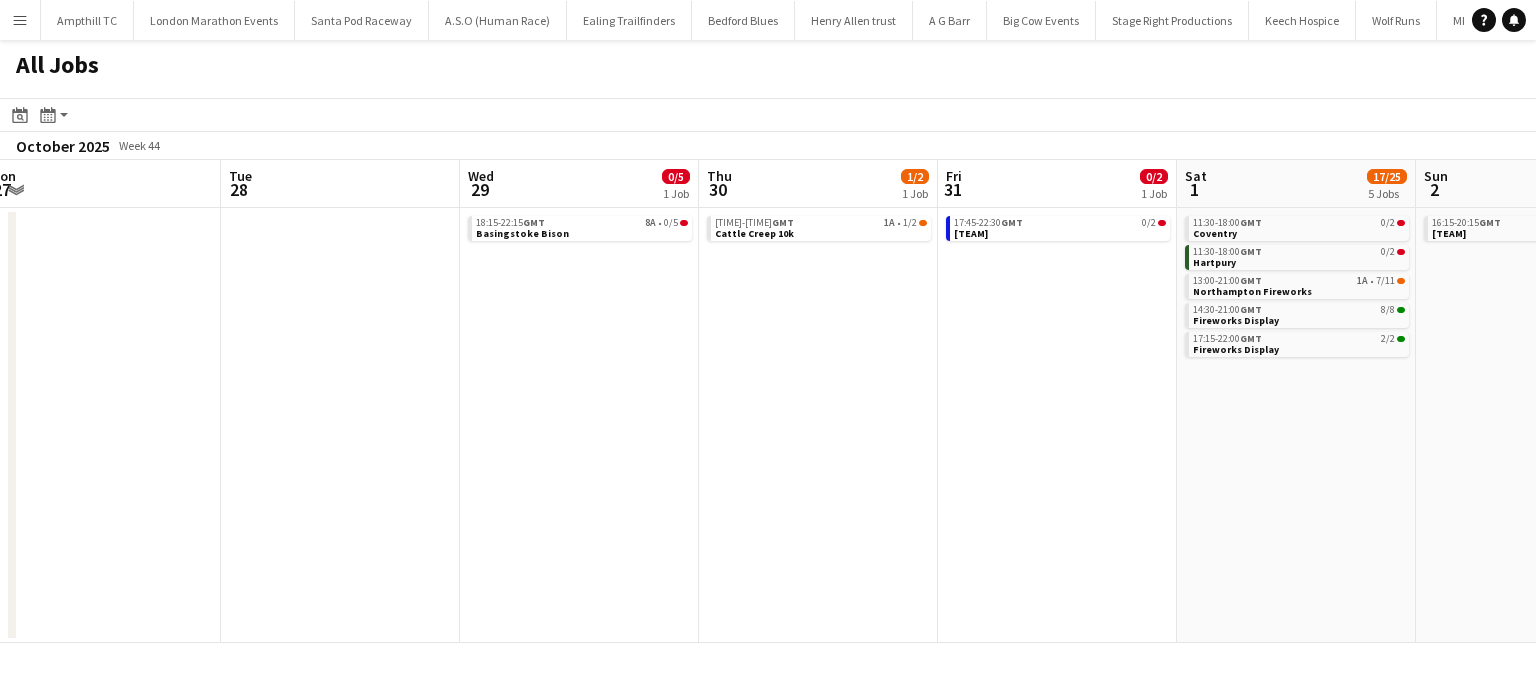scroll, scrollTop: 0, scrollLeft: 917, axis: horizontal 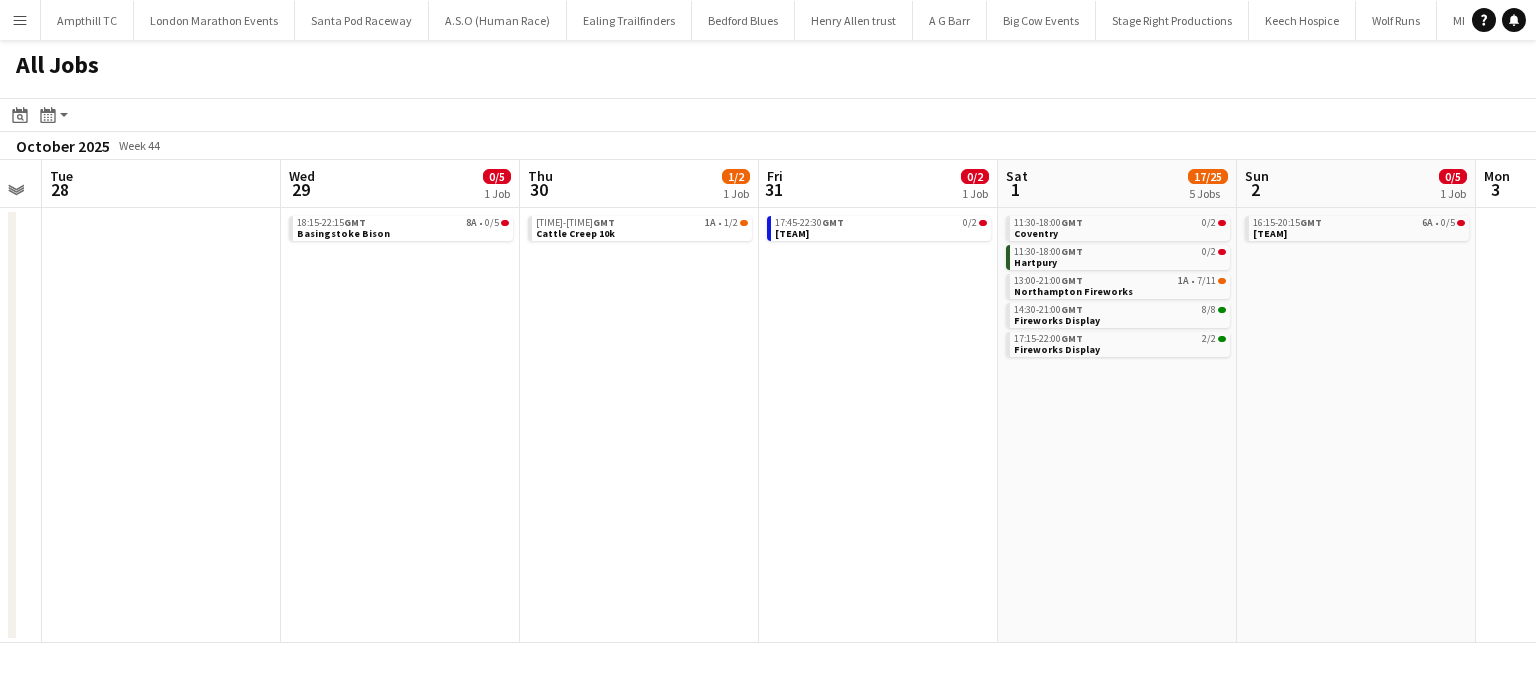 drag, startPoint x: 1008, startPoint y: 344, endPoint x: 978, endPoint y: 344, distance: 30 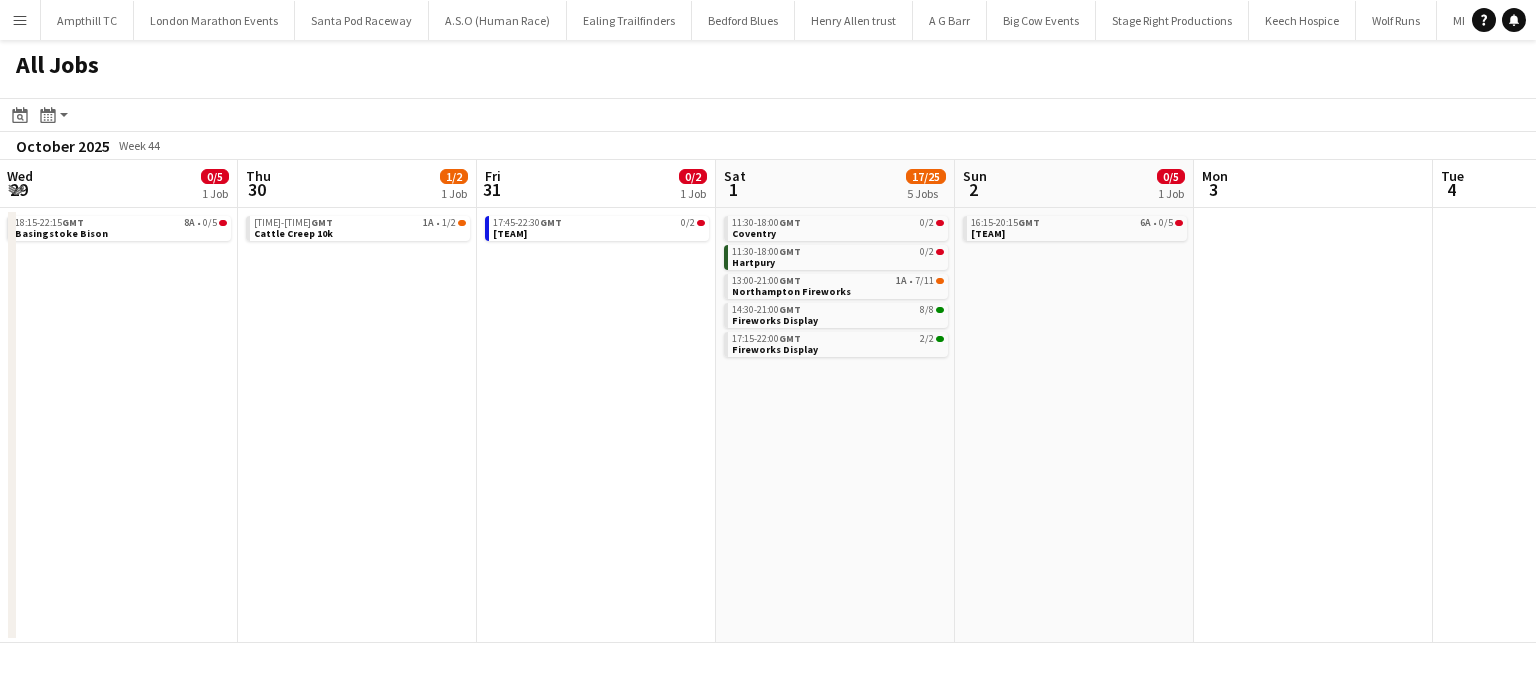 drag, startPoint x: 1172, startPoint y: 431, endPoint x: 954, endPoint y: 437, distance: 218.08255 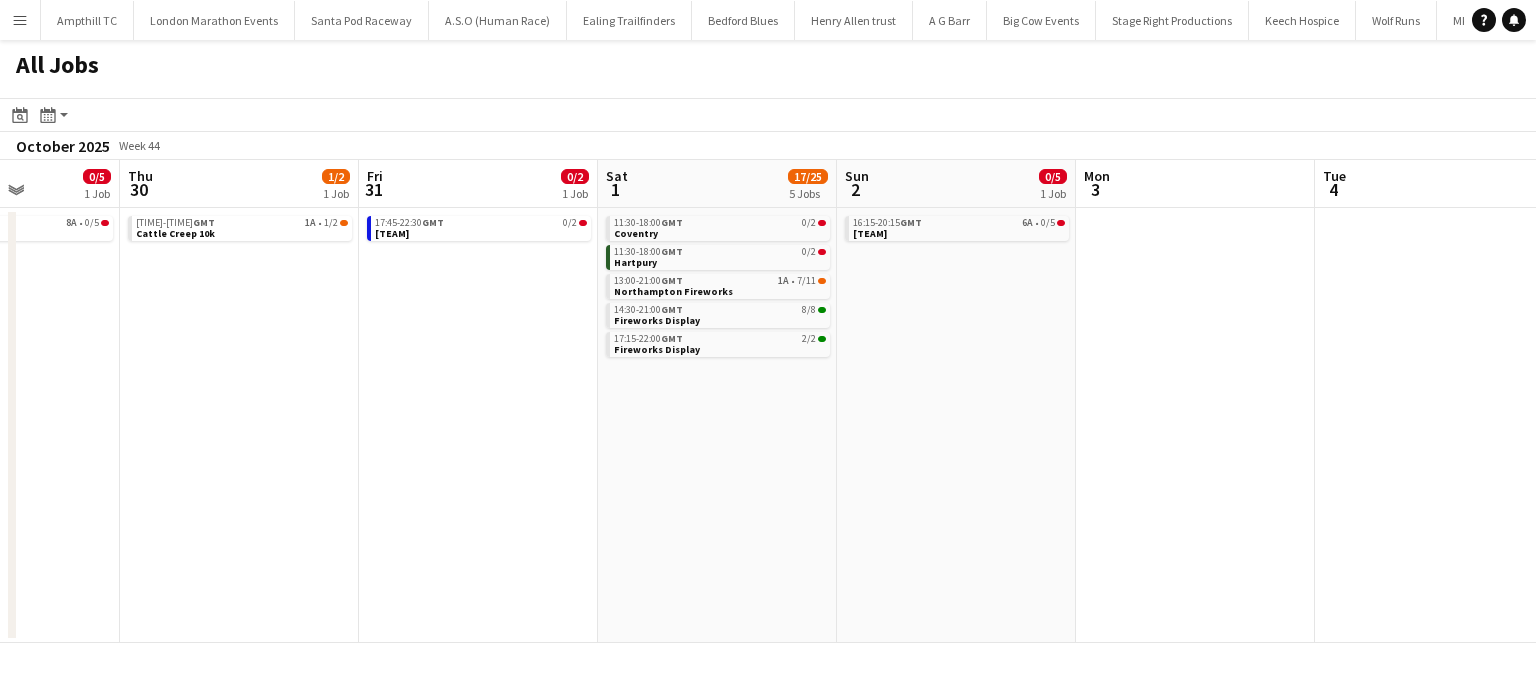drag, startPoint x: 1114, startPoint y: 366, endPoint x: 1024, endPoint y: 367, distance: 90.005554 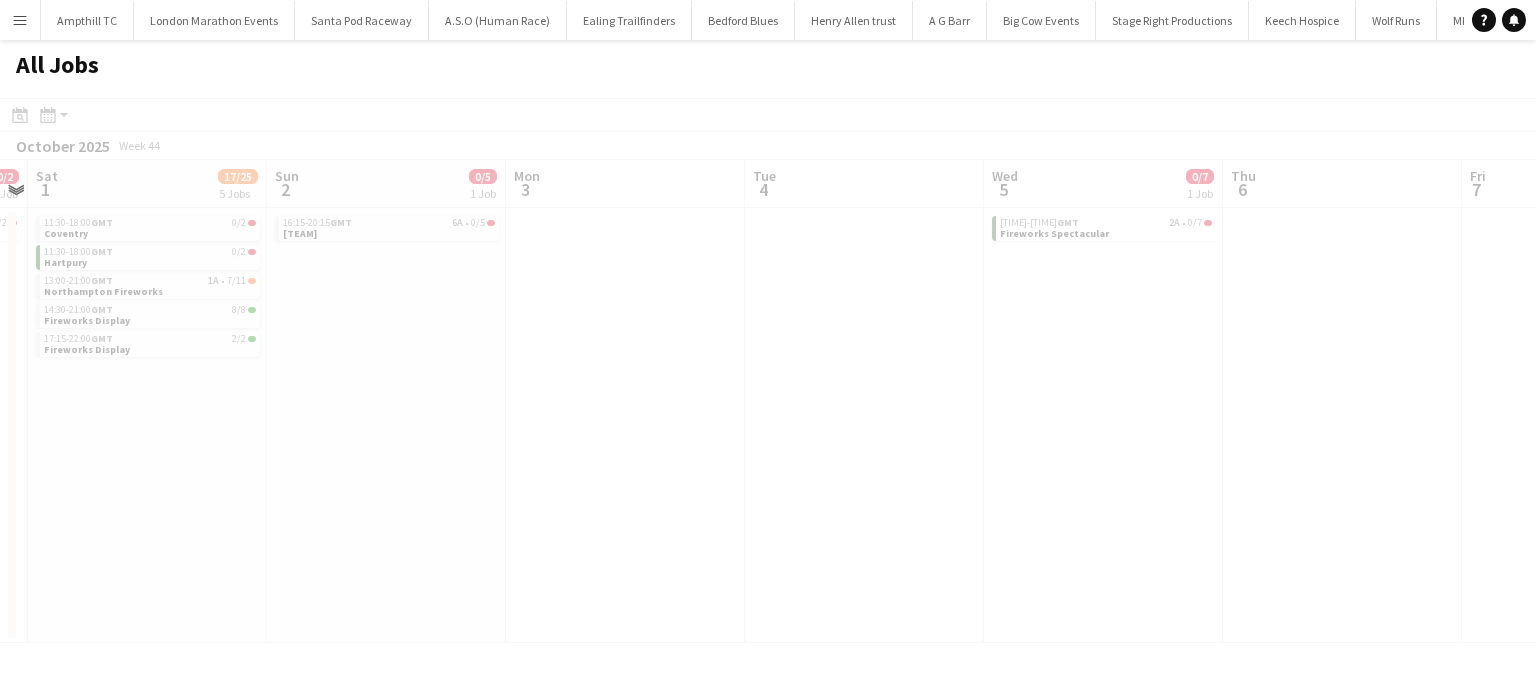 drag, startPoint x: 1009, startPoint y: 370, endPoint x: 440, endPoint y: 384, distance: 569.1722 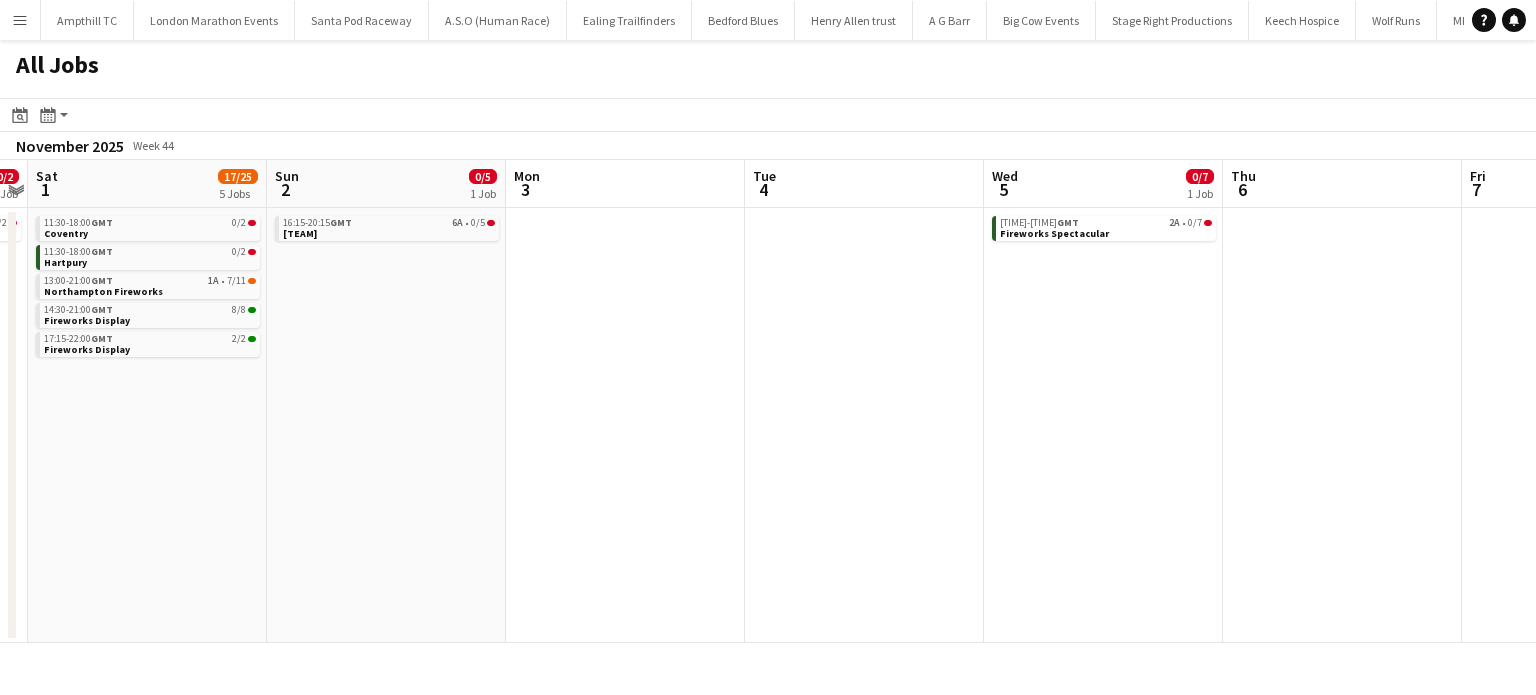 scroll, scrollTop: 0, scrollLeft: 931, axis: horizontal 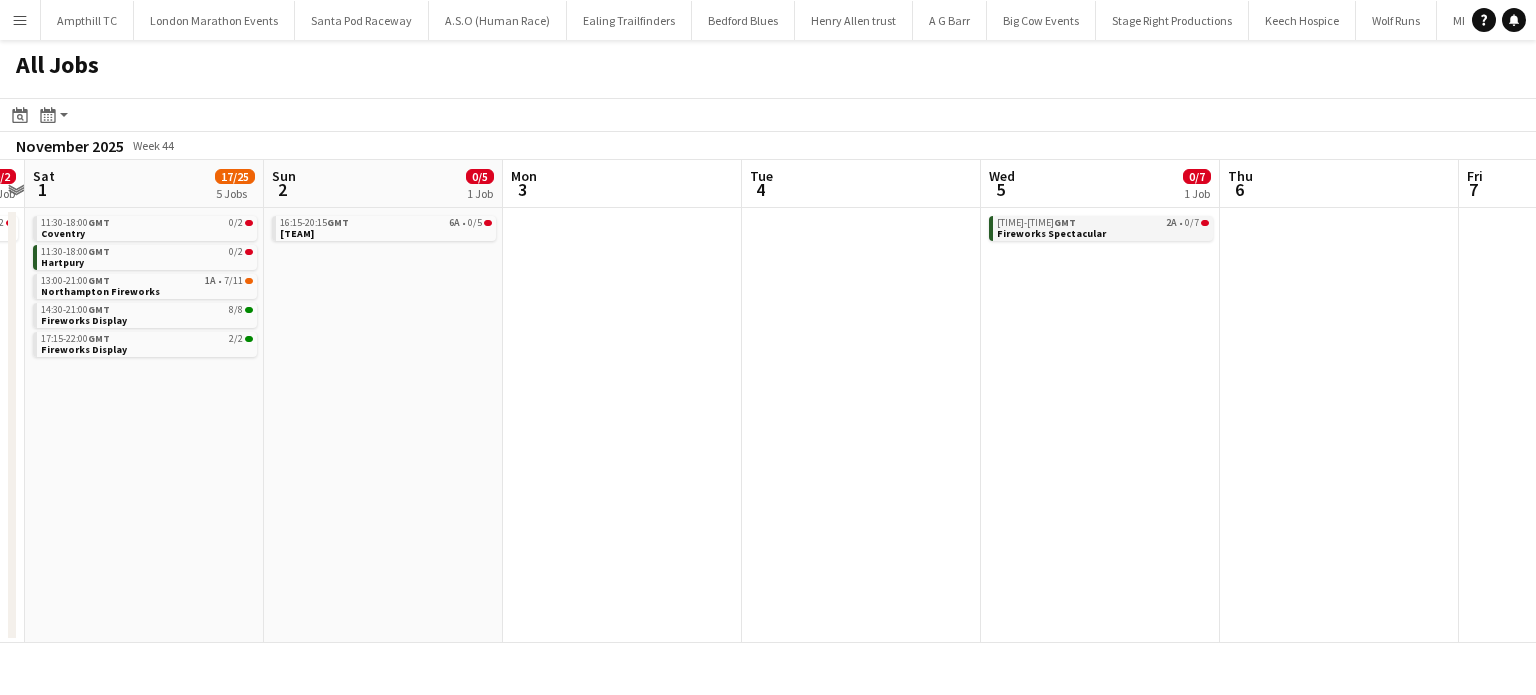 click on "14:15-23:15    GMT   2A   •   0/7" at bounding box center [1103, 223] 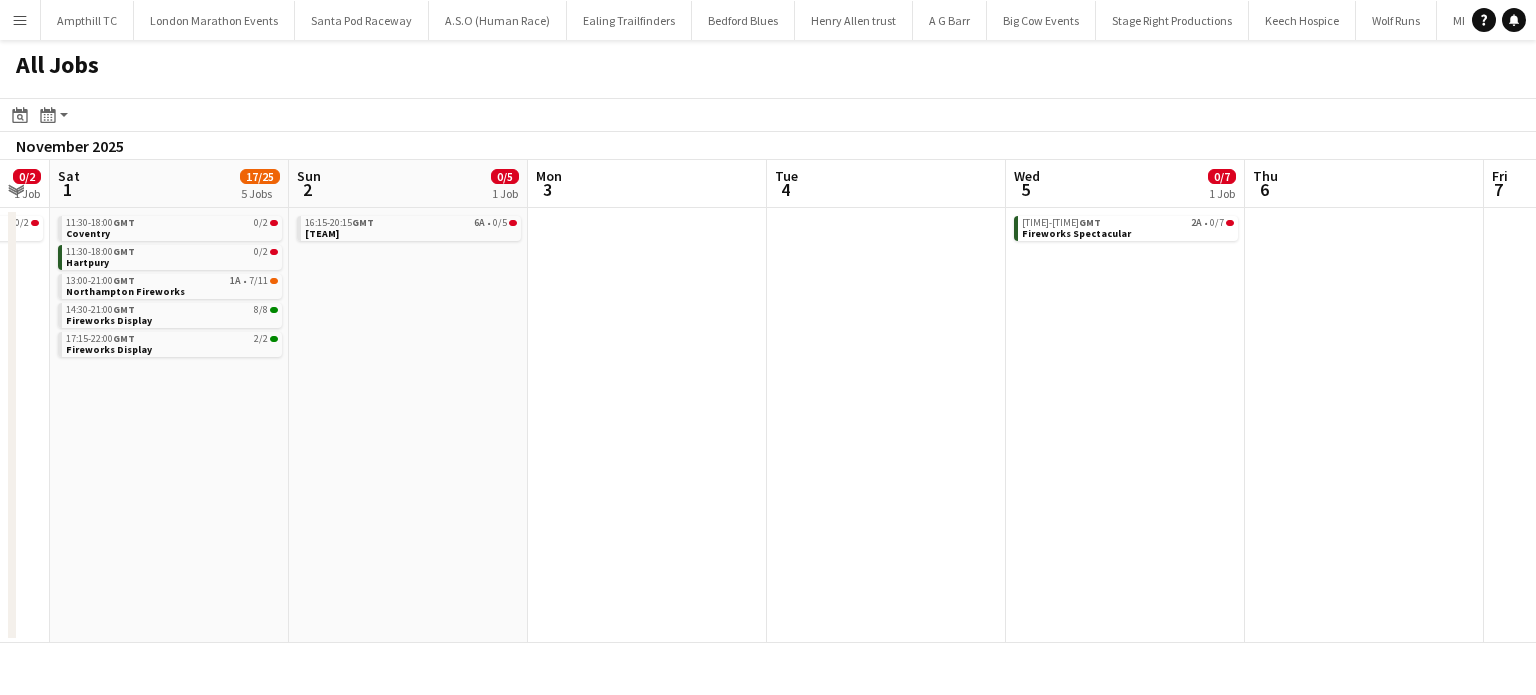 click on "All Jobs
Date picker
AUG 2025 AUG 2025 Monday M Tuesday T Wednesday W Thursday T Friday F Saturday S Sunday S  AUG   1   2   3   4   5   6   7   8   9   10   11   12   13   14   15   16   17   18   19   20   21   22   23   24   25   26   27   28   29   30   31
Comparison range
Comparison range
Today
Month view / Day view
Day view by Board Day view by Job Month view  November 2025   Week 44
Expand/collapse
Tue   28   Wed   29   0/5   1 Job   Thu   30   1/2   1 Job   Fri   31   0/2   1 Job   Sat   1   17/25   5 Jobs   Sun   2   0/5   1 Job   Mon   3   Tue   4   Wed   5   0/7   1 Job   Thu   6   Fri   7   Sat   8   6/13   3 Jobs   18:15-22:15    GMT   8A   •   0/5   Basingstoke Bison   17:00-20:30    GMT   1A   •   1/2   Cattle Creep 10k   17:45-22:30    GMT   0/2   Doncaster Knights   11:30-18:00    GMT   0/2   Coventry   11:30-18:00" 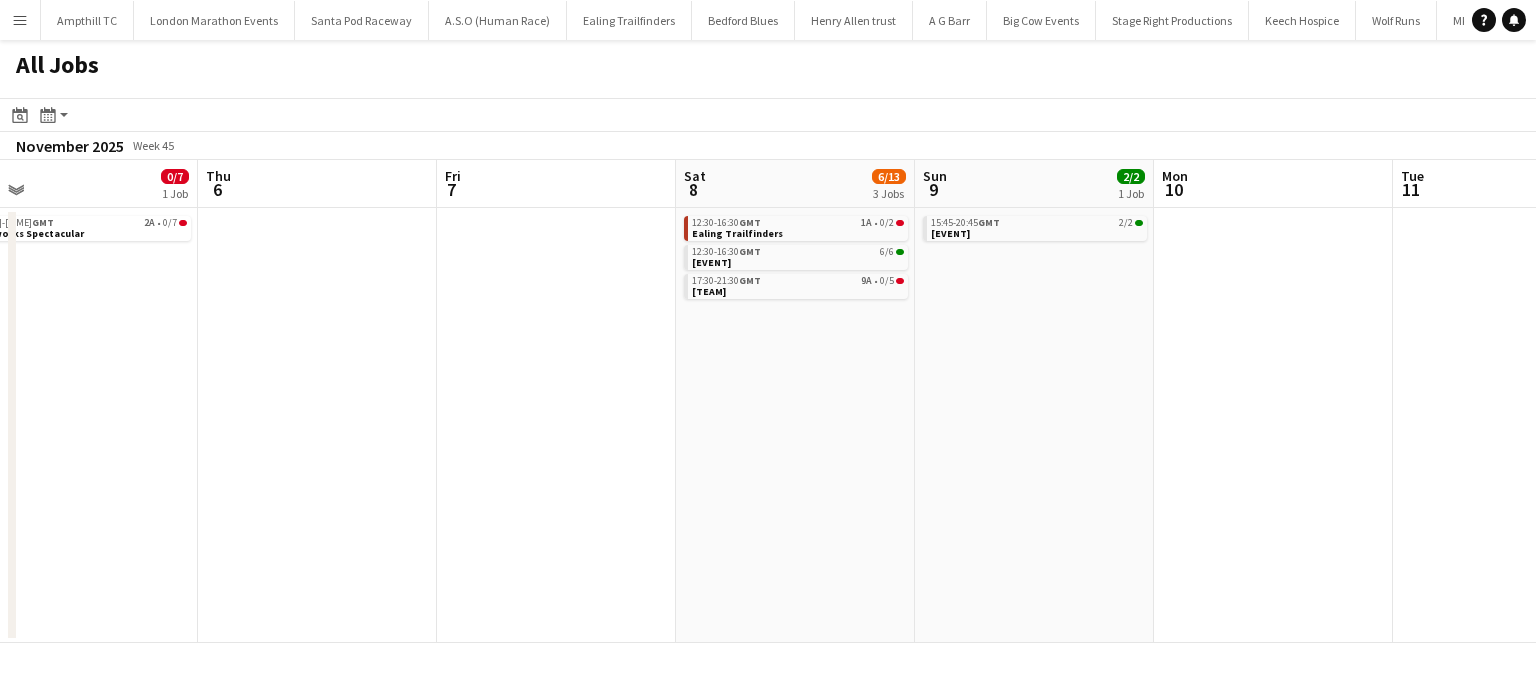 scroll, scrollTop: 0, scrollLeft: 610, axis: horizontal 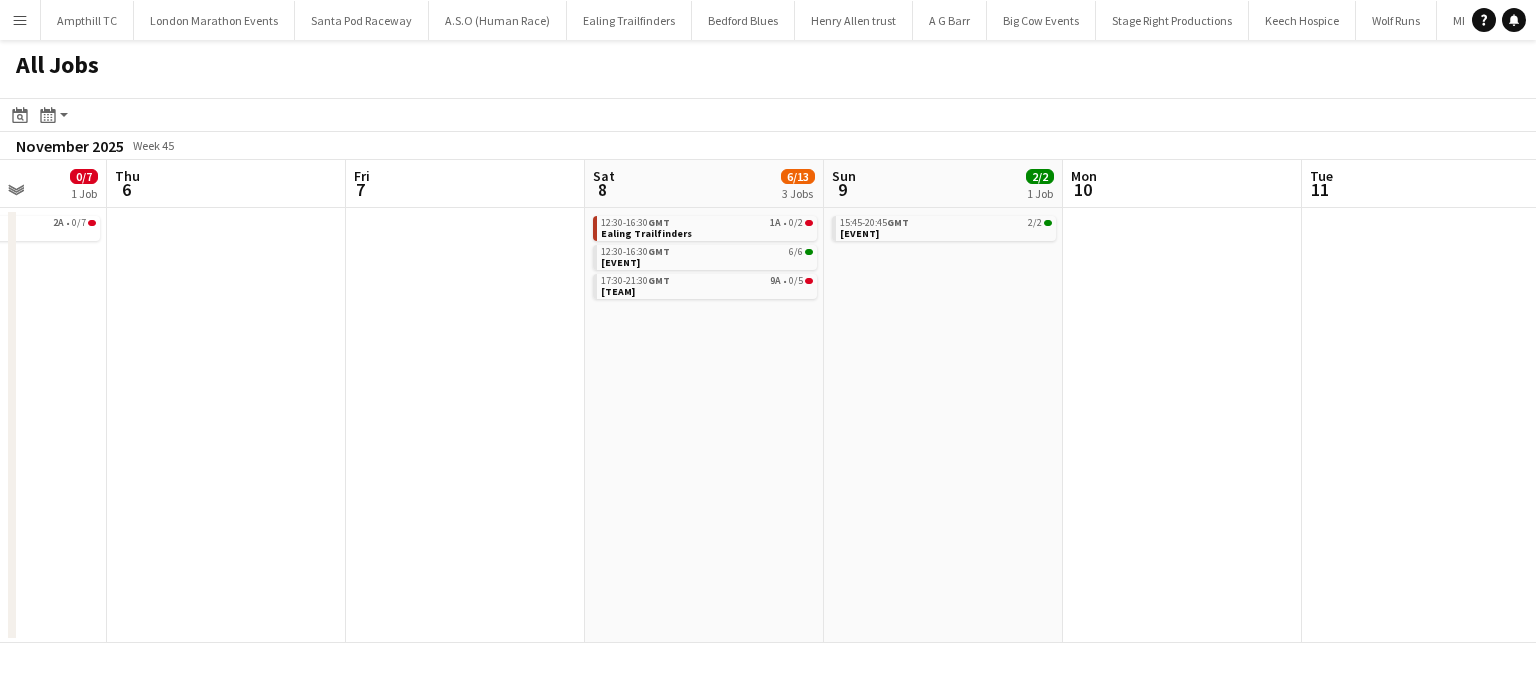 drag, startPoint x: 1168, startPoint y: 388, endPoint x: 597, endPoint y: 396, distance: 571.056 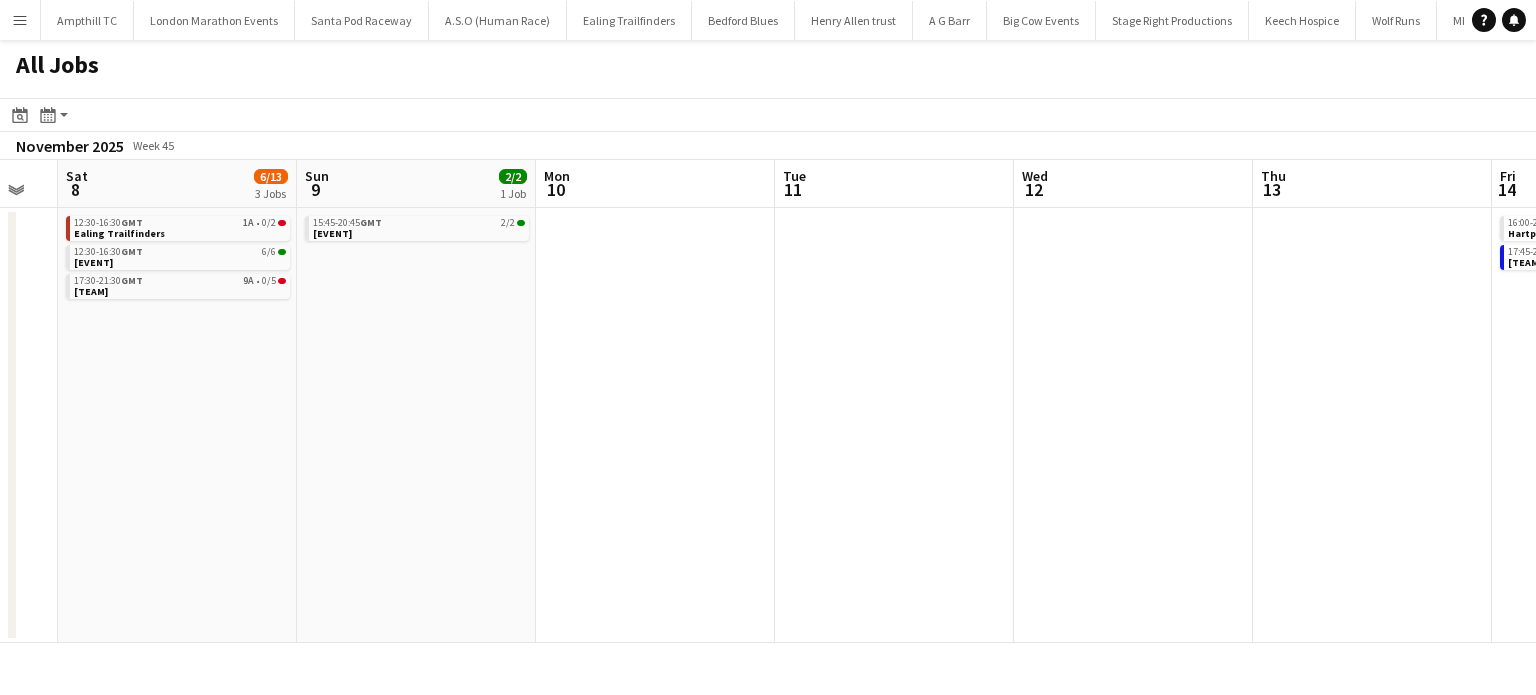 click on "All Jobs
Date picker
AUG 2025 AUG 2025 Monday M Tuesday T Wednesday W Thursday T Friday F Saturday S Sunday S  AUG   1   2   3   4   5   6   7   8   9   10   11   12   13   14   15   16   17   18   19   20   21   22   23   24   25   26   27   28   29   30   31
Comparison range
Comparison range
Today
Month view / Day view
Day view by Board Day view by Job Month view  November 2025   Week 45
Expand/collapse
Wed   5   0/7   1 Job   Thu   6   Fri   7   Sat   8   6/13   3 Jobs   Sun   9   2/2   1 Job   Mon   10   Tue   11   Wed   12   Thu   13   Fri   14   0/4   2 Jobs   Sat   15   0/5   1 Job   Sun   16   6/8   2 Jobs   14:15-23:15    GMT   2A   •   0/7   Fireworks Spectacular   12:30-16:30    GMT   1A   •   0/2   Ealing Trailfinders   12:30-16:30    GMT   6/6   Remembrance Day   17:30-21:30    GMT   9A   •   0/5   Hull Seahawks   GMT" 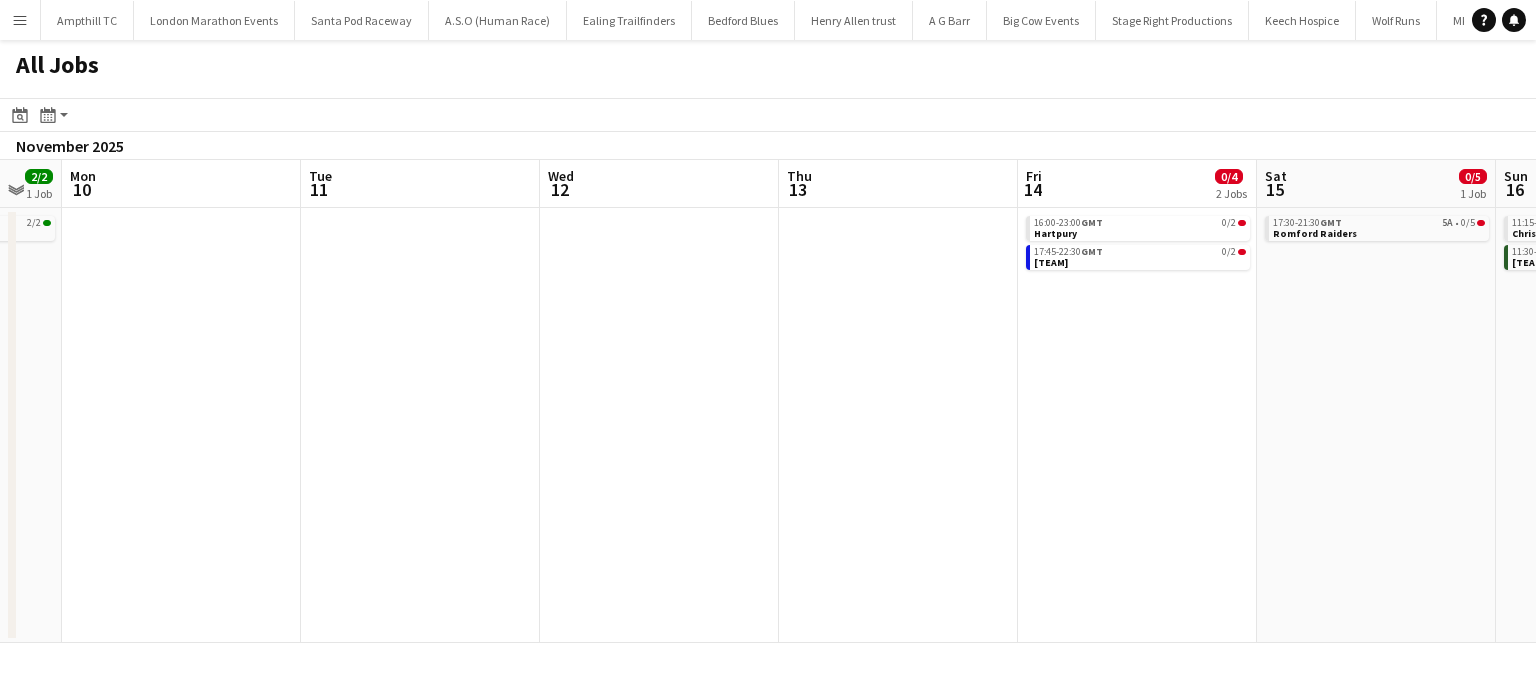 click on "Fri   7   Sat   8   6/13   3 Jobs   Sun   9   2/2   1 Job   Mon   10   Tue   11   Wed   12   Thu   13   Fri   14   0/4   2 Jobs   Sat   15   0/5   1 Job   Sun   16   6/8   2 Jobs   Mon   17   Tue   18   12:30-16:30    GMT   1A   •   0/2   Ealing Trailfinders   12:30-16:30    GMT   6/6   Remembrance Day   17:30-21:30    GMT   9A   •   0/5   Hull Seahawks   15:45-20:45    GMT   2/2   HATS Annual Fireworks Spectacular   16:00-23:00    GMT   0/2   Hartpury   17:45-22:30    GMT   0/2   Caldy   17:30-21:30    GMT   5A   •   0/5   Romford Raiders   11:15-19:30    GMT   6/6   Christmas Light Switch On   11:30-18:00    GMT   0/2   Doncaster Knights" at bounding box center (768, 401) 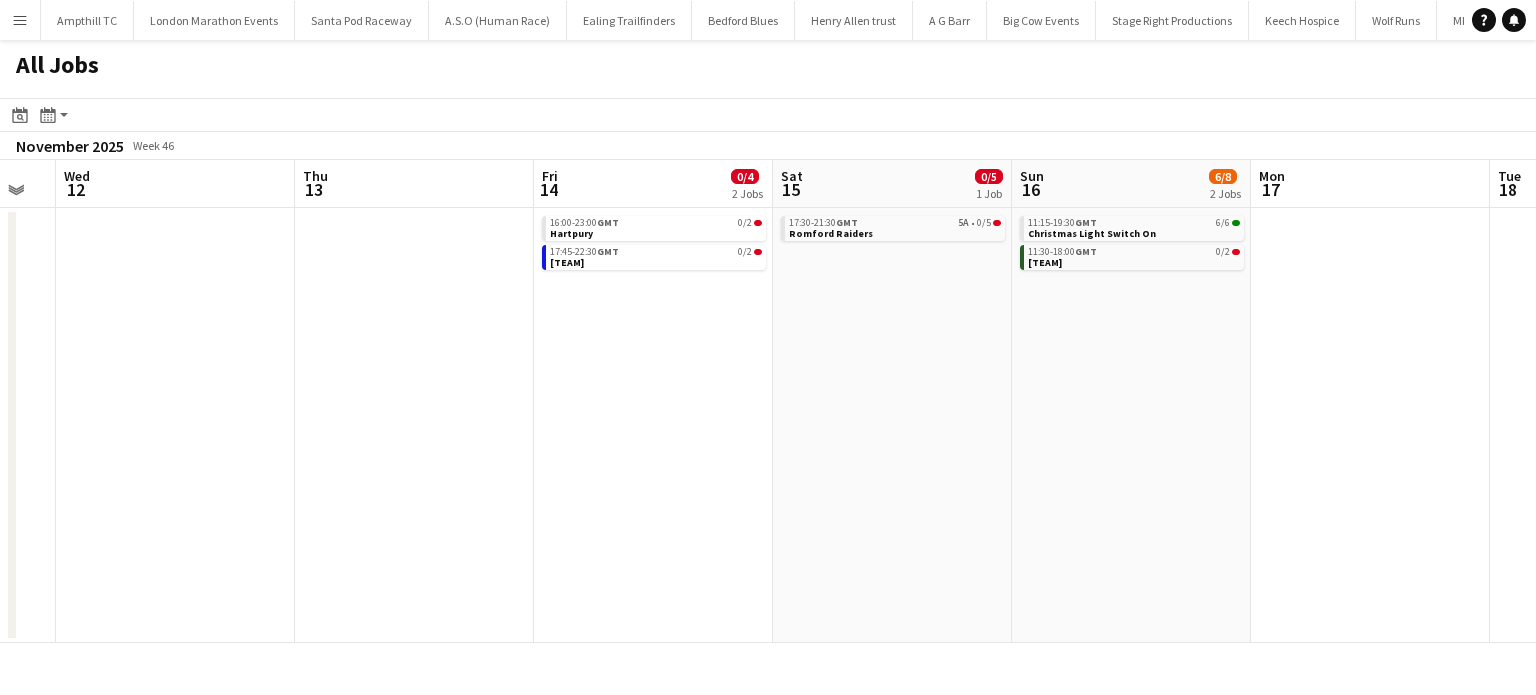 scroll, scrollTop: 0, scrollLeft: 540, axis: horizontal 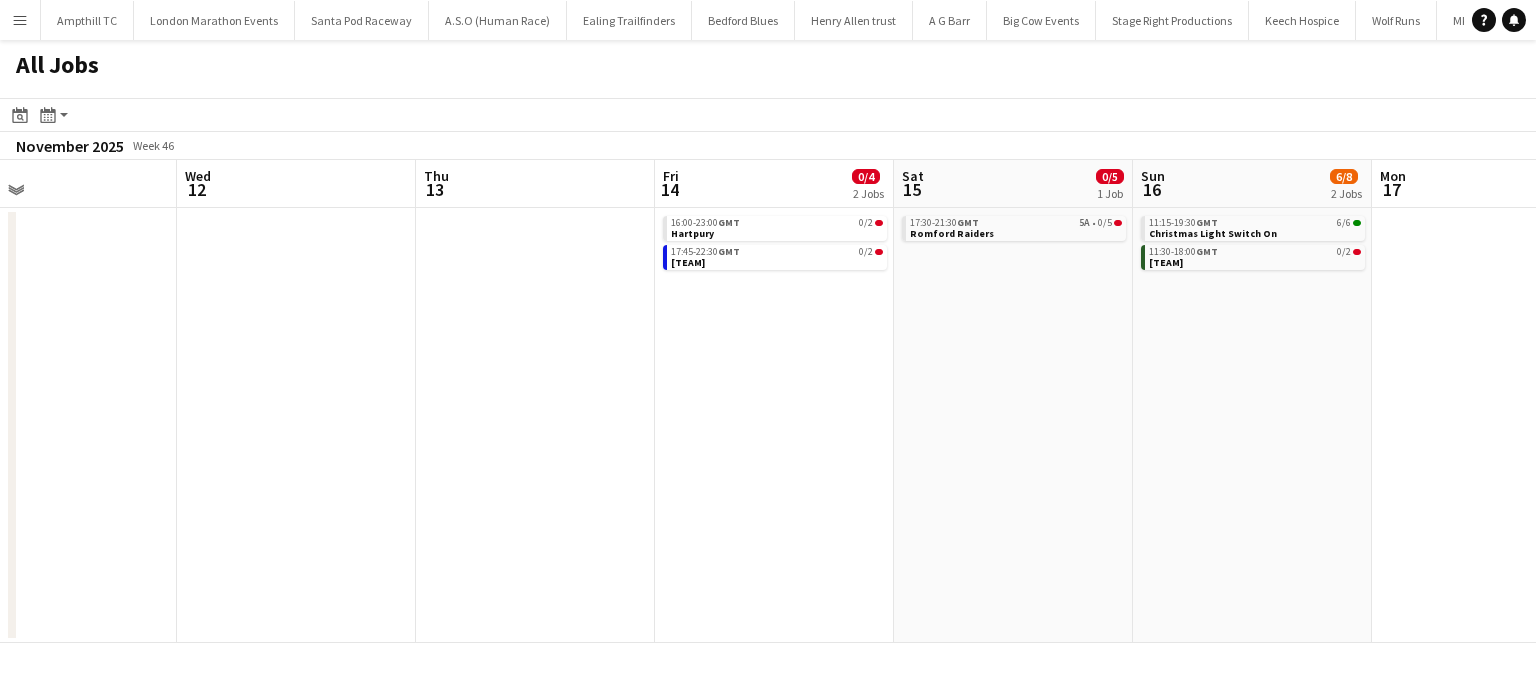 drag, startPoint x: 730, startPoint y: 329, endPoint x: 470, endPoint y: 330, distance: 260.00192 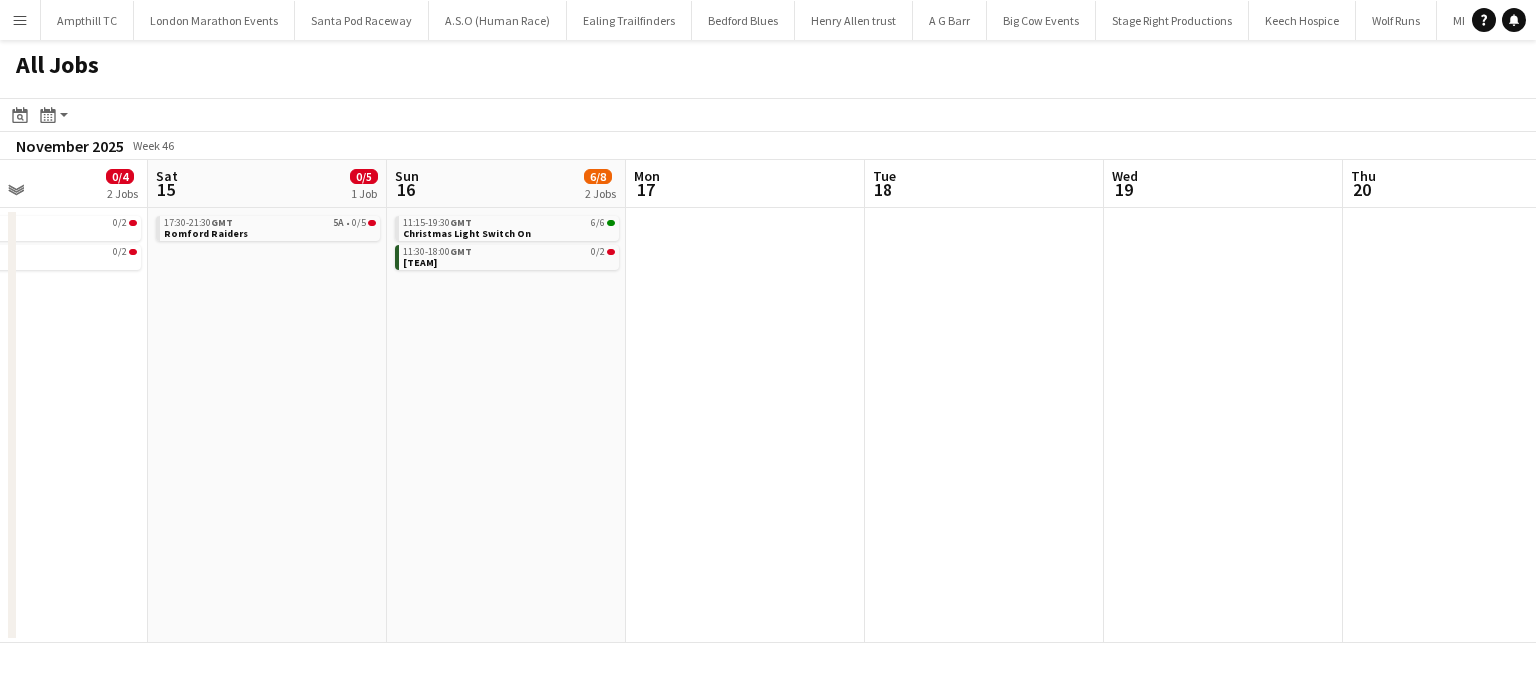 drag, startPoint x: 717, startPoint y: 388, endPoint x: 551, endPoint y: 386, distance: 166.01205 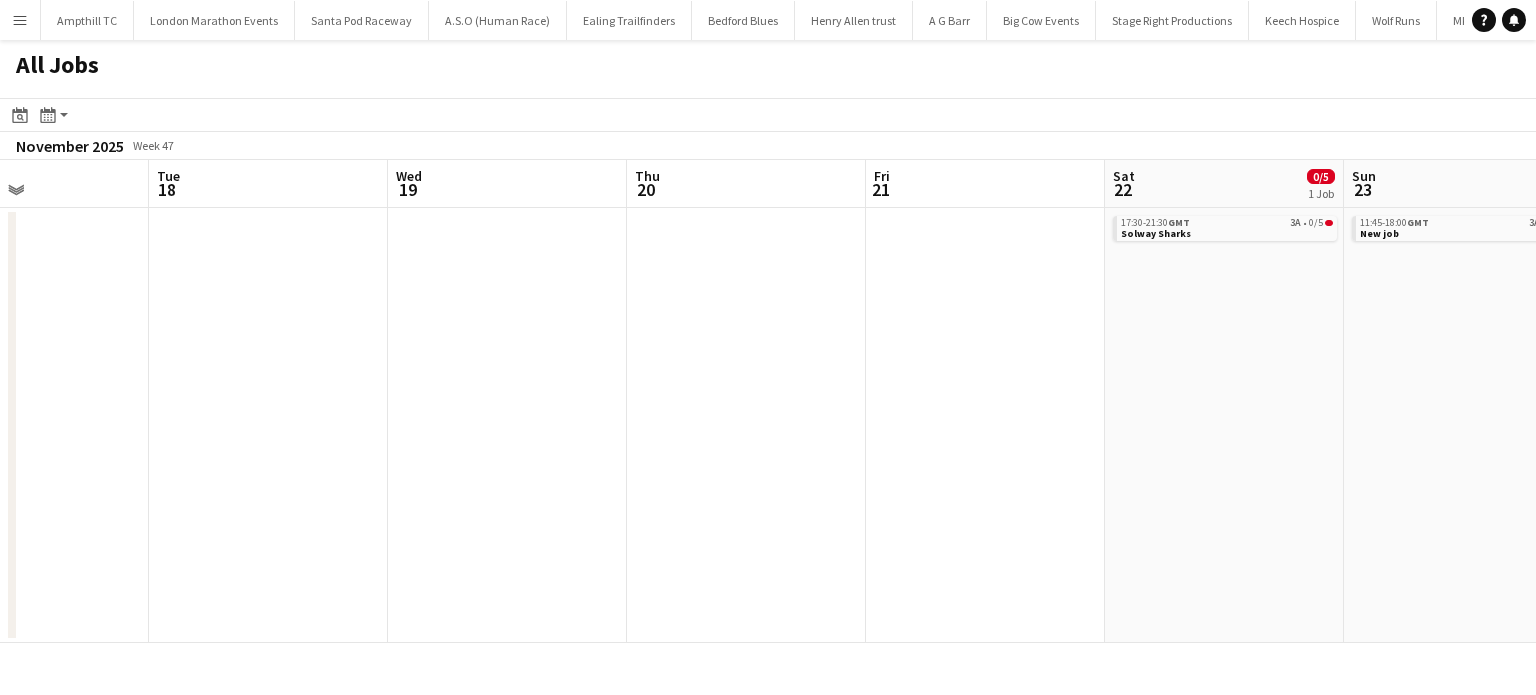 drag, startPoint x: 340, startPoint y: 418, endPoint x: 773, endPoint y: 390, distance: 433.90436 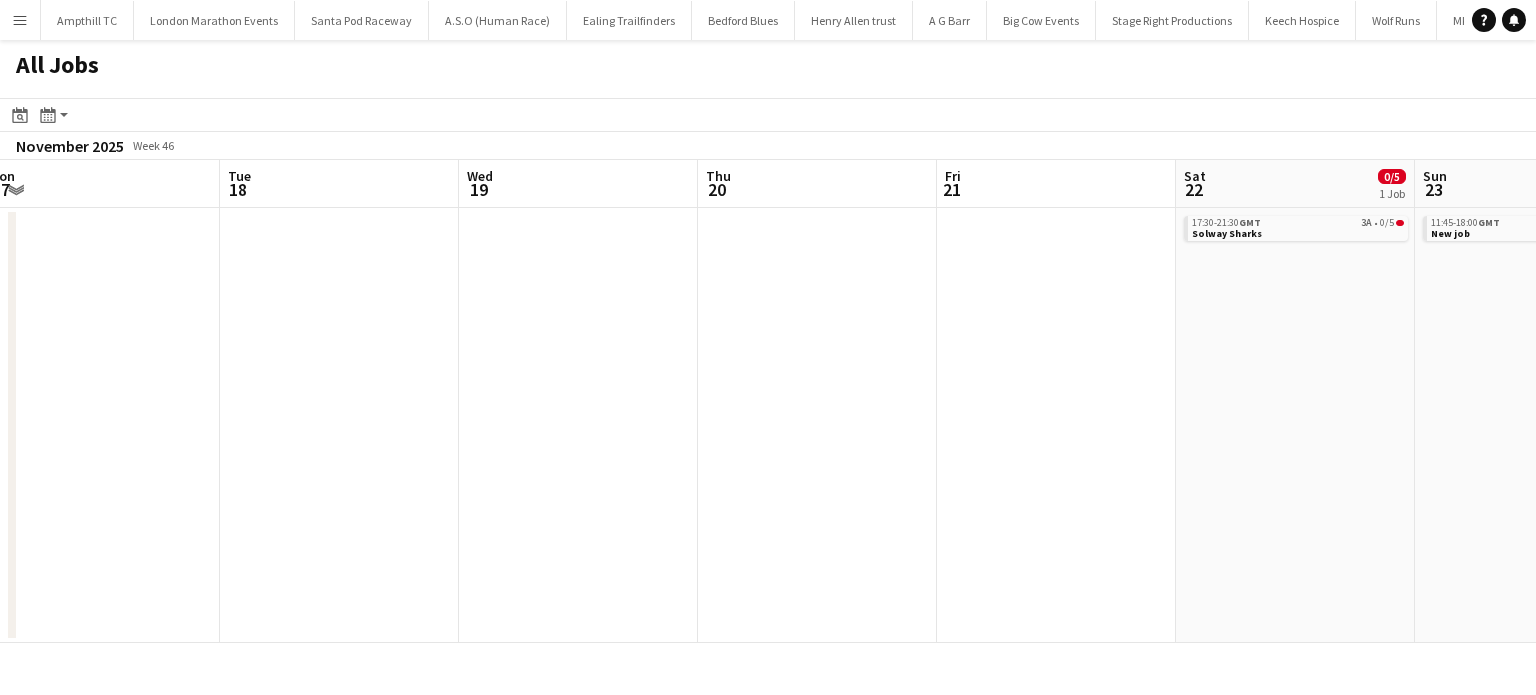 scroll, scrollTop: 0, scrollLeft: 768, axis: horizontal 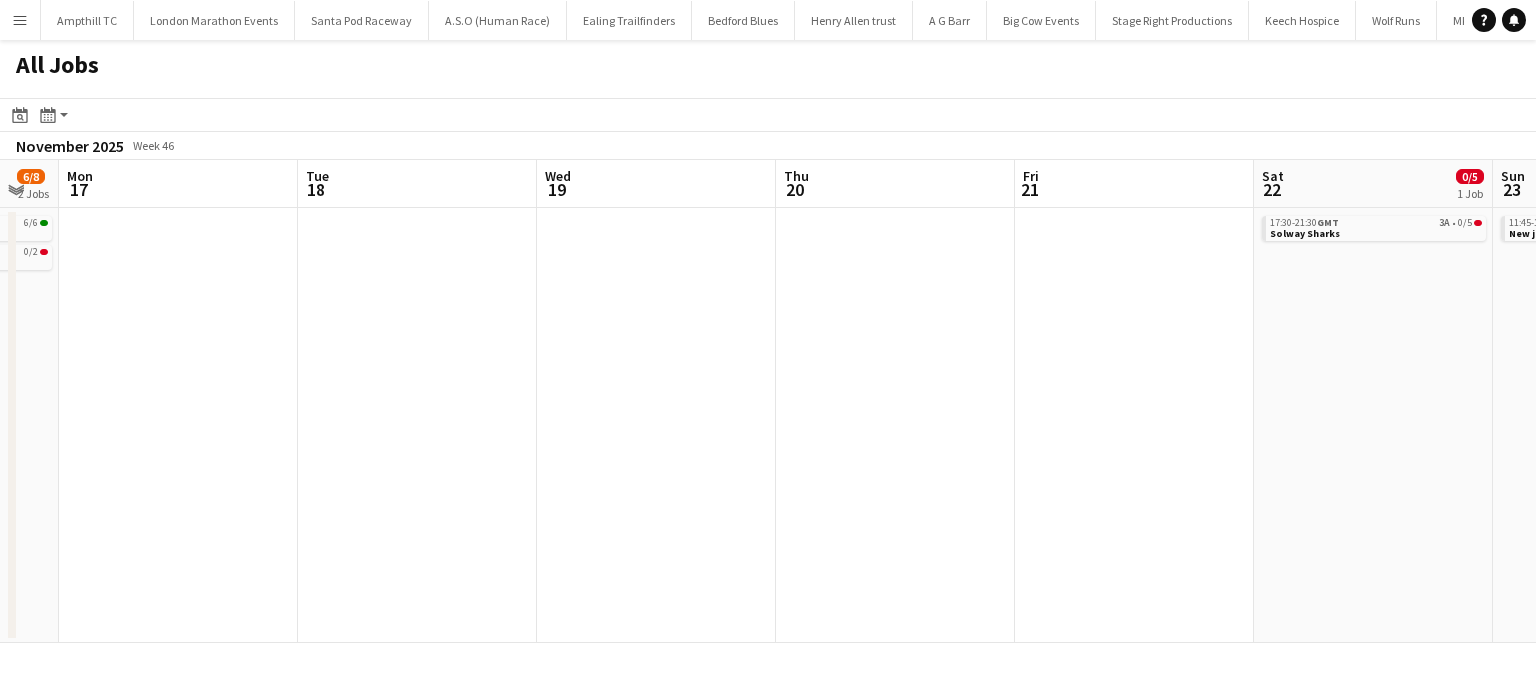 drag, startPoint x: 957, startPoint y: 391, endPoint x: 472, endPoint y: 388, distance: 485.00928 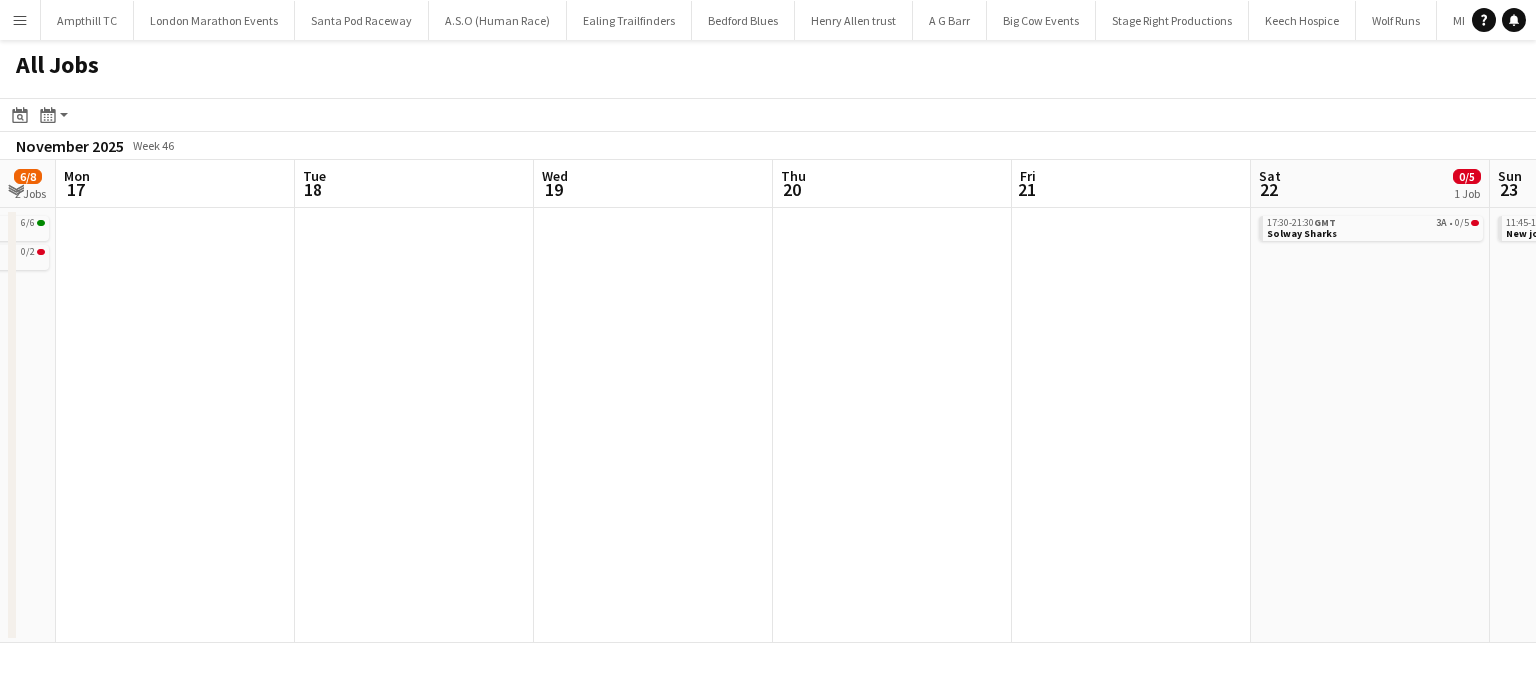 click on "Fri   14   0/4   2 Jobs   Sat   15   0/5   1 Job   Sun   16   6/8   2 Jobs   Mon   17   Tue   18   Wed   19   Thu   20   Fri   21   Sat   22   0/5   1 Job   Sun   23   0/2   1 Job   Mon   24   Tue   25   16:00-23:00    GMT   0/2   Hartpury   17:45-22:30    GMT   0/2   Caldy   17:30-21:30    GMT   5A   •   0/5   Romford Raiders   11:15-19:30    GMT   6/6   Christmas Light Switch On   11:30-18:00    GMT   0/2   Doncaster Knights   17:30-21:30    GMT   3A   •   0/5   Solway Sharks   11:45-18:00    GMT   3A   •   0/2   New job" at bounding box center (768, 401) 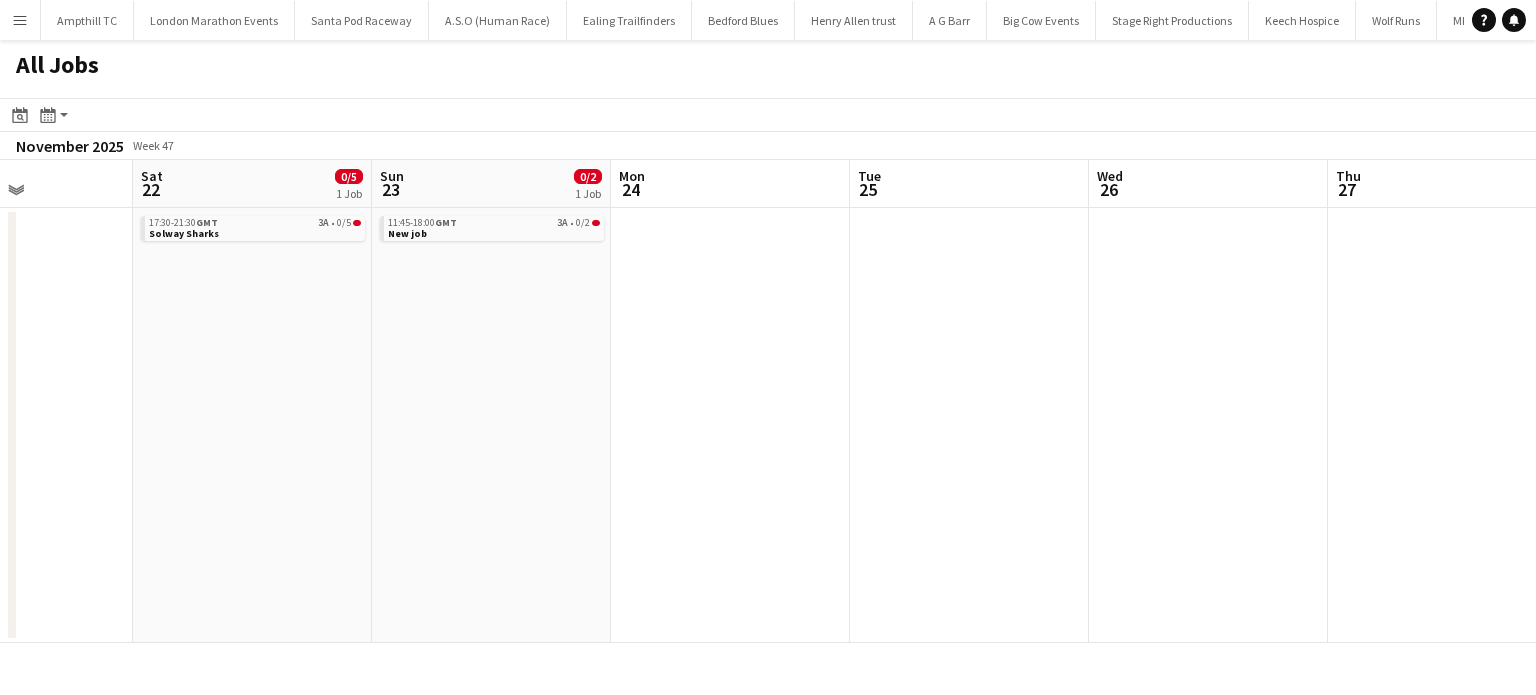 drag, startPoint x: 600, startPoint y: 363, endPoint x: 680, endPoint y: 323, distance: 89.44272 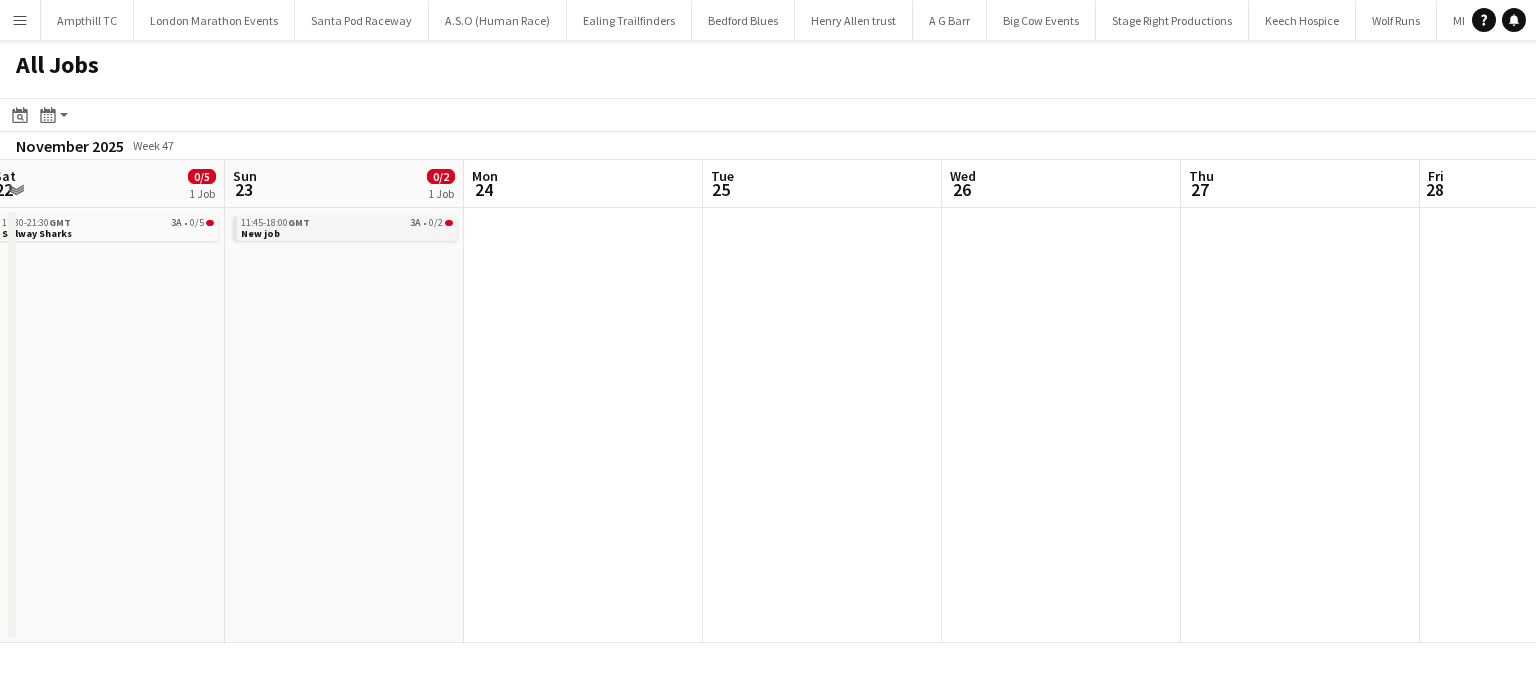 click on "11:45-18:00    GMT   3A   •   0/2   New job" at bounding box center [347, 227] 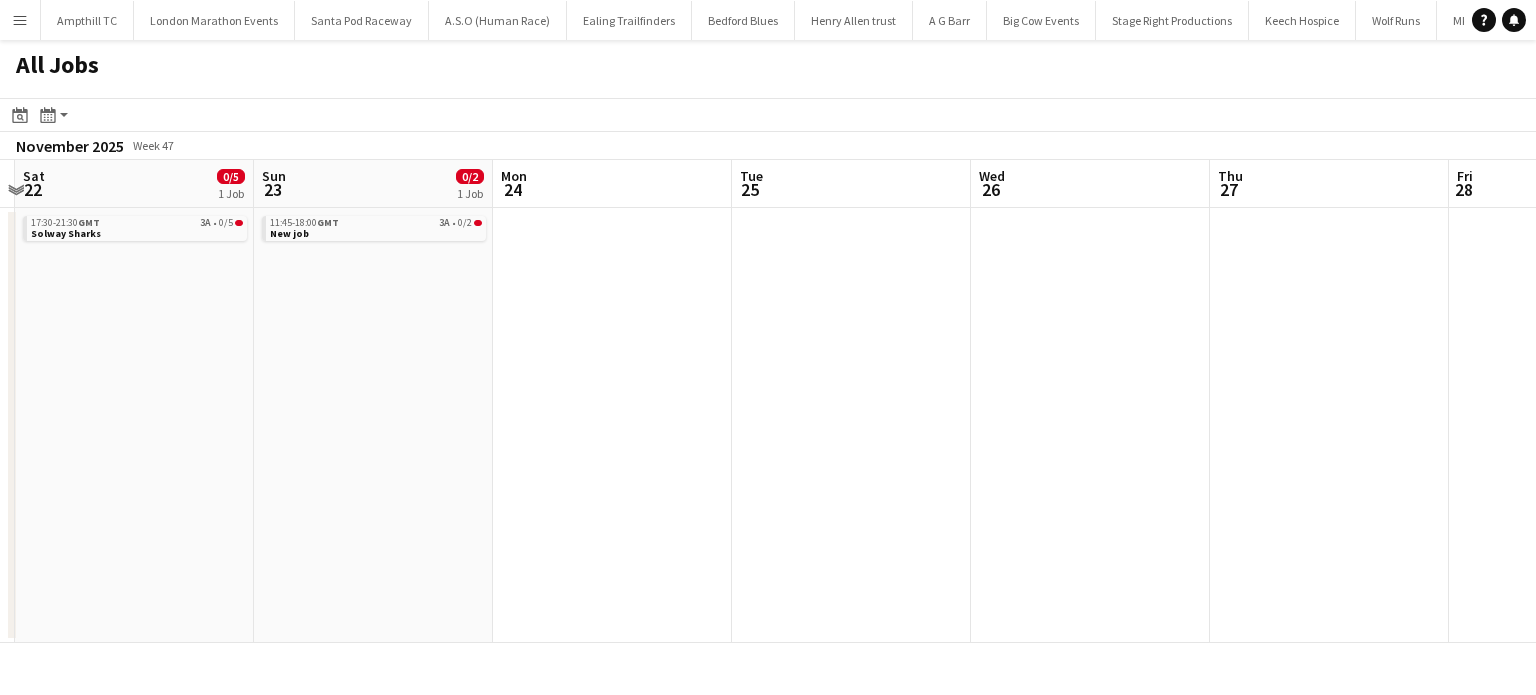 click on "All Jobs
Date picker
AUG 2025 AUG 2025 Monday M Tuesday T Wednesday W Thursday T Friday F Saturday S Sunday S  AUG   1   2   3   4   5   6   7   8   9   10   11   12   13   14   15   16   17   18   19   20   21   22   23   24   25   26   27   28   29   30   31
Comparison range
Comparison range
Today
Month view / Day view
Day view by Board Day view by Job Month view  November 2025   Week 47
Expand/collapse
Wed   19   Thu   20   Fri   21   Sat   22   0/5   1 Job   Sun   23   0/2   1 Job   Mon   24   Tue   25   Wed   26   Thu   27   Fri   28   Sat   29   0/7   2 Jobs   Sun   30   17:30-21:30    GMT   3A   •   0/5   Solway Sharks   11:45-18:00    GMT   3A   •   0/2   New job   12:00-16:00    GMT   1A   •   0/2   Hartpury   17:30-21:30    GMT   2A   •   0/5   Sheffield Steeldogs" 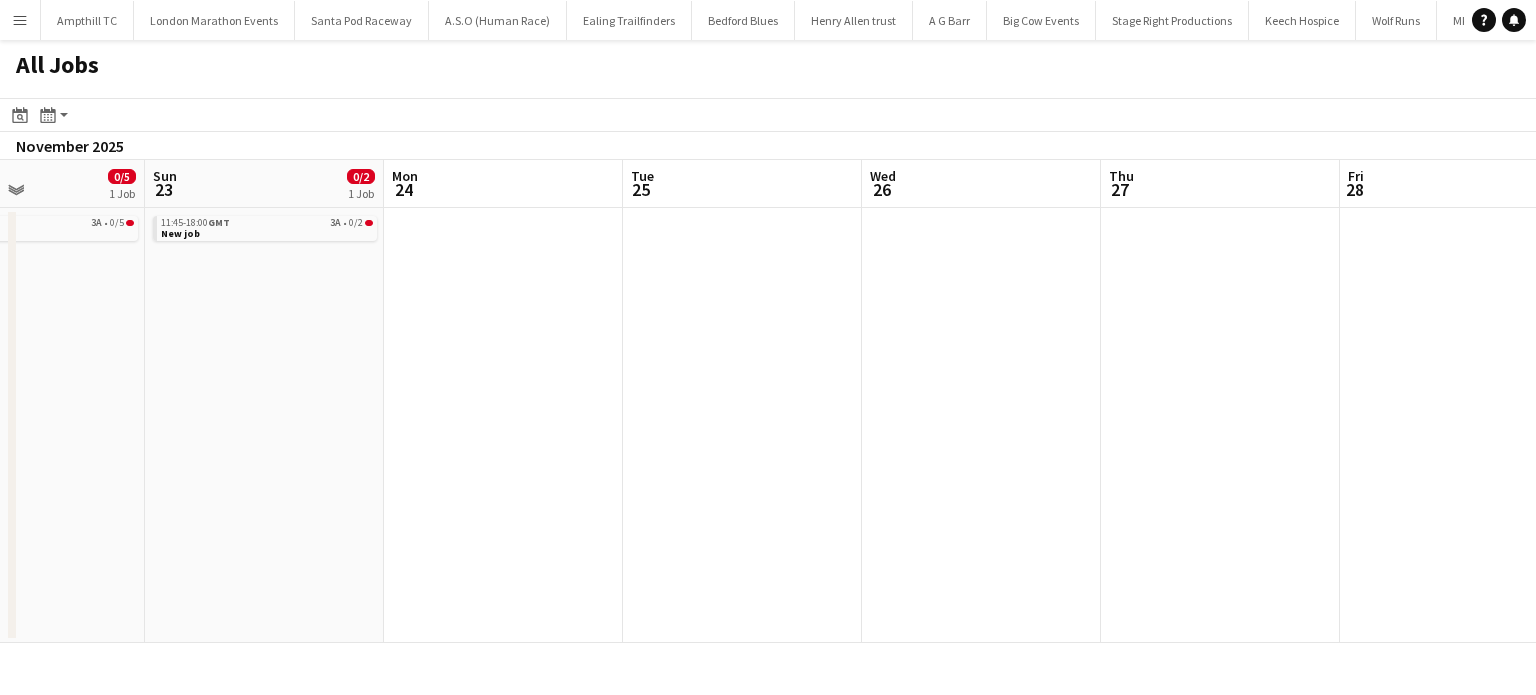 drag, startPoint x: 725, startPoint y: 347, endPoint x: 666, endPoint y: 347, distance: 59 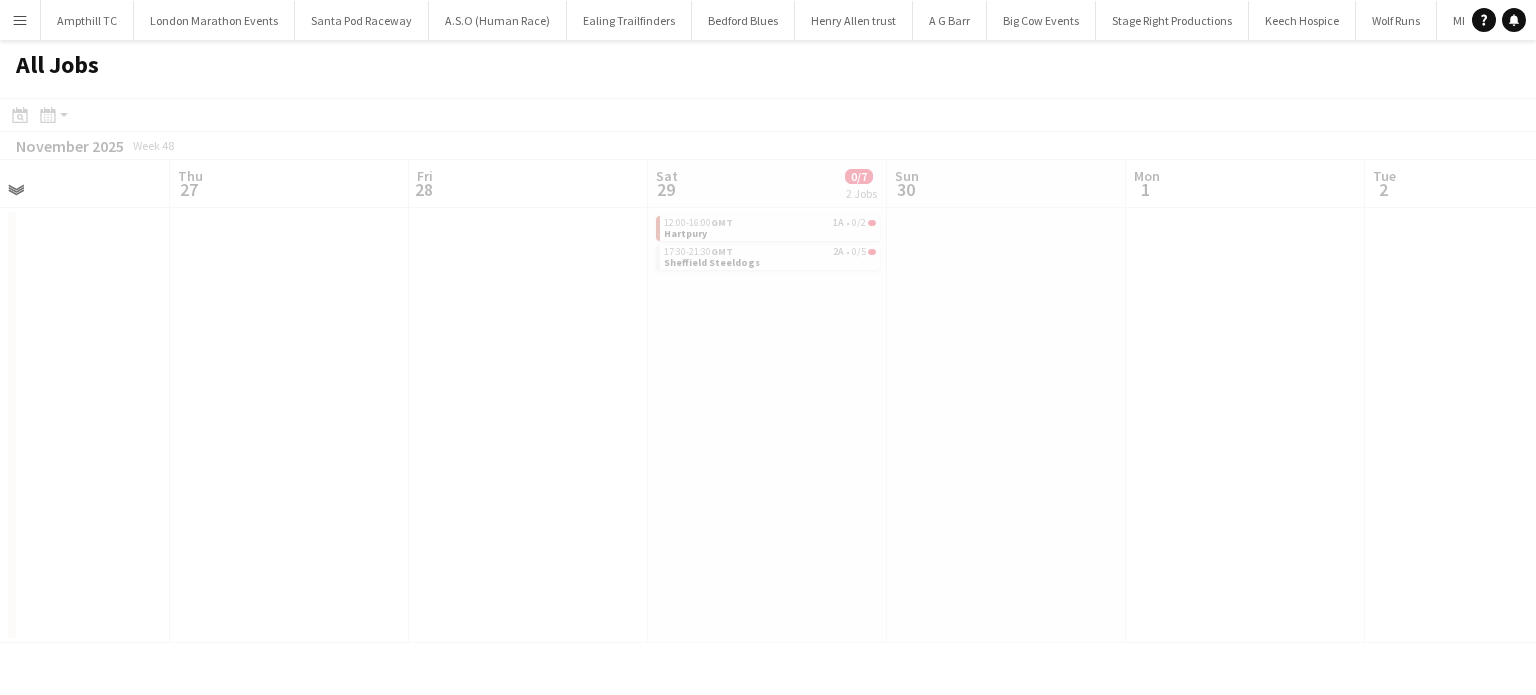 drag, startPoint x: 1122, startPoint y: 414, endPoint x: 676, endPoint y: 422, distance: 446.07175 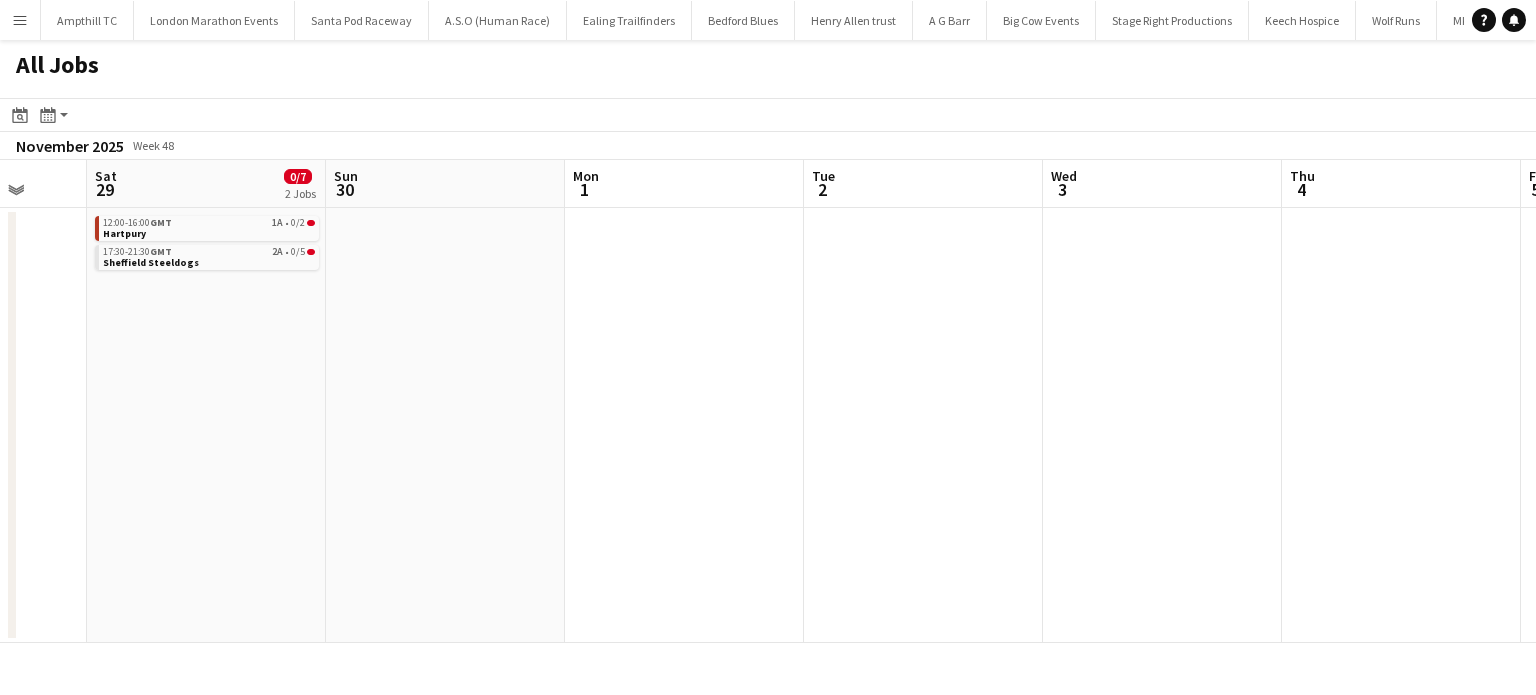 click on "All Jobs
Date picker
AUG 2025 AUG 2025 Monday M Tuesday T Wednesday W Thursday T Friday F Saturday S Sunday S  AUG   1   2   3   4   5   6   7   8   9   10   11   12   13   14   15   16   17   18   19   20   21   22   23   24   25   26   27   28   29   30   31
Comparison range
Comparison range
Today
Month view / Day view
Day view by Board Day view by Job Month view  November 2025   Week 48
Expand/collapse
Wed   26   Thu   27   Fri   28   Sat   29   0/7   2 Jobs   Sun   30   Mon   1   Tue   2   Wed   3   Thu   4   Fri   5   Sat   6   0/6   3 Jobs   Sun   7   8/16   3 Jobs   12:00-16:00    GMT   1A   •   0/2   Hartpury   17:30-21:30    GMT   2A   •   0/5   Sheffield Steeldogs   11:30-18:00    GMT   0/2   Ampthill   11:30-18:00    GMT   0/2   Caldy   12:45-17:30    GMT   0/2   Cambridge   05:45-14:30    GMT   5A   •   7/9   GMT   2A" 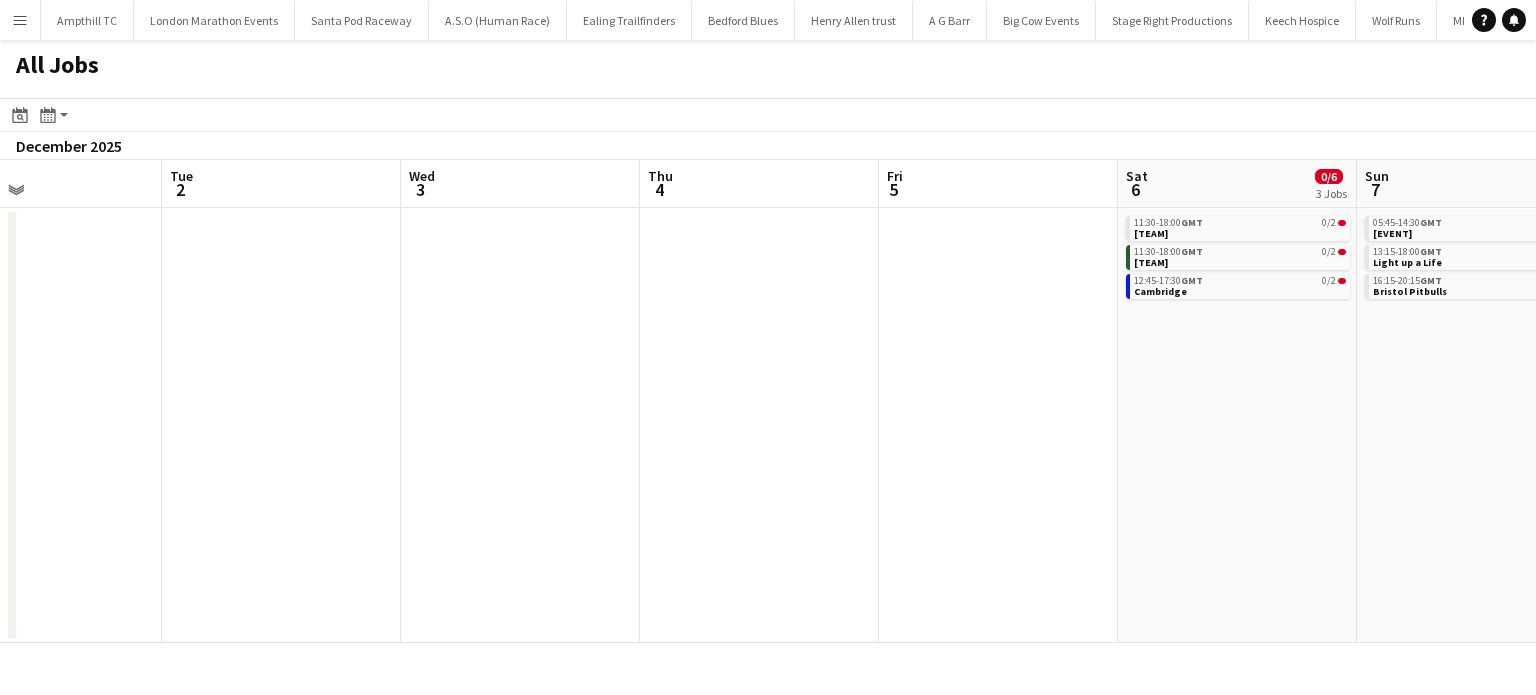 drag, startPoint x: 973, startPoint y: 438, endPoint x: 366, endPoint y: 439, distance: 607.0008 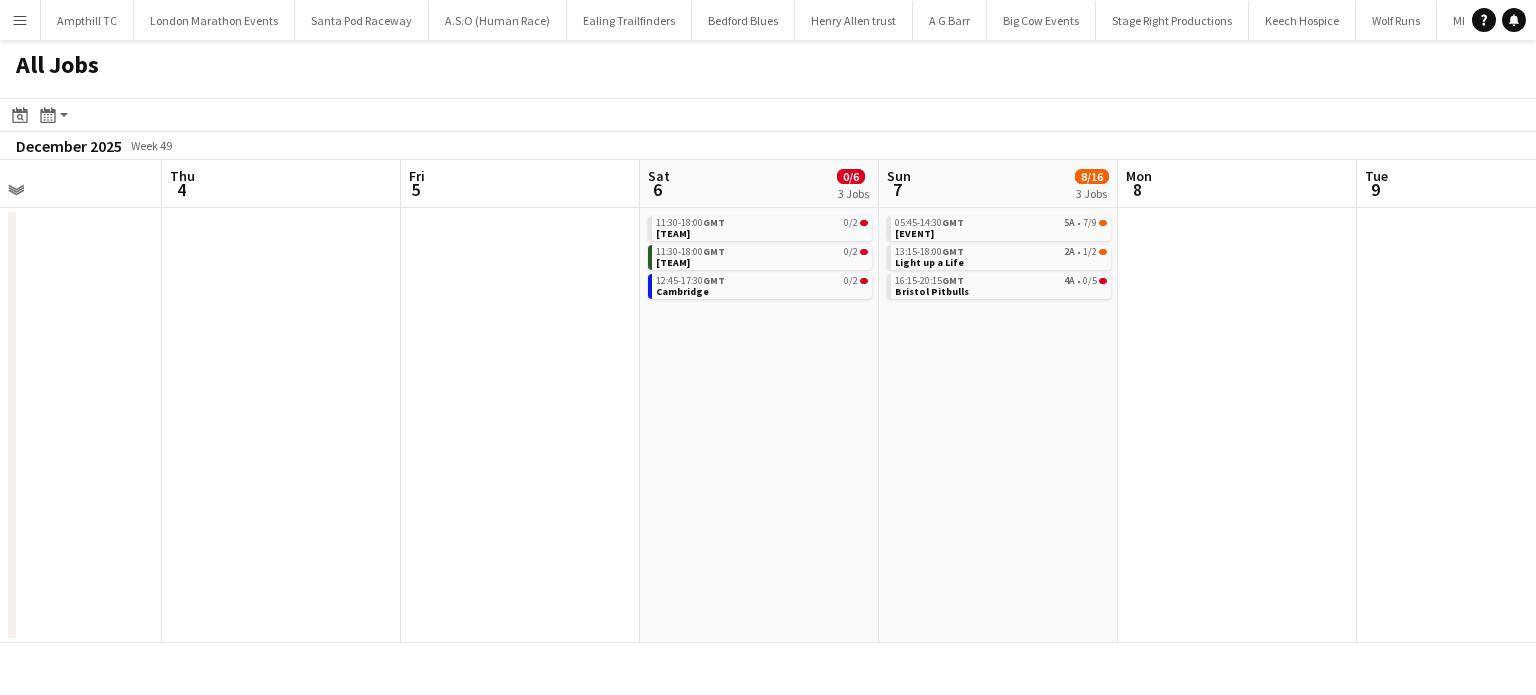 scroll, scrollTop: 0, scrollLeft: 612, axis: horizontal 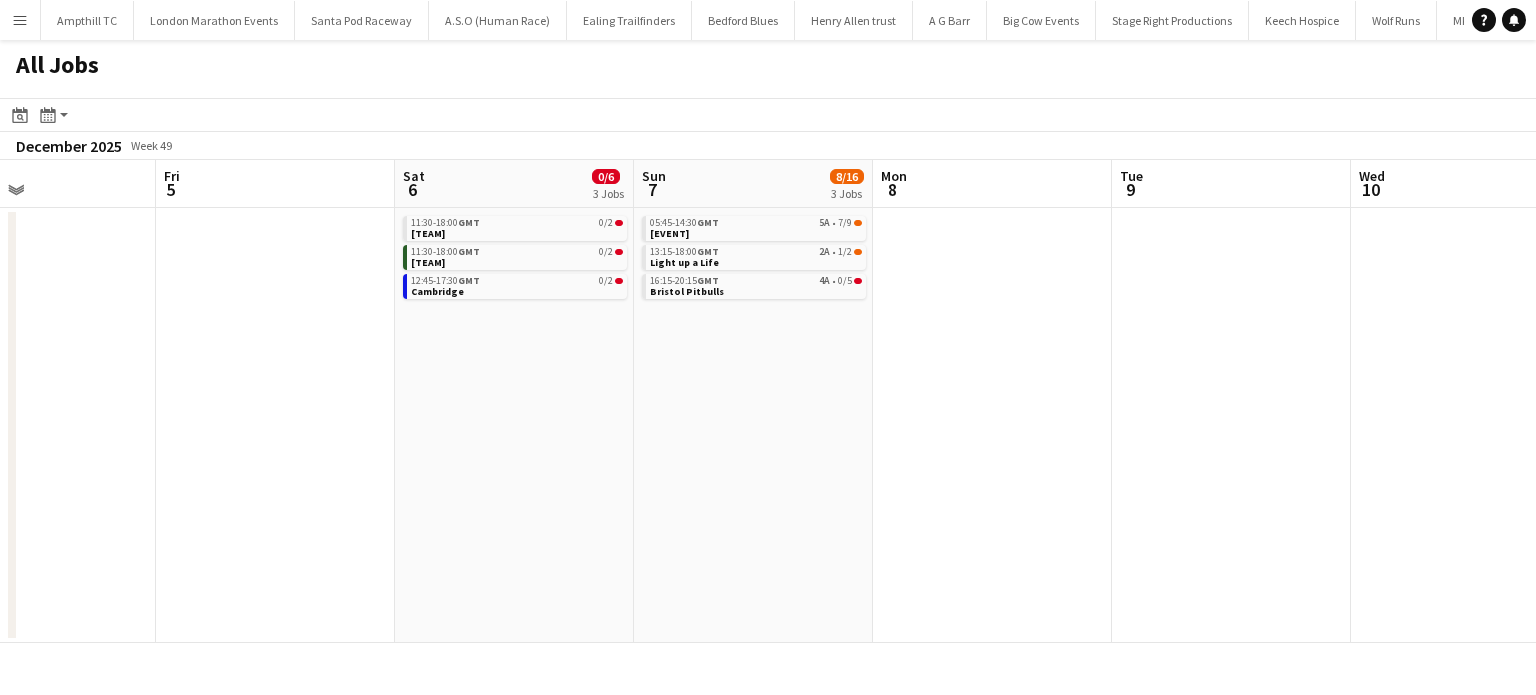 drag, startPoint x: 1200, startPoint y: 407, endPoint x: 771, endPoint y: 417, distance: 429.11655 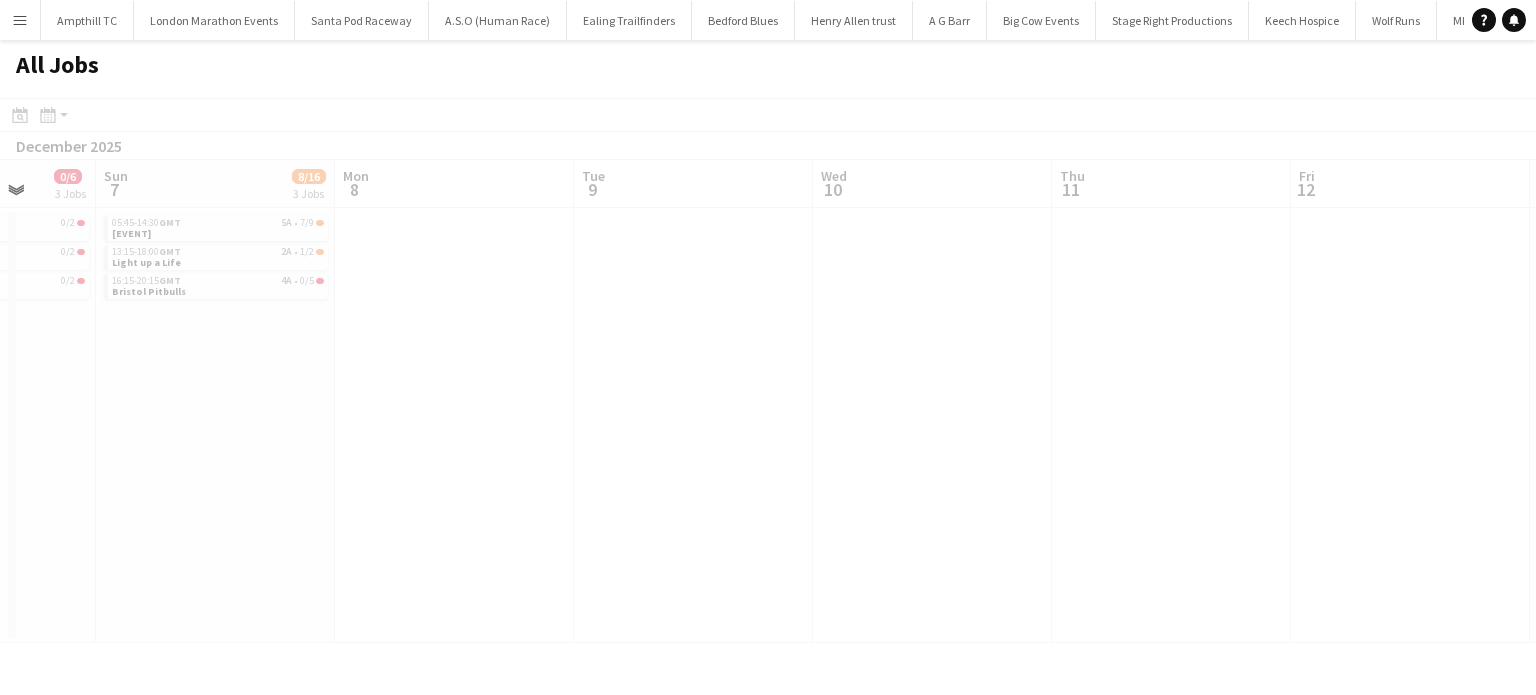 drag, startPoint x: 1189, startPoint y: 434, endPoint x: 175, endPoint y: 434, distance: 1014 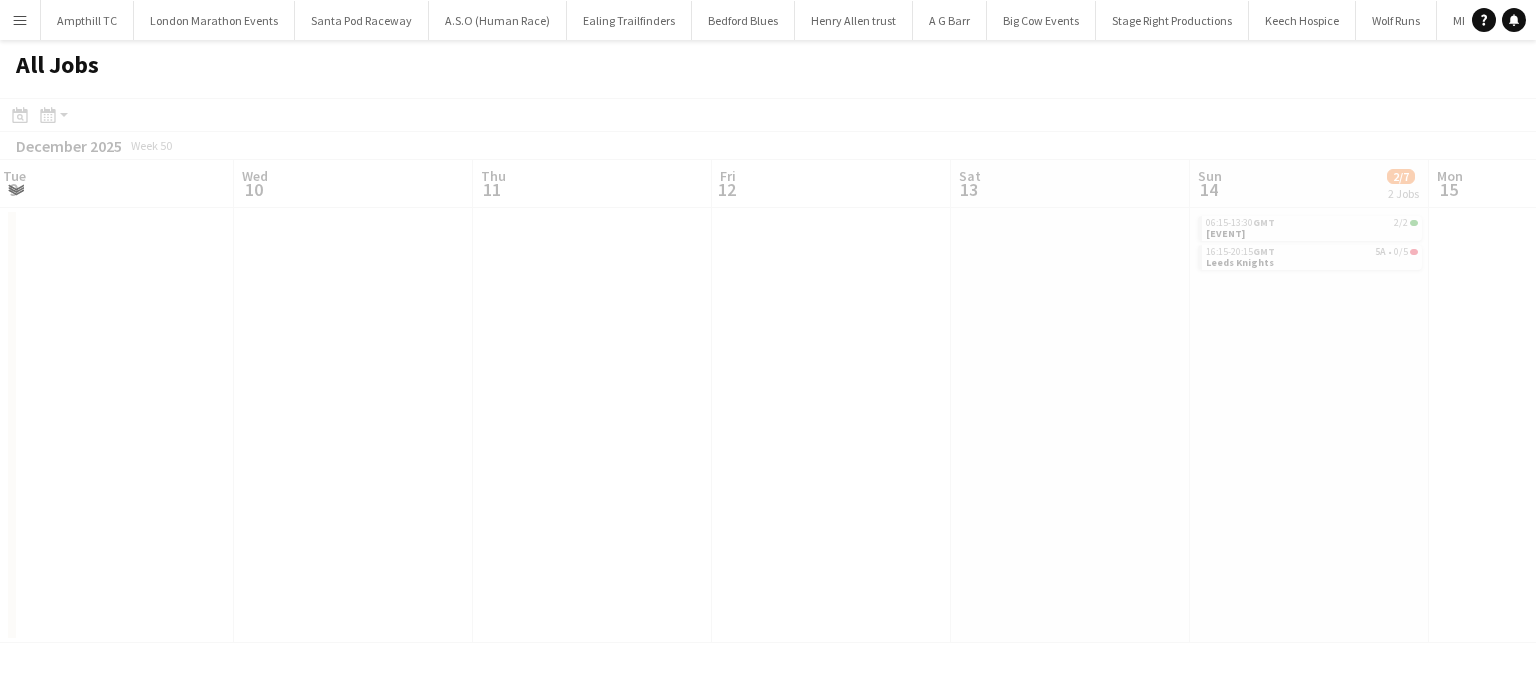 drag, startPoint x: 897, startPoint y: 444, endPoint x: 146, endPoint y: 438, distance: 751.024 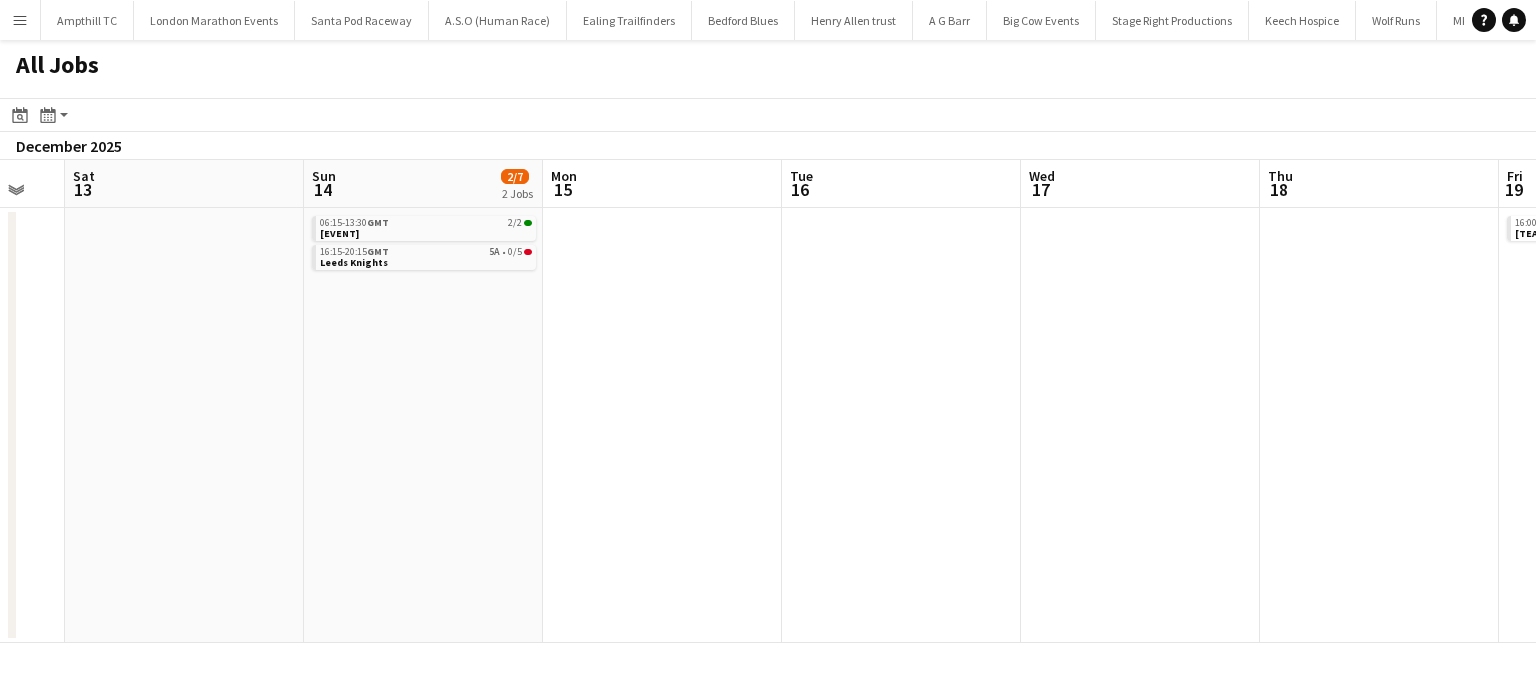 scroll, scrollTop: 0, scrollLeft: 610, axis: horizontal 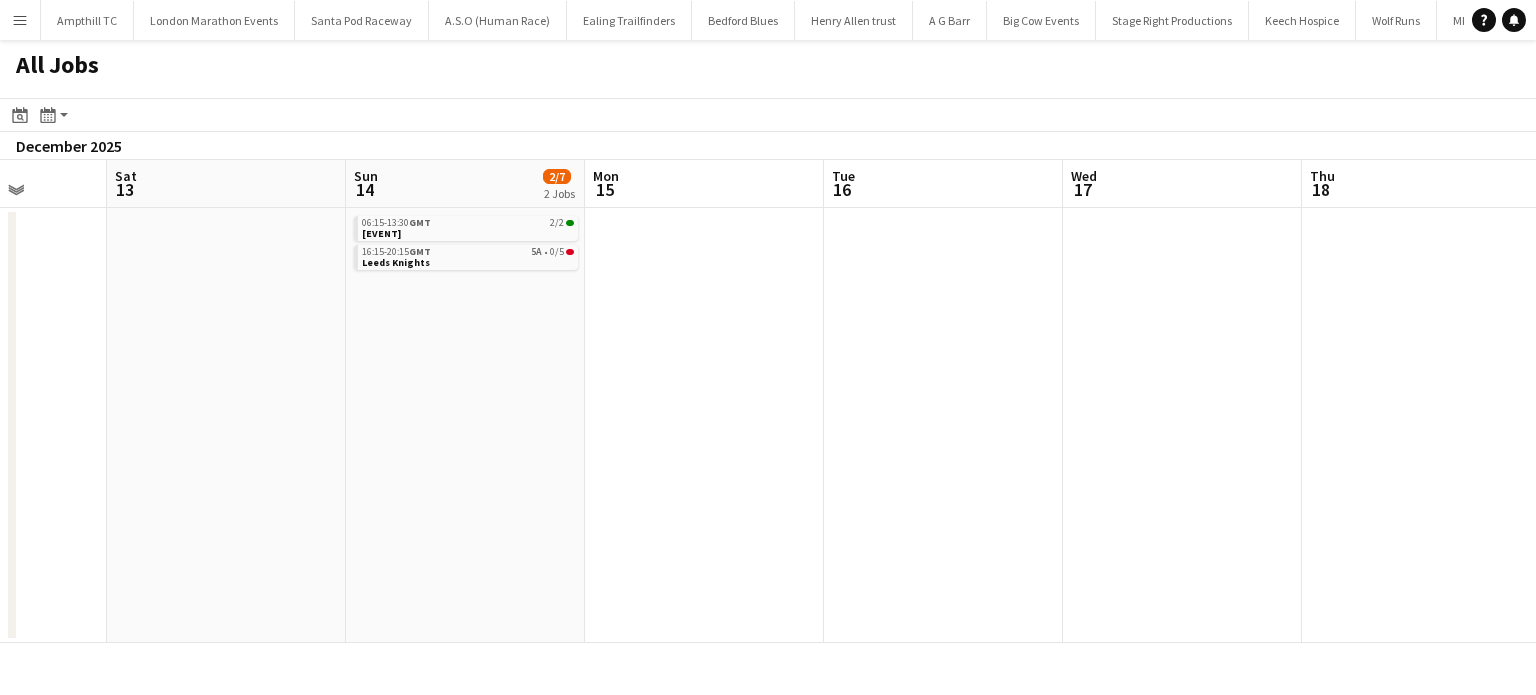 drag, startPoint x: 859, startPoint y: 444, endPoint x: -300, endPoint y: 444, distance: 1159 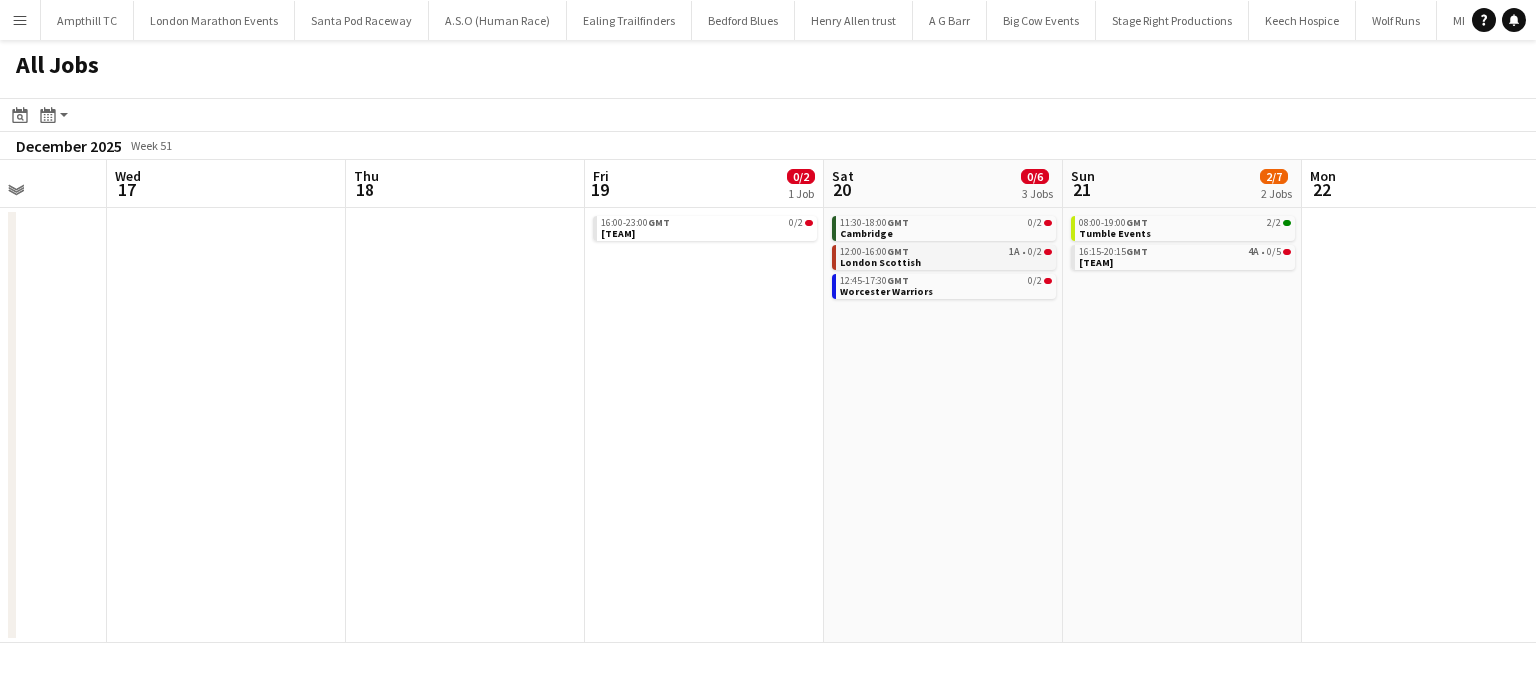 click on "12:00-16:00    GMT   1A   •   0/2   London Scottish" at bounding box center [946, 256] 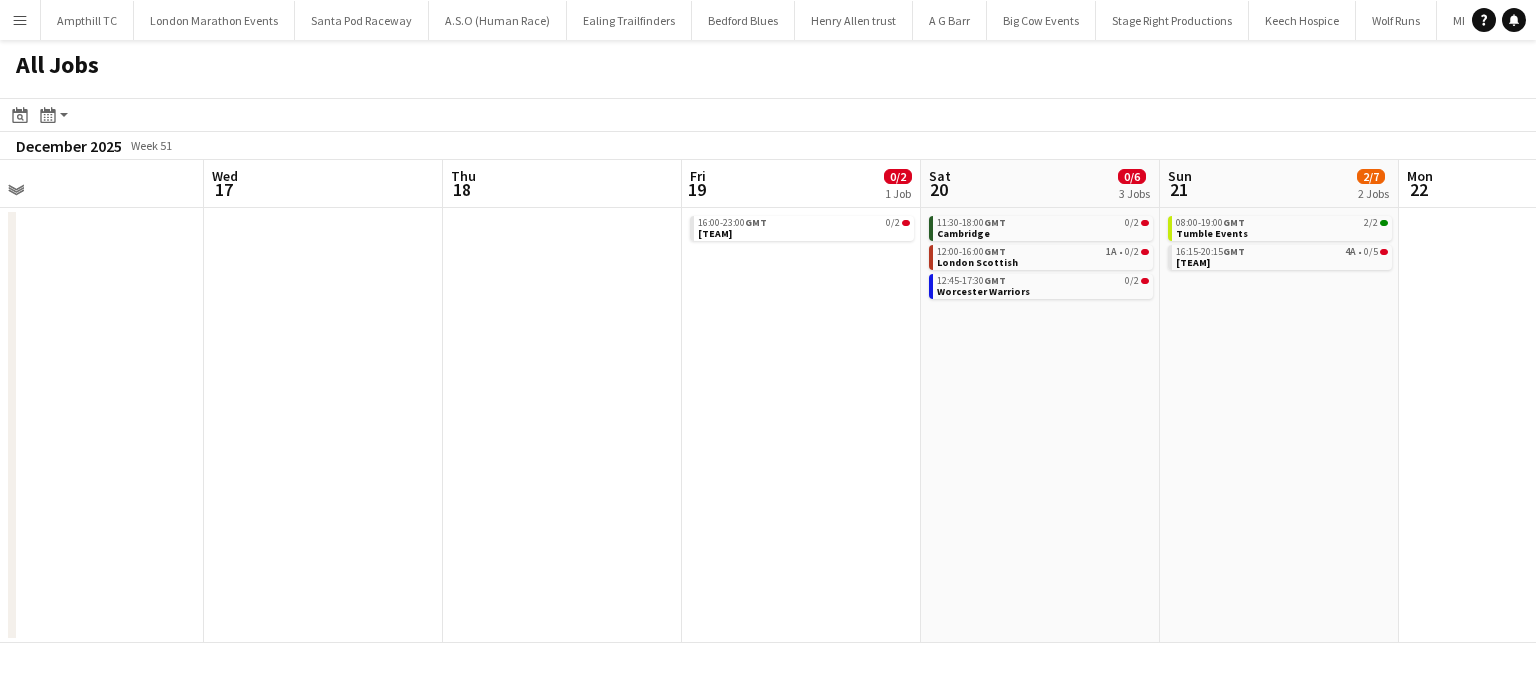 drag, startPoint x: 1335, startPoint y: 382, endPoint x: 513, endPoint y: 399, distance: 822.1758 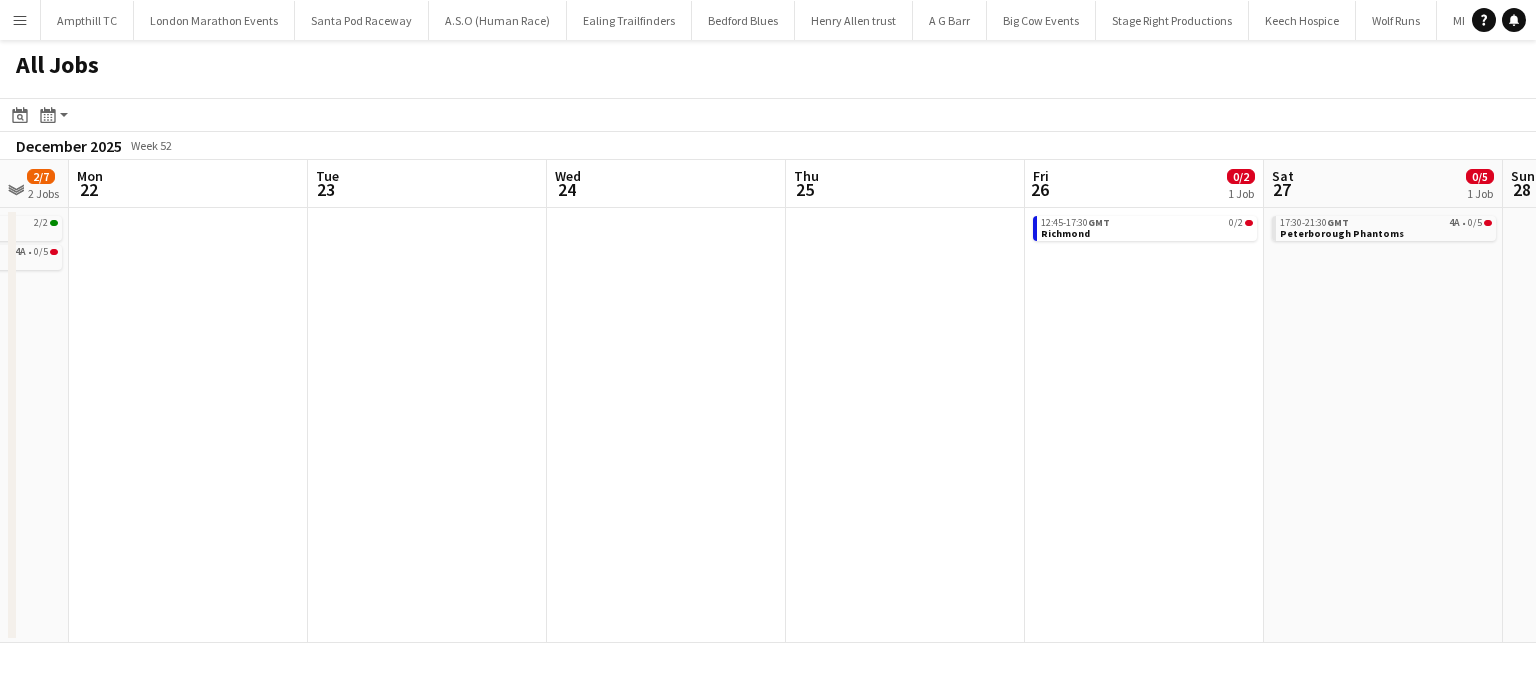 click on "All Jobs
Date picker
AUG 2025 AUG 2025 Monday M Tuesday T Wednesday W Thursday T Friday F Saturday S Sunday S  AUG   1   2   3   4   5   6   7   8   9   10   11   12   13   14   15   16   17   18   19   20   21   22   23   24   25   26   27   28   29   30   31
Comparison range
Comparison range
Today
Month view / Day view
Day view by Board Day view by Job Month view  December 2025   Week 51
Expand/collapse
Fri   19   0/2   1 Job   Sat   20   0/6   3 Jobs   Sun   21   2/7   2 Jobs   Mon   22   Tue   23   Wed   24   Thu   25   Fri   26   0/2   1 Job   Sat   27   0/5   1 Job   Sun   28   Mon   29   Tue   30   16:00-23:00    GMT   0/2   Doncaster Knights   11:30-18:00    GMT   0/2   Cambridge   12:00-16:00    GMT   1A   •   0/2   London Scottish   12:45-17:30    GMT   0/2   Worcester Warriors   08:00-19:00    GMT   2/2   Tumble Events   4A" 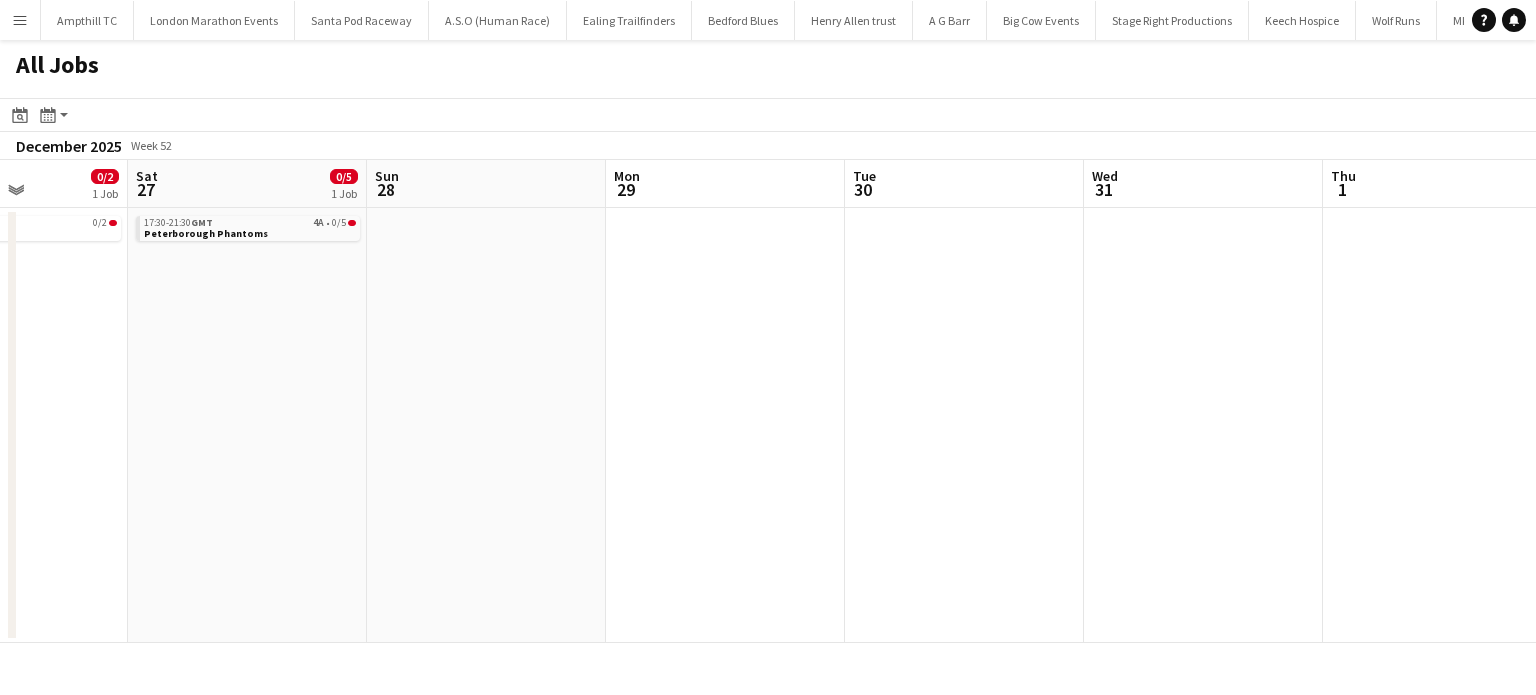 drag, startPoint x: 1182, startPoint y: 422, endPoint x: 772, endPoint y: 423, distance: 410.00122 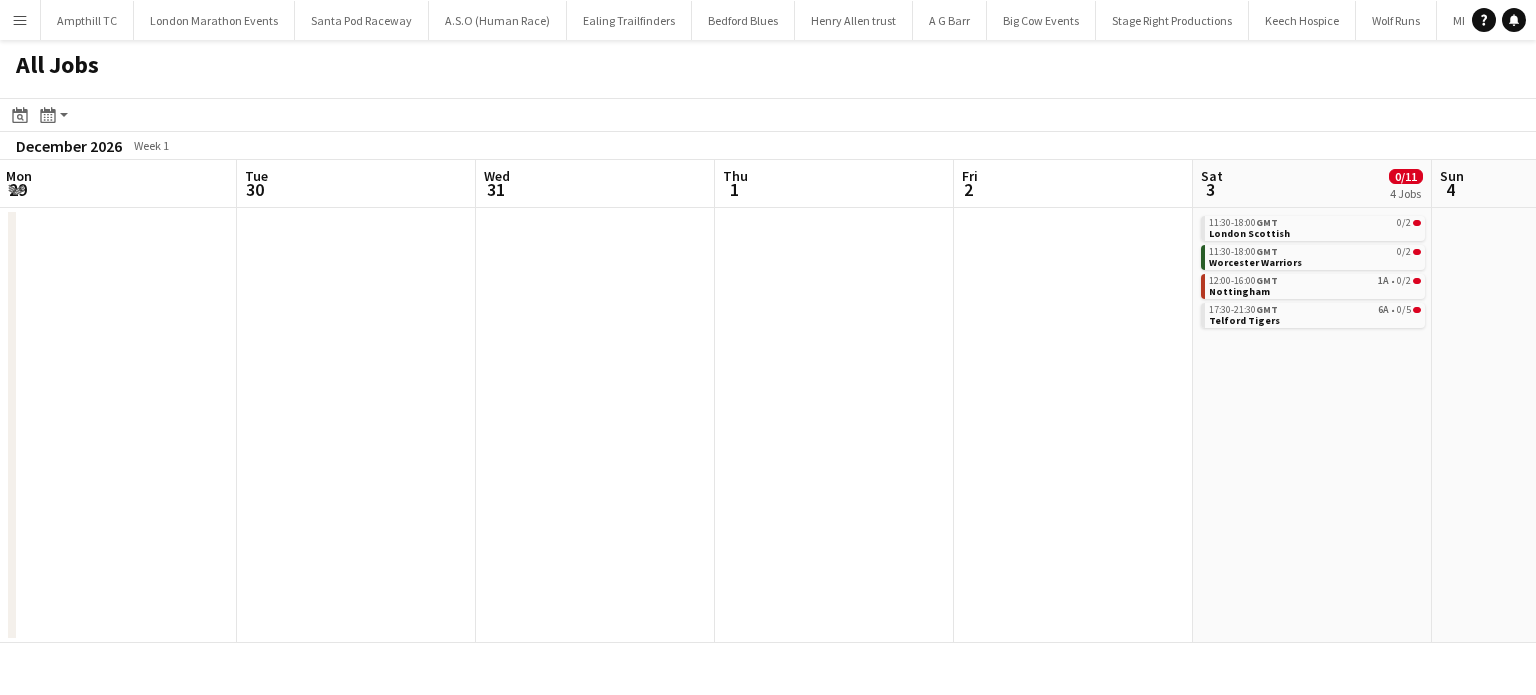 drag, startPoint x: 1021, startPoint y: 423, endPoint x: 512, endPoint y: 421, distance: 509.00394 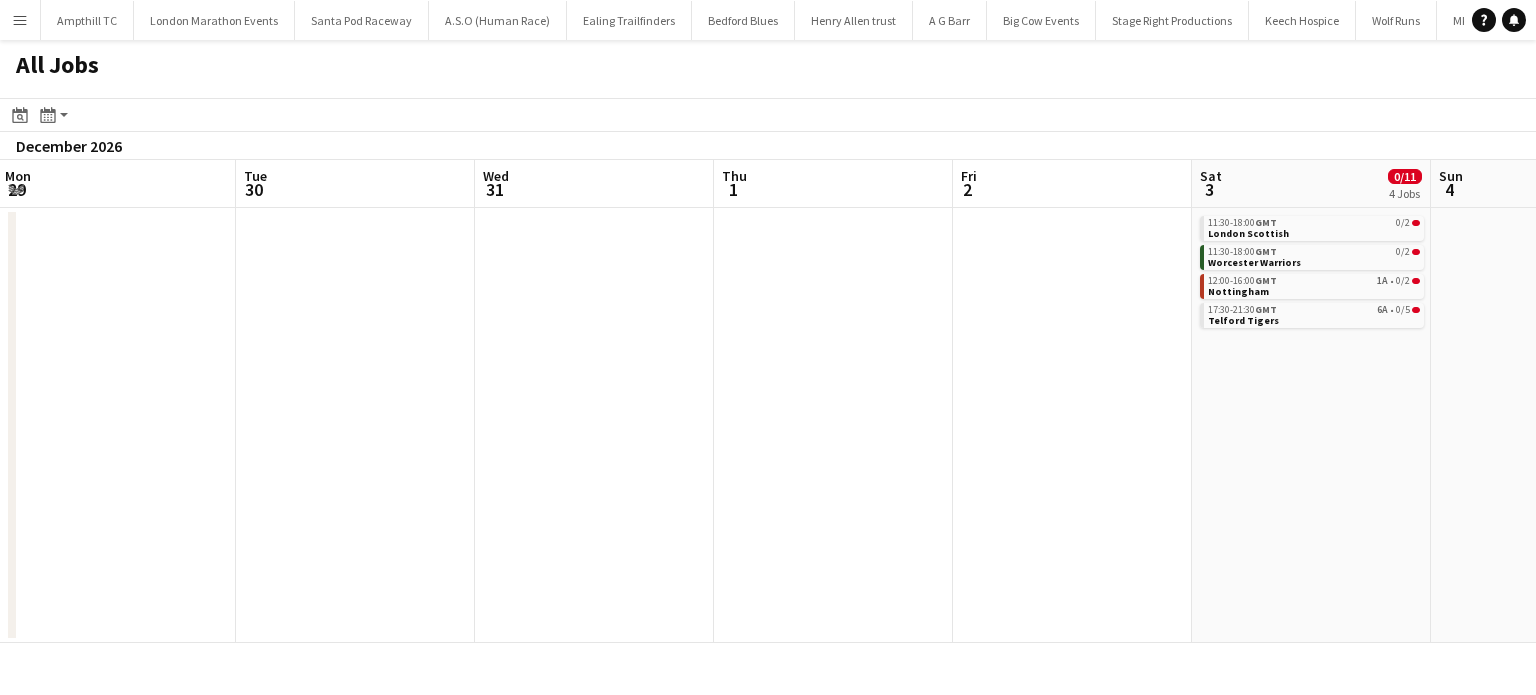 drag, startPoint x: 714, startPoint y: 451, endPoint x: 1340, endPoint y: 460, distance: 626.0647 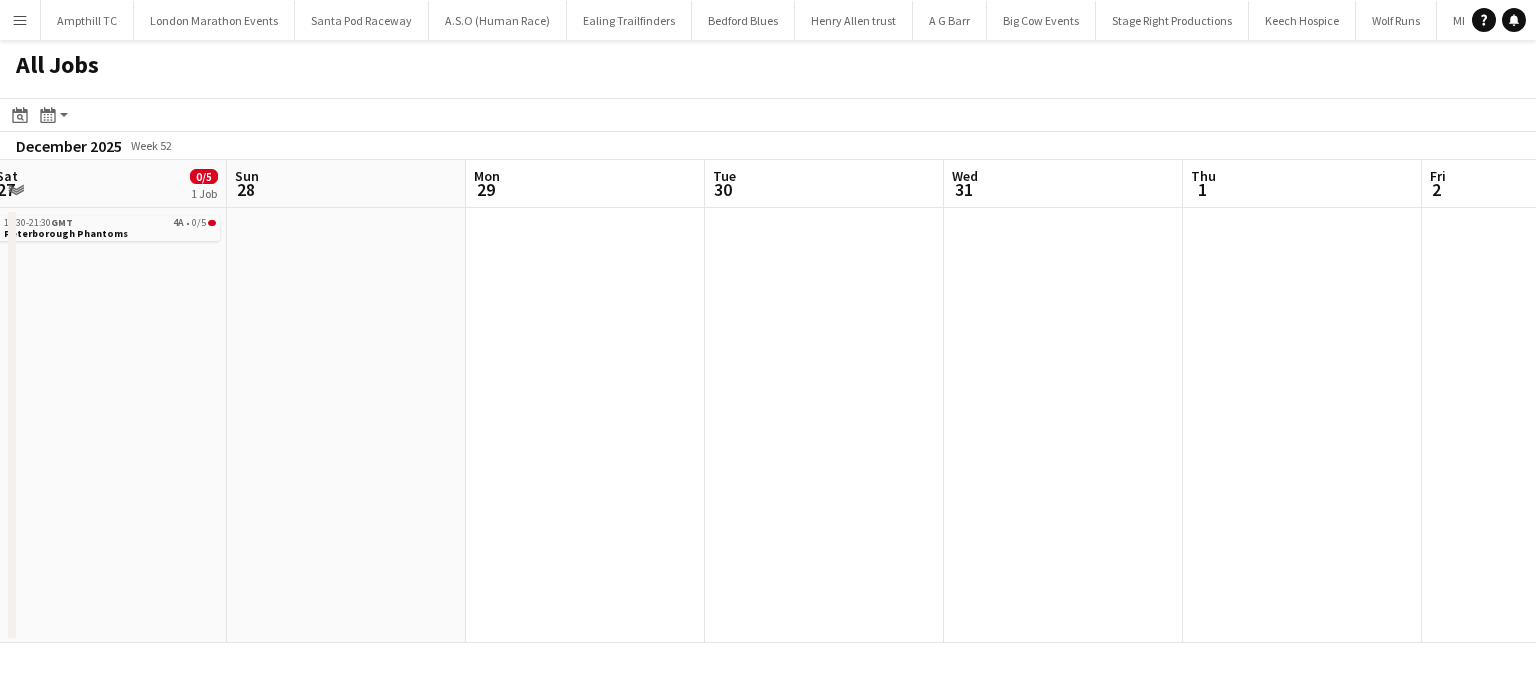 drag, startPoint x: 551, startPoint y: 461, endPoint x: 756, endPoint y: 463, distance: 205.00975 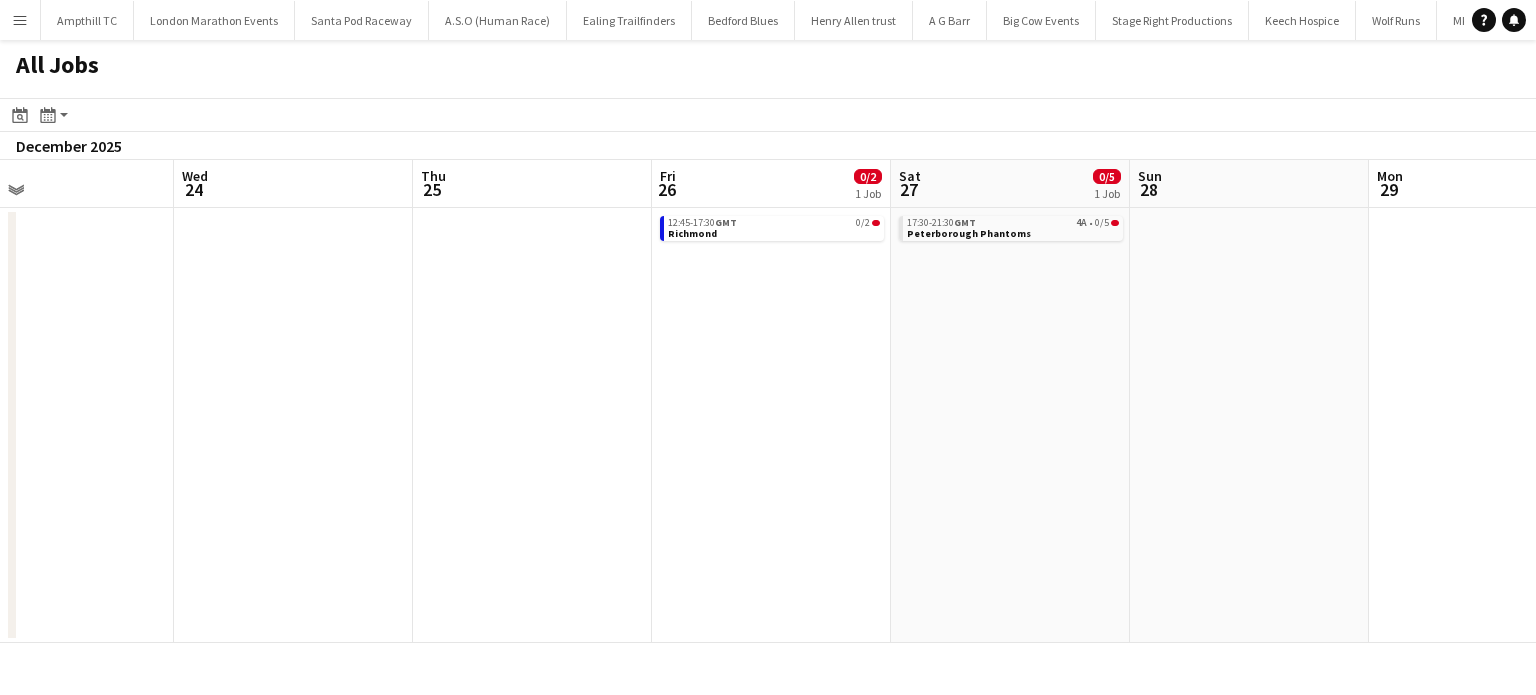 drag, startPoint x: 954, startPoint y: 453, endPoint x: 1067, endPoint y: 455, distance: 113.0177 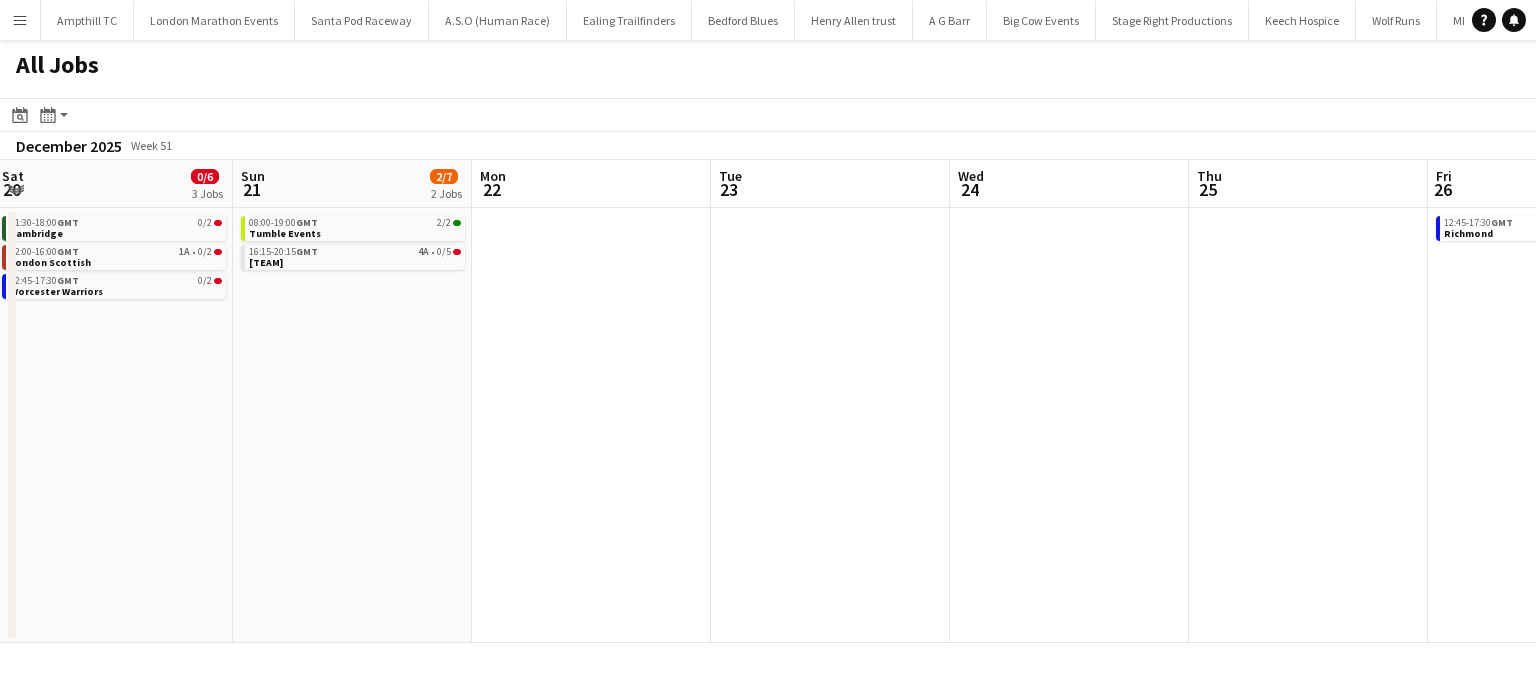 drag, startPoint x: 668, startPoint y: 463, endPoint x: 1039, endPoint y: 463, distance: 371 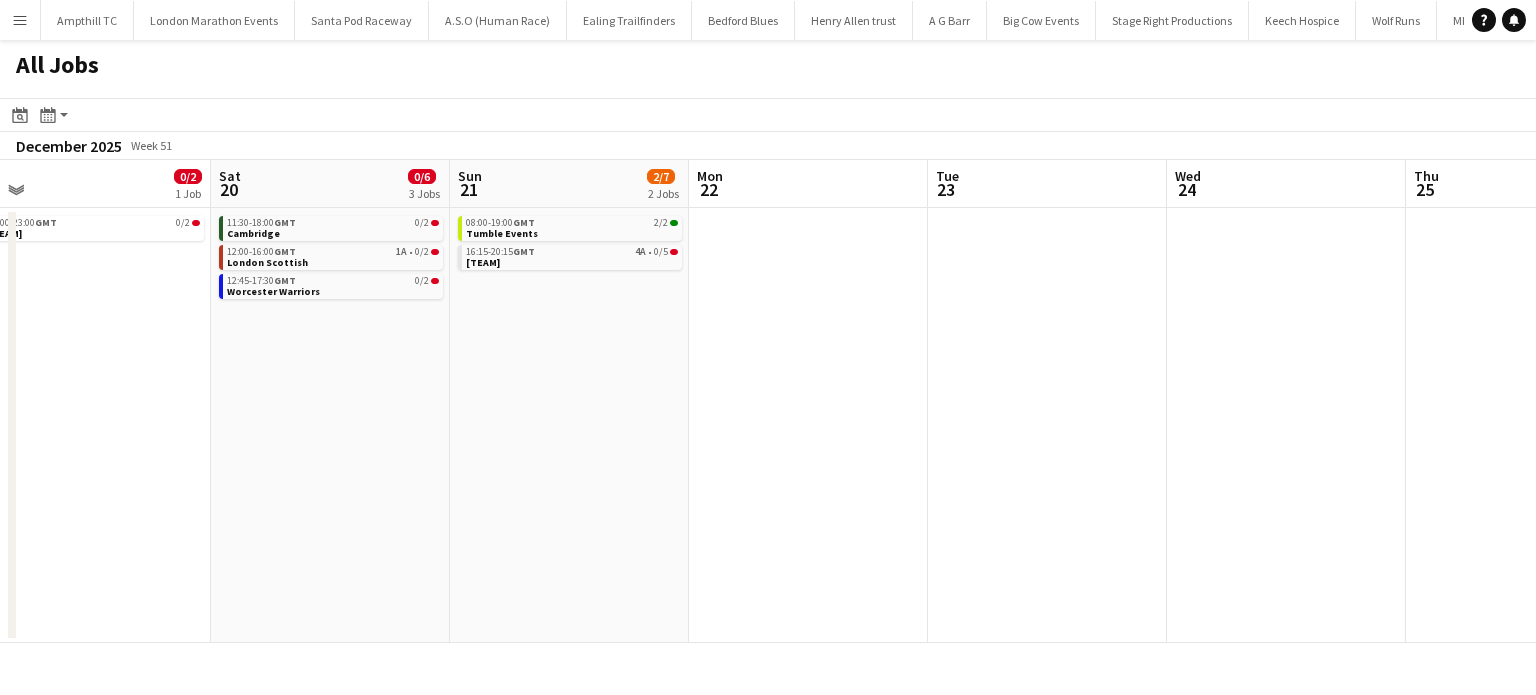 scroll, scrollTop: 0, scrollLeft: 498, axis: horizontal 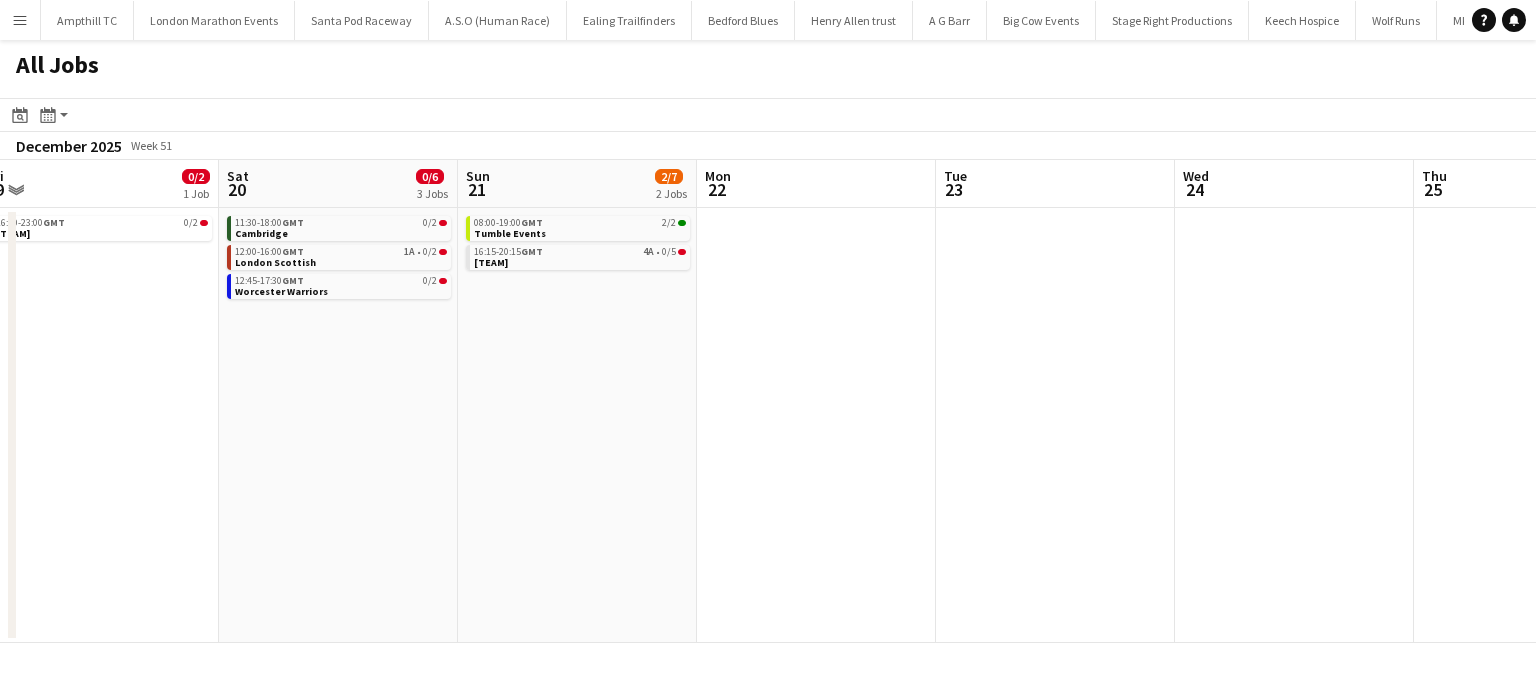 drag, startPoint x: 242, startPoint y: 331, endPoint x: 424, endPoint y: 331, distance: 182 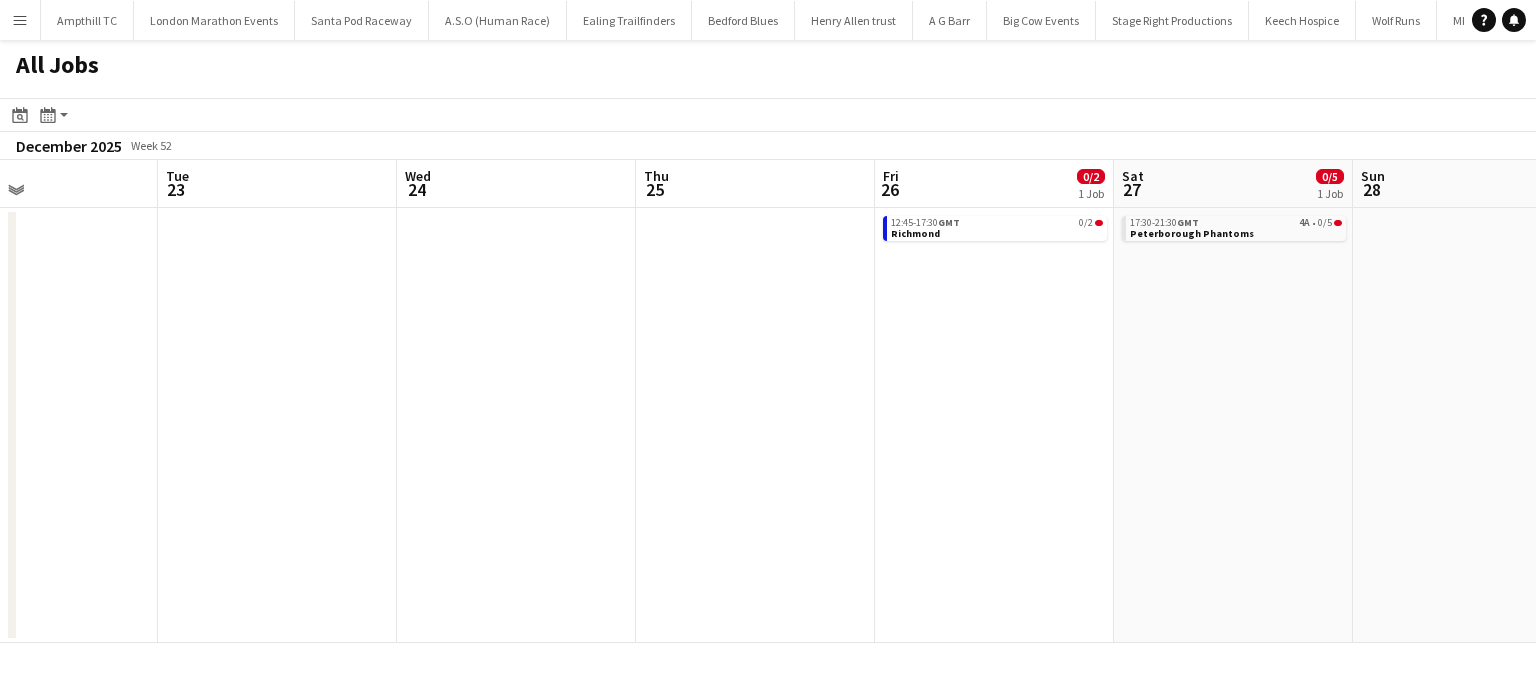 drag, startPoint x: 844, startPoint y: 381, endPoint x: 98, endPoint y: 387, distance: 746.0241 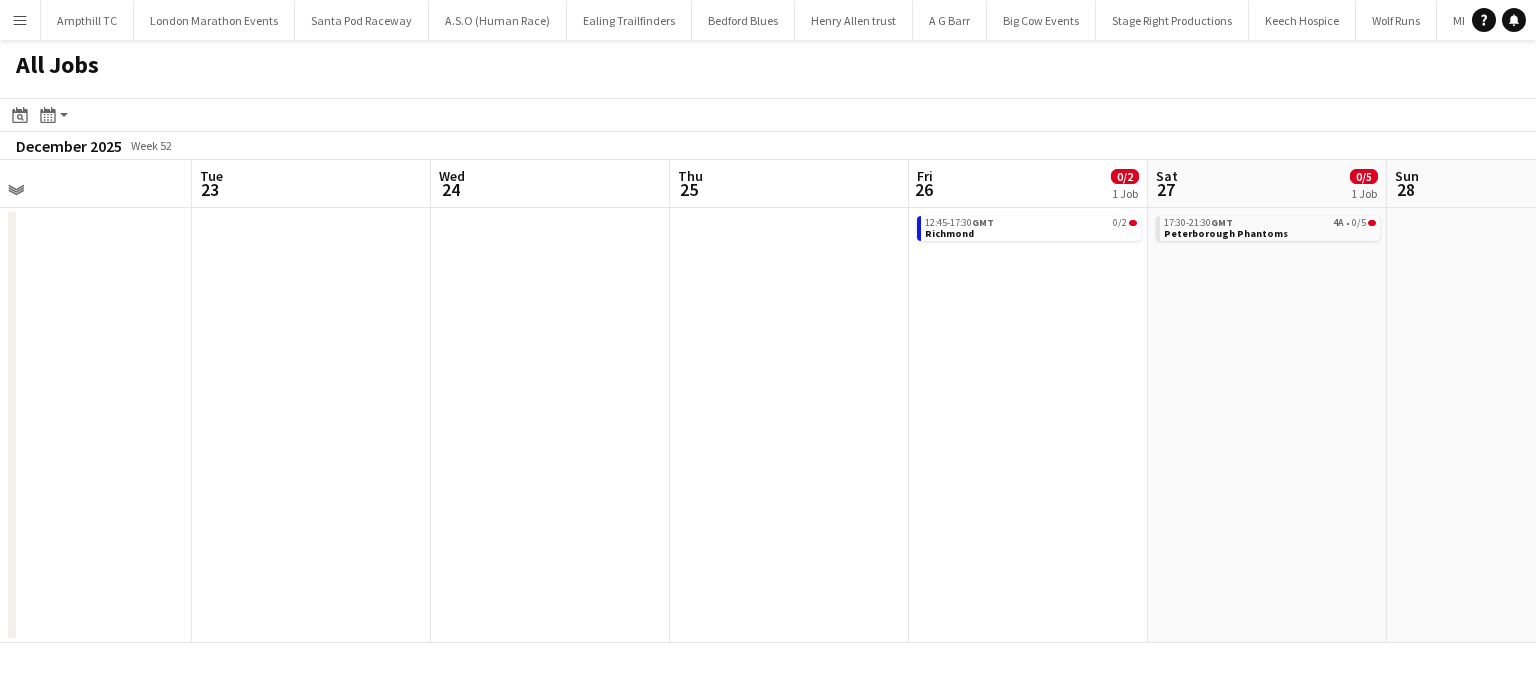 scroll, scrollTop: 0, scrollLeft: 542, axis: horizontal 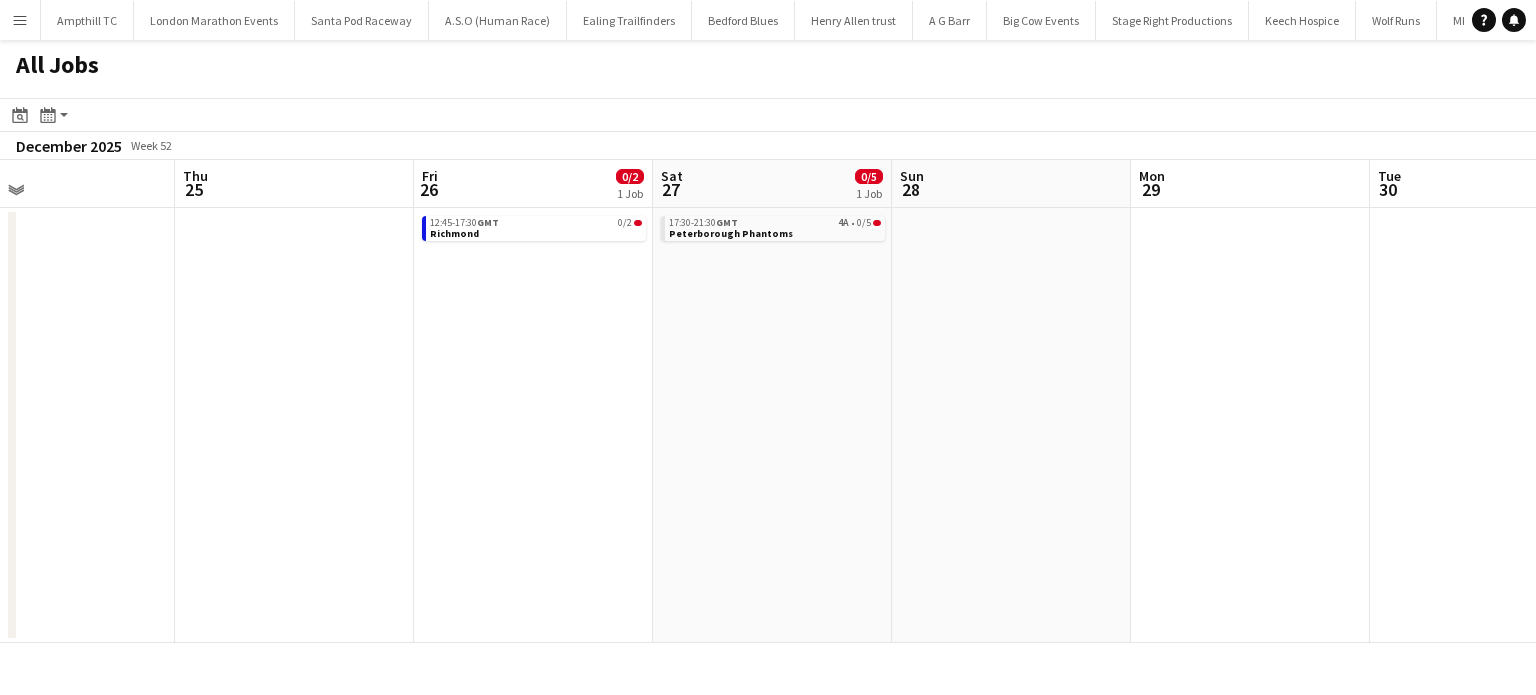 drag, startPoint x: 839, startPoint y: 387, endPoint x: 378, endPoint y: 392, distance: 461.0271 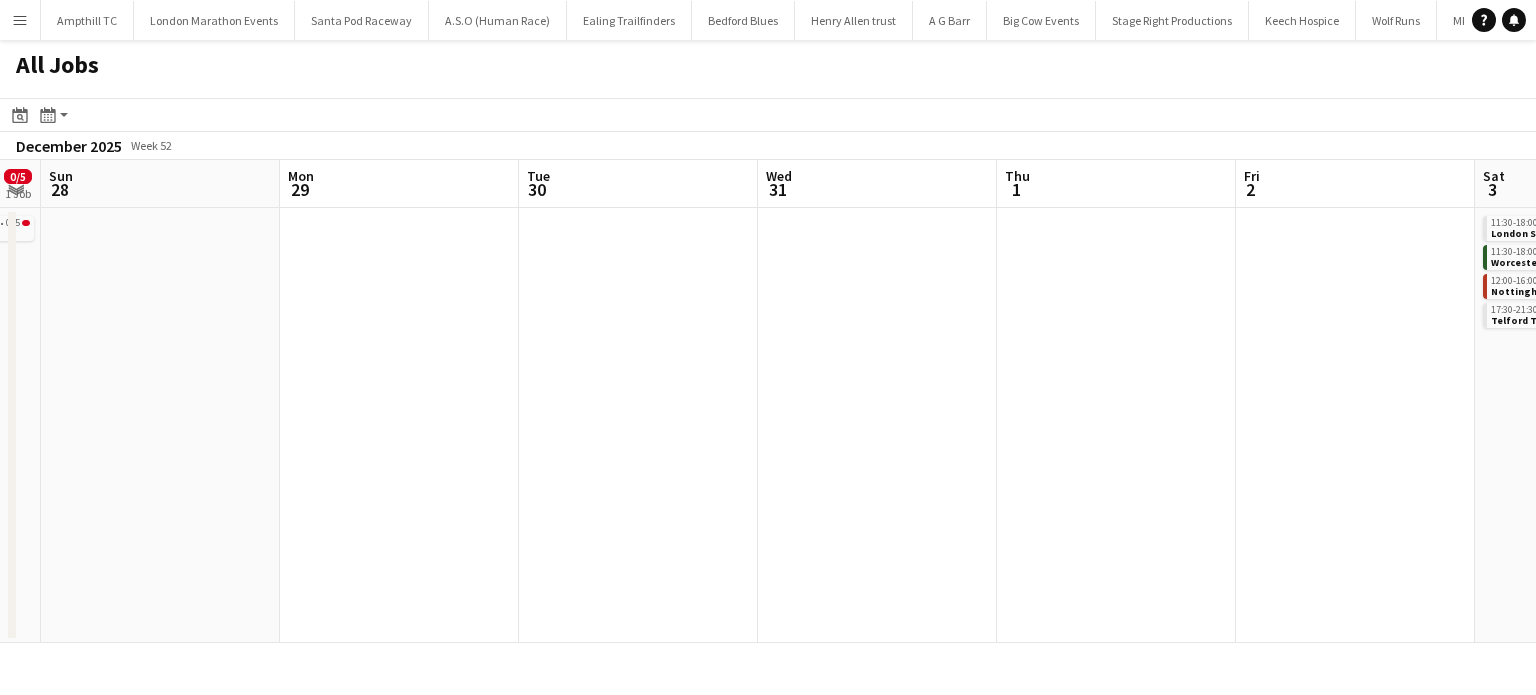 drag, startPoint x: 1204, startPoint y: 311, endPoint x: 468, endPoint y: 351, distance: 737.0862 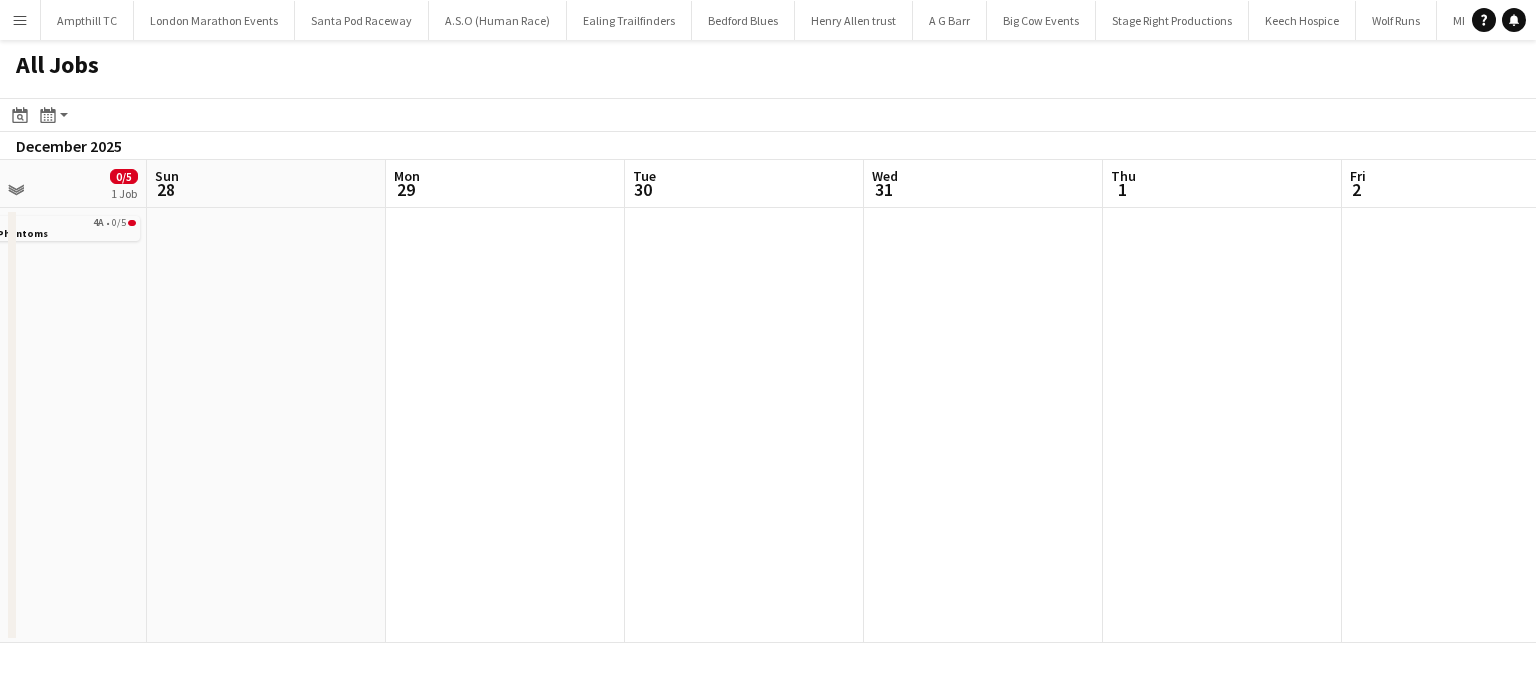 scroll, scrollTop: 0, scrollLeft: 818, axis: horizontal 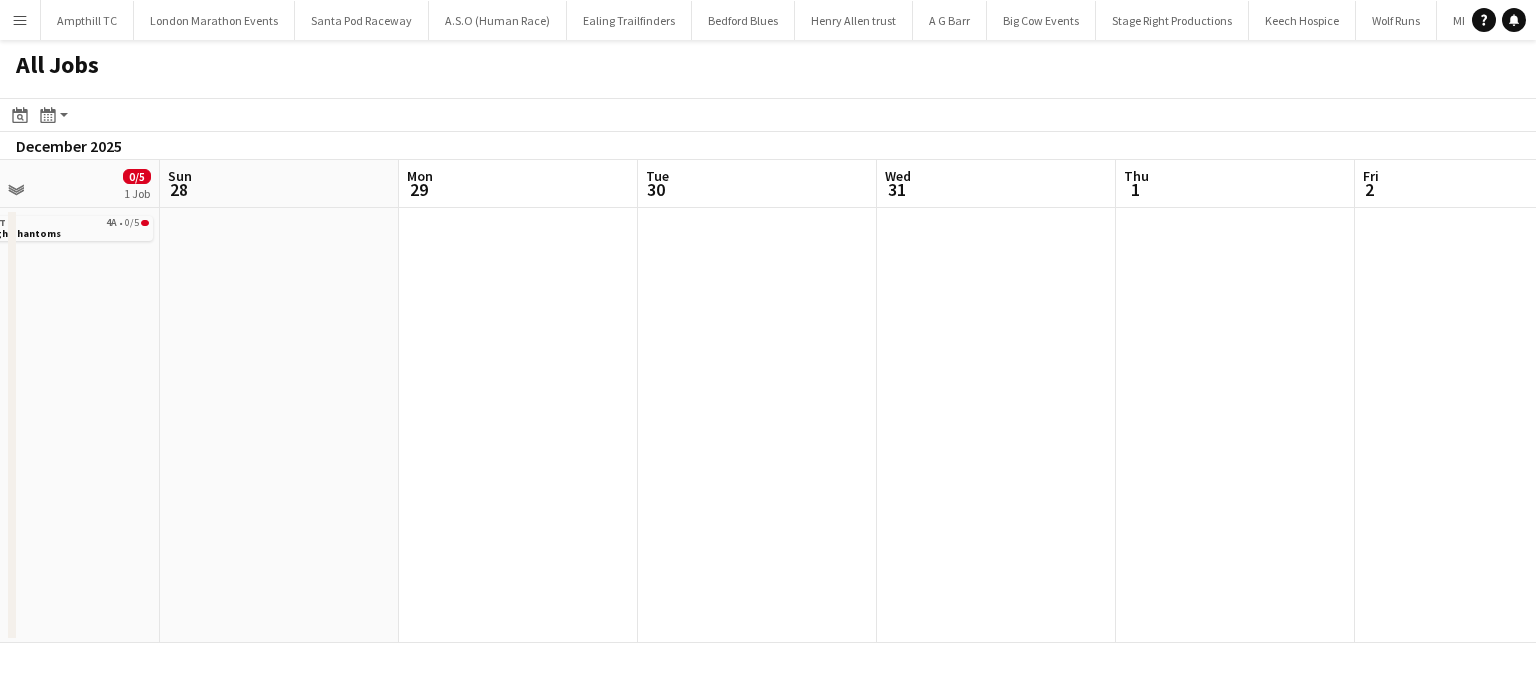 drag, startPoint x: 960, startPoint y: 333, endPoint x: 438, endPoint y: 327, distance: 522.0345 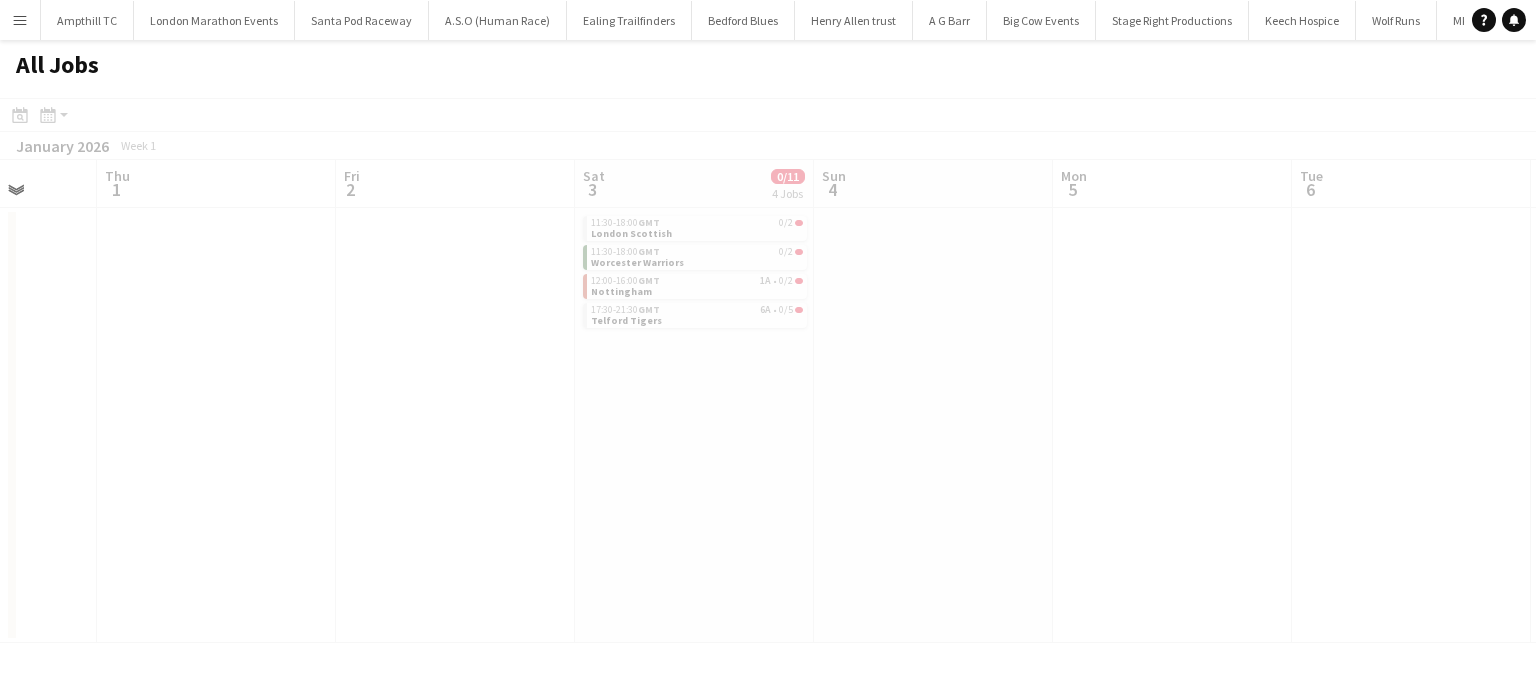 scroll, scrollTop: 0, scrollLeft: 557, axis: horizontal 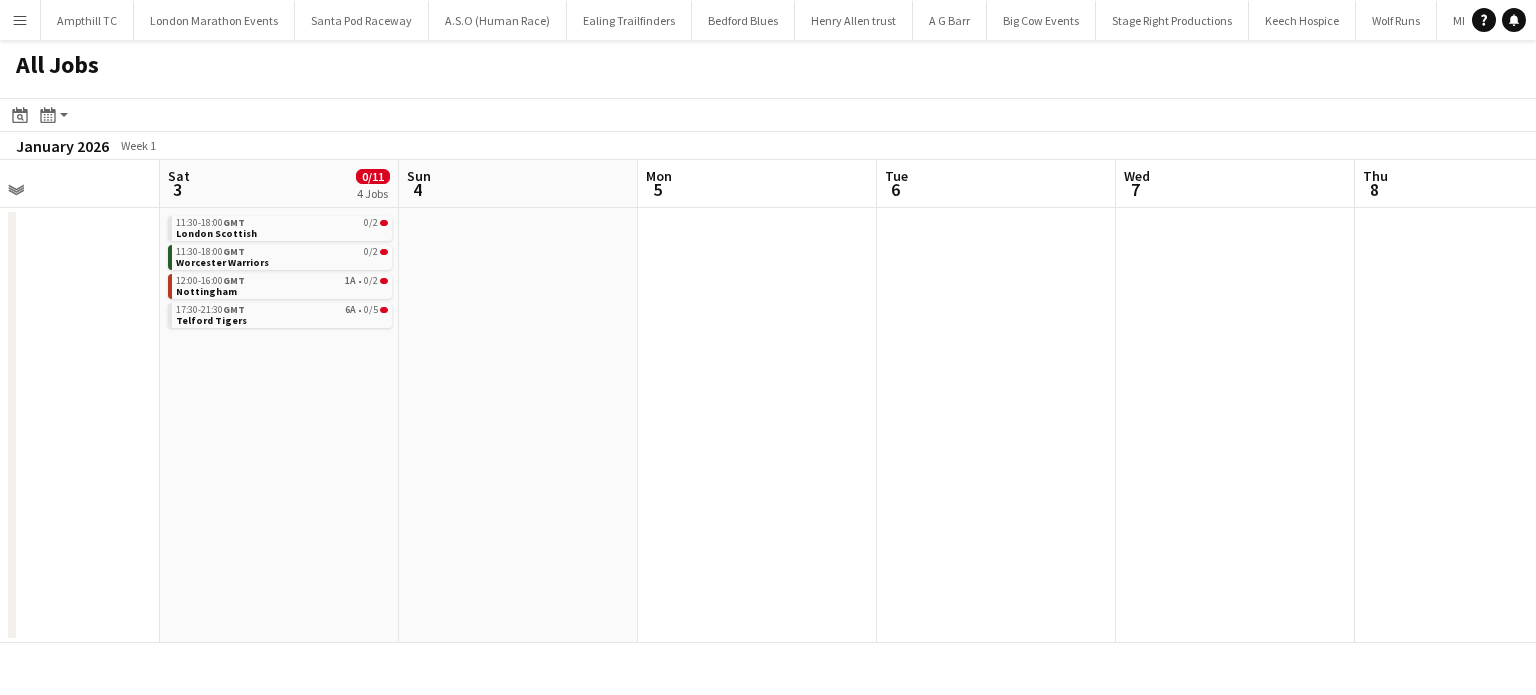 drag, startPoint x: 980, startPoint y: 387, endPoint x: 566, endPoint y: 387, distance: 414 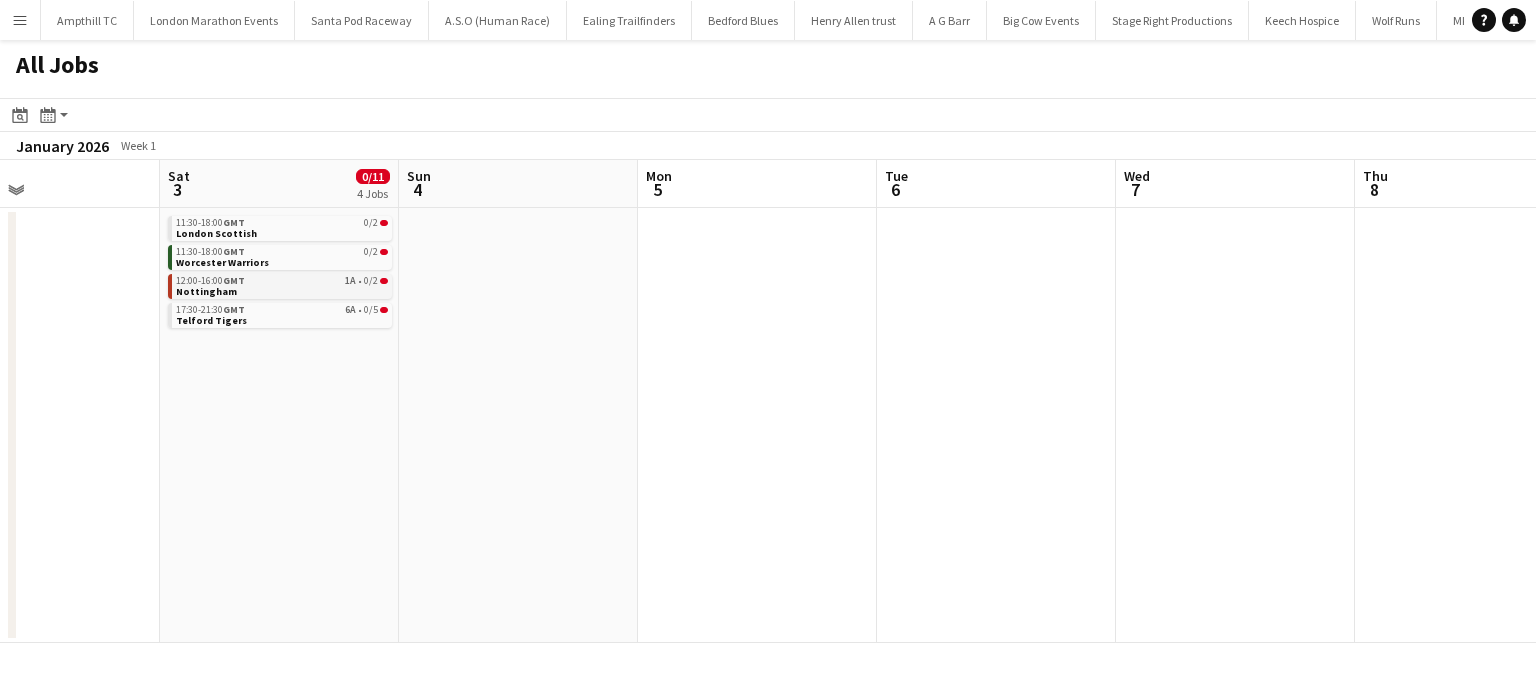 click on "12:00-16:00    GMT   1A   •   0/2   Nottingham" at bounding box center [282, 285] 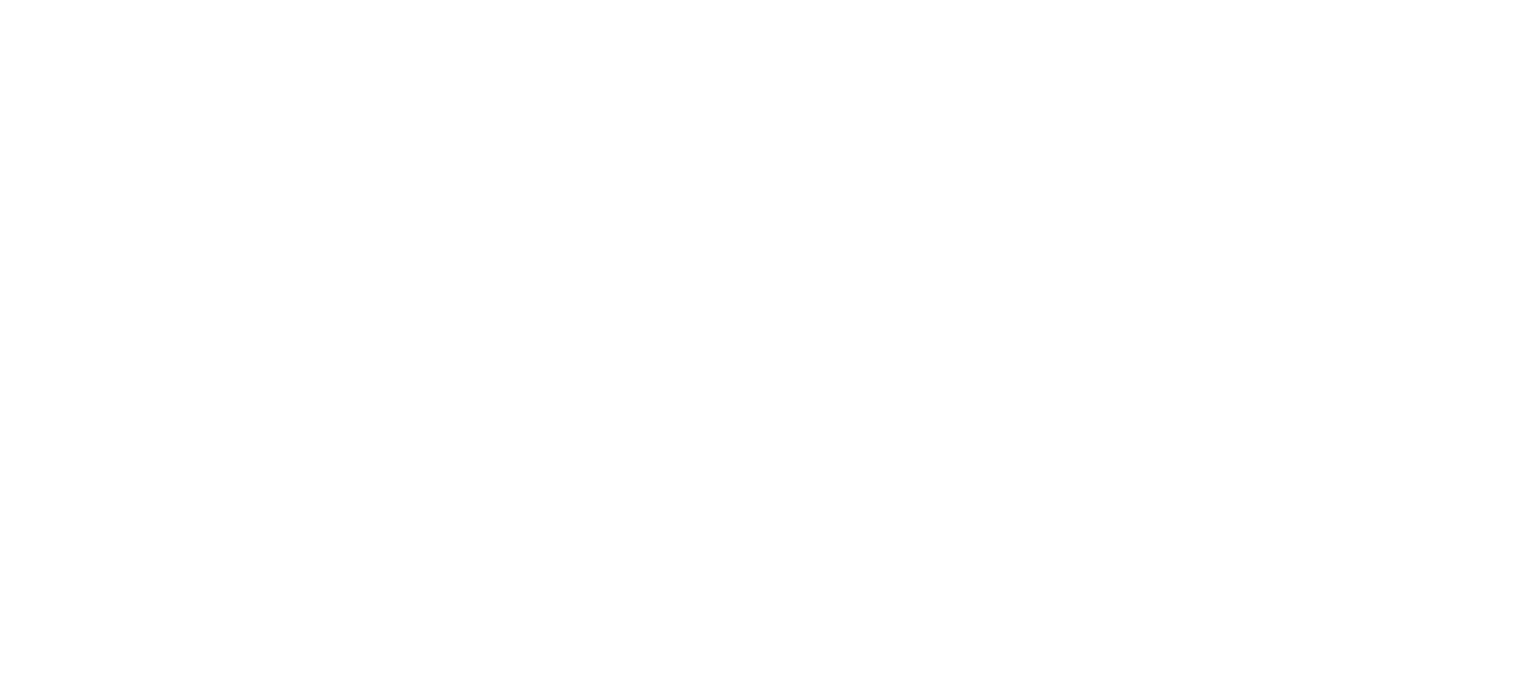 scroll, scrollTop: 0, scrollLeft: 0, axis: both 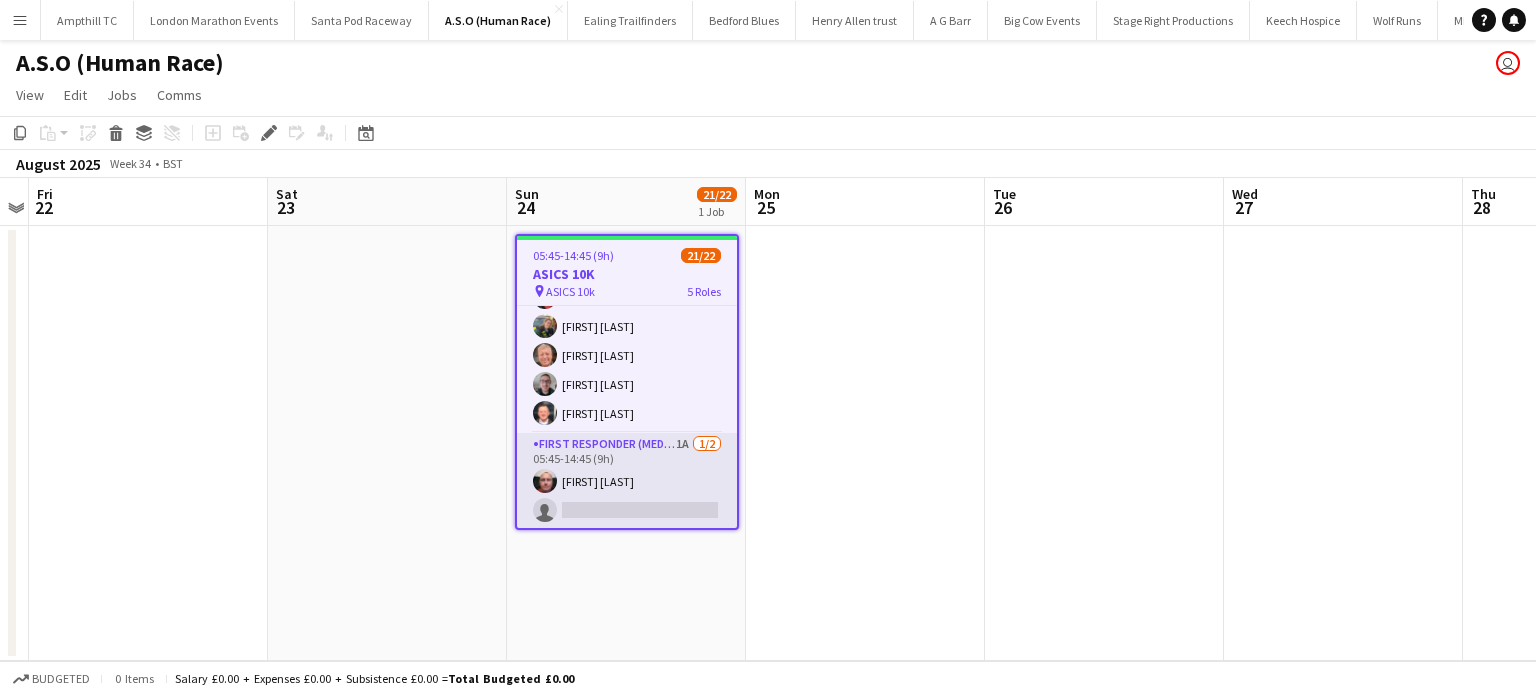 click on "First Responder (Medical)    1A   1/2   05:45-14:45 (9h)
Darren Butcher
single-neutral-actions" at bounding box center (627, 481) 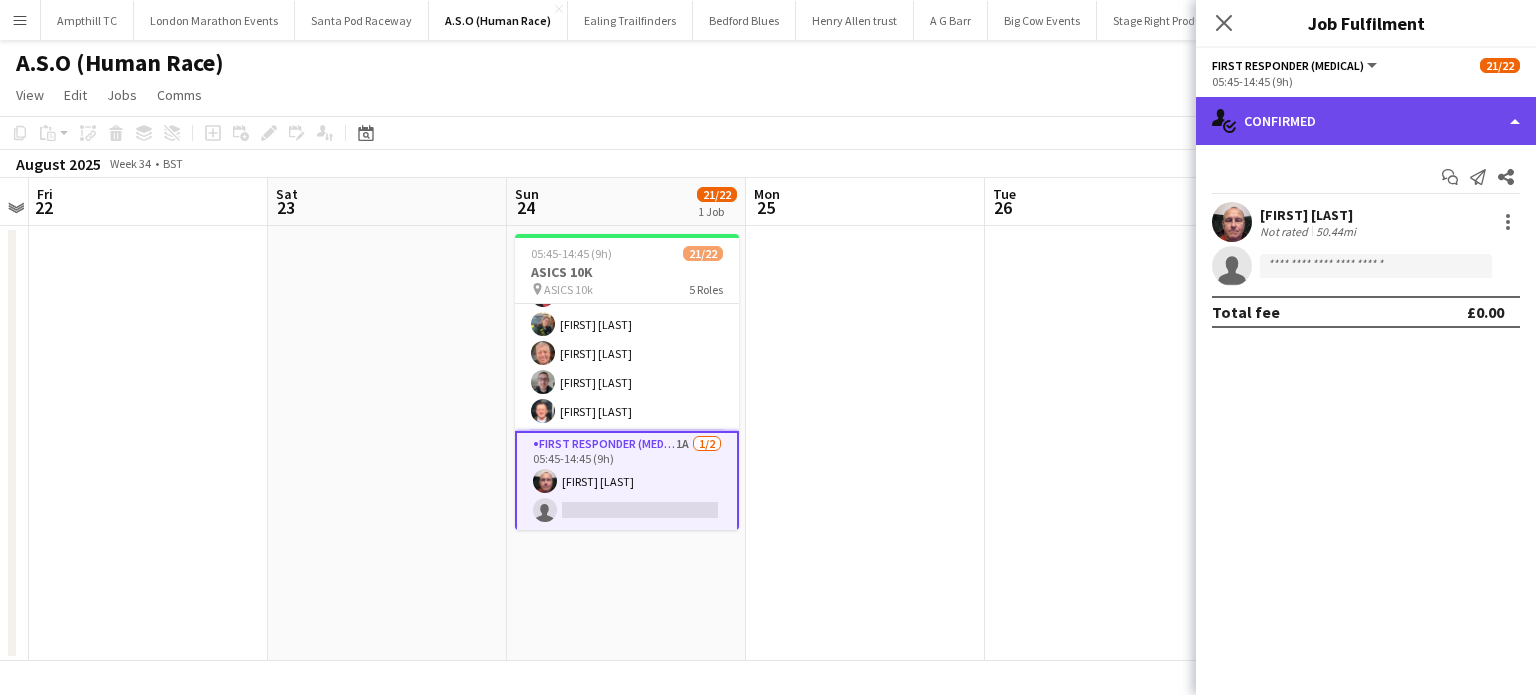 click on "single-neutral-actions-check-2
Confirmed" 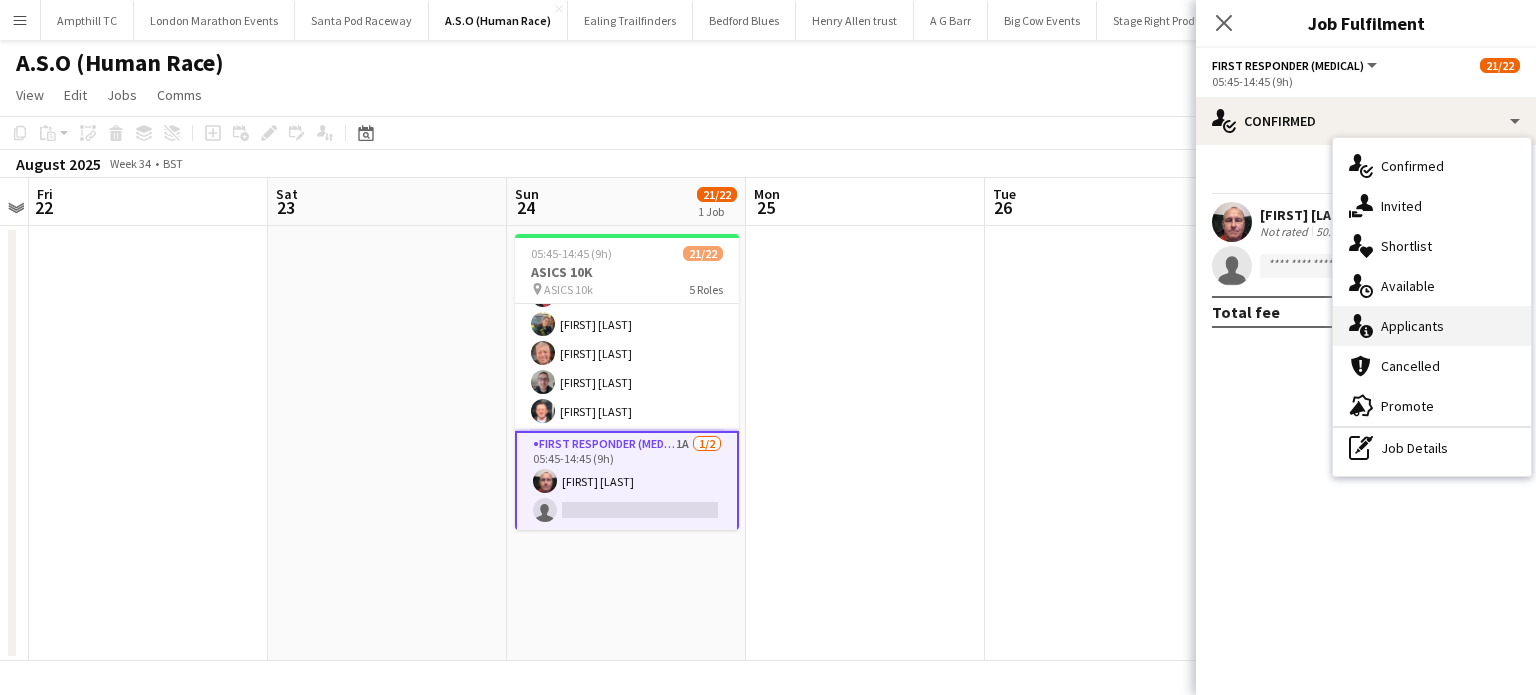 click on "single-neutral-actions-information
Applicants" at bounding box center (1432, 326) 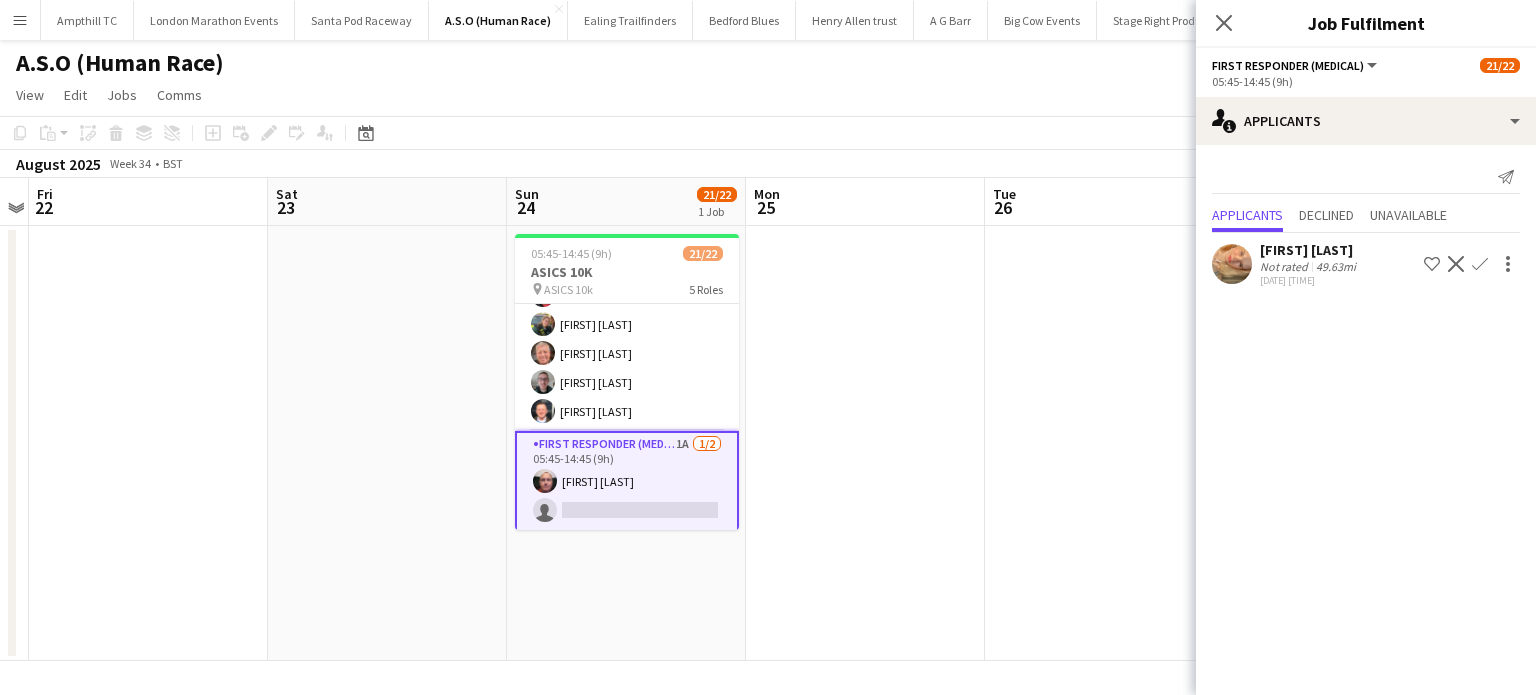 click on "Confirm" 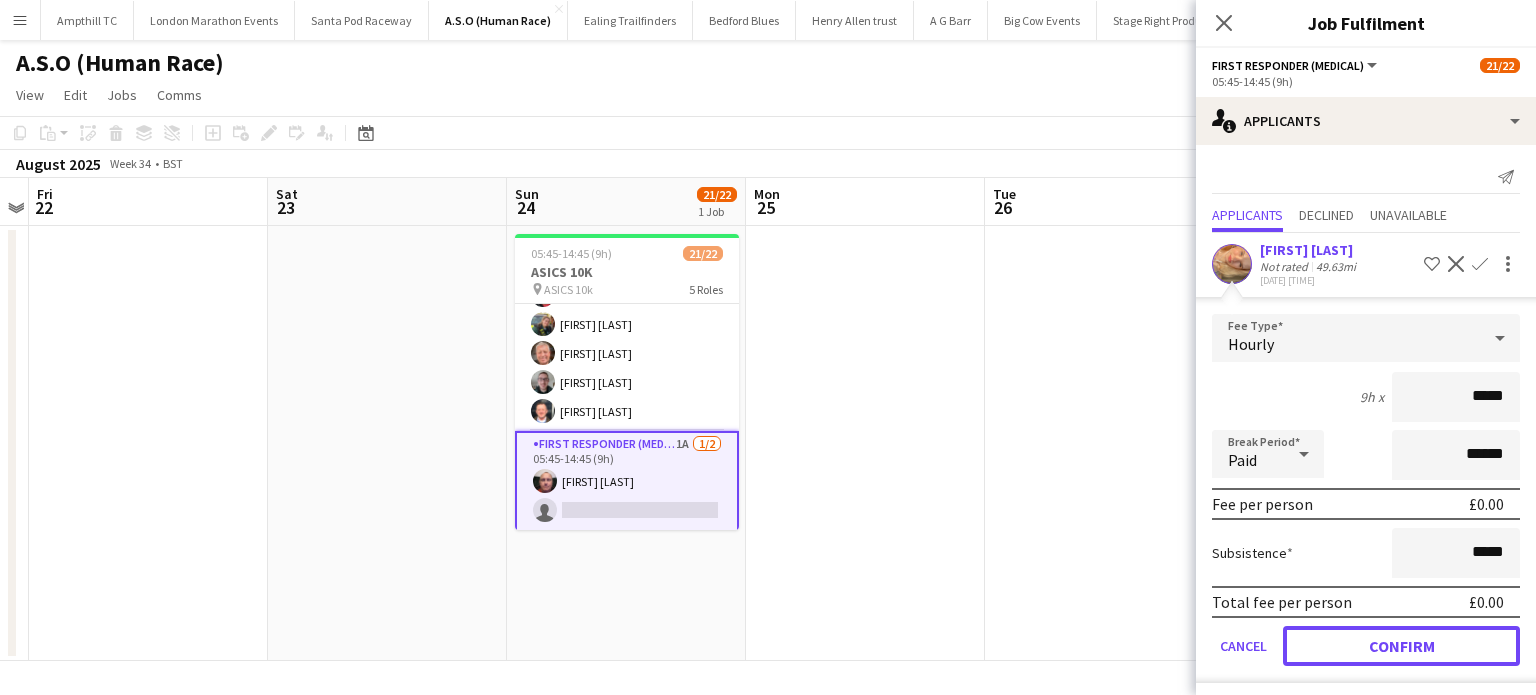 click on "Confirm" 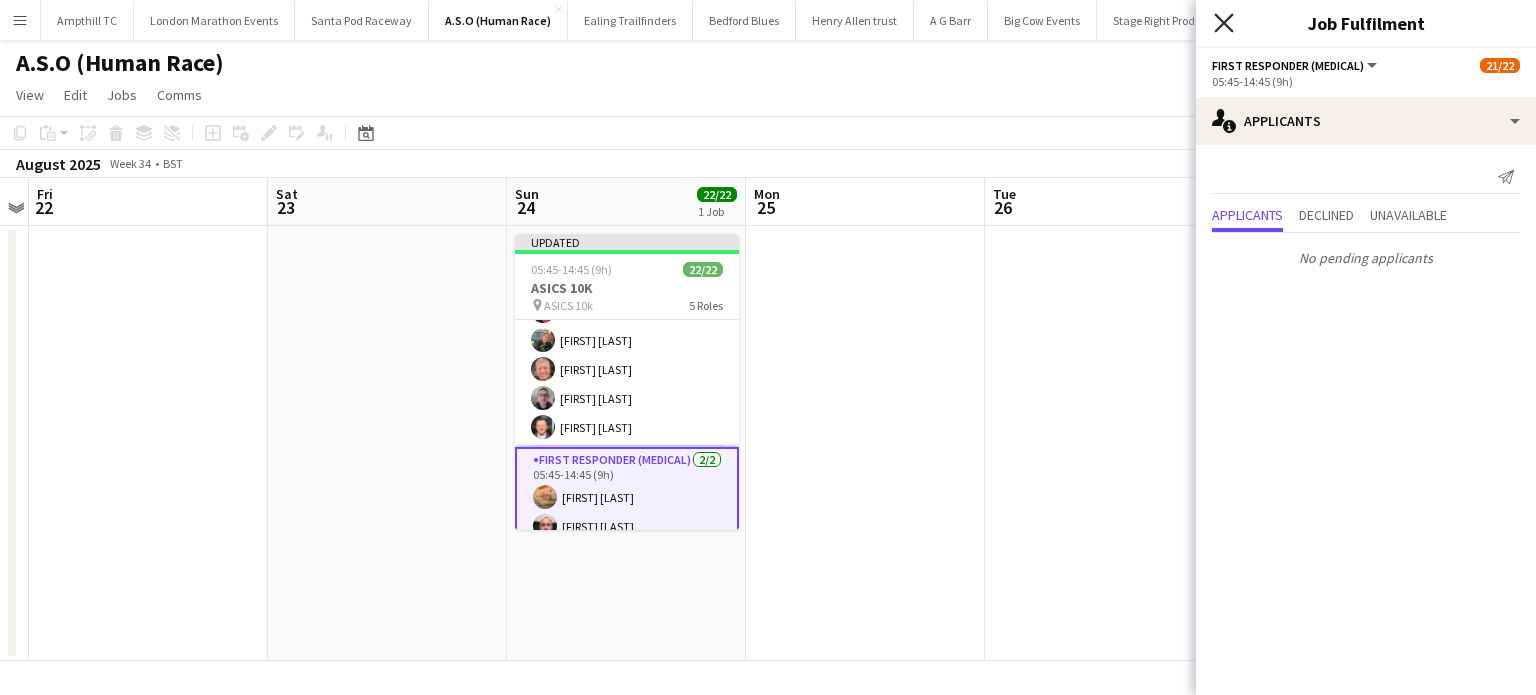 click on "Close pop-in" 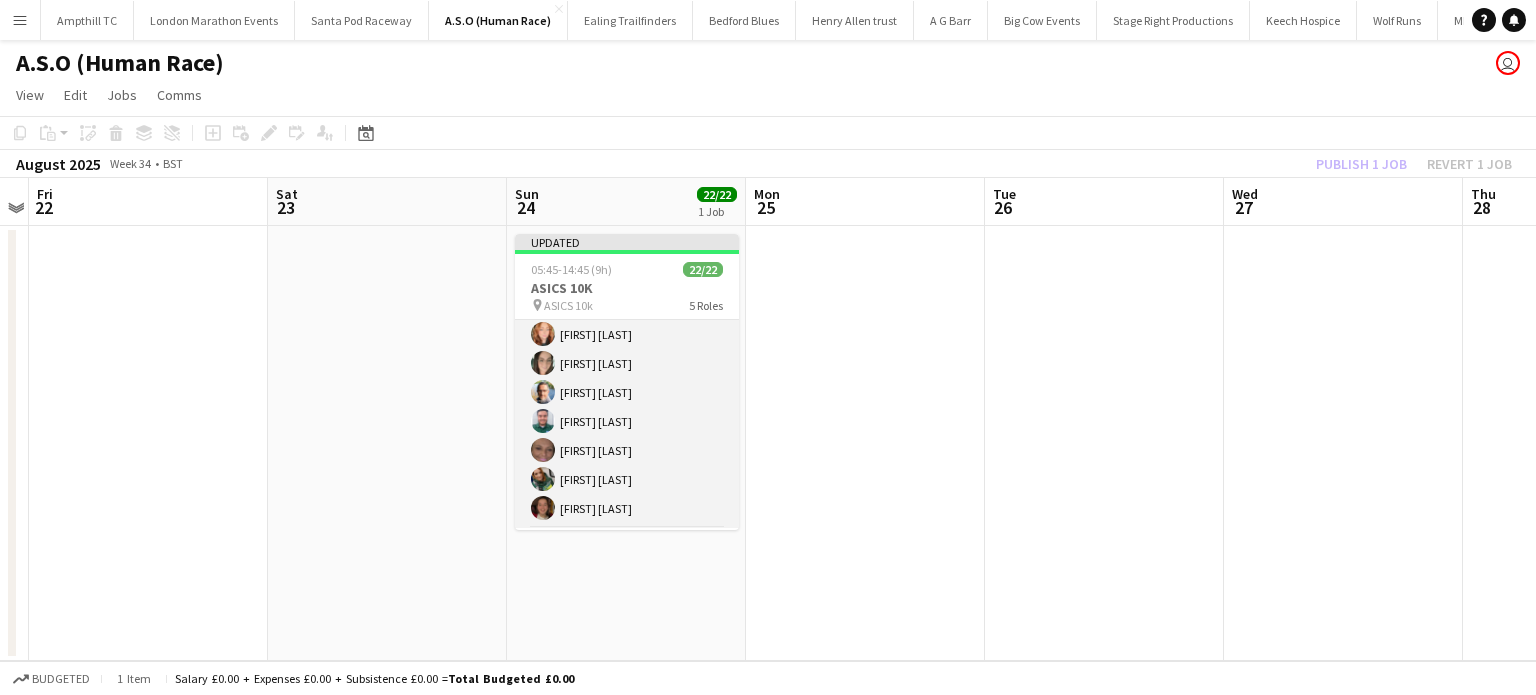 scroll, scrollTop: 309, scrollLeft: 0, axis: vertical 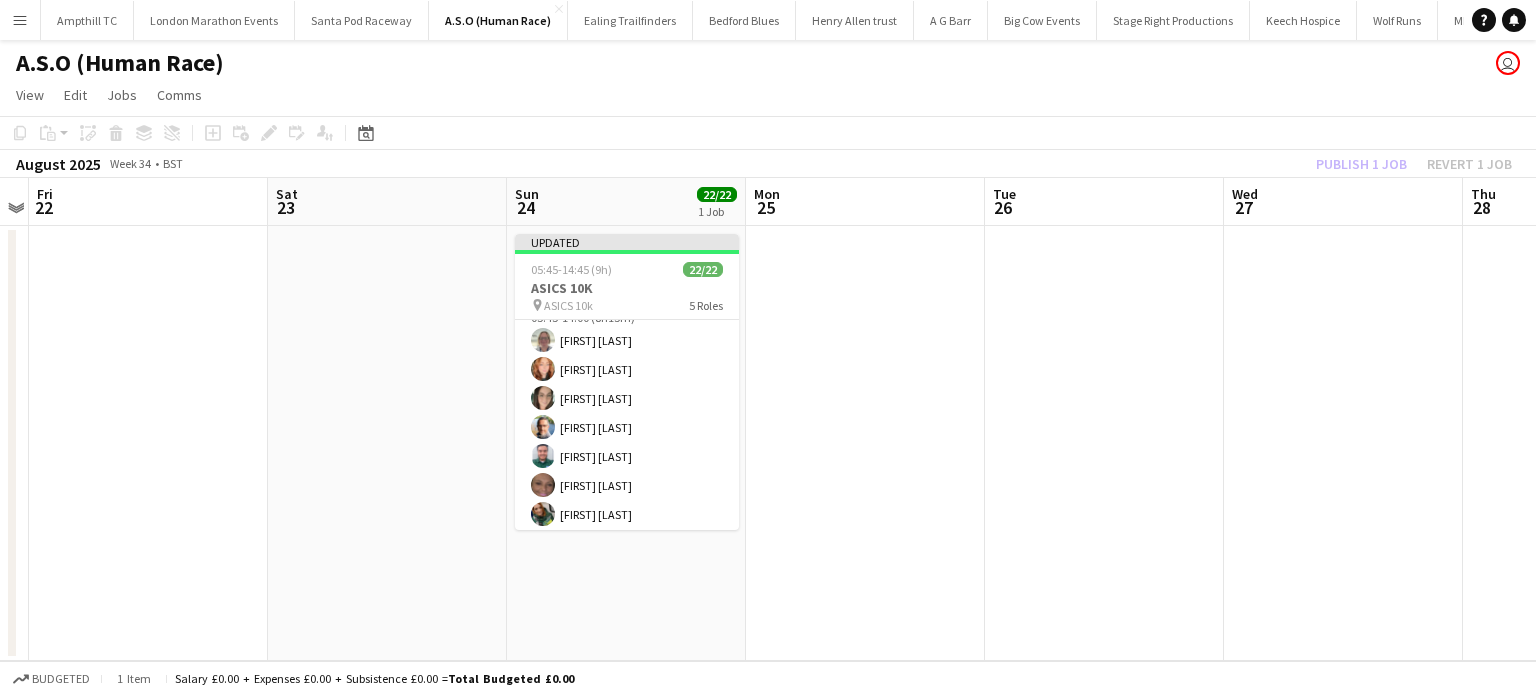 click at bounding box center [865, 443] 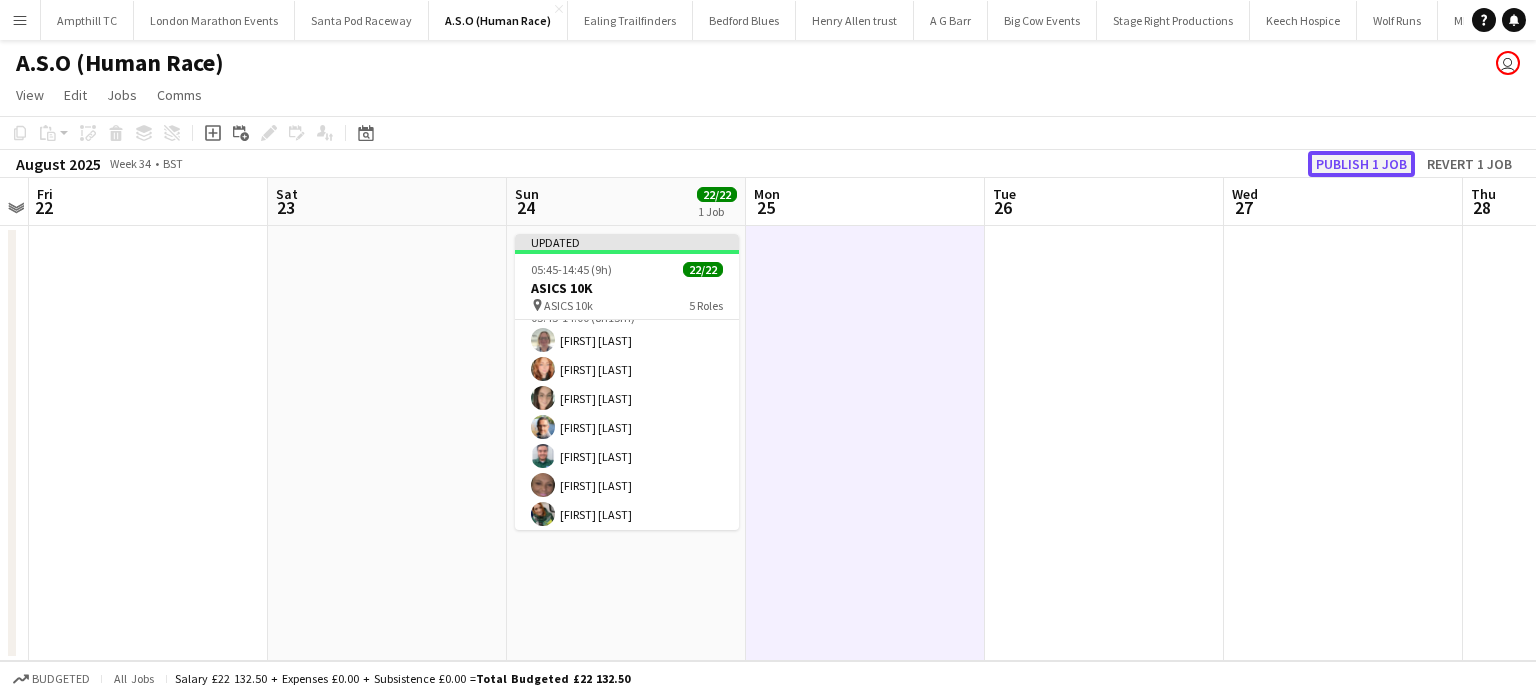 click on "Publish 1 job" 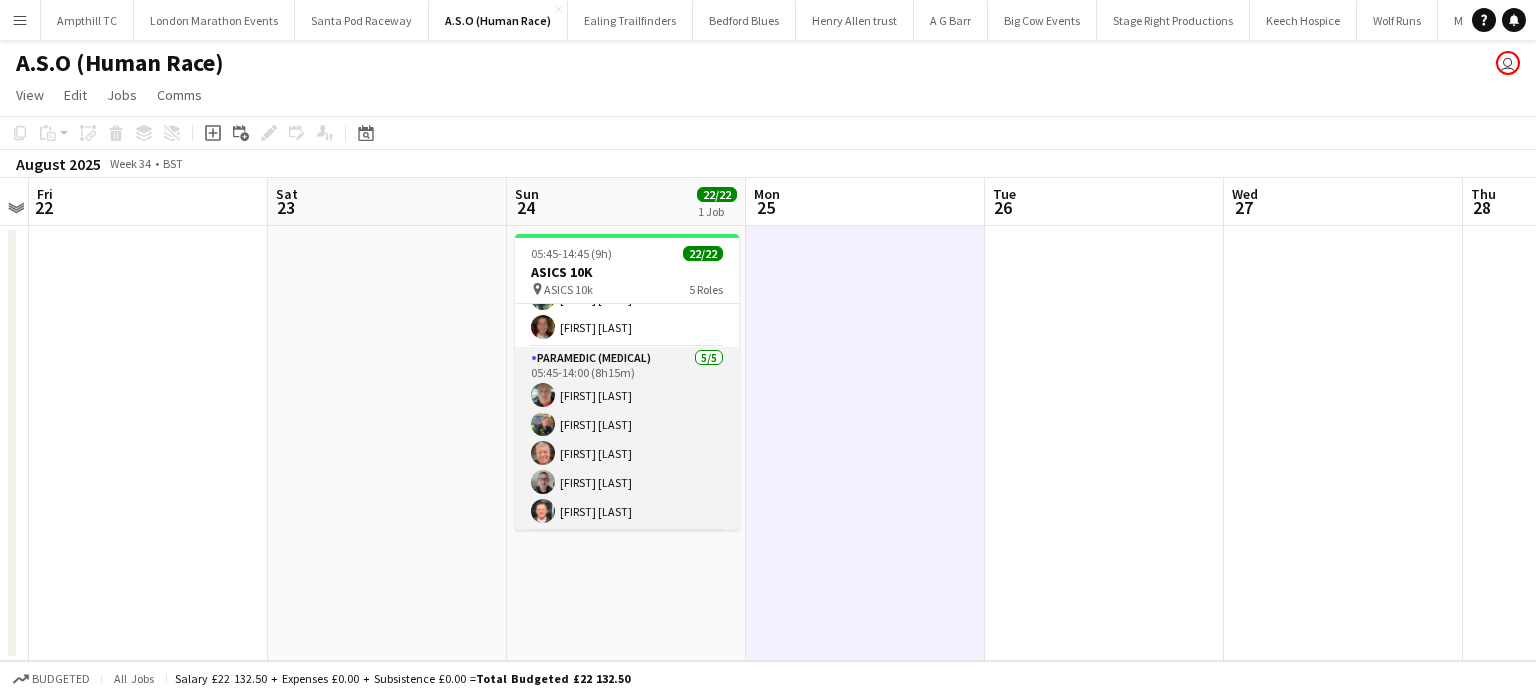 scroll, scrollTop: 606, scrollLeft: 0, axis: vertical 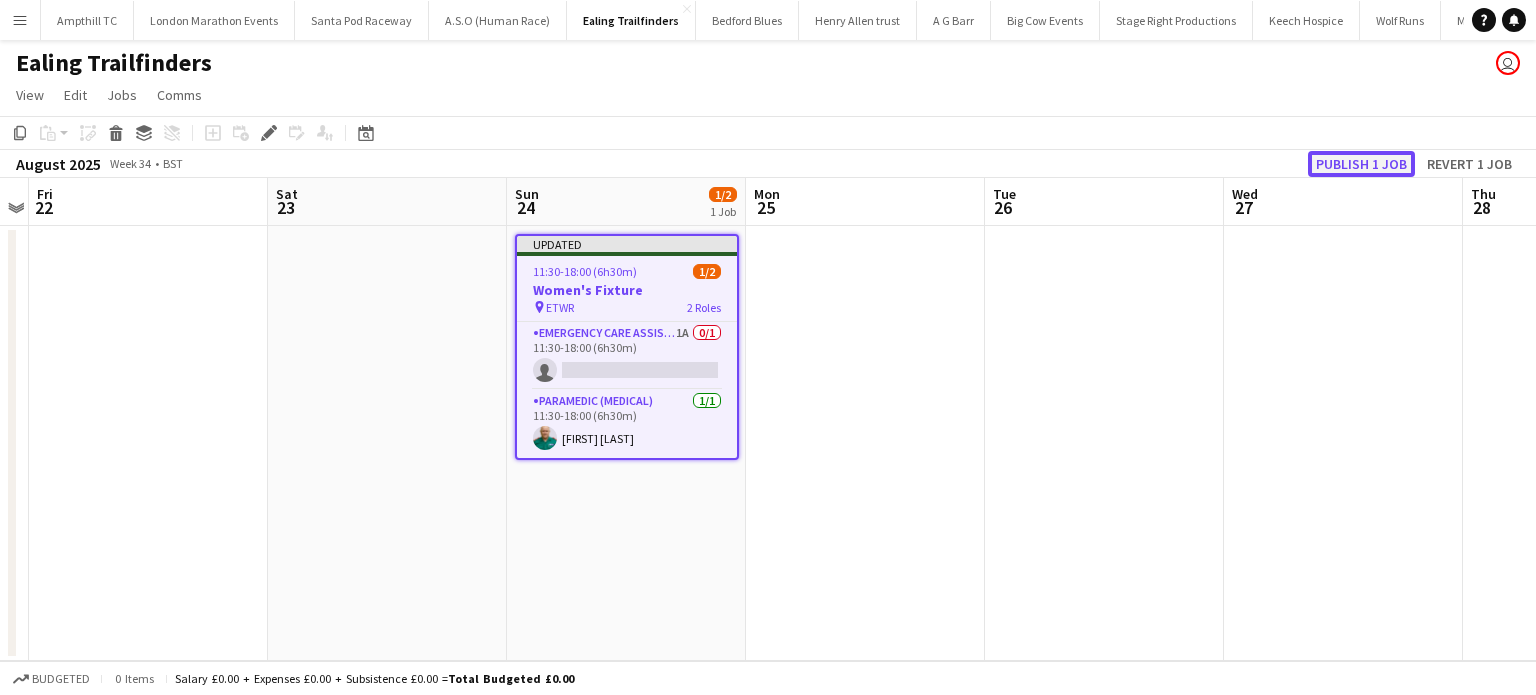 click on "Publish 1 job" 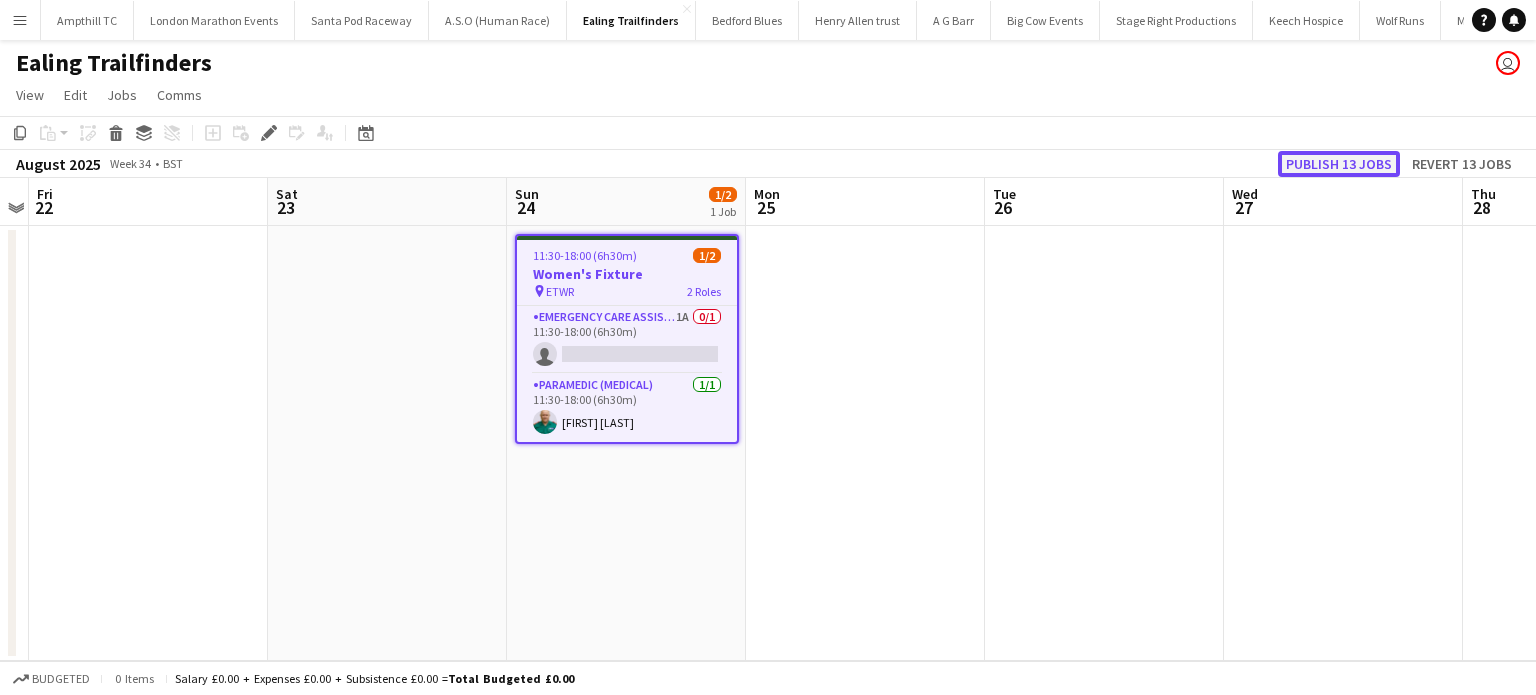 click on "Publish 13 jobs" 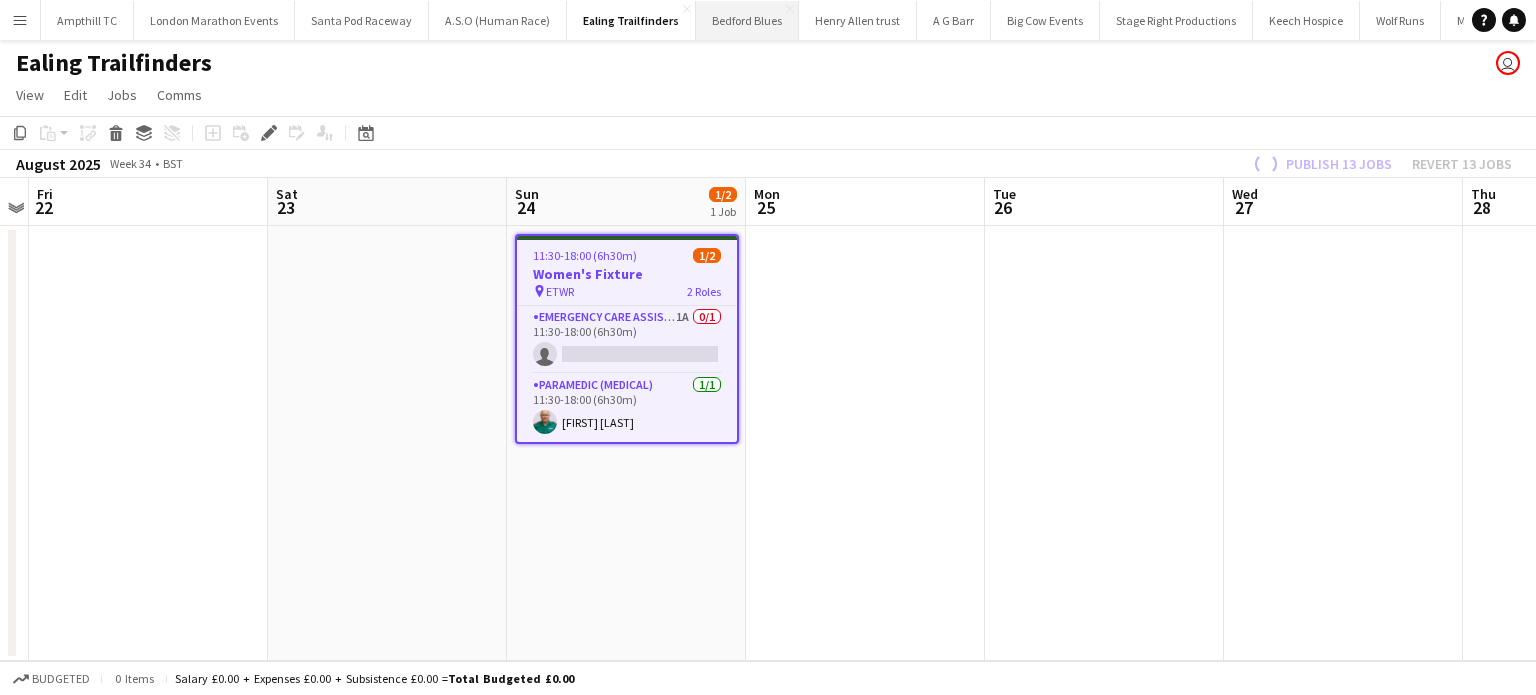 drag, startPoint x: 726, startPoint y: 25, endPoint x: 760, endPoint y: 35, distance: 35.44009 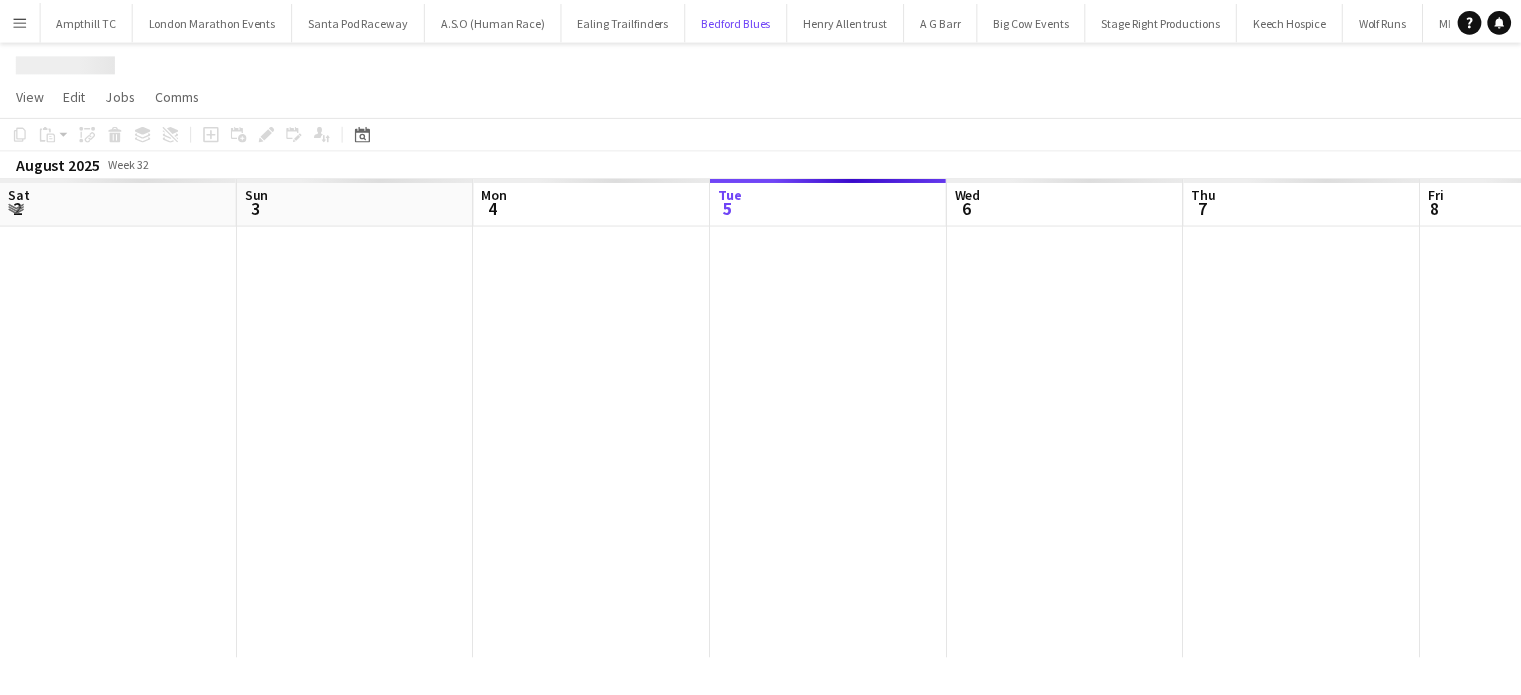 scroll, scrollTop: 0, scrollLeft: 478, axis: horizontal 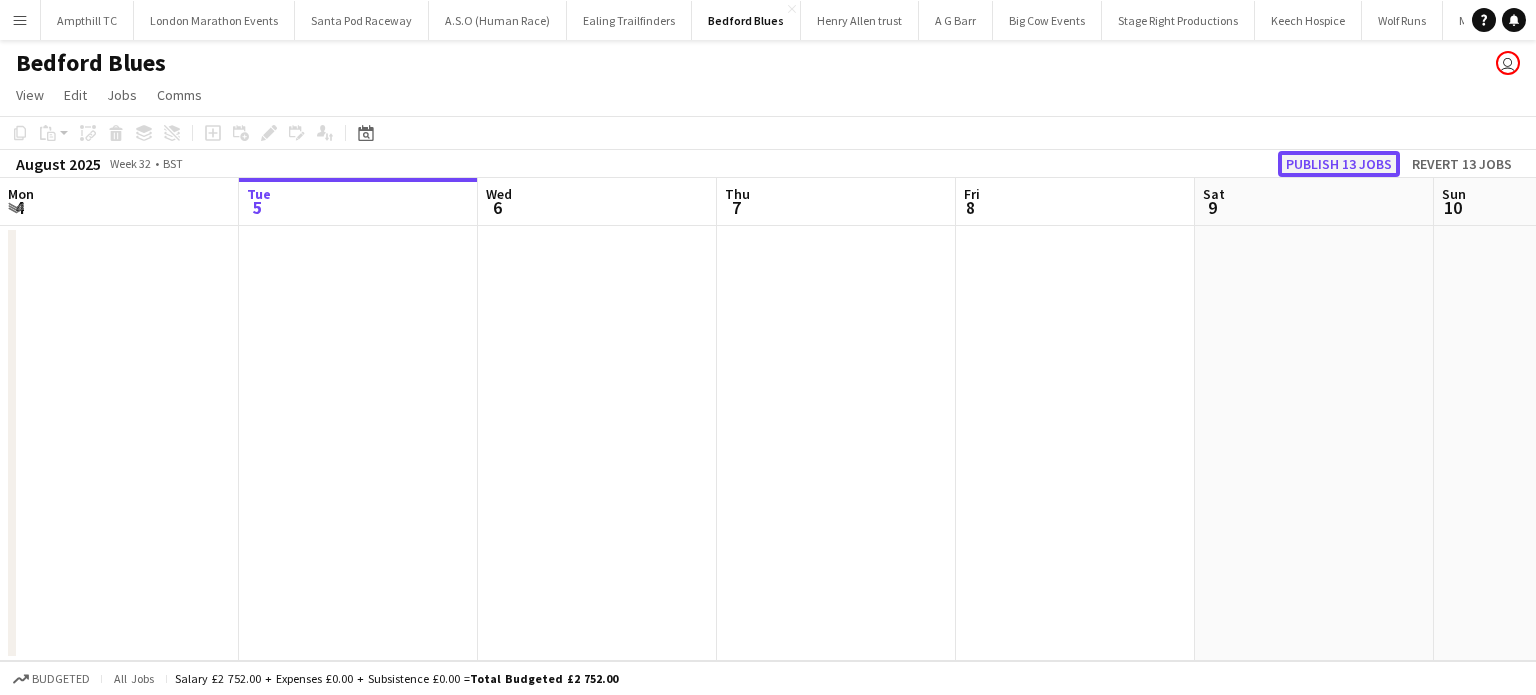 click on "Publish 13 jobs" 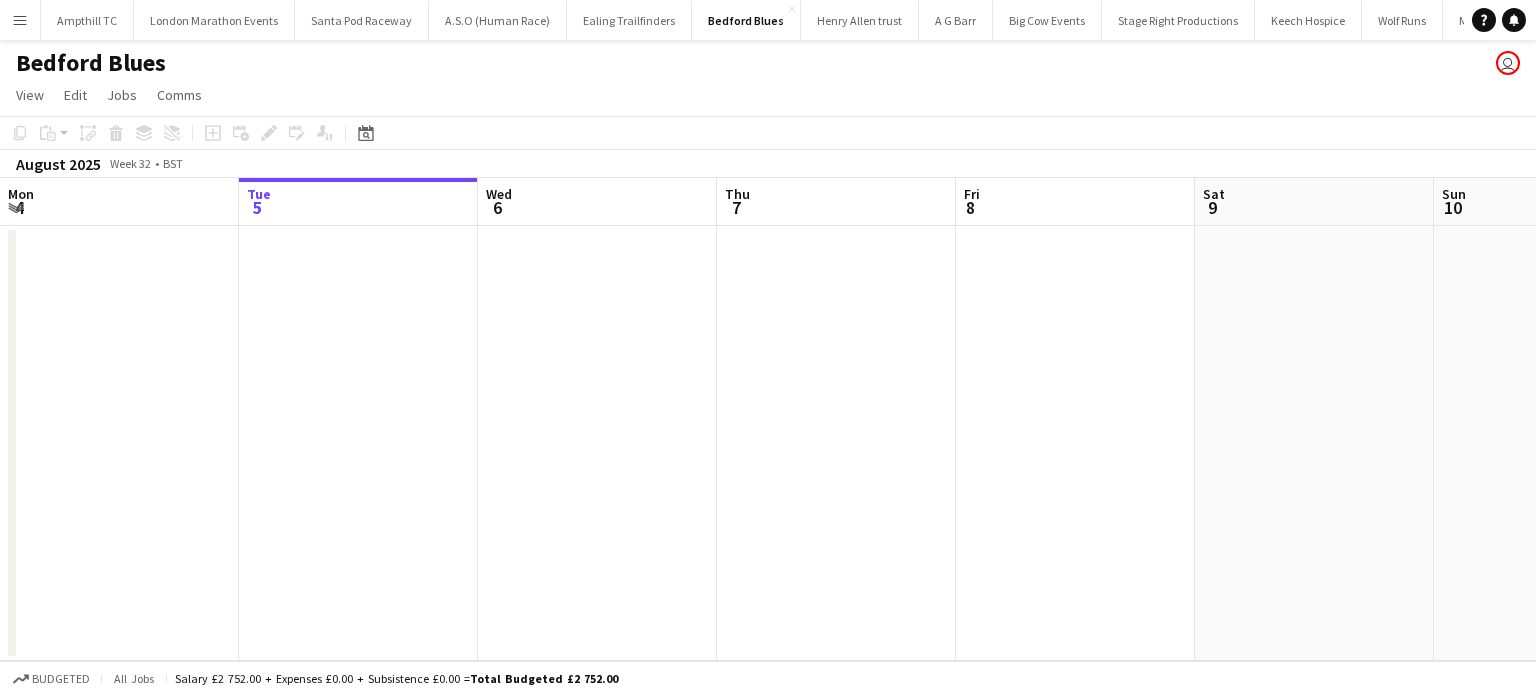 click on "Menu" at bounding box center [20, 20] 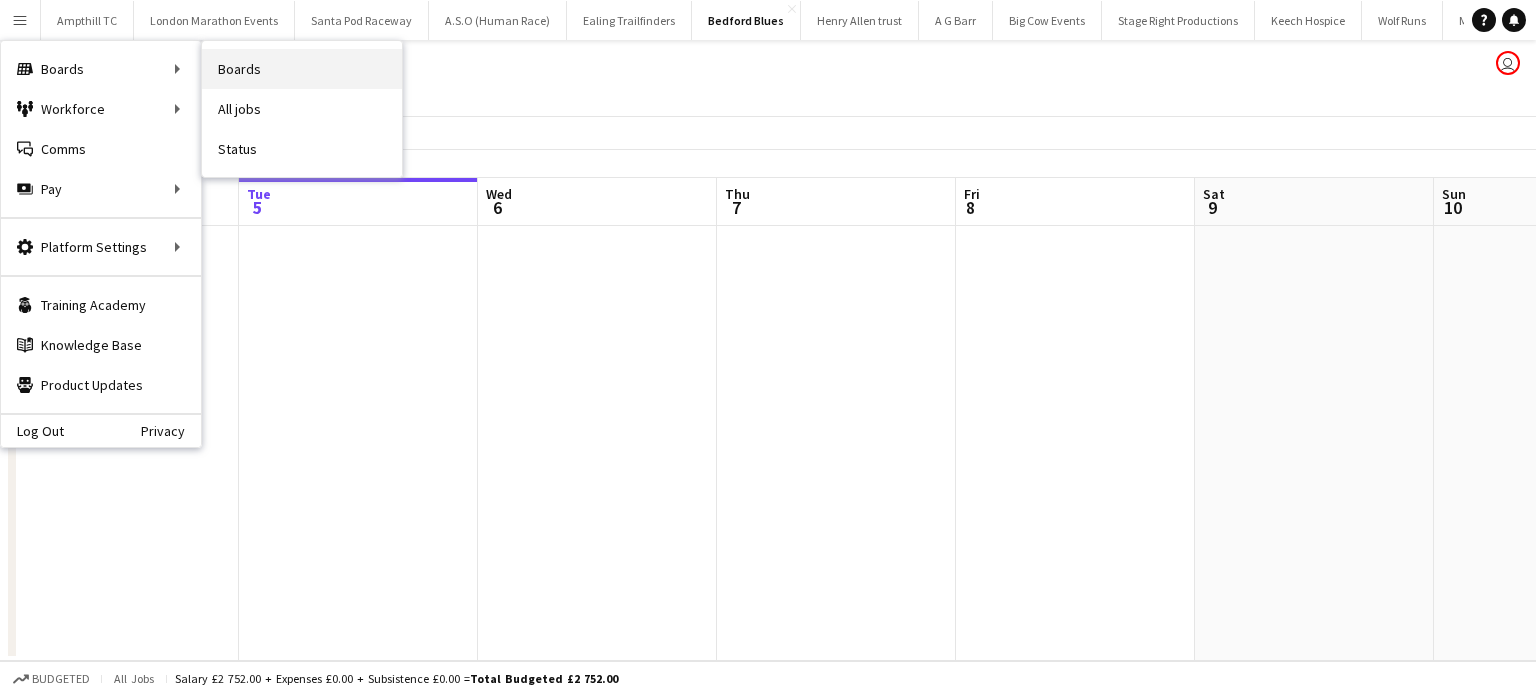 click on "Boards" at bounding box center [302, 69] 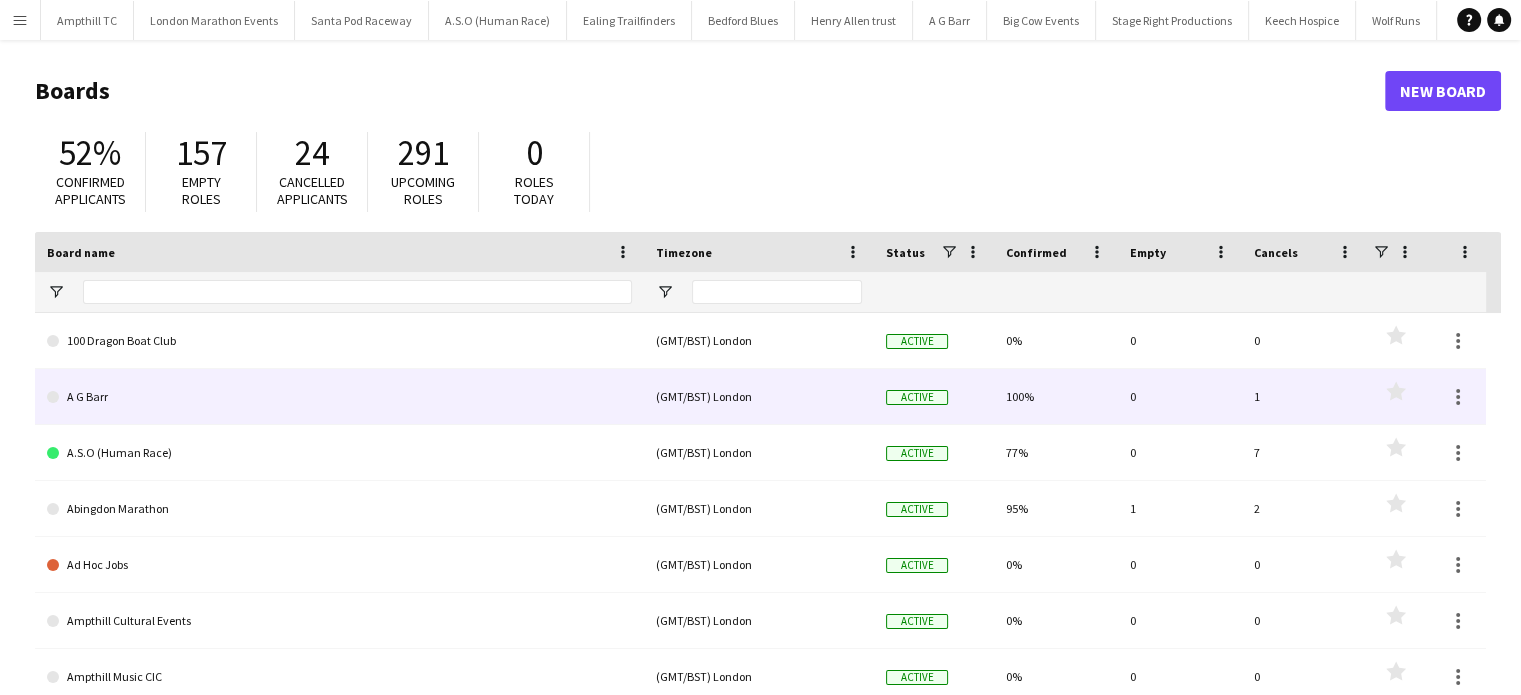 scroll, scrollTop: 278, scrollLeft: 0, axis: vertical 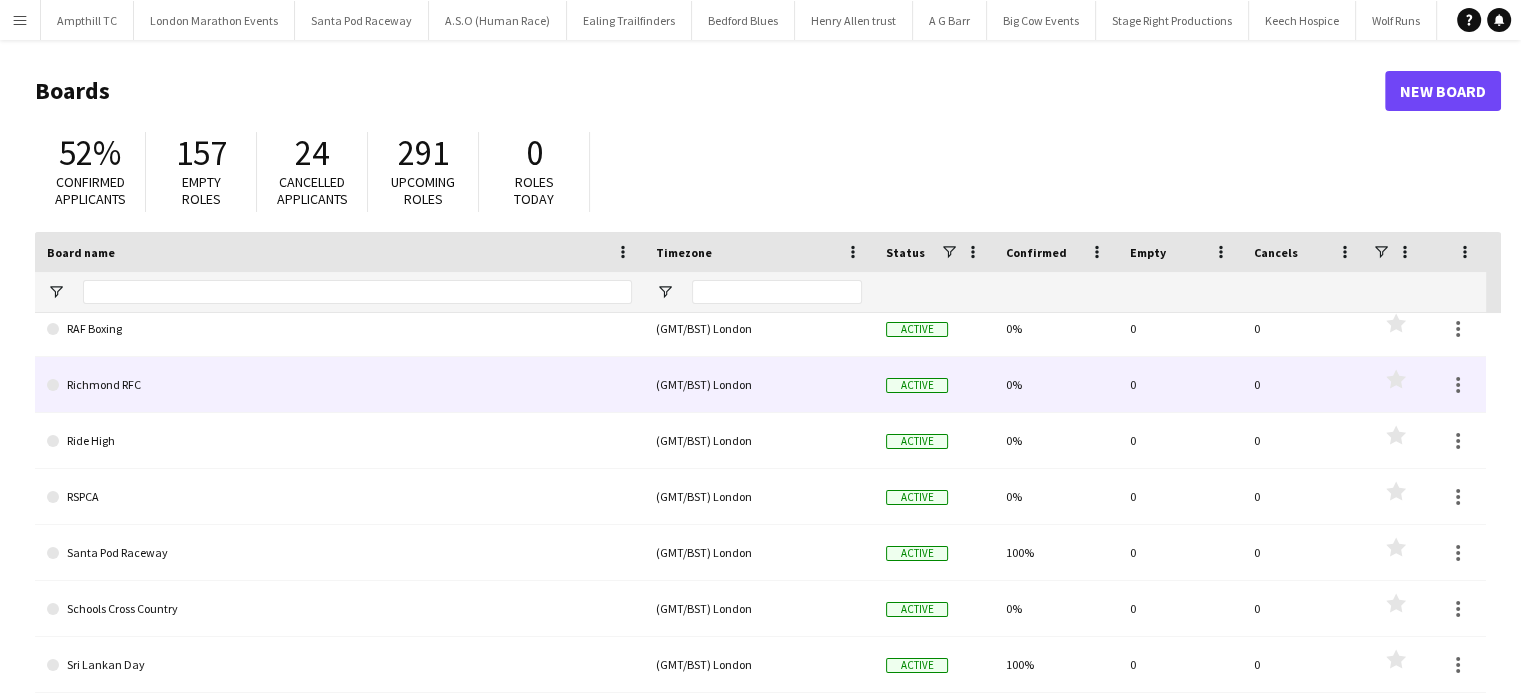 click on "Richmond RFC" 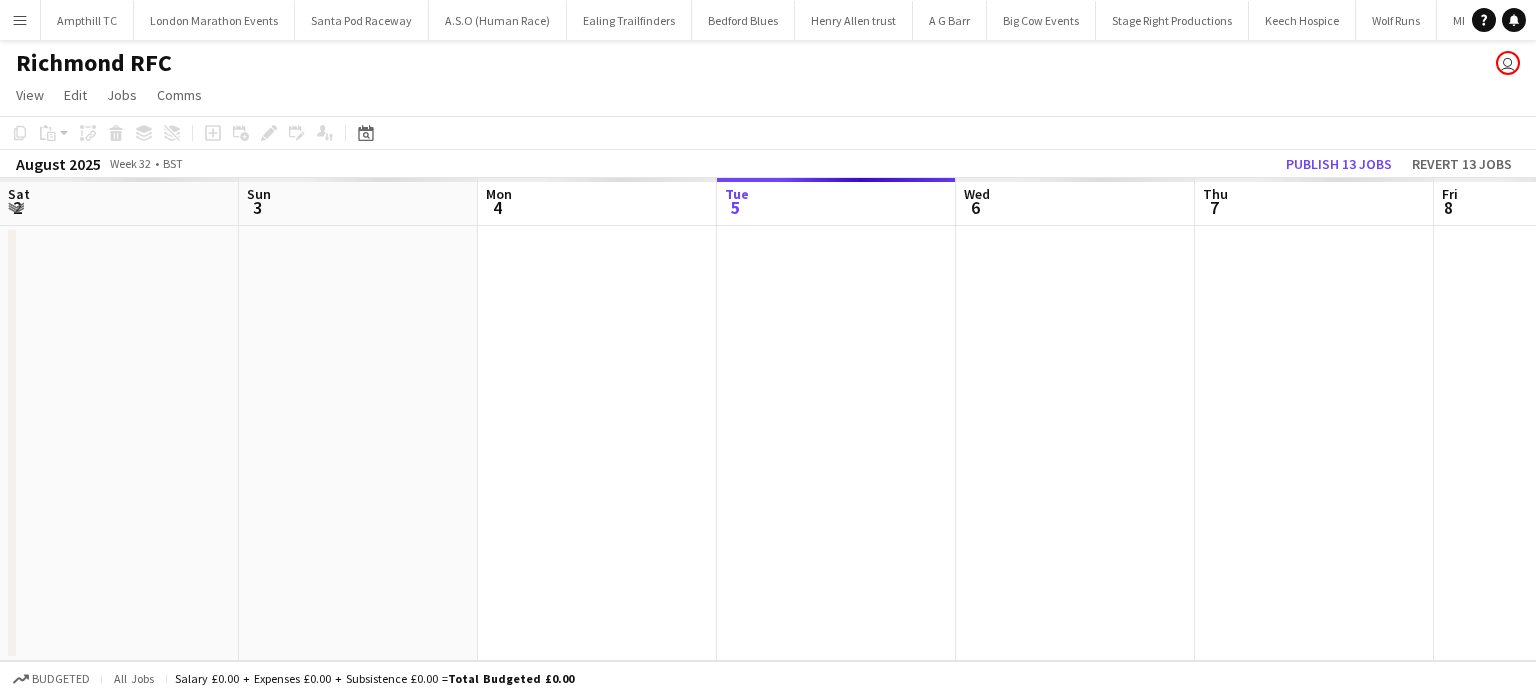 scroll, scrollTop: 0, scrollLeft: 1404, axis: horizontal 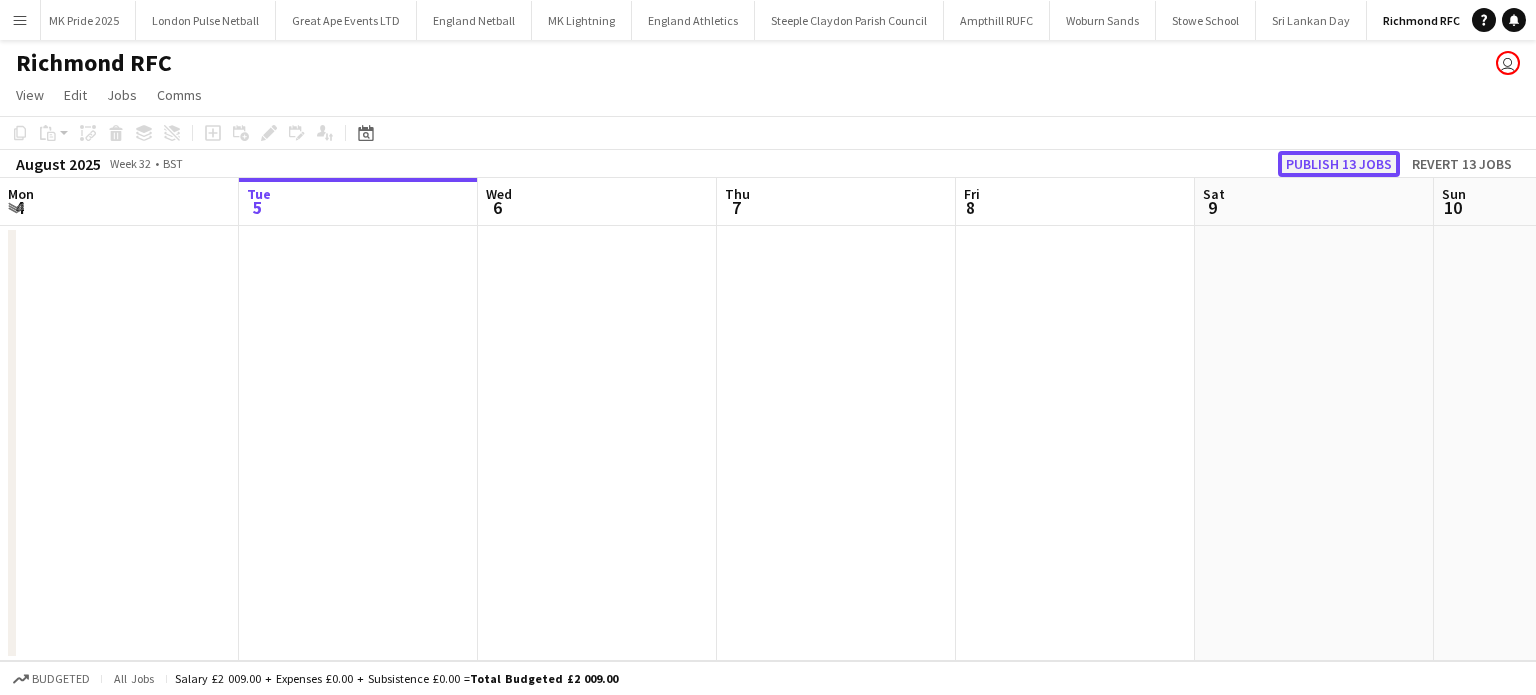 click on "Publish 13 jobs" 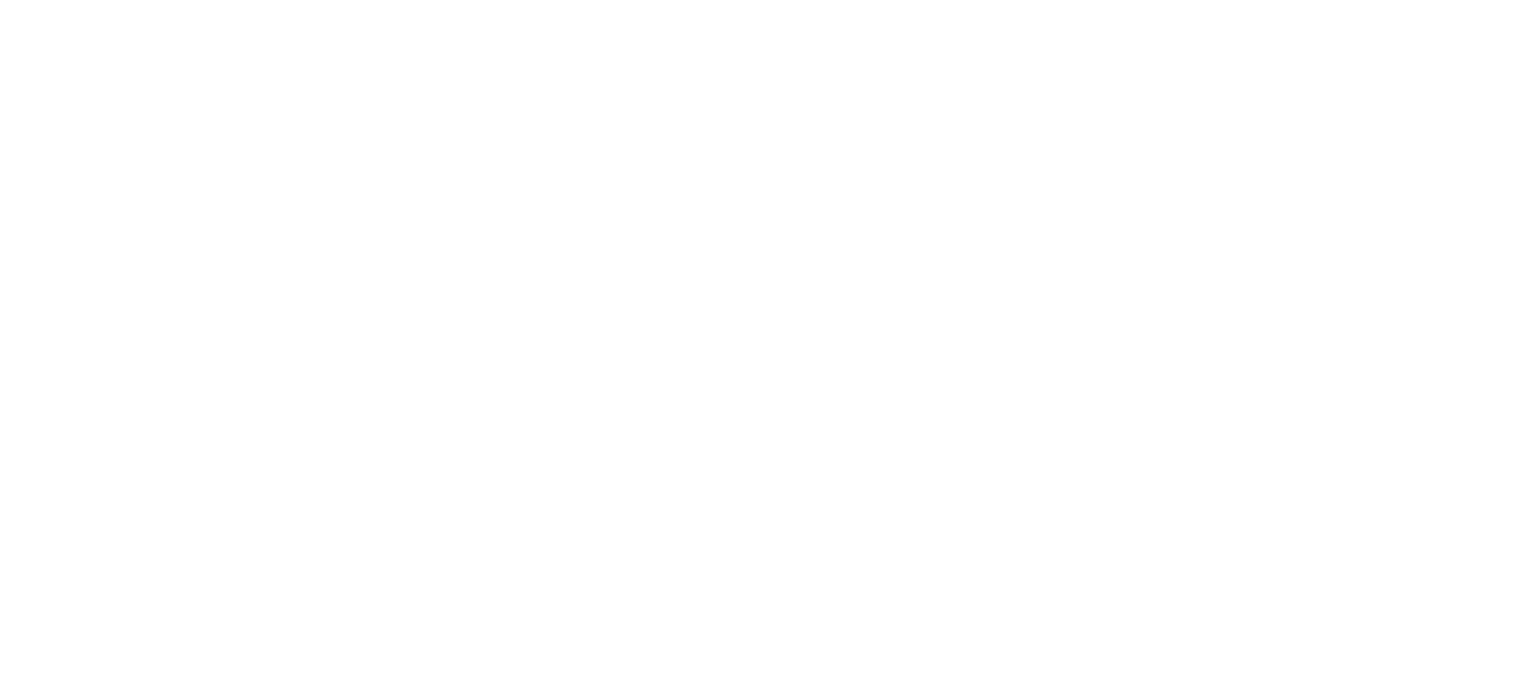 scroll, scrollTop: 0, scrollLeft: 0, axis: both 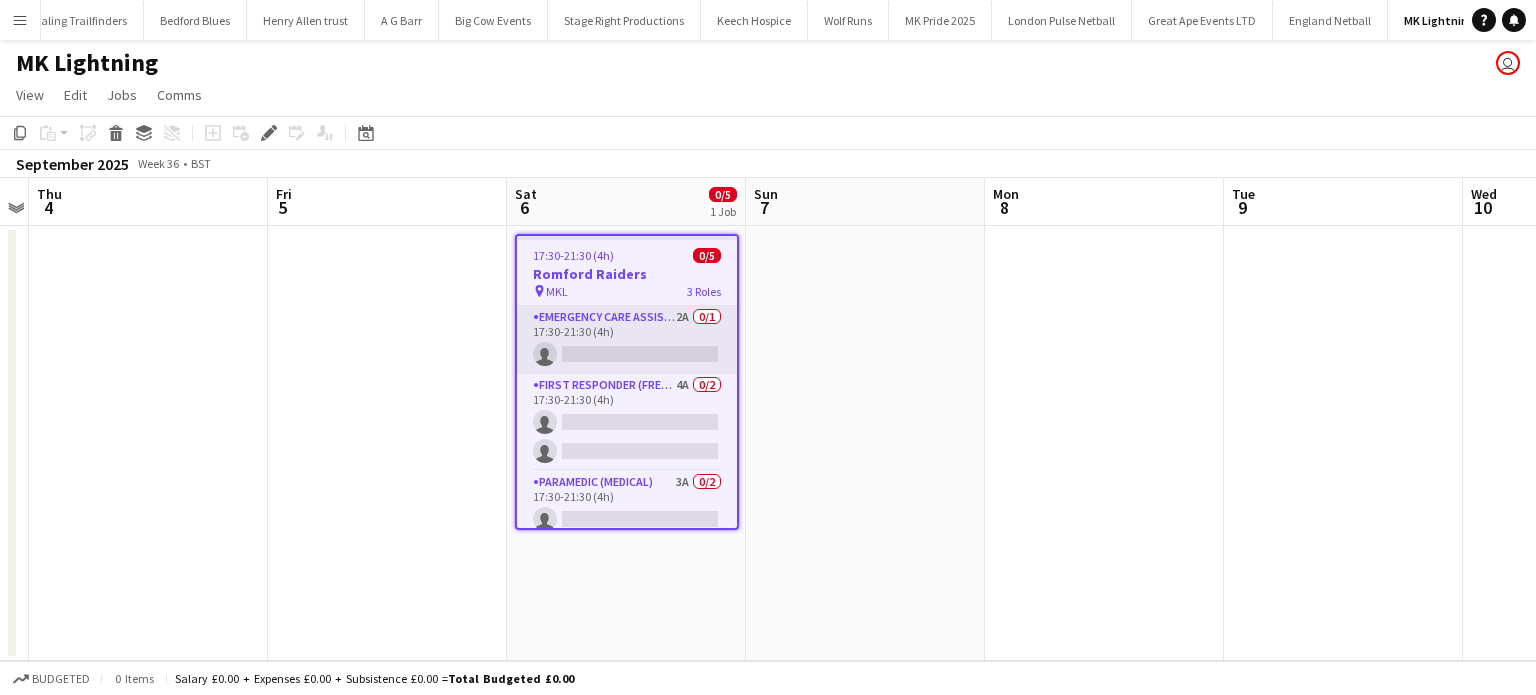 click on "Emergency Care Assistant (Medical)   2A   0/1   17:30-21:30 (4h)
single-neutral-actions" at bounding box center [627, 340] 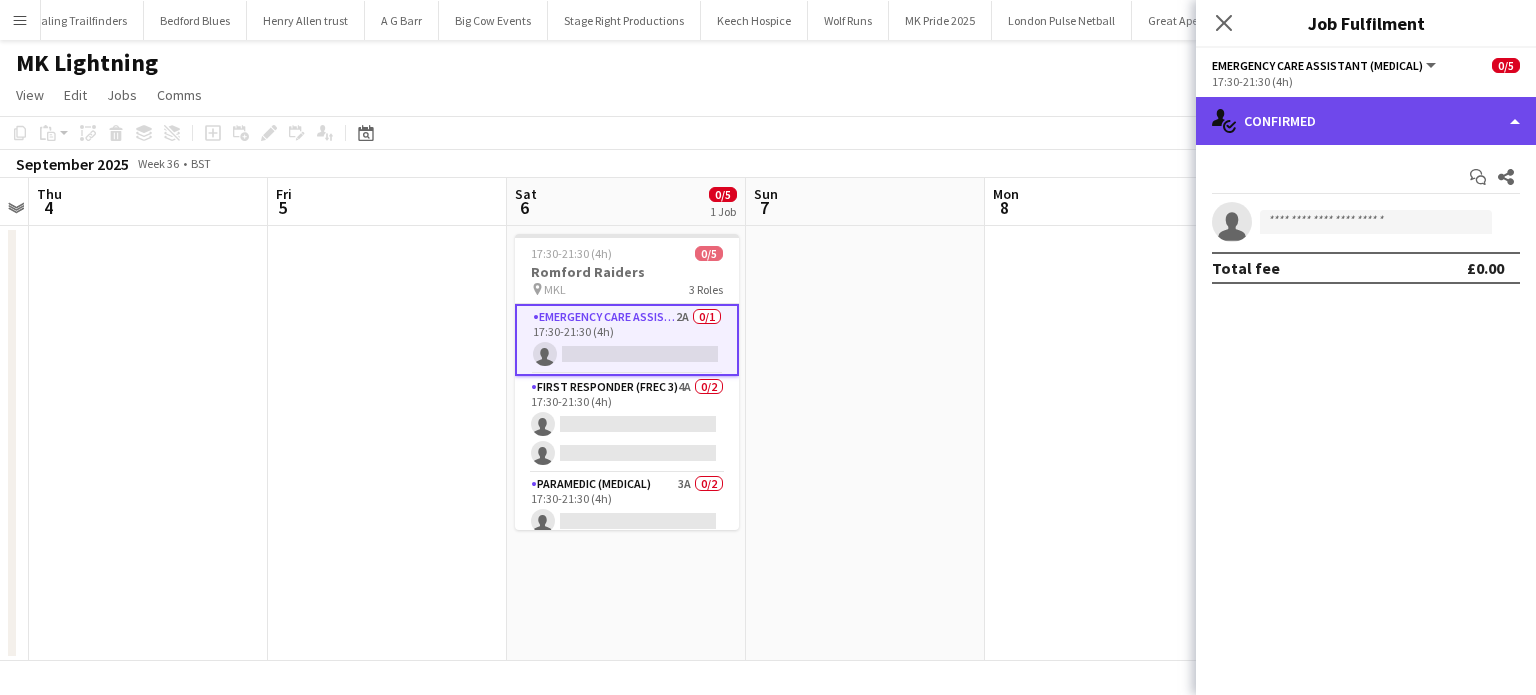 click on "single-neutral-actions-check-2
Confirmed" 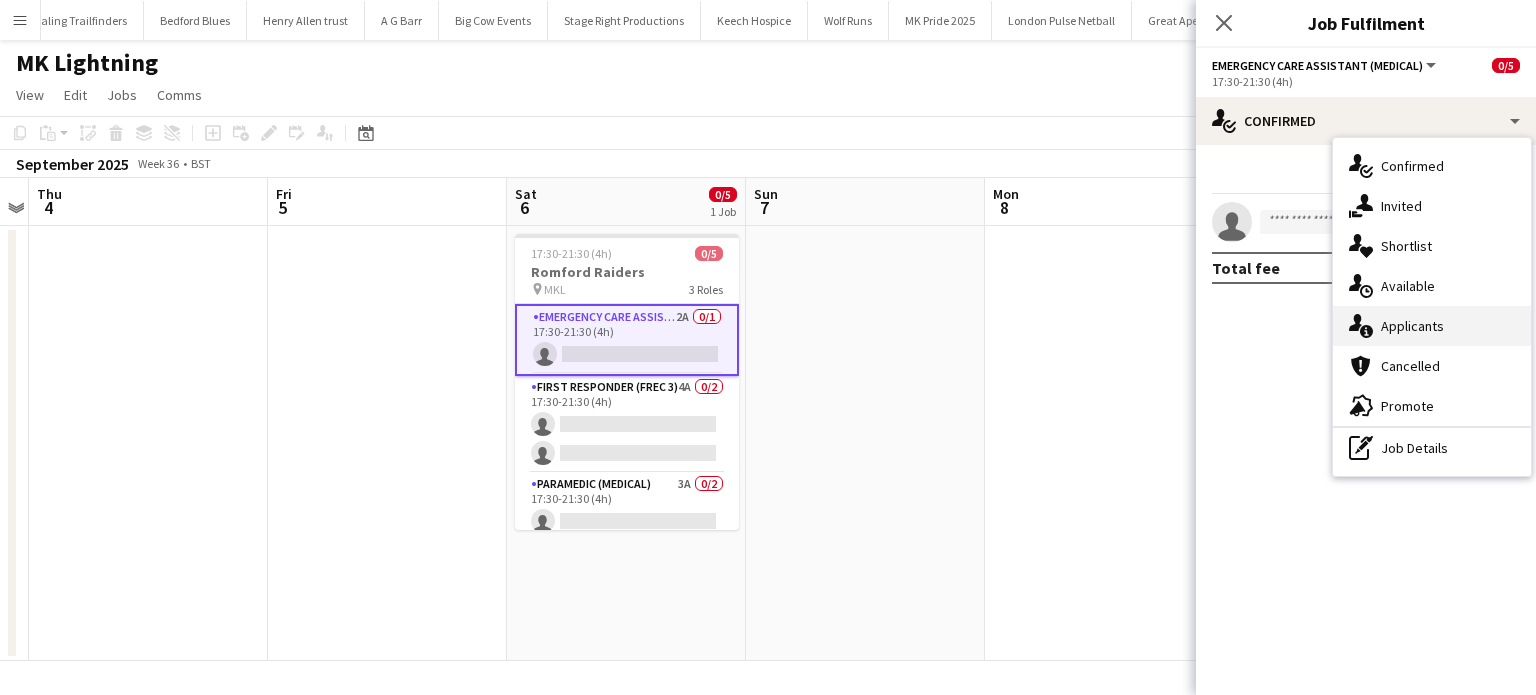 click on "single-neutral-actions-information
Applicants" at bounding box center (1432, 326) 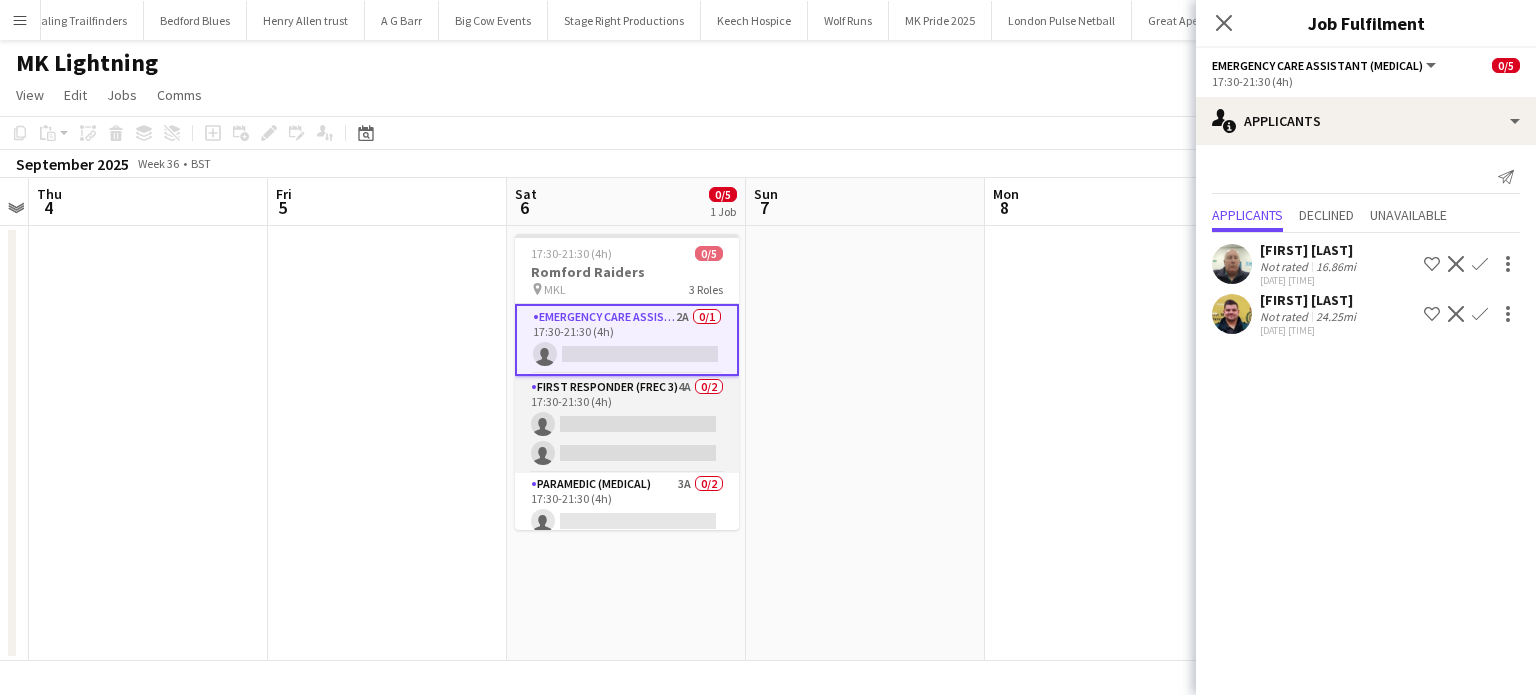 click on "First Responder (FREC 3)   4A   0/2   17:30-21:30 (4h)
single-neutral-actions
single-neutral-actions" at bounding box center (627, 424) 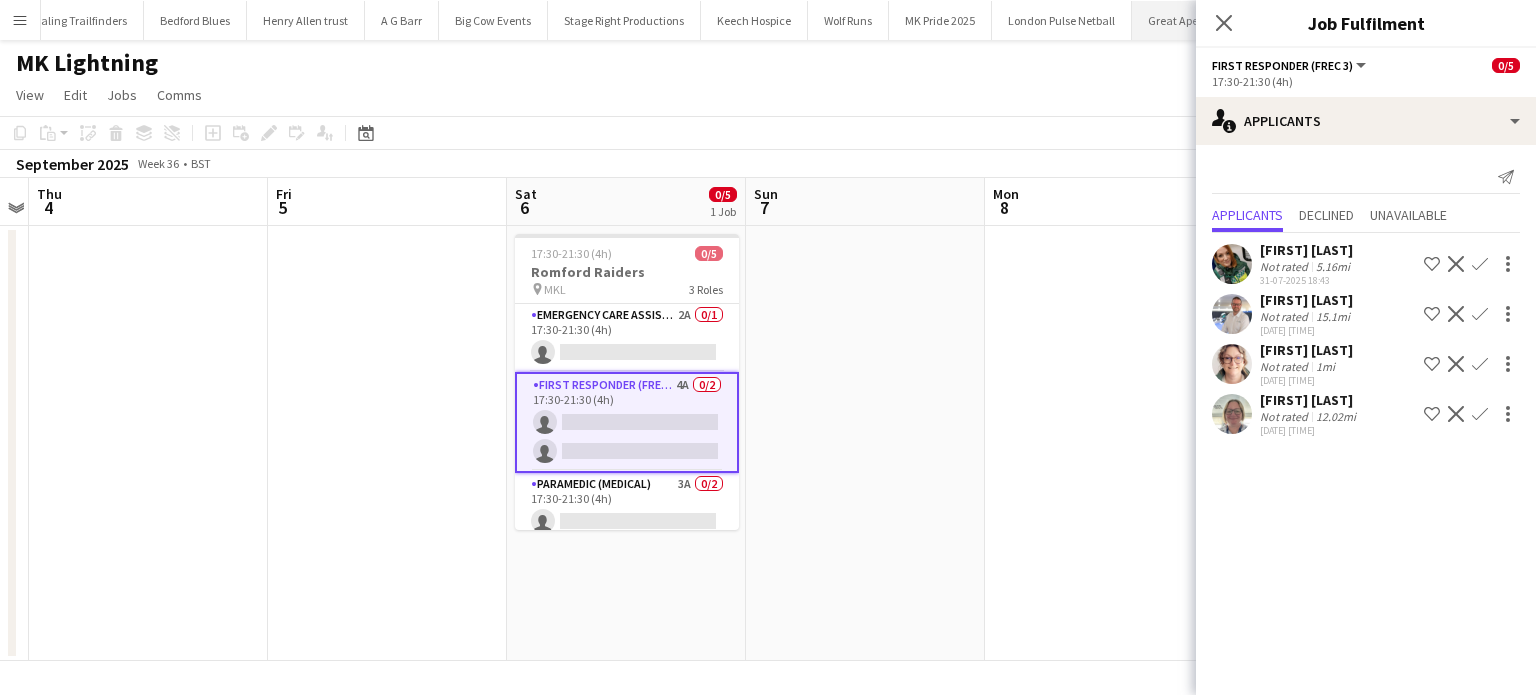 click on "Close pop-in" 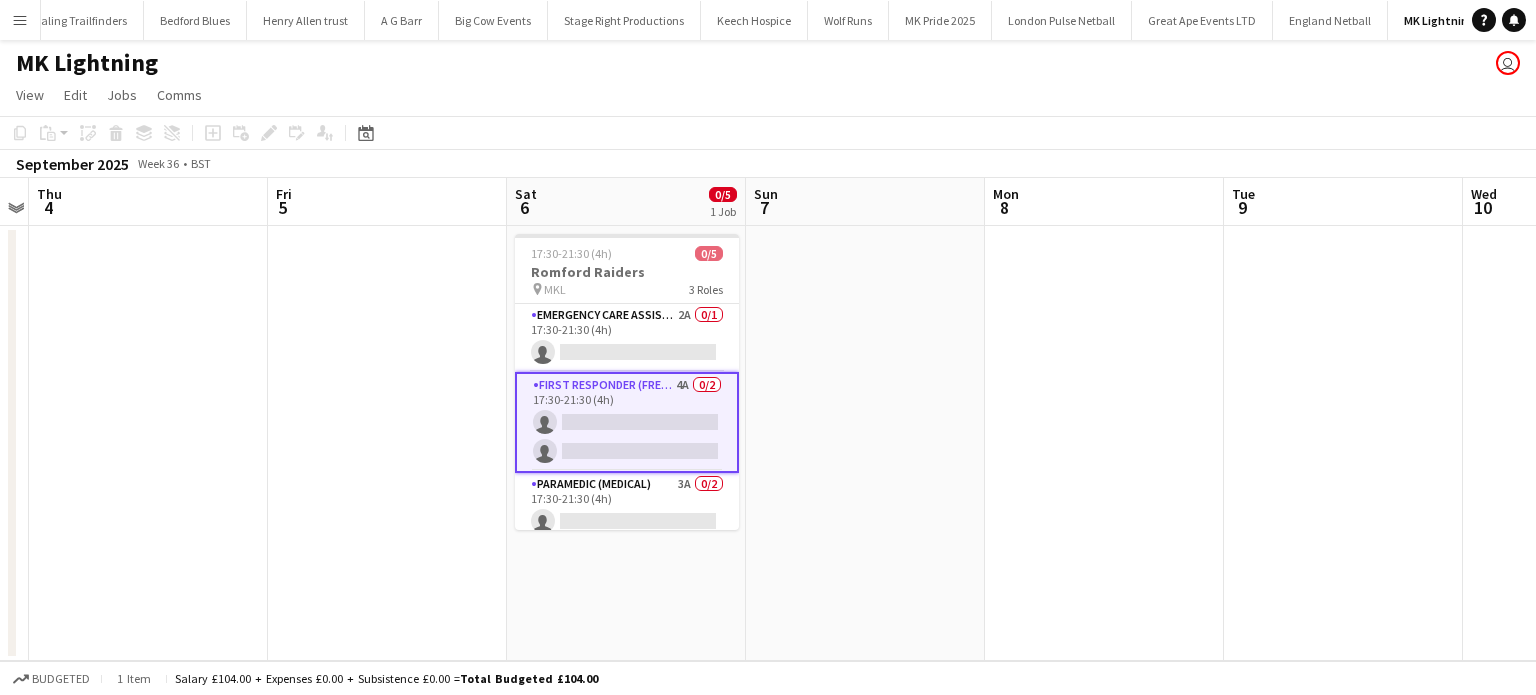 drag, startPoint x: 647, startPoint y: 486, endPoint x: 673, endPoint y: 466, distance: 32.80244 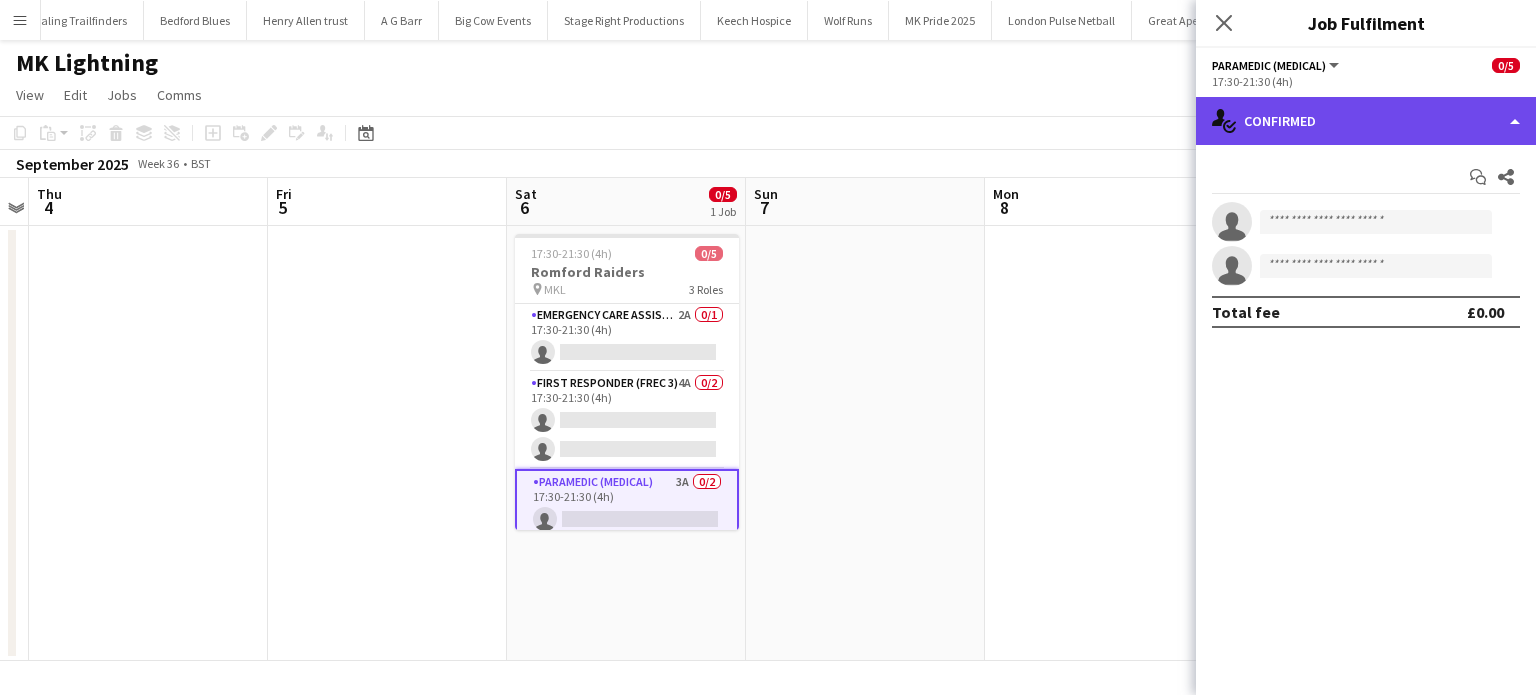click on "single-neutral-actions-check-2
Confirmed" 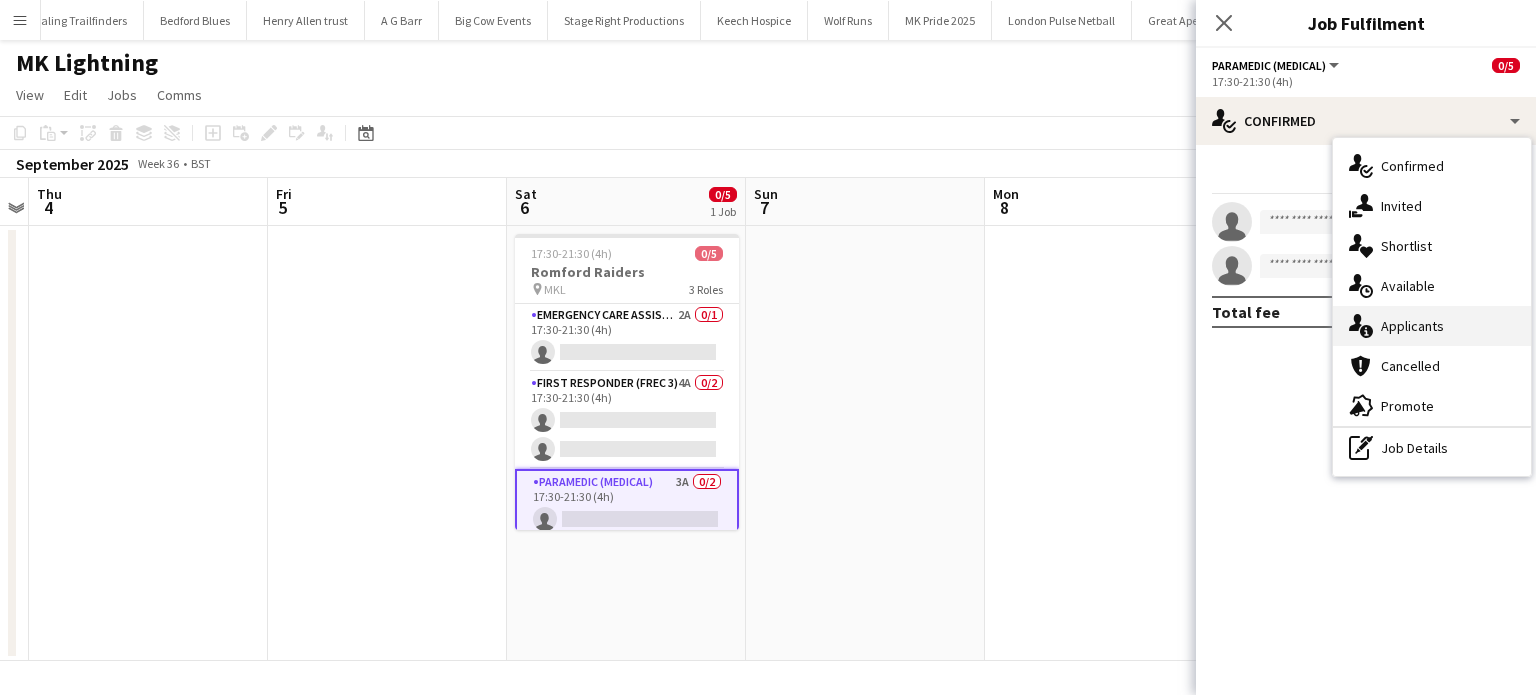 click on "single-neutral-actions-information
Applicants" at bounding box center (1432, 326) 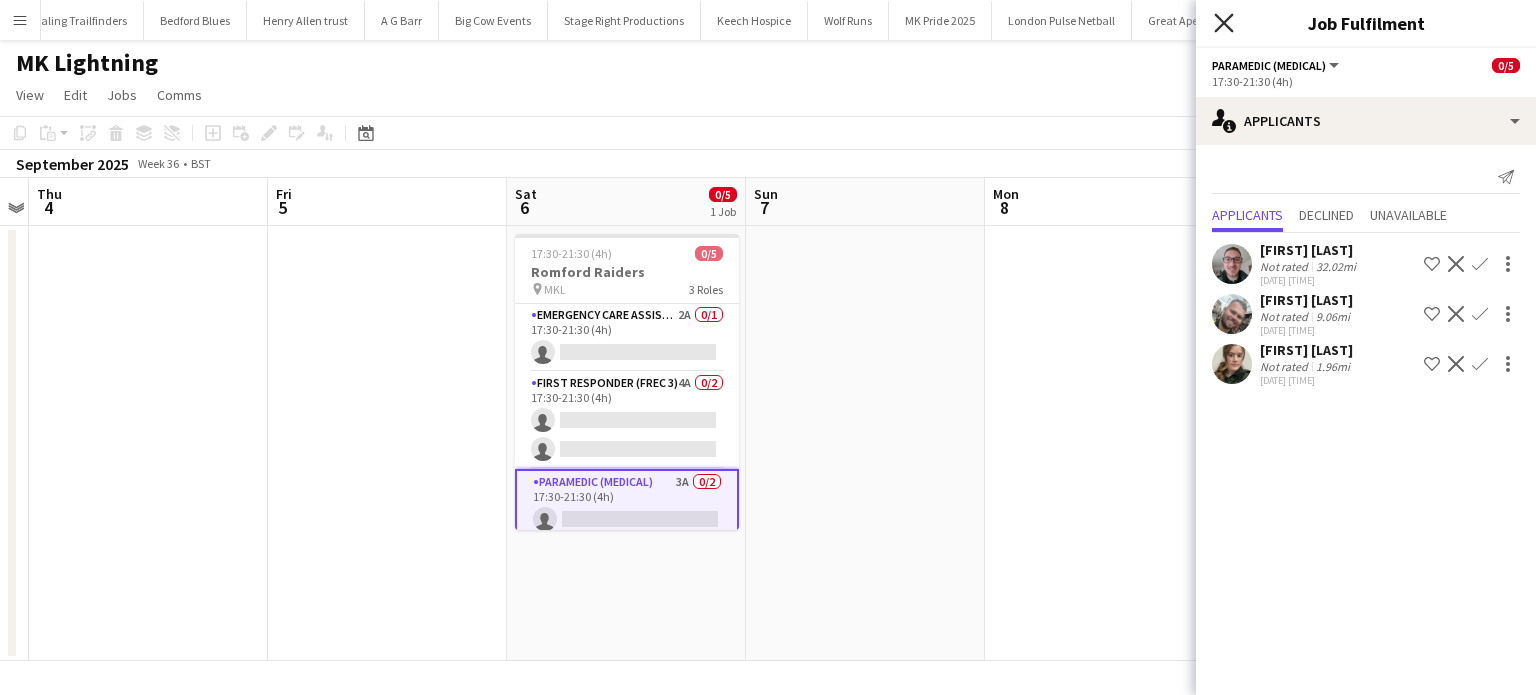 click 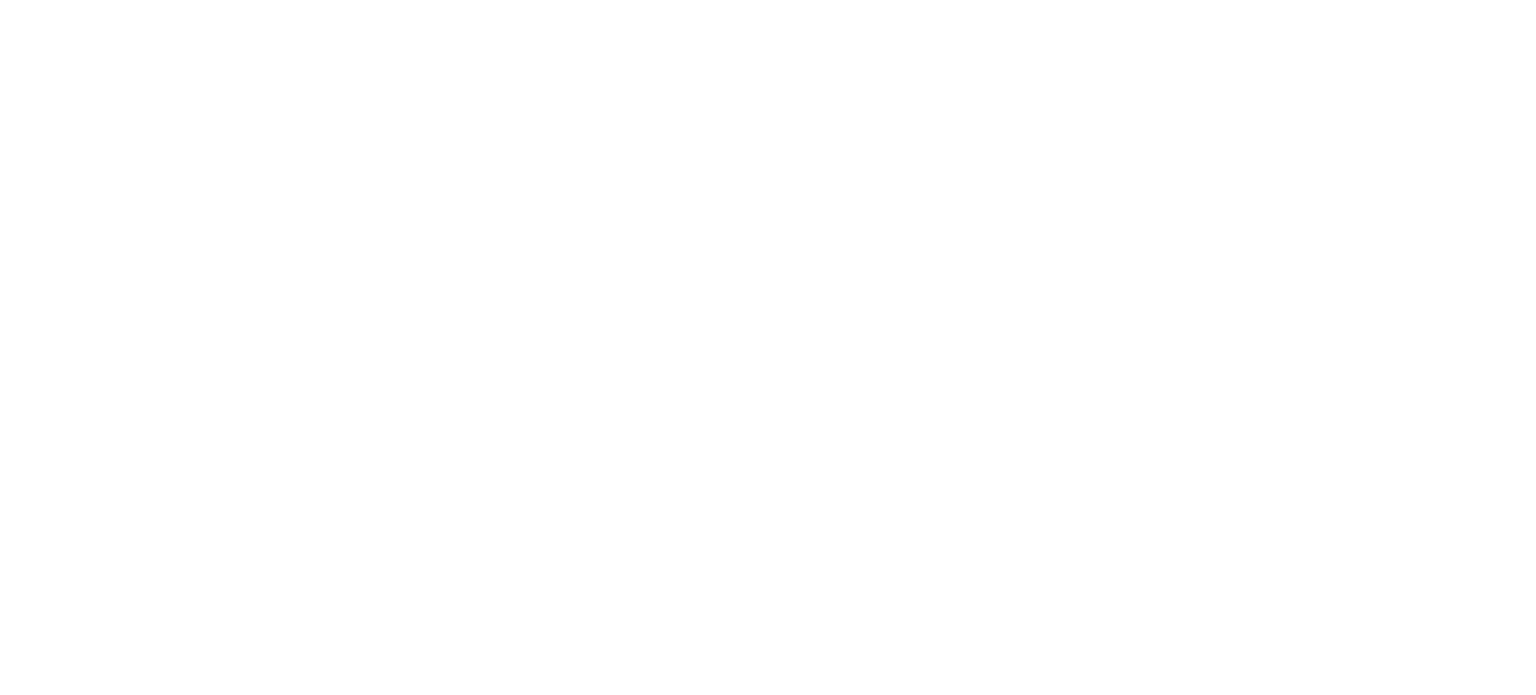 scroll, scrollTop: 0, scrollLeft: 0, axis: both 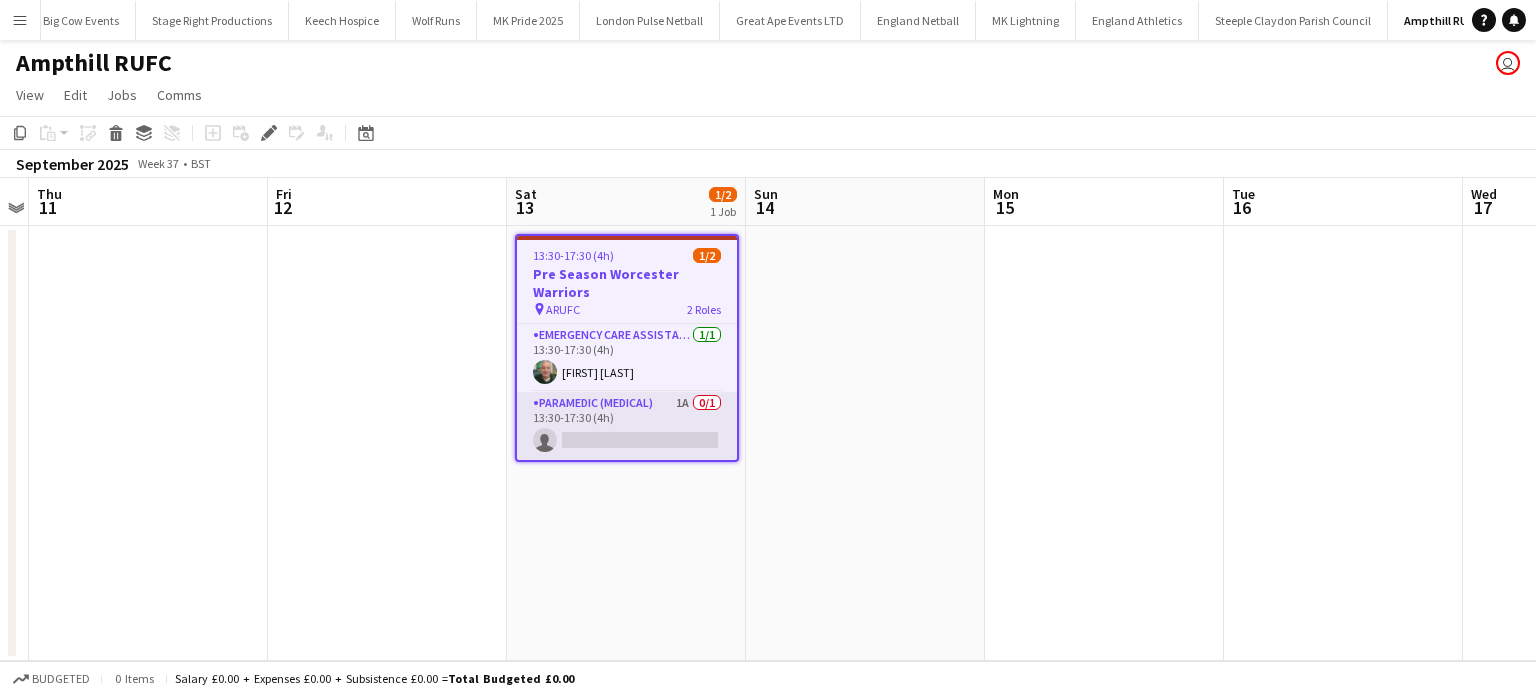 click on "Paramedic (Medical)   1A   0/1   13:30-17:30 (4h)
single-neutral-actions" at bounding box center (627, 426) 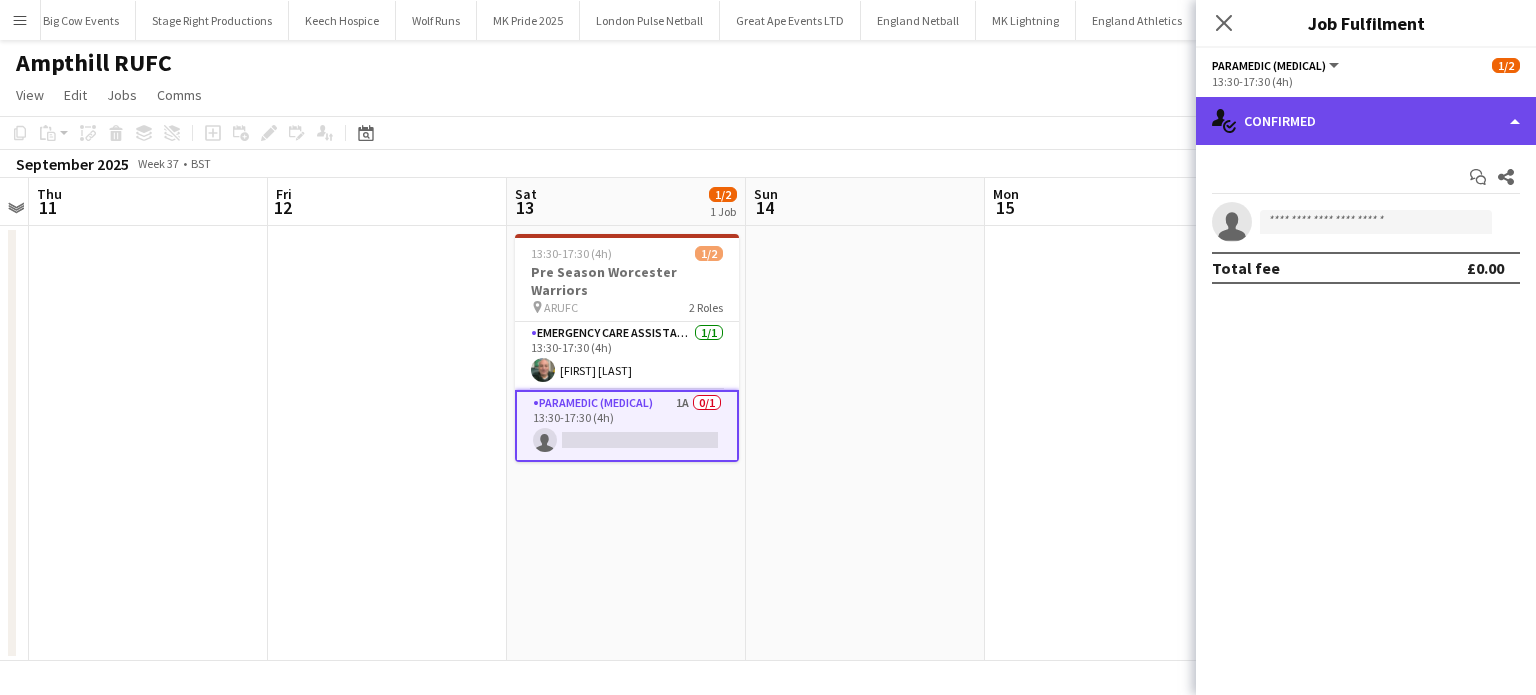 drag, startPoint x: 1300, startPoint y: 135, endPoint x: 1310, endPoint y: 137, distance: 10.198039 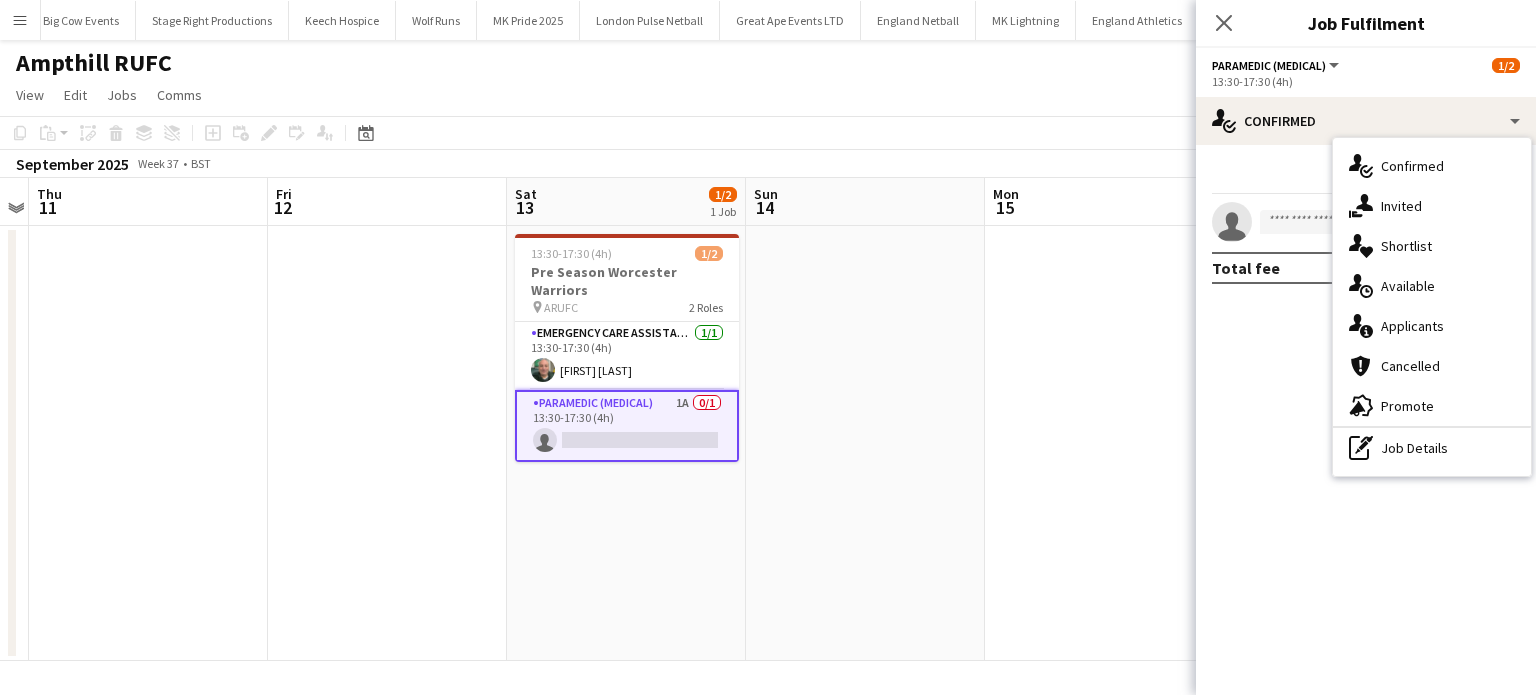 click on "single-neutral-actions-information
Applicants" at bounding box center [1432, 326] 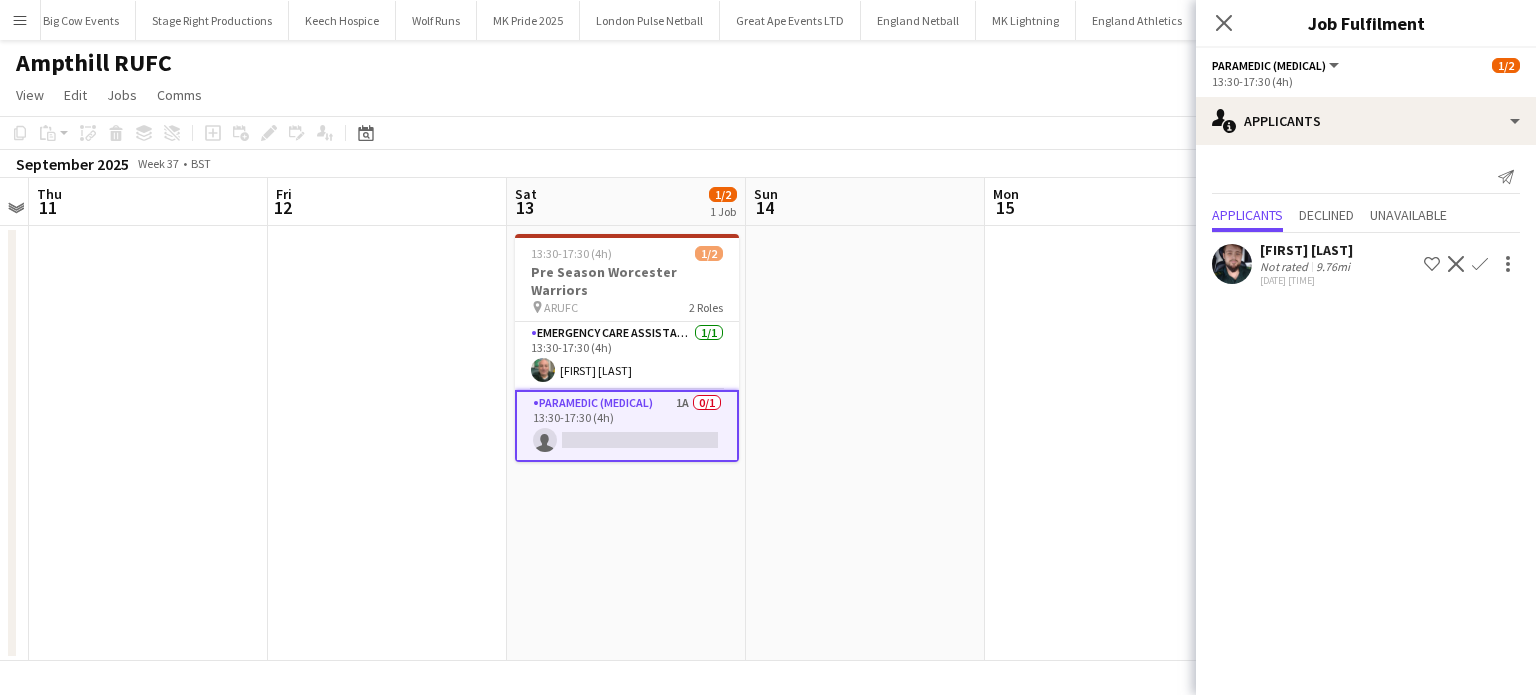 click on "Confirm" 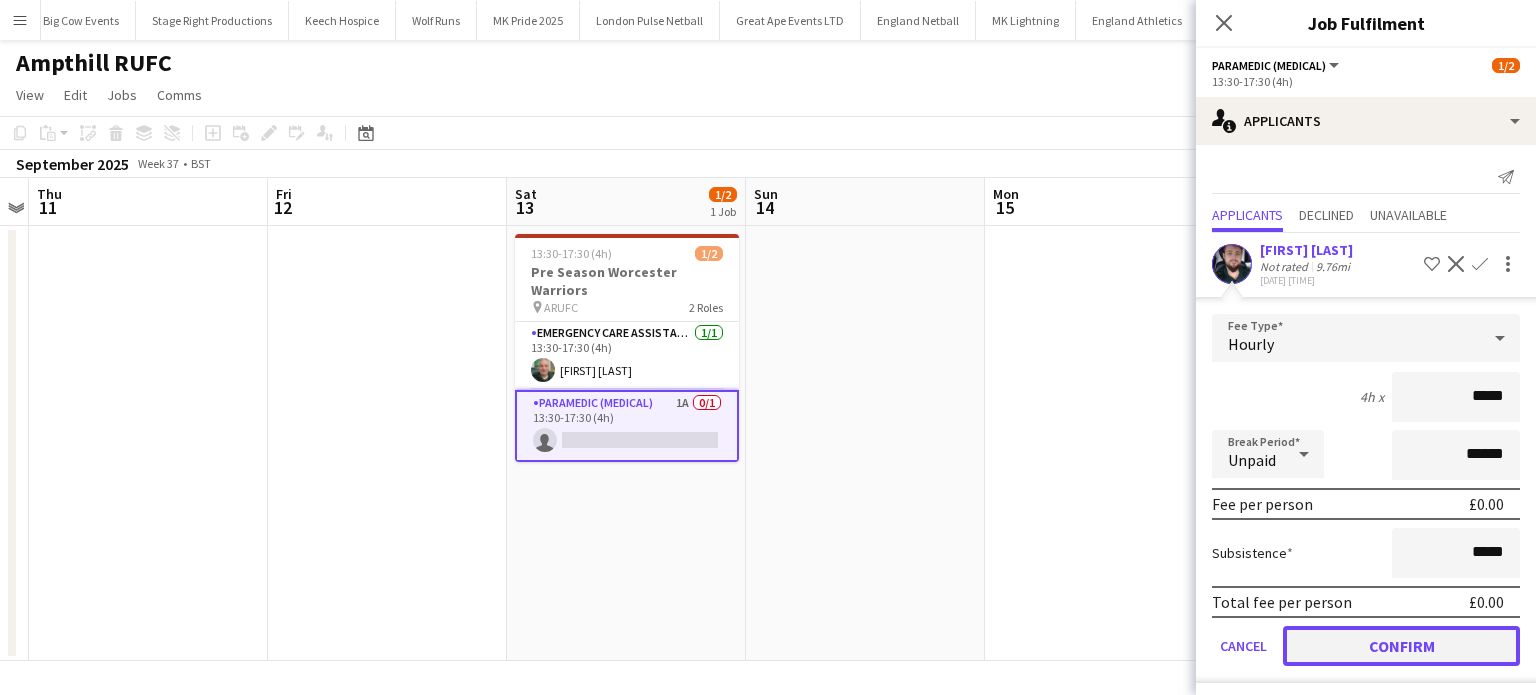 click on "Confirm" 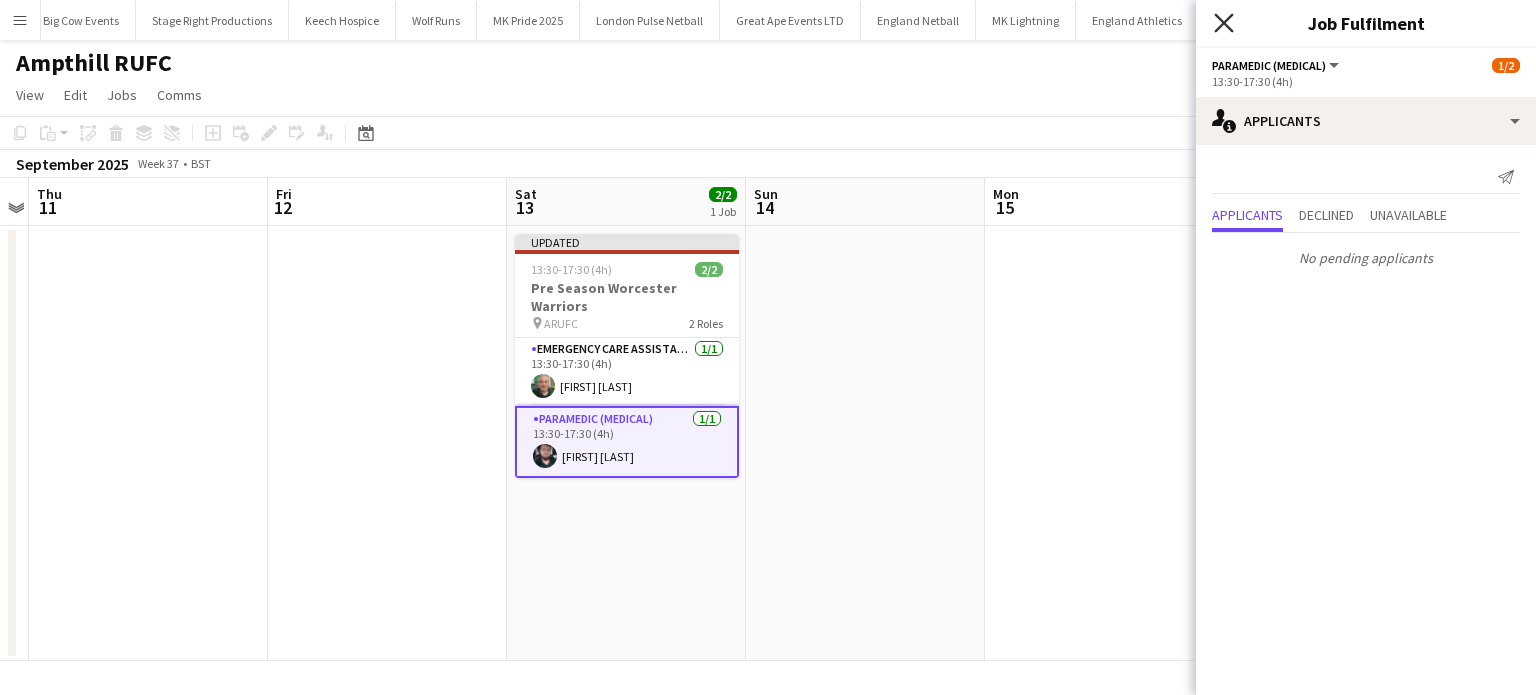 click 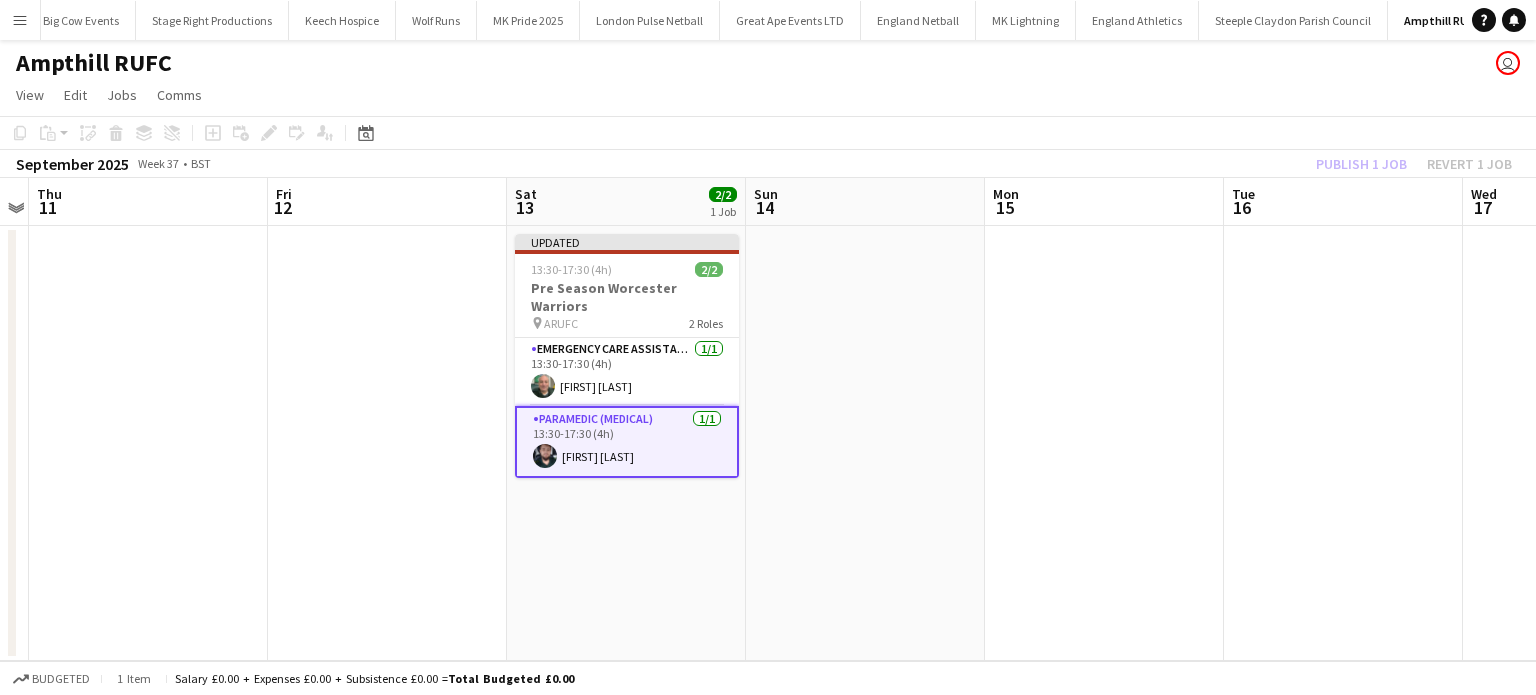 drag, startPoint x: 1063, startPoint y: 327, endPoint x: 1077, endPoint y: 320, distance: 15.652476 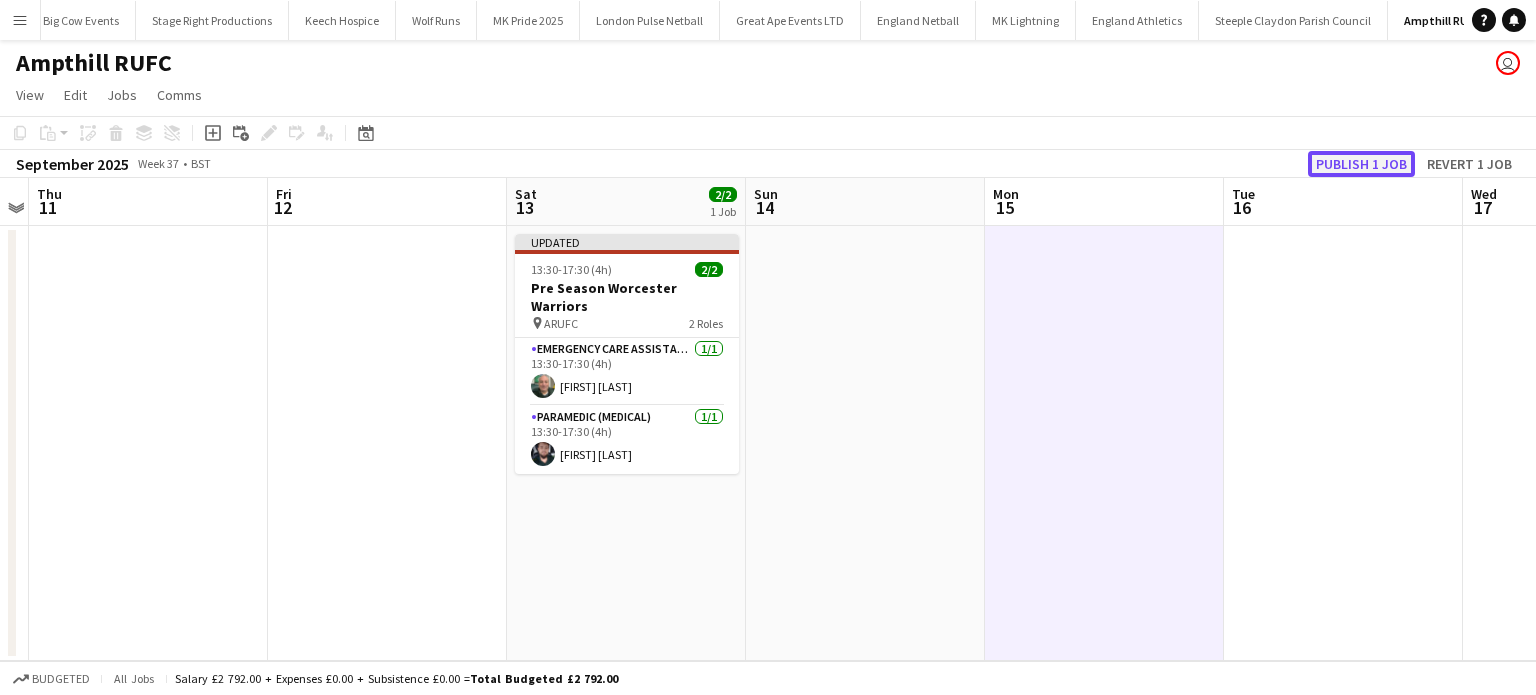 click on "Publish 1 job" 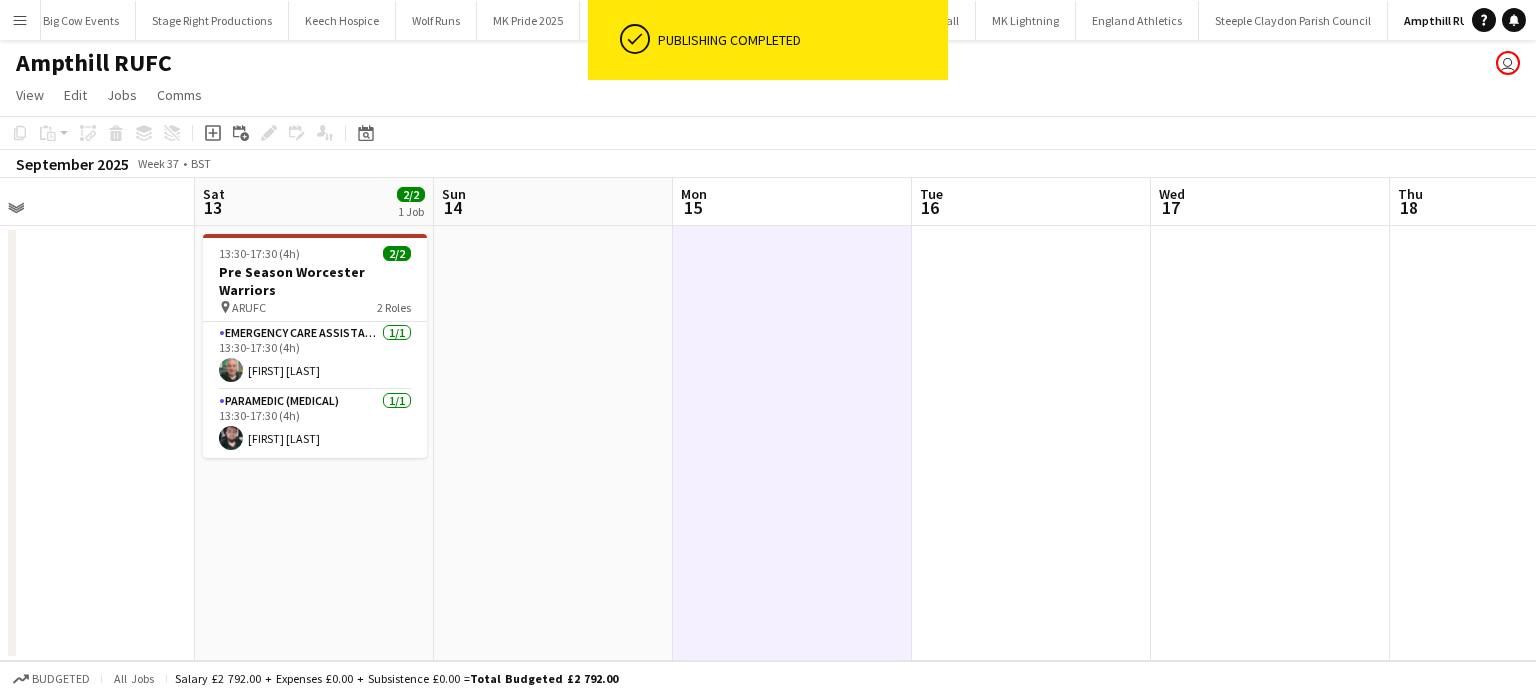 drag, startPoint x: 990, startPoint y: 434, endPoint x: 703, endPoint y: 444, distance: 287.17416 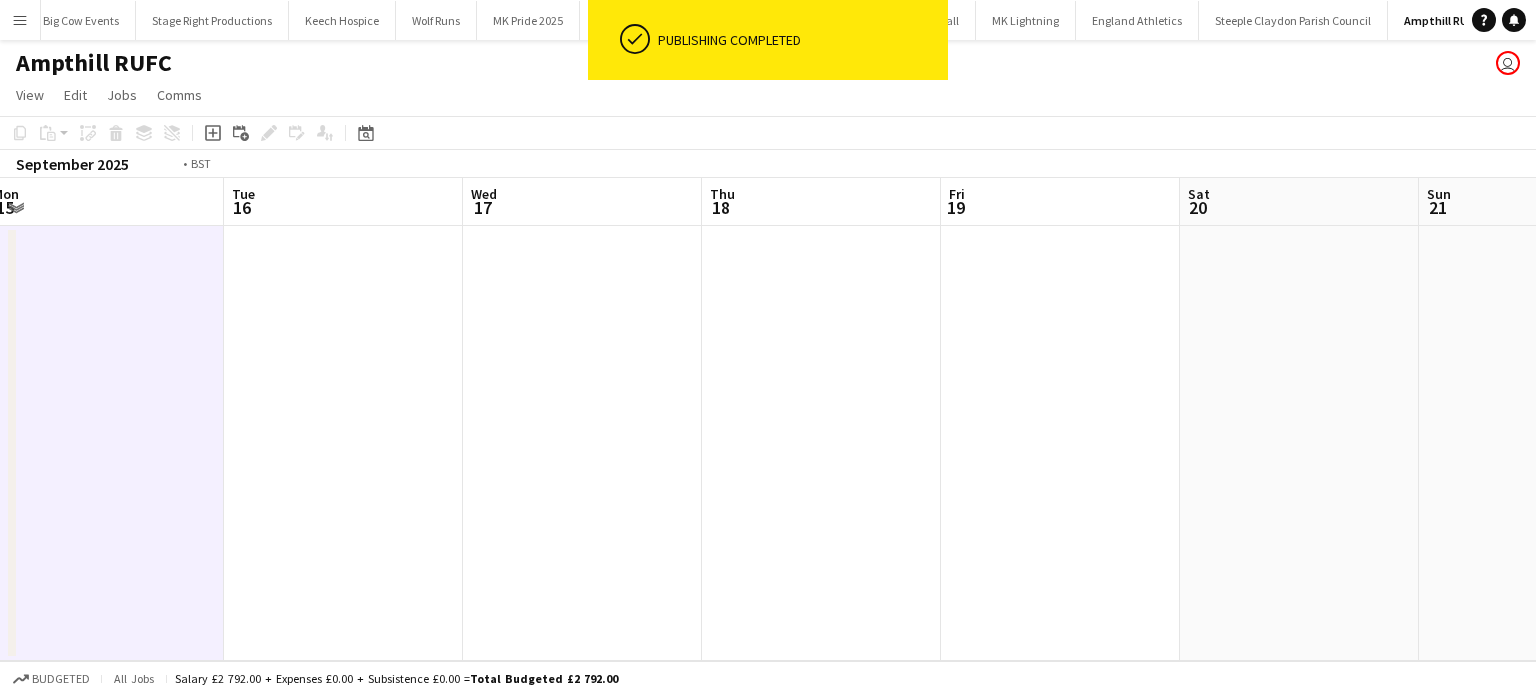 drag, startPoint x: 721, startPoint y: 490, endPoint x: 575, endPoint y: 471, distance: 147.23111 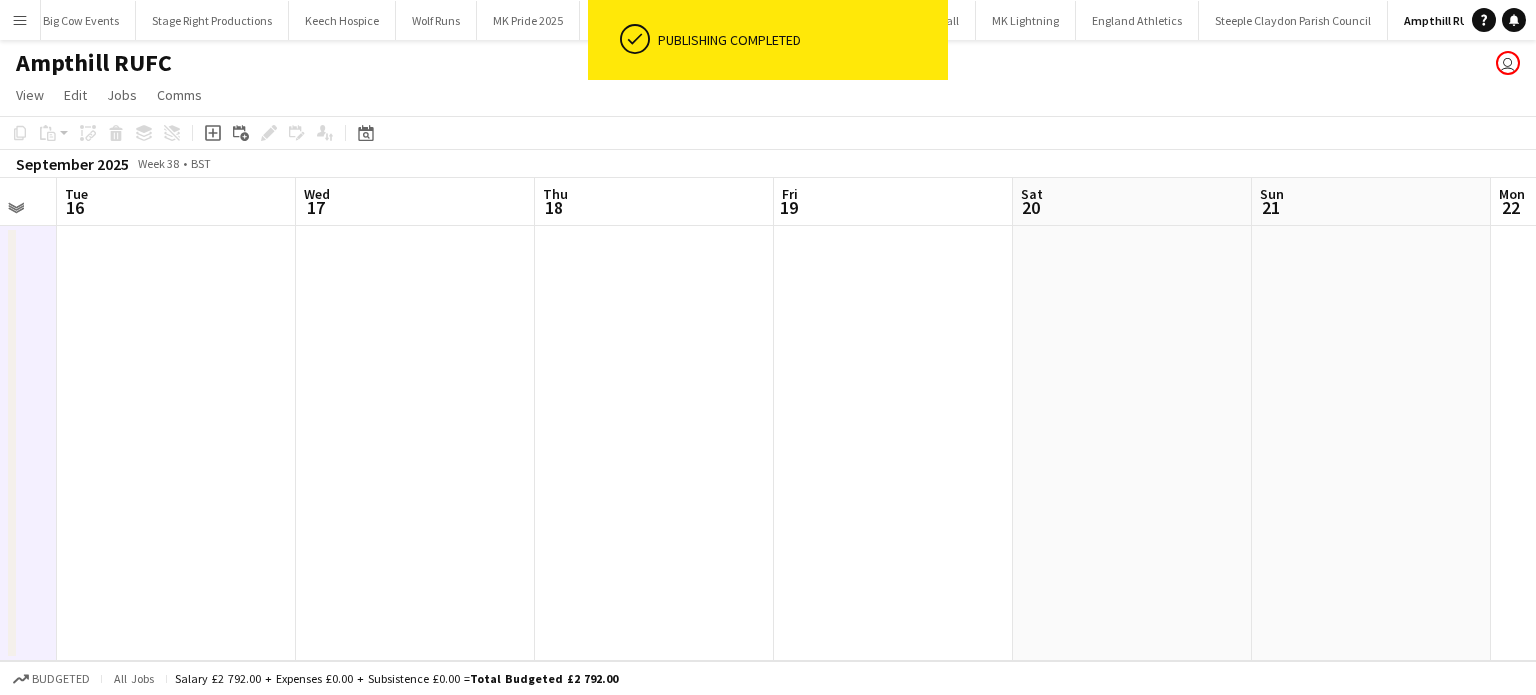 drag, startPoint x: 436, startPoint y: 510, endPoint x: 283, endPoint y: 543, distance: 156.51837 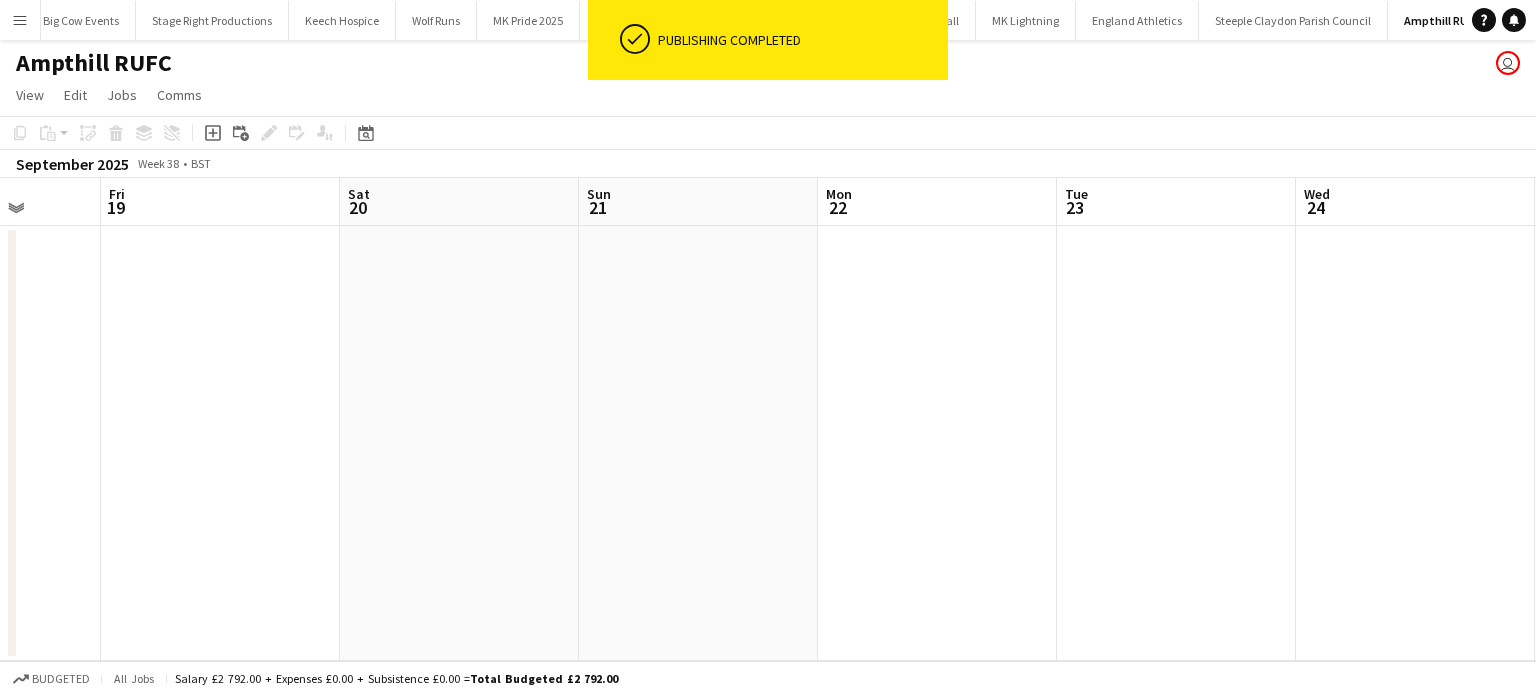 drag, startPoint x: 870, startPoint y: 530, endPoint x: 466, endPoint y: 547, distance: 404.3575 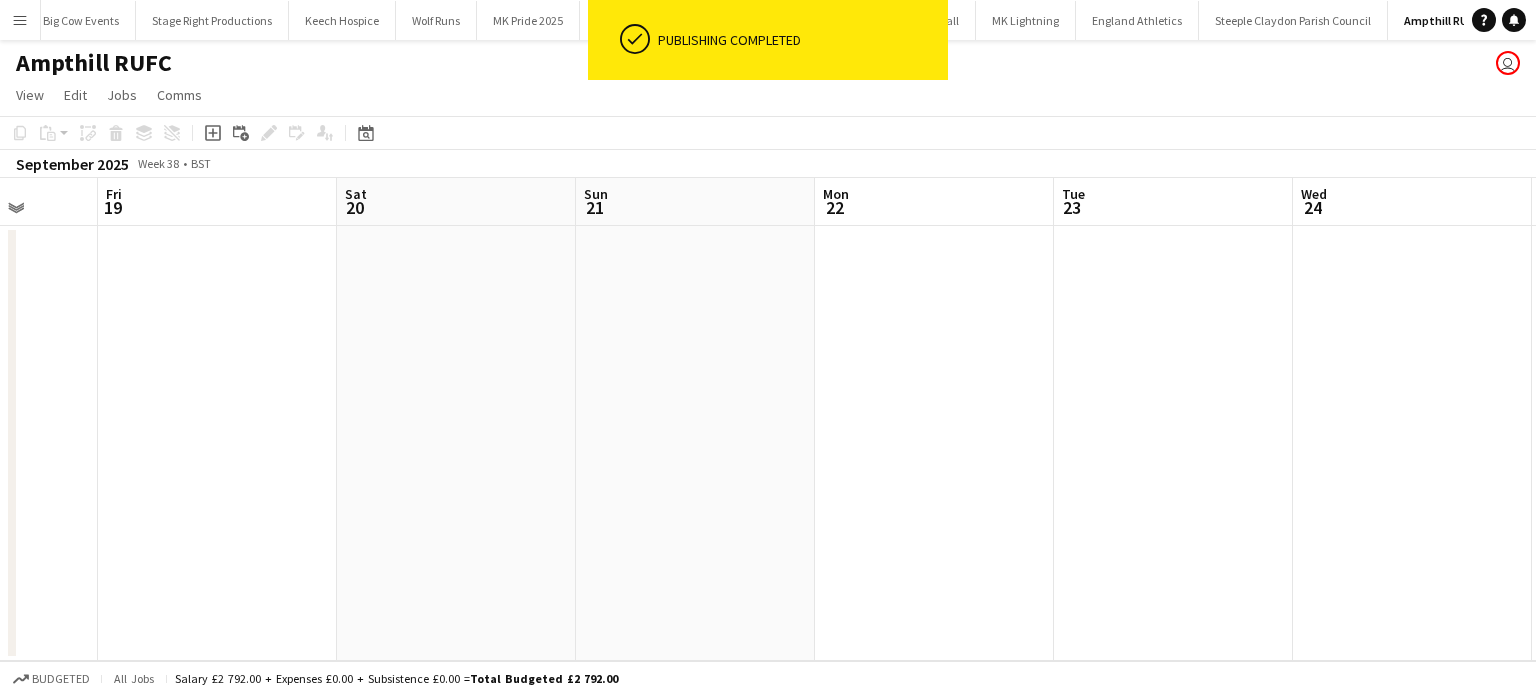 click on "Tue   16   Wed   17   Thu   18   Fri   19   Sat   20   Sun   21   Mon   22   Tue   23   Wed   24   Thu   25   Fri   26   Sat   27" at bounding box center (768, 419) 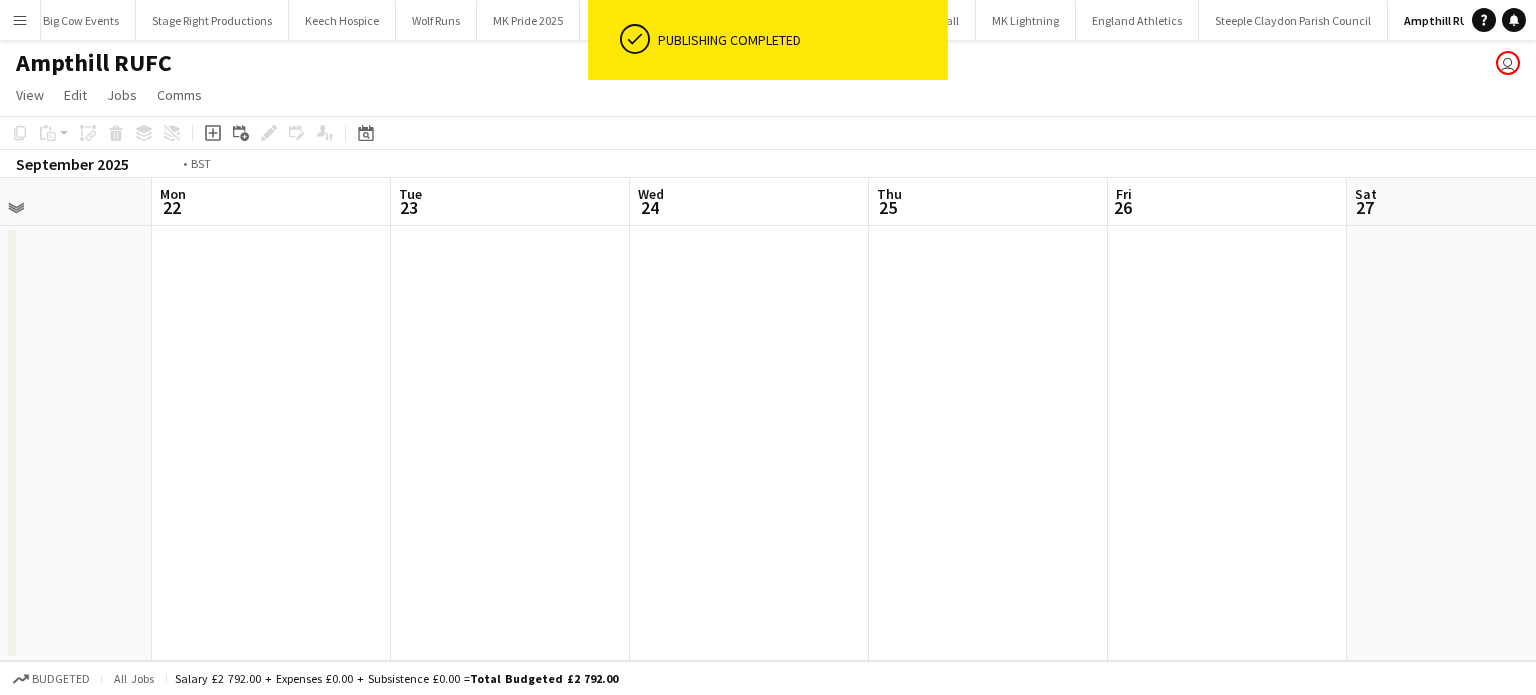 drag, startPoint x: 963, startPoint y: 541, endPoint x: 497, endPoint y: 536, distance: 466.02682 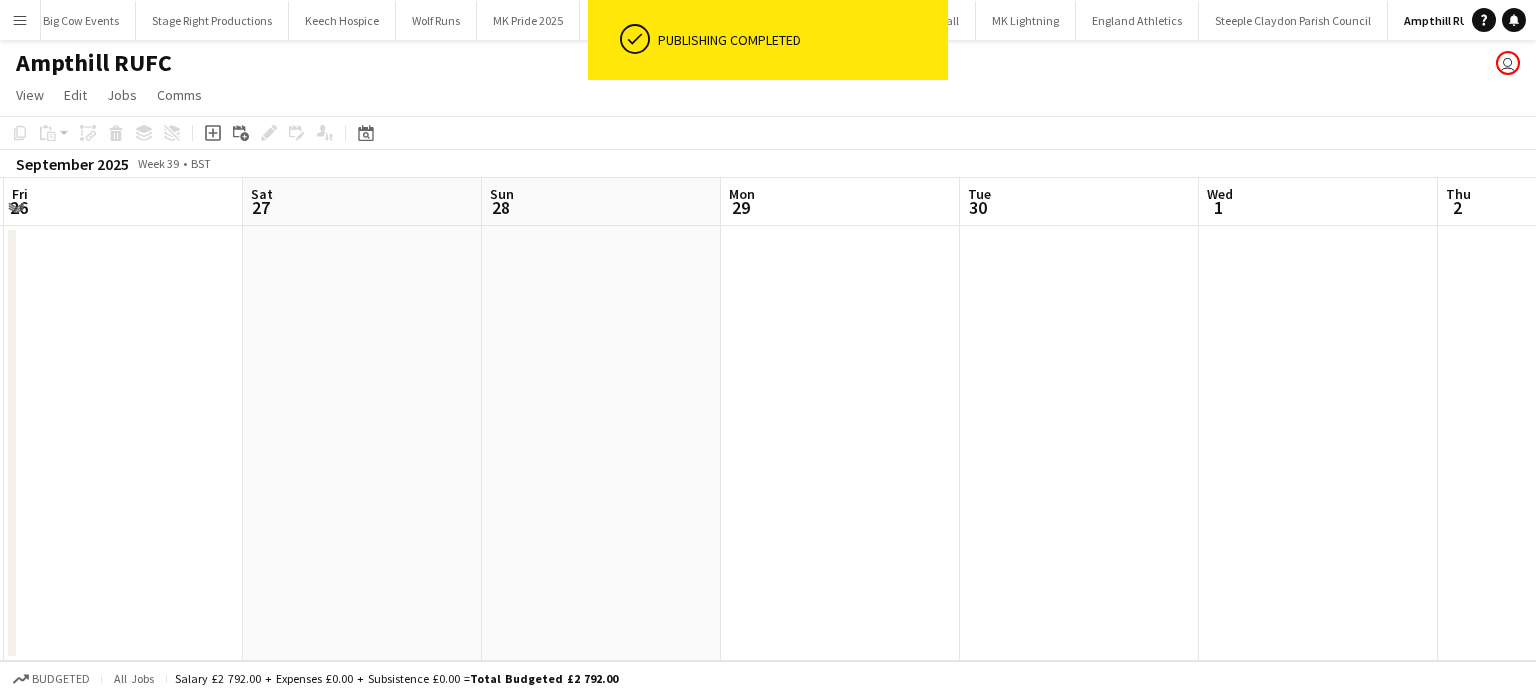 drag, startPoint x: 971, startPoint y: 448, endPoint x: 420, endPoint y: 454, distance: 551.03265 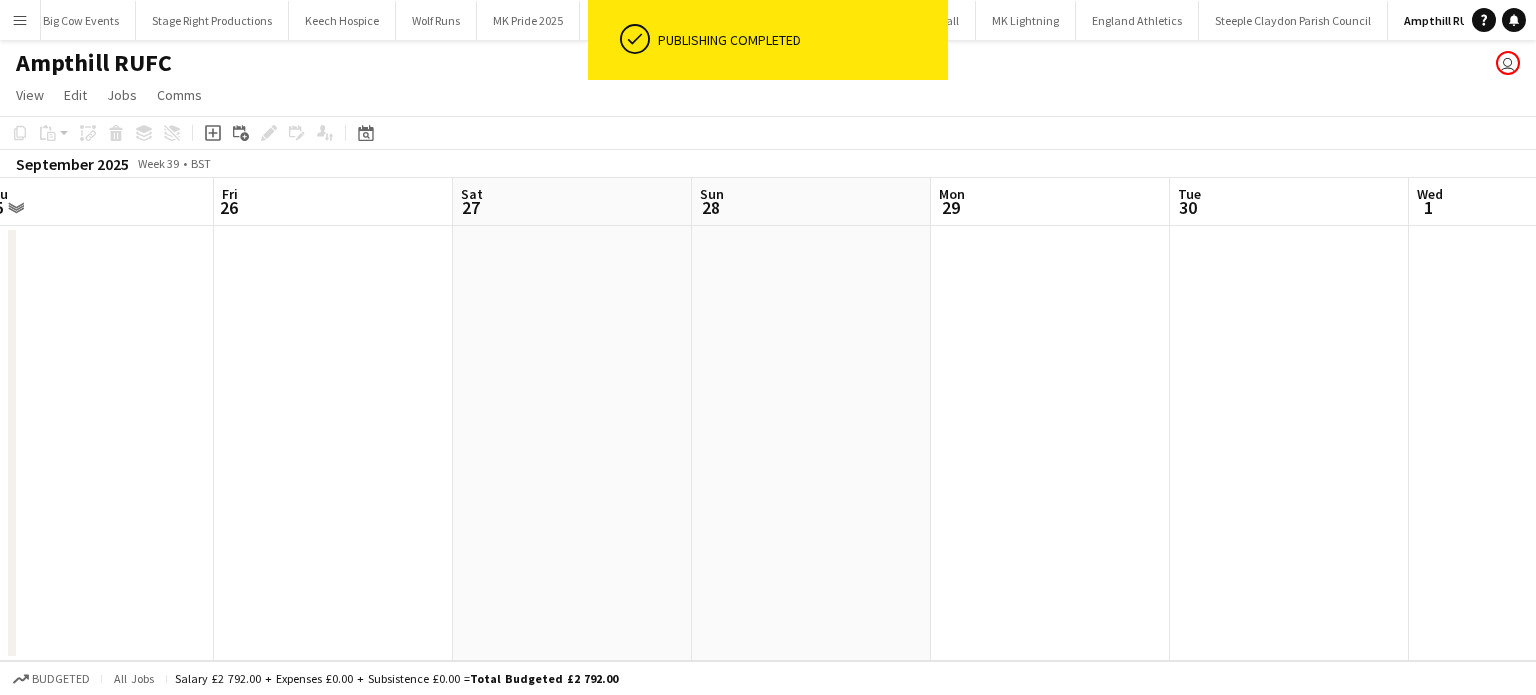 drag, startPoint x: 1144, startPoint y: 430, endPoint x: 558, endPoint y: 430, distance: 586 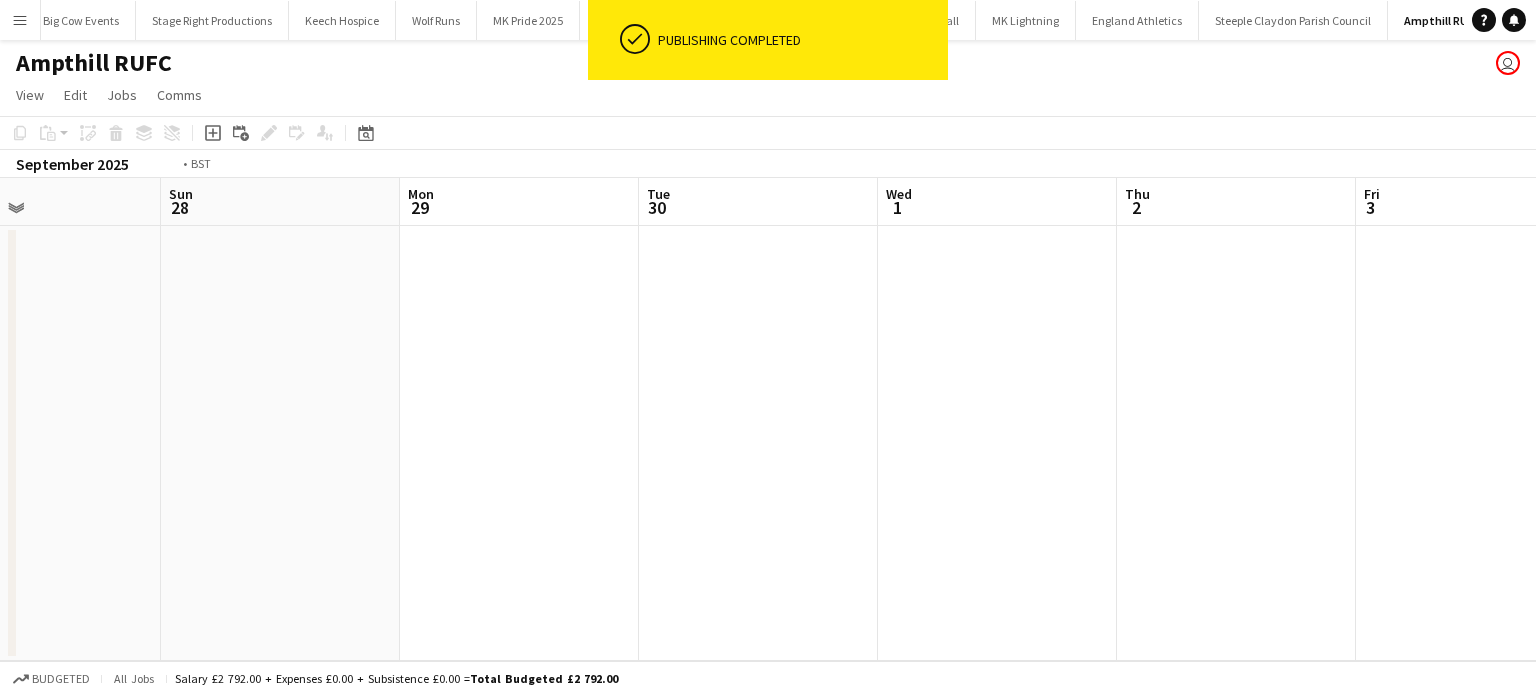 drag, startPoint x: 536, startPoint y: 491, endPoint x: 477, endPoint y: 491, distance: 59 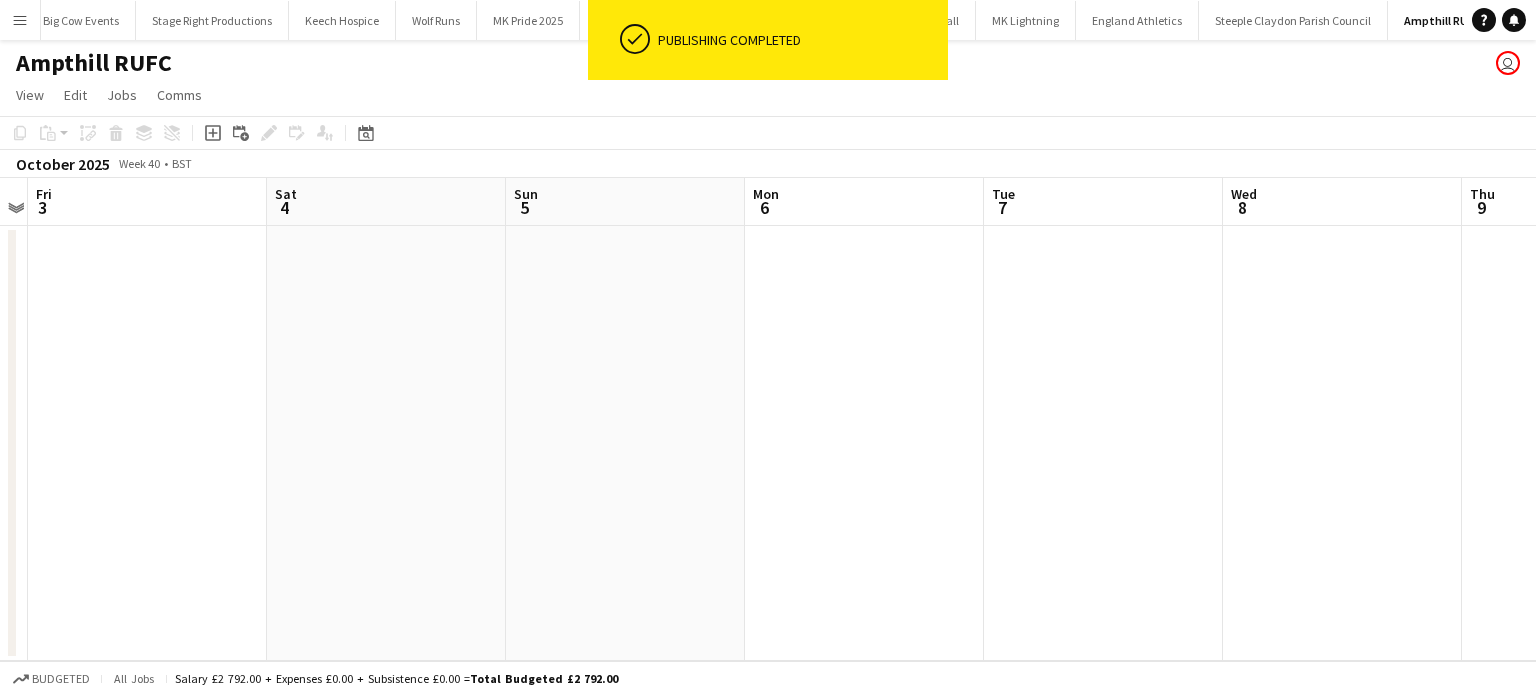 drag, startPoint x: 1077, startPoint y: 441, endPoint x: 931, endPoint y: 455, distance: 146.6697 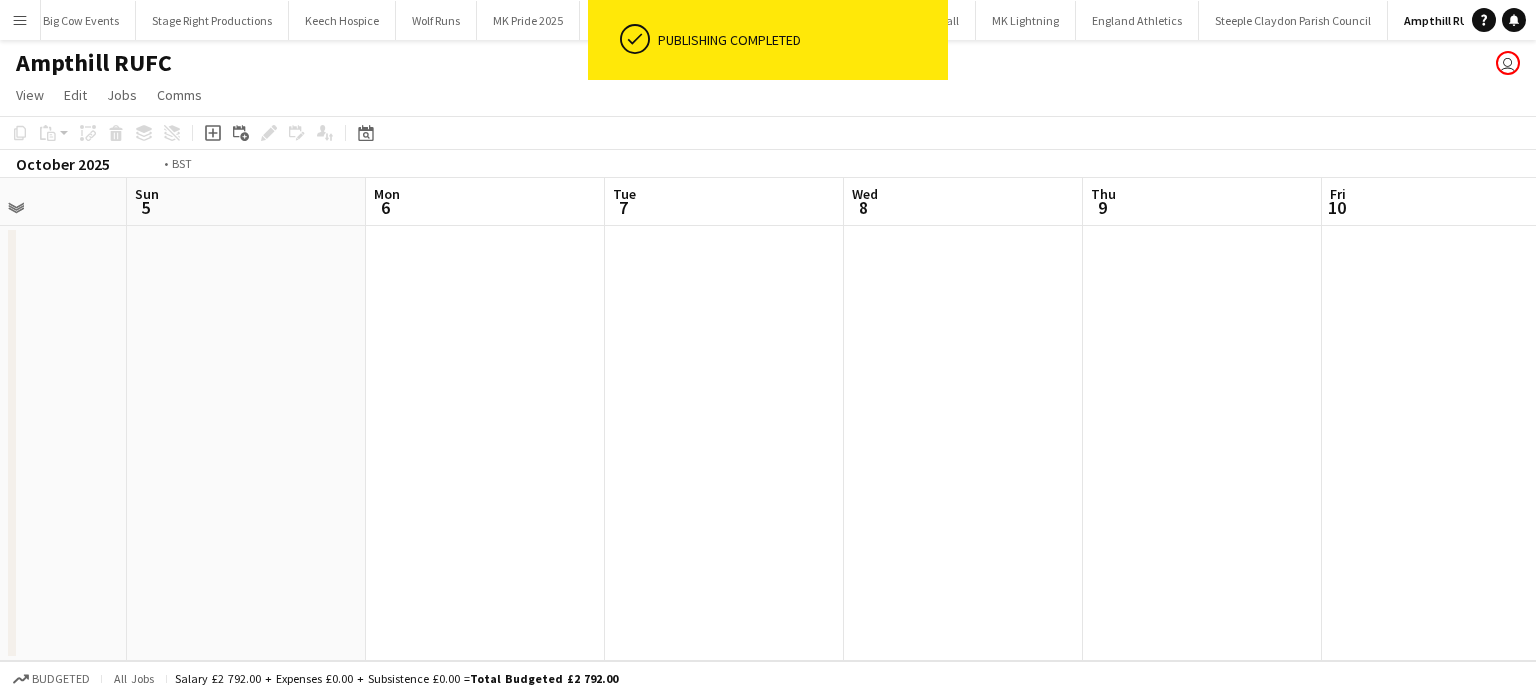 drag, startPoint x: 976, startPoint y: 453, endPoint x: 596, endPoint y: 484, distance: 381.2624 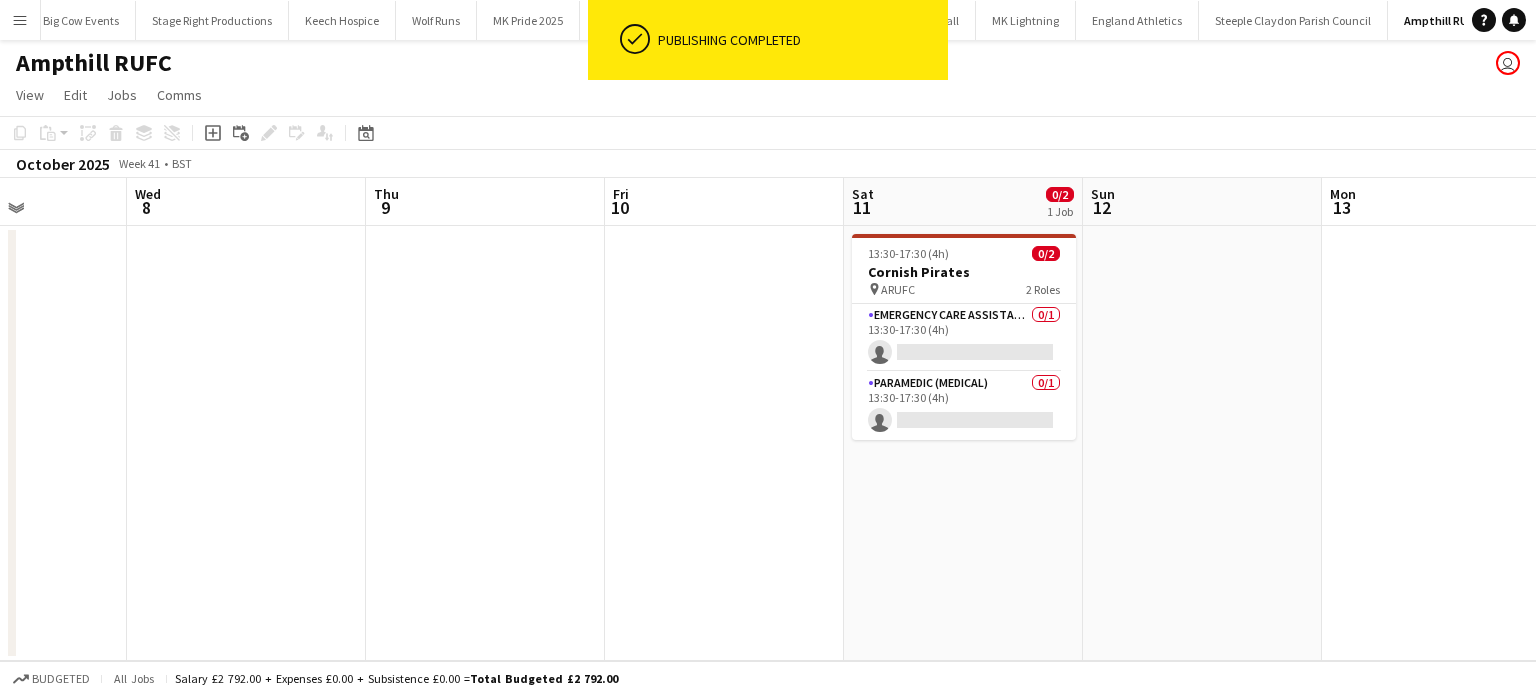scroll, scrollTop: 0, scrollLeft: 706, axis: horizontal 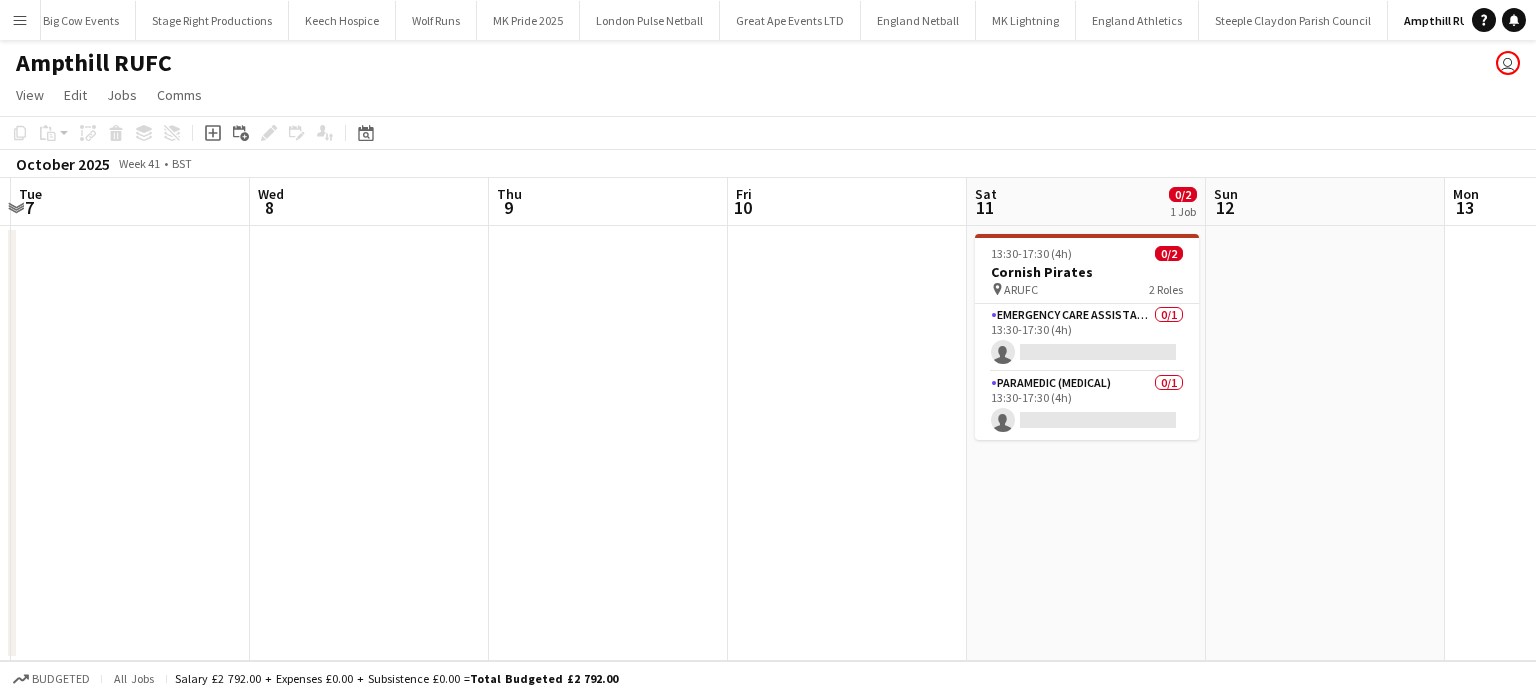 click at bounding box center (847, 443) 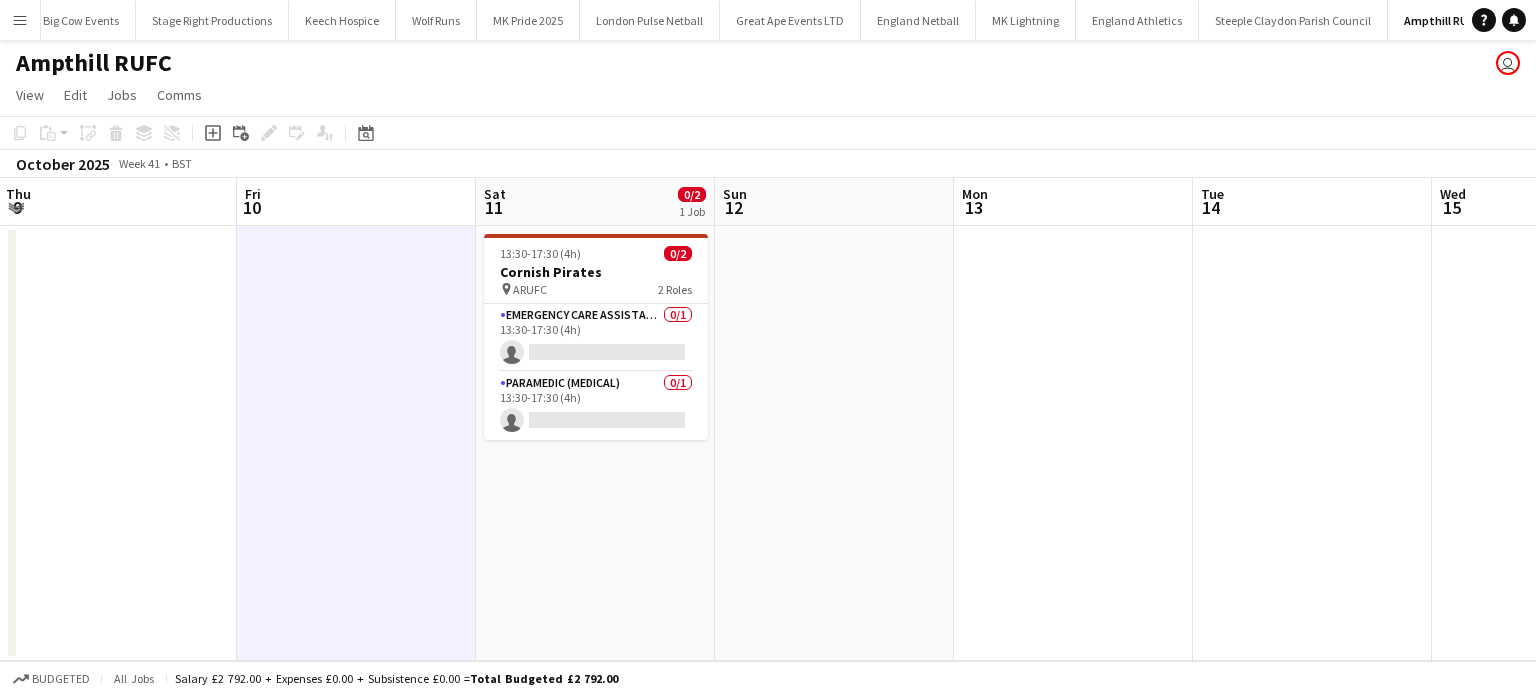 drag, startPoint x: 664, startPoint y: 607, endPoint x: 493, endPoint y: 603, distance: 171.04678 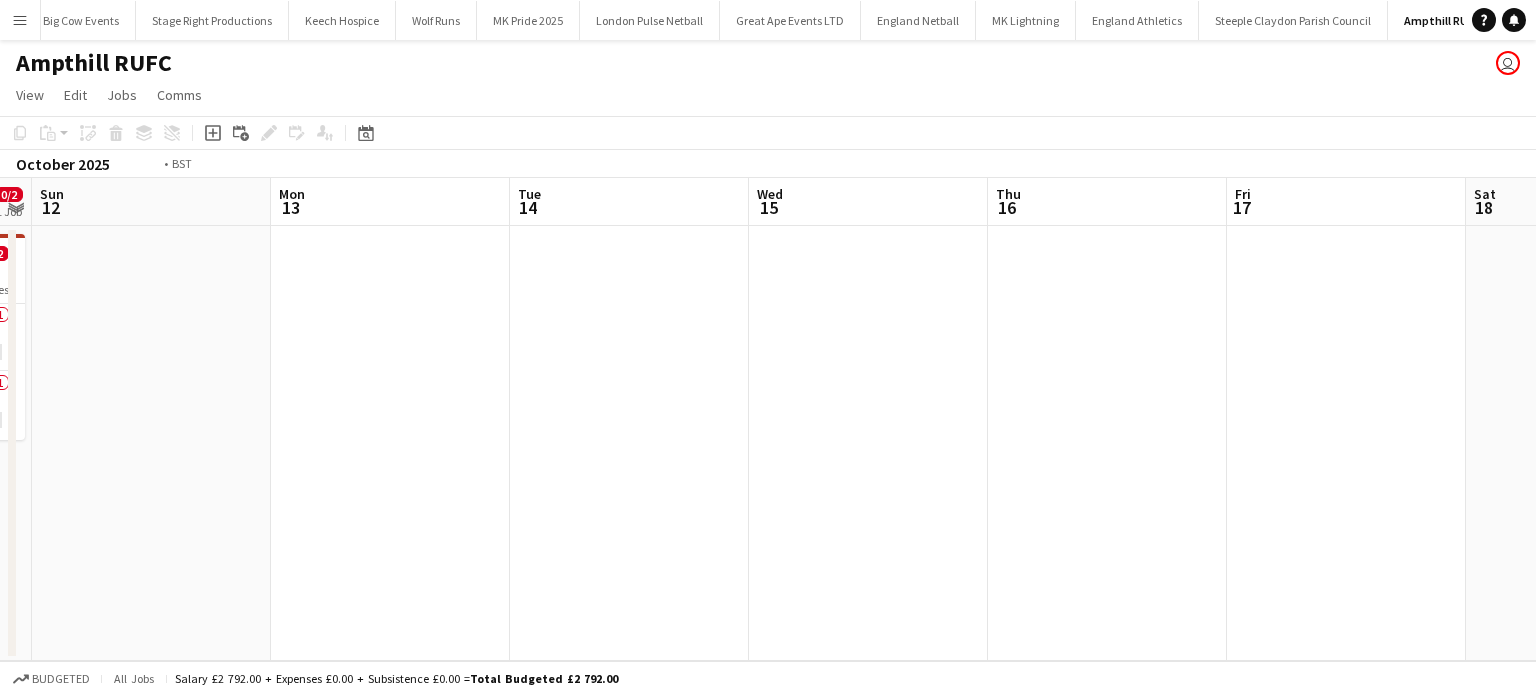drag, startPoint x: 1300, startPoint y: 568, endPoint x: 458, endPoint y: 579, distance: 842.07184 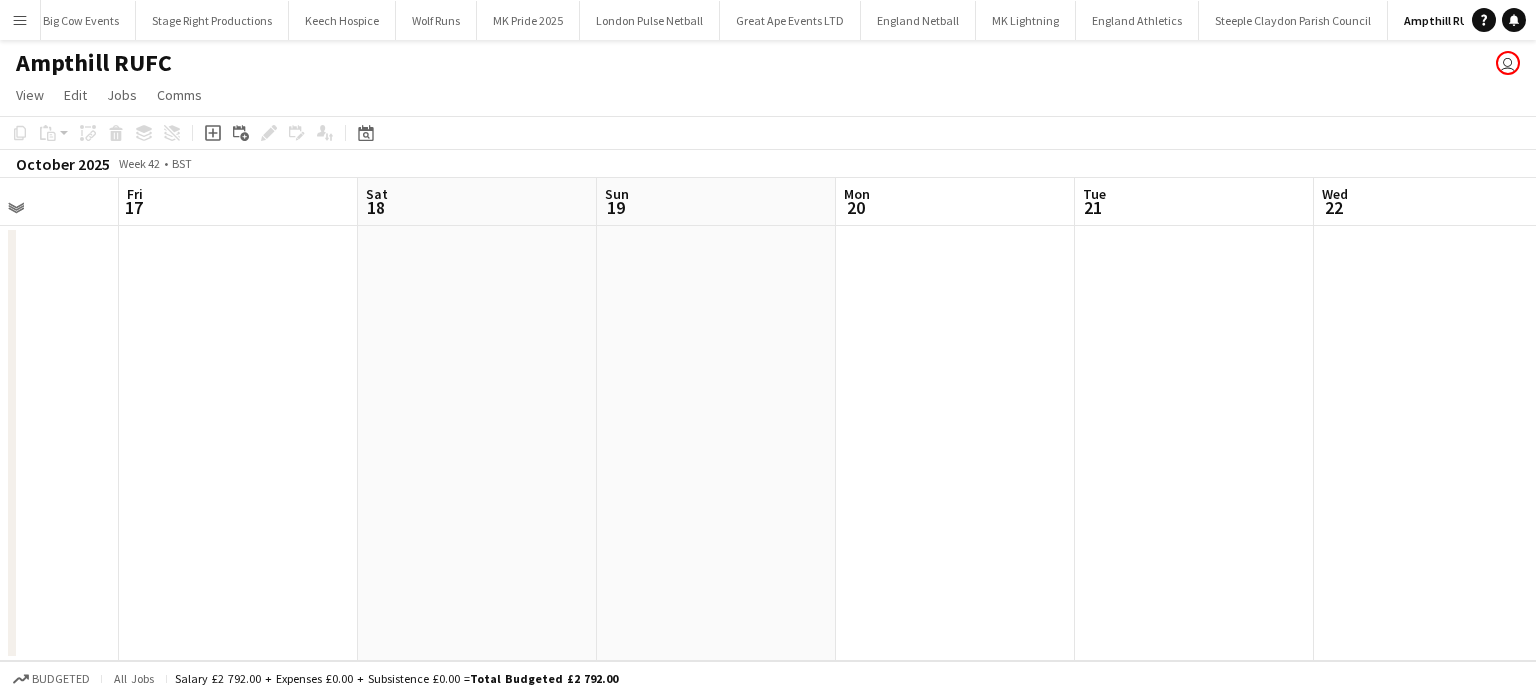 drag, startPoint x: 1108, startPoint y: 519, endPoint x: 1128, endPoint y: 495, distance: 31.241 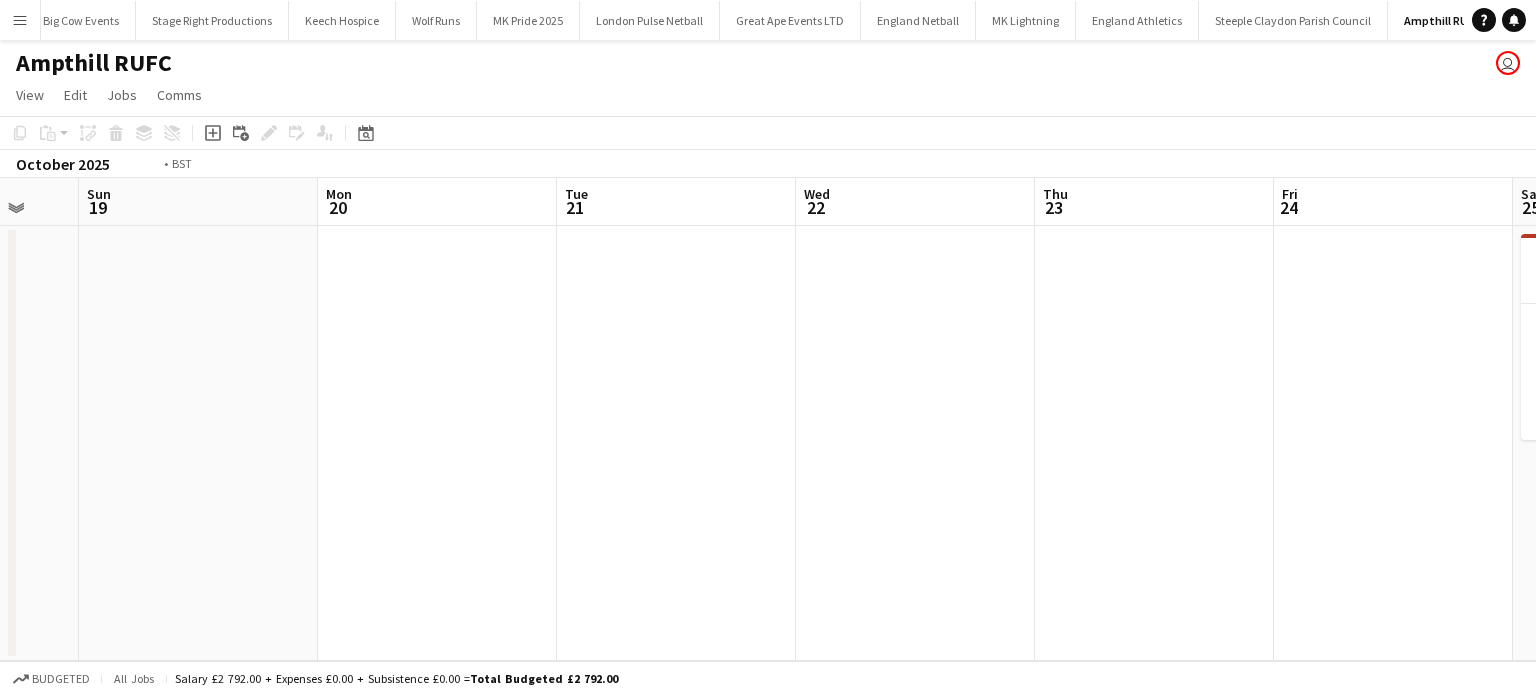 drag, startPoint x: 1096, startPoint y: 493, endPoint x: 509, endPoint y: 502, distance: 587.069 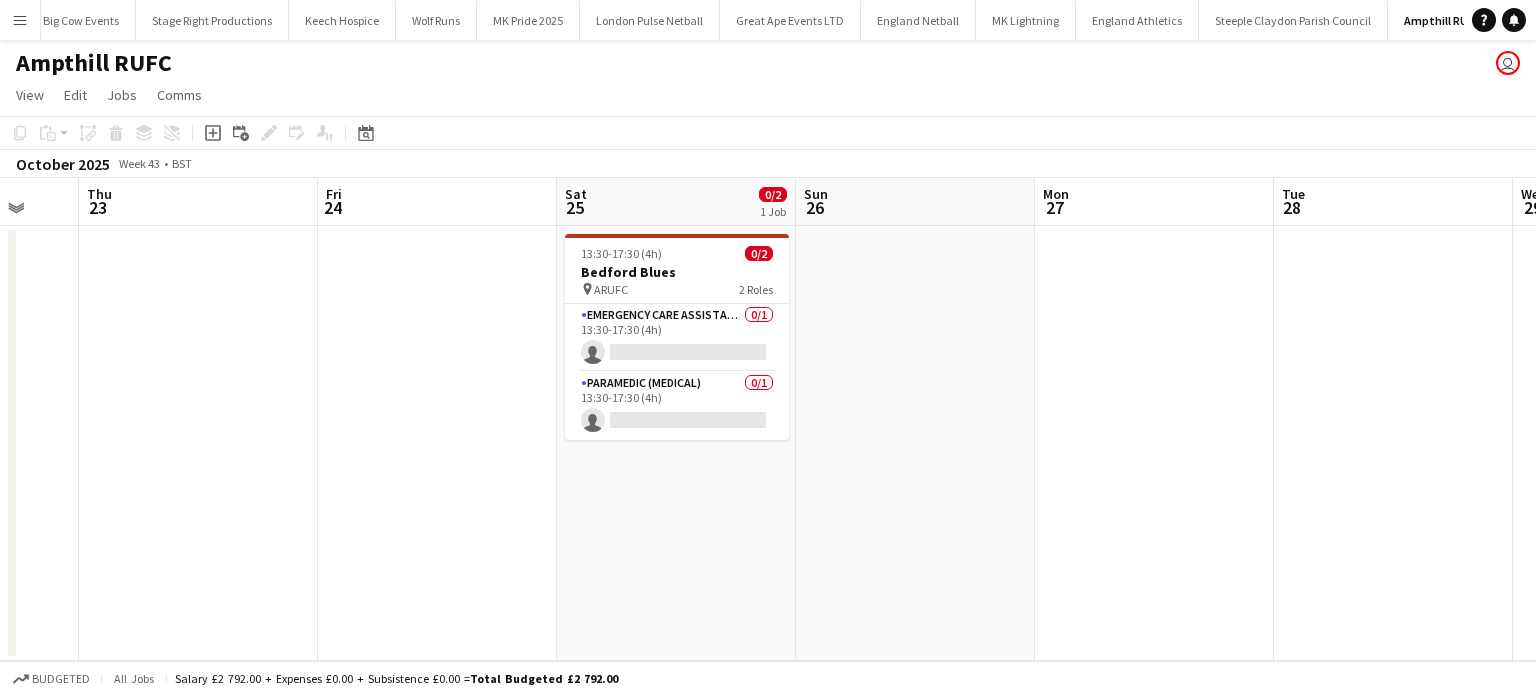 scroll, scrollTop: 0, scrollLeft: 529, axis: horizontal 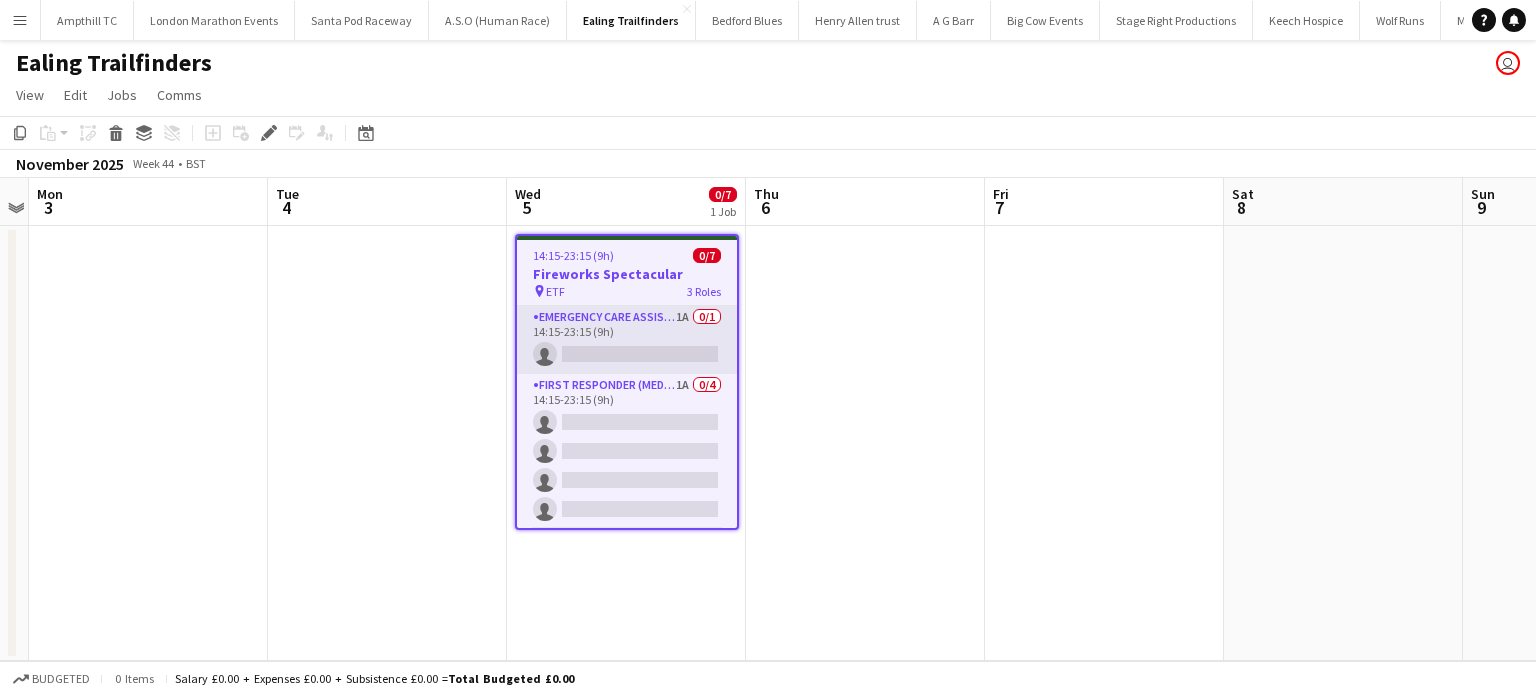 click on "Emergency Care Assistant (Medical)   1A   0/1   [TIME]-[TIME] ([HOURS]h)
single-neutral-actions" at bounding box center (627, 340) 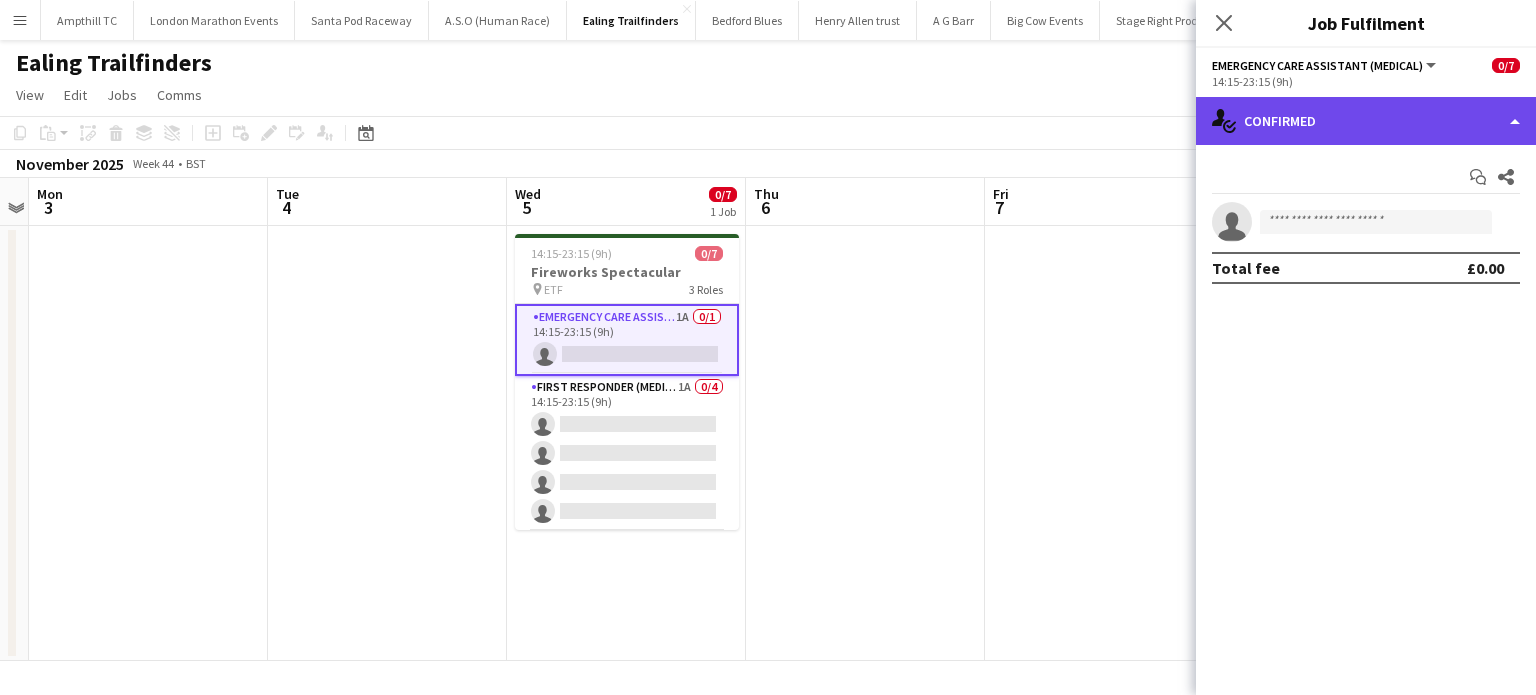 click on "single-neutral-actions-check-2
Confirmed" 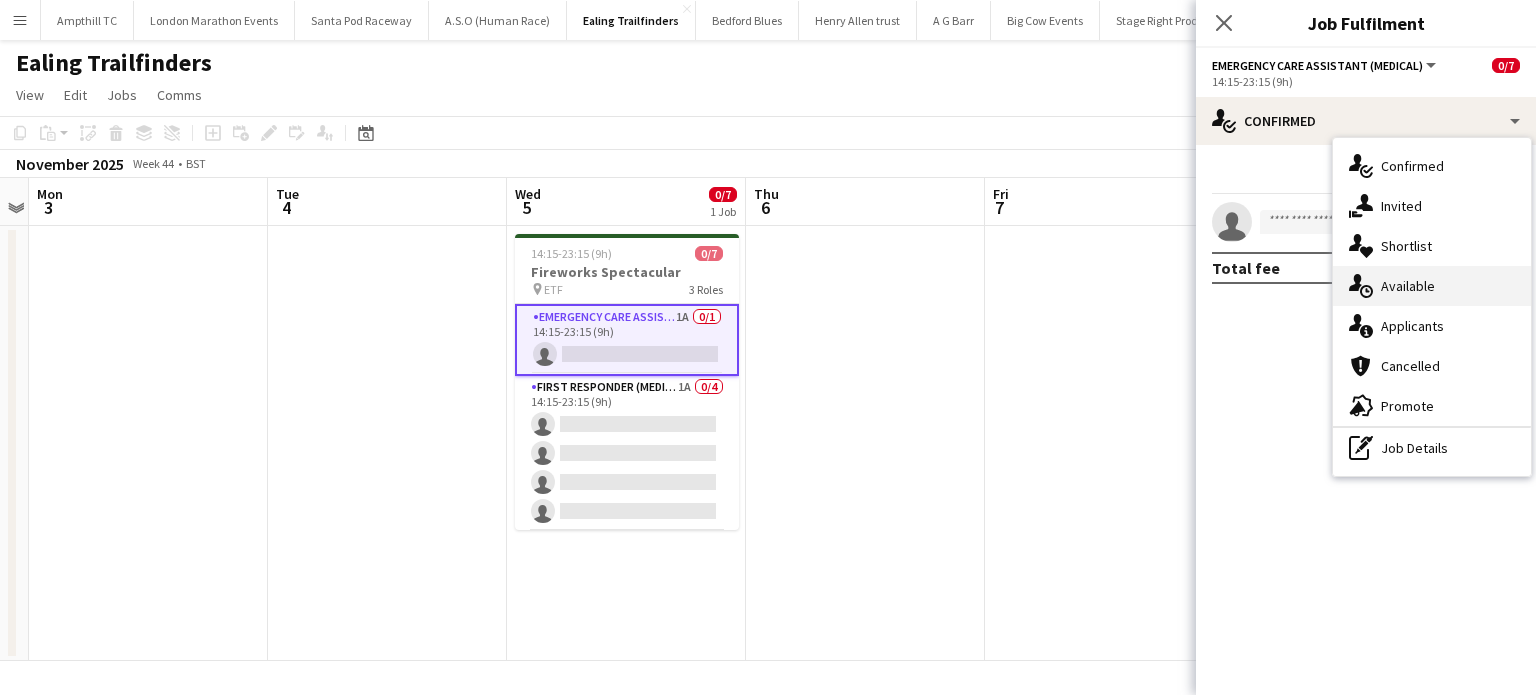 click on "single-neutral-actions-upload
Available" at bounding box center [1432, 286] 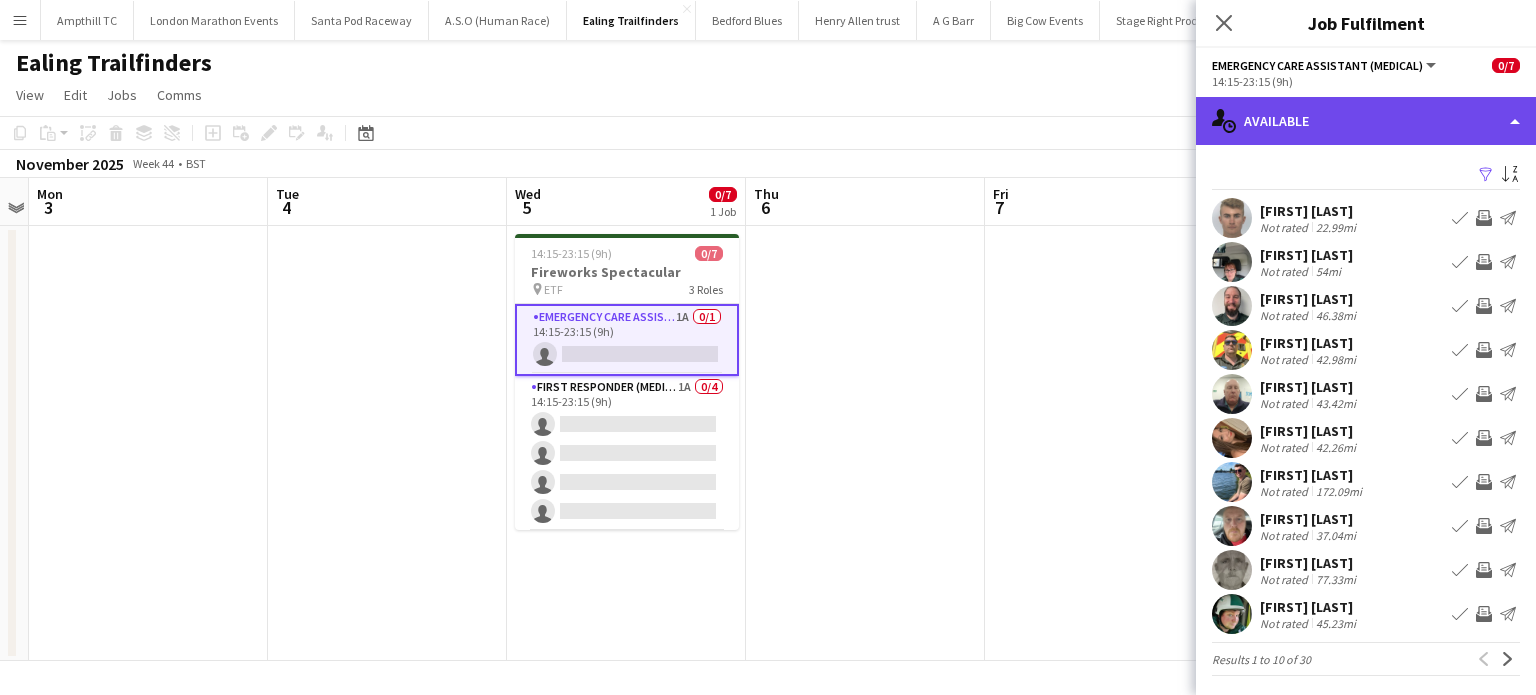 click on "single-neutral-actions-upload
Available" 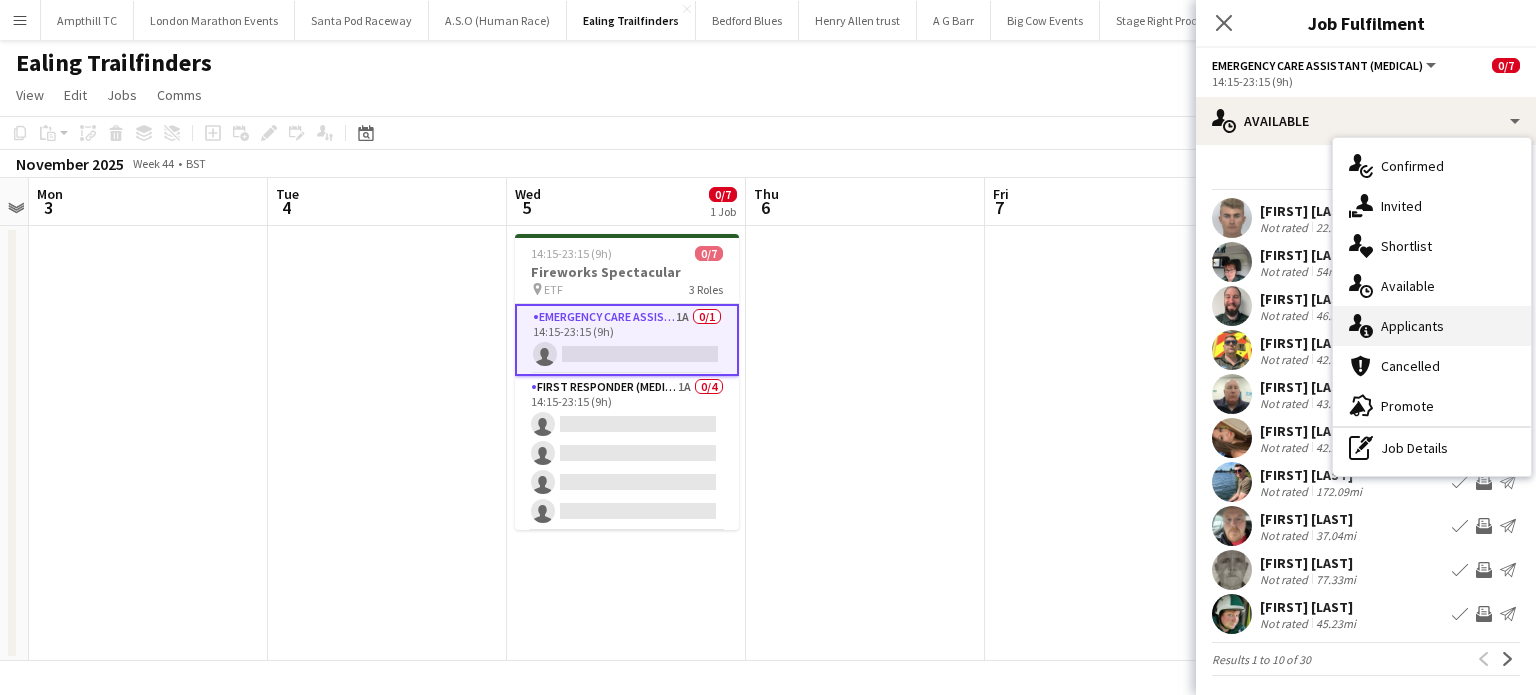 click on "single-neutral-actions-information
Applicants" at bounding box center [1432, 326] 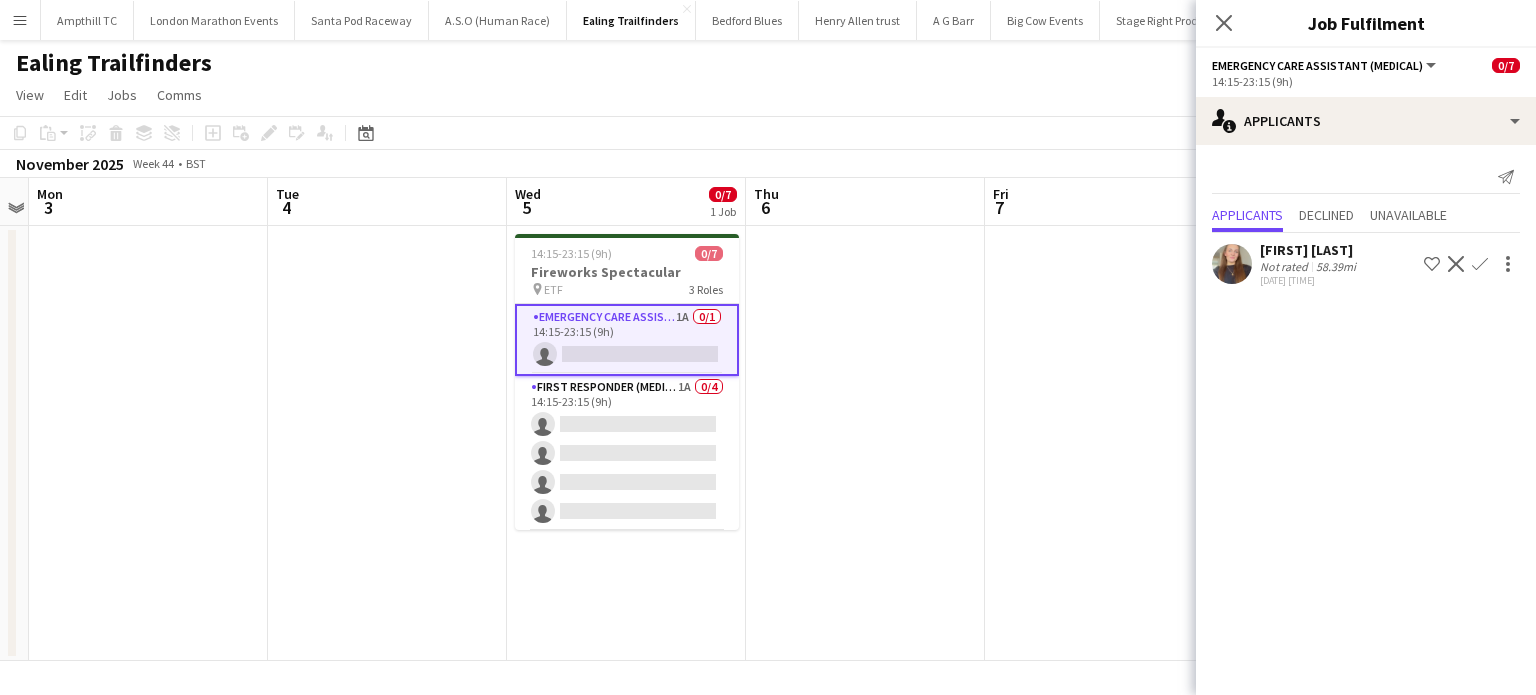 click on "Confirm" 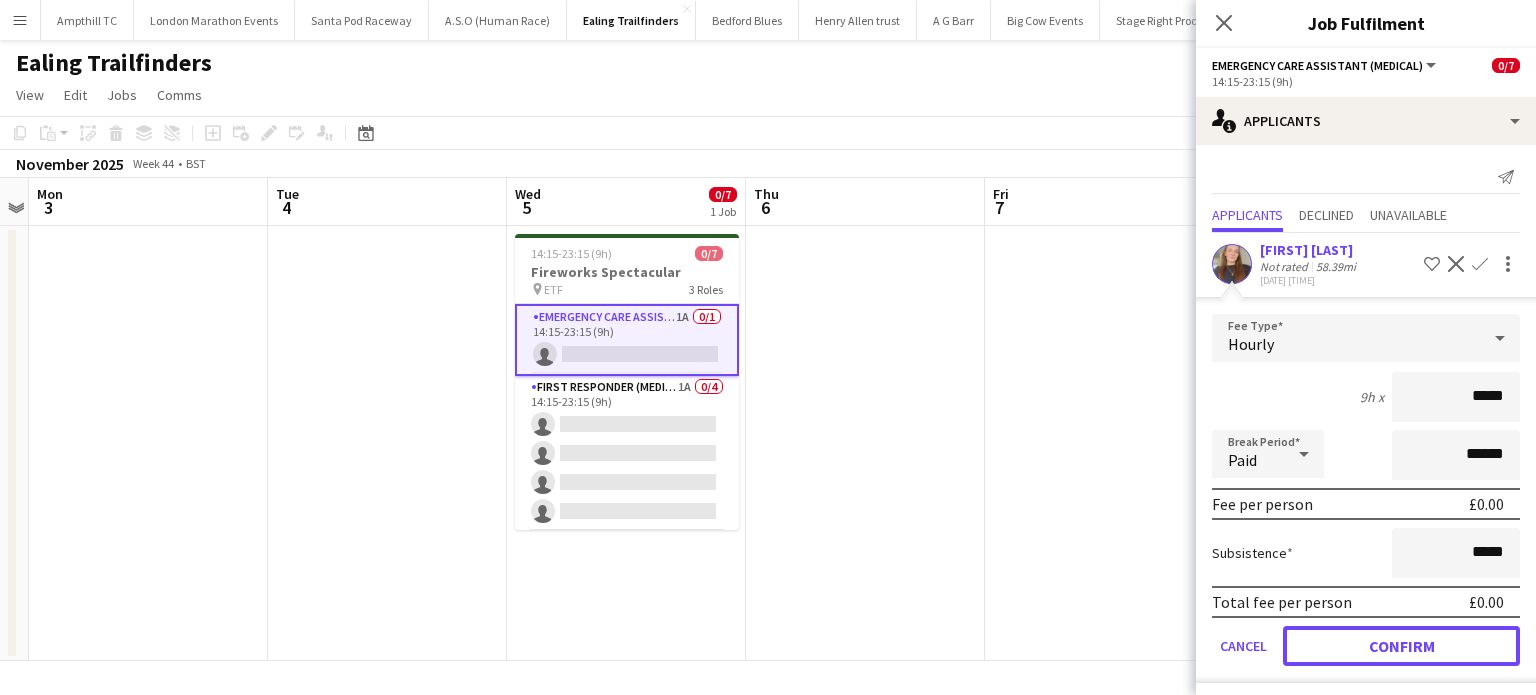 click on "Confirm" 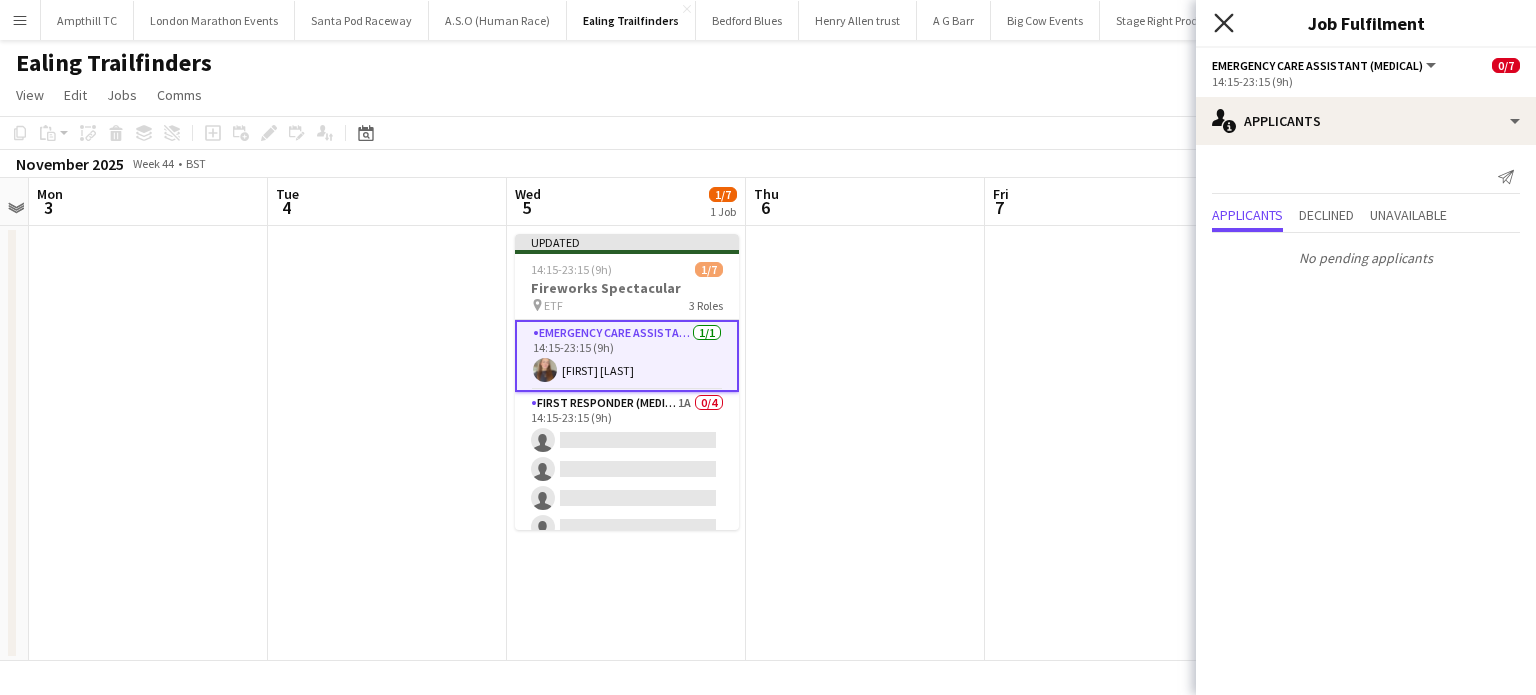 click 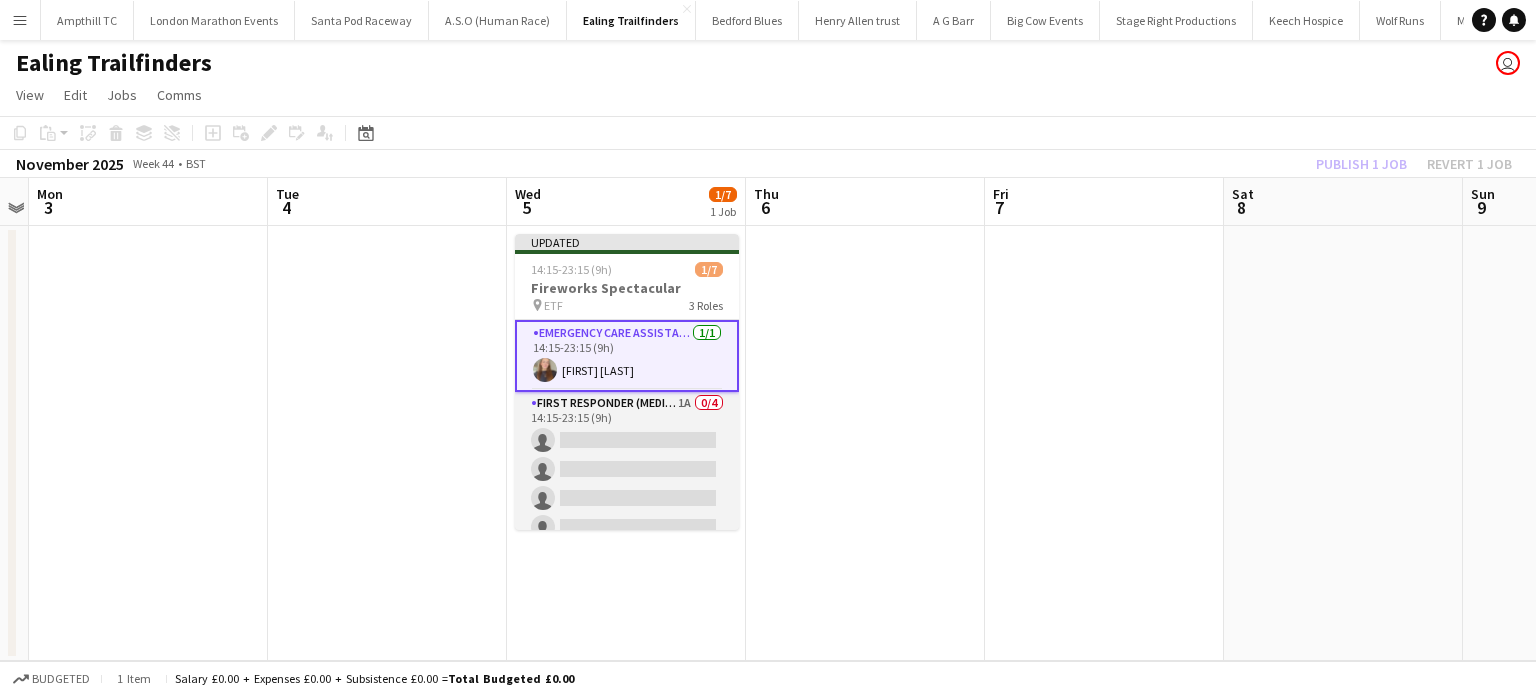 drag, startPoint x: 600, startPoint y: 443, endPoint x: 672, endPoint y: 424, distance: 74.46476 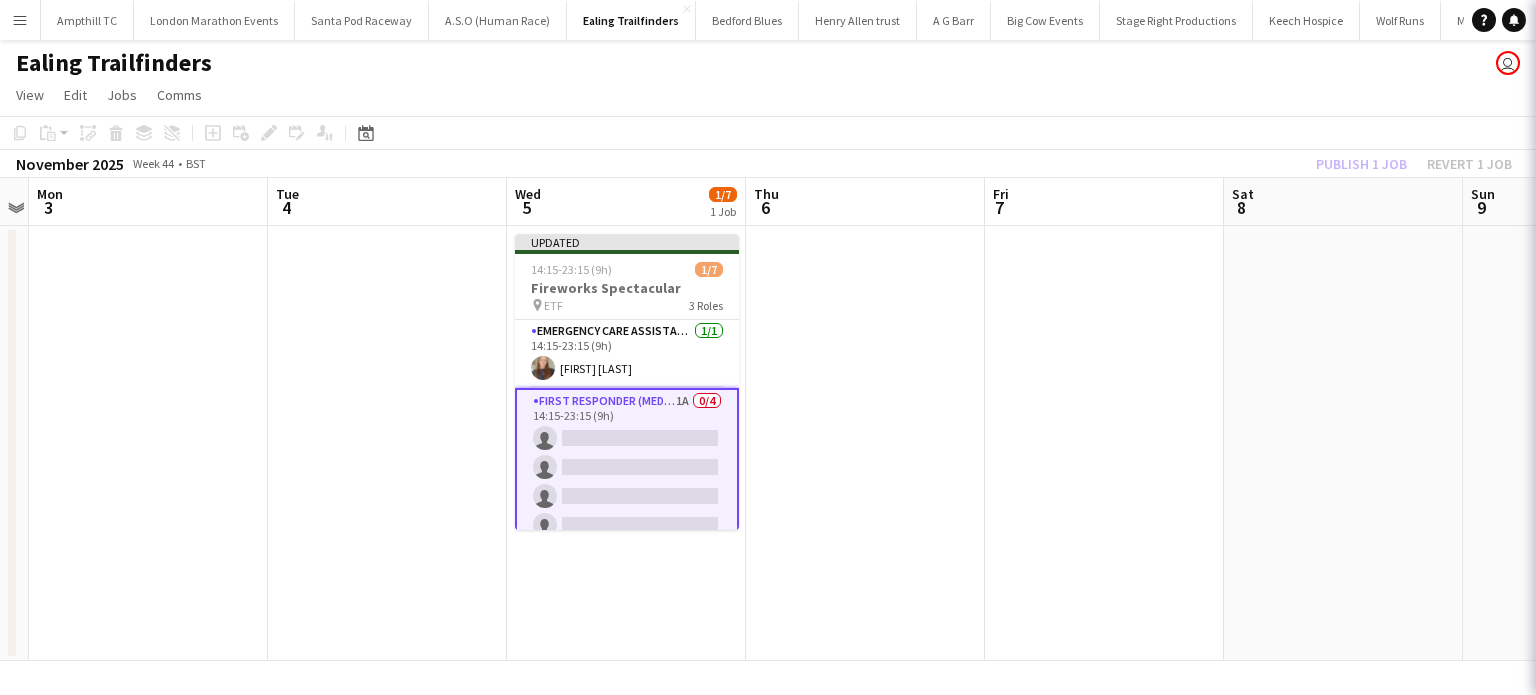 scroll, scrollTop: 0, scrollLeft: 687, axis: horizontal 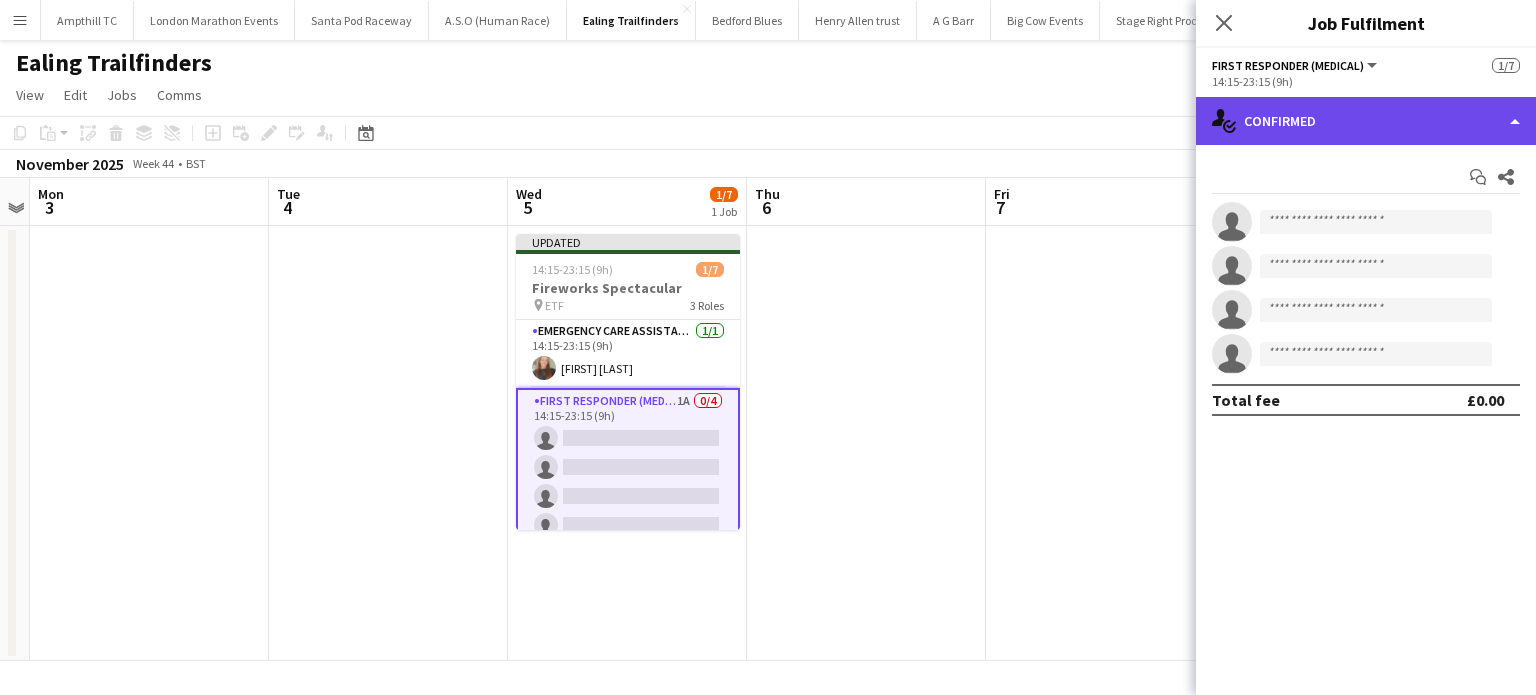 click on "single-neutral-actions-check-2
Confirmed" 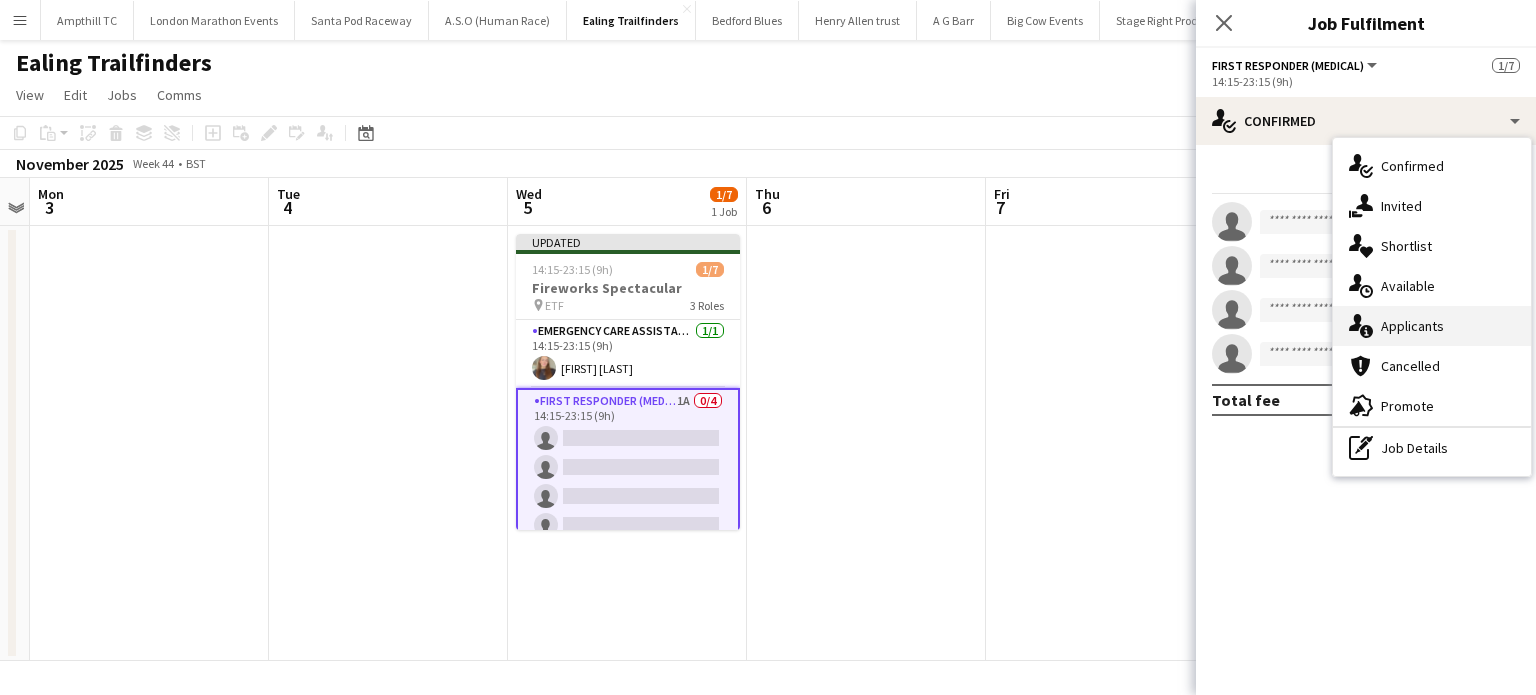 click on "single-neutral-actions-information
Applicants" at bounding box center (1432, 326) 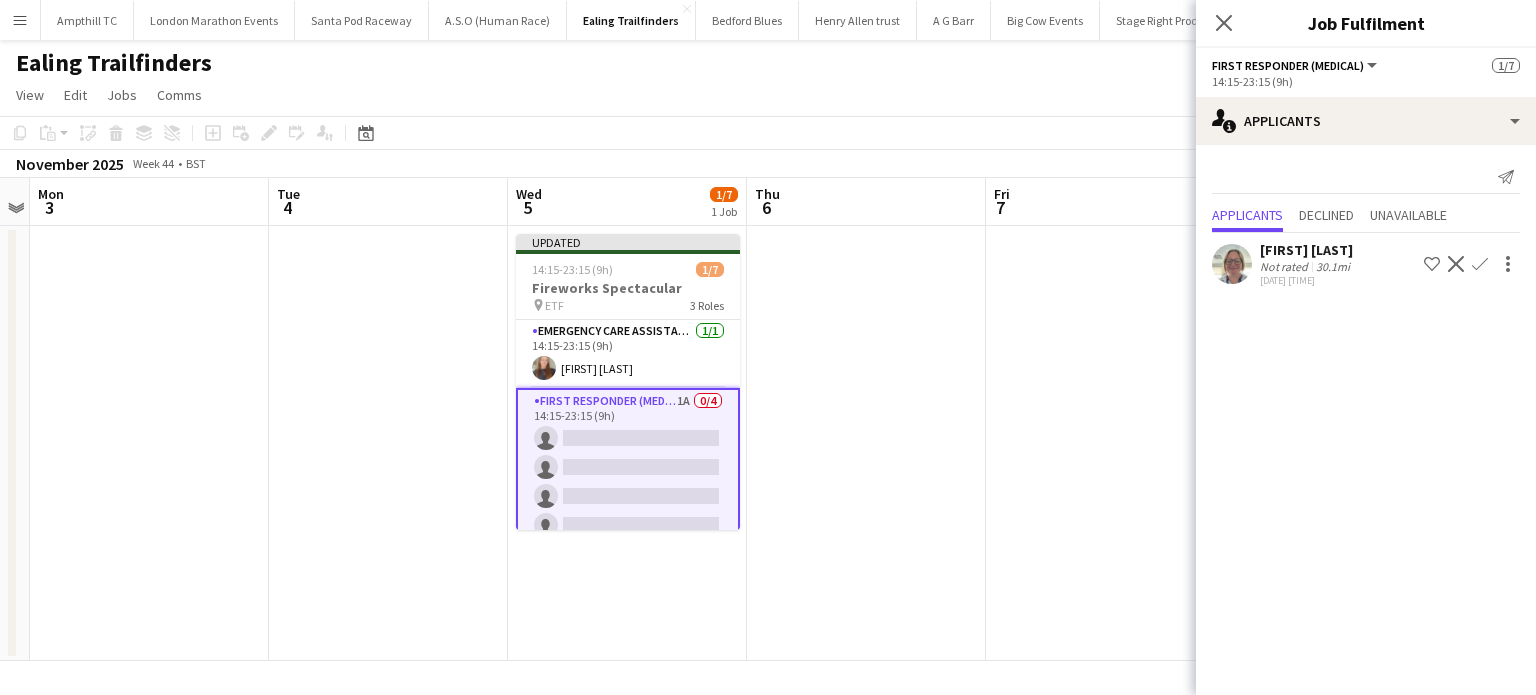 click on "Confirm" 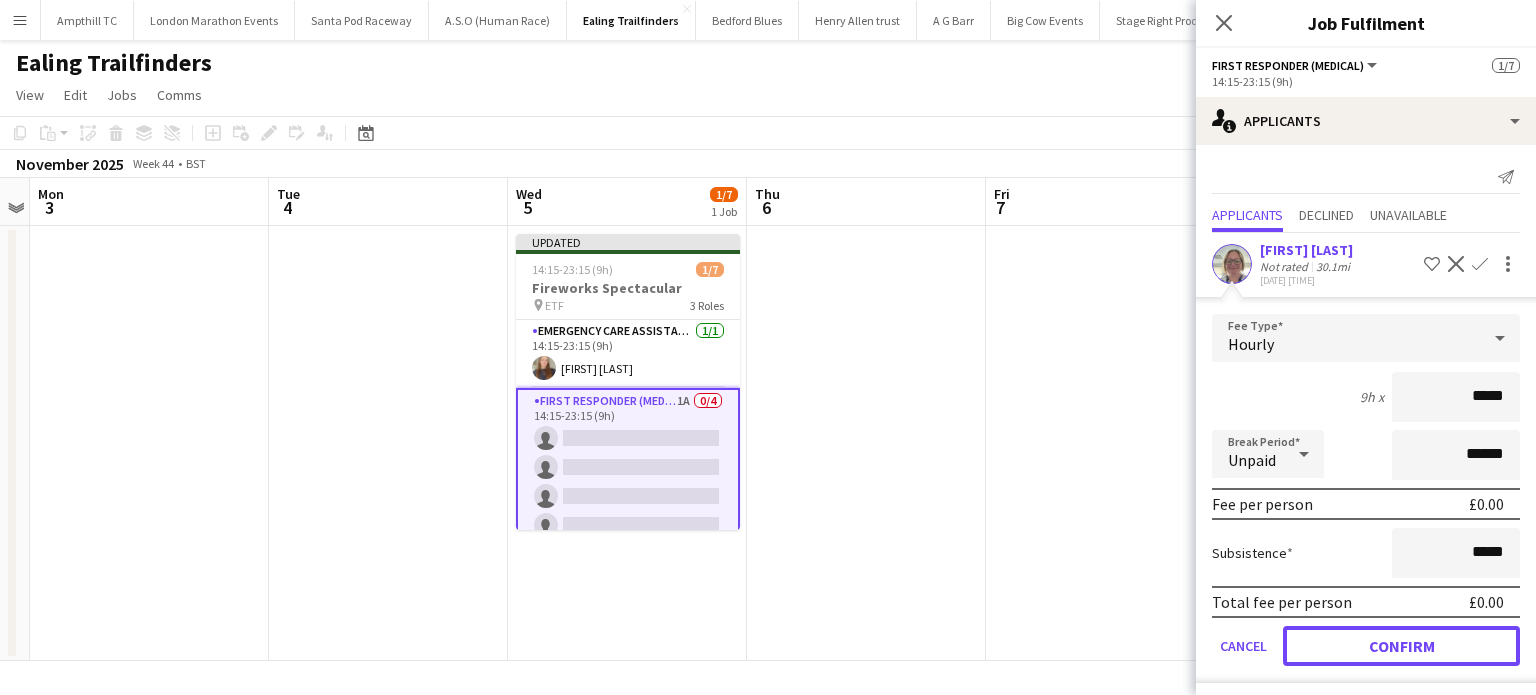 drag, startPoint x: 1380, startPoint y: 639, endPoint x: 1289, endPoint y: 639, distance: 91 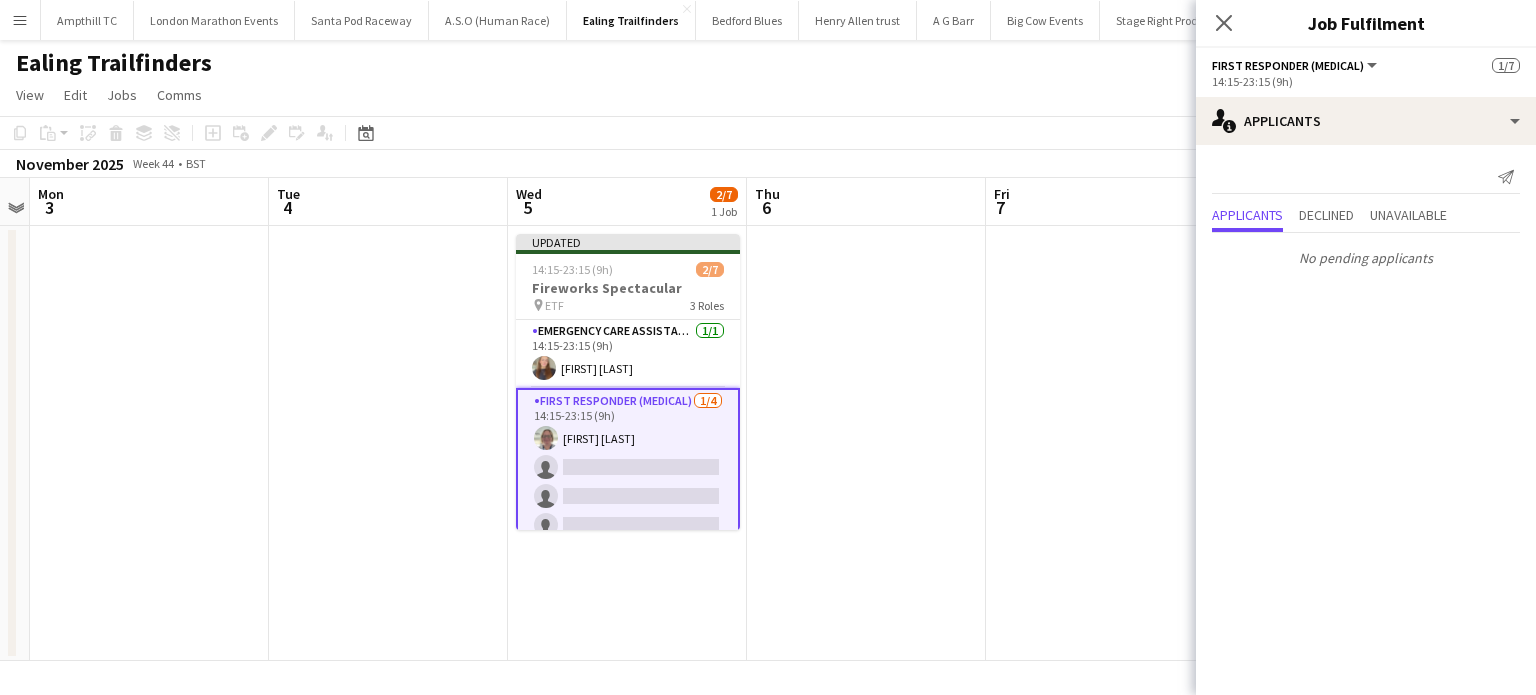 scroll, scrollTop: 112, scrollLeft: 0, axis: vertical 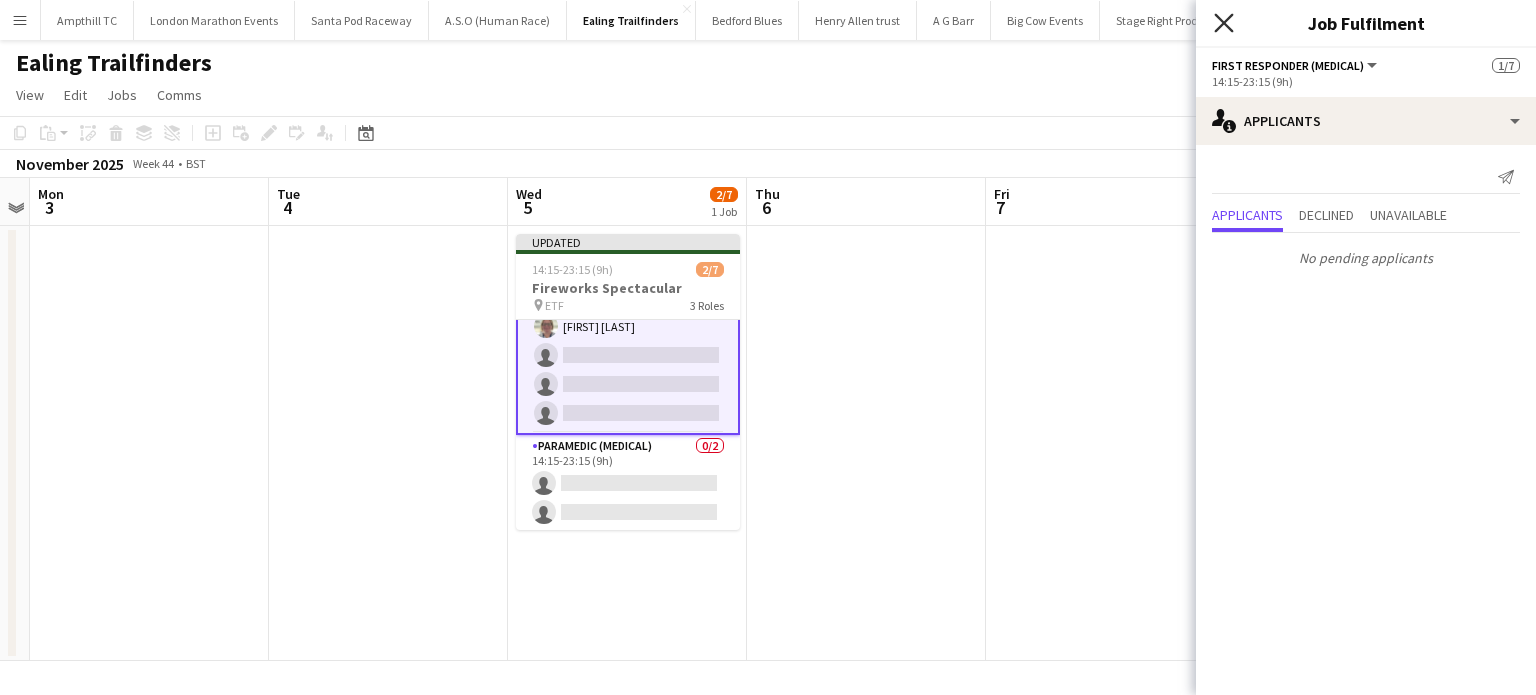 click on "Close pop-in" 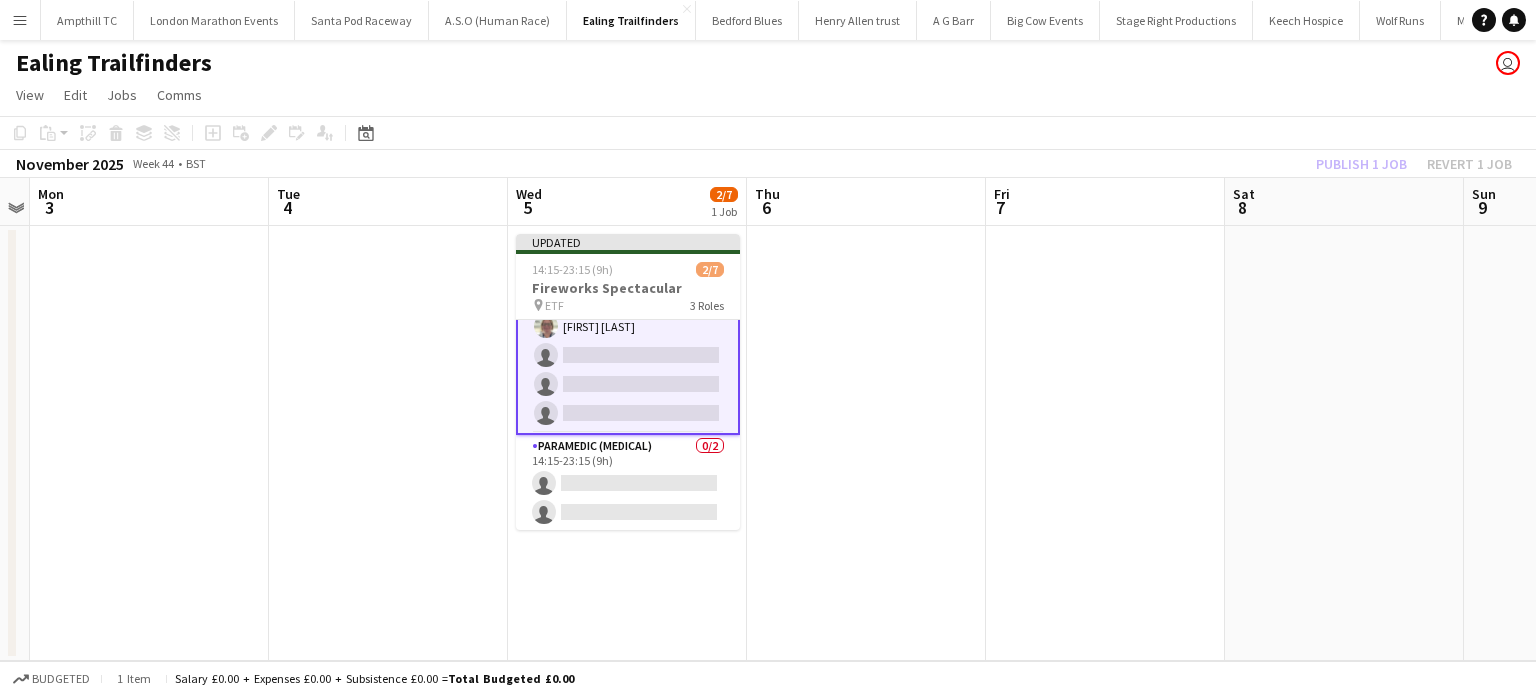 click at bounding box center [1105, 443] 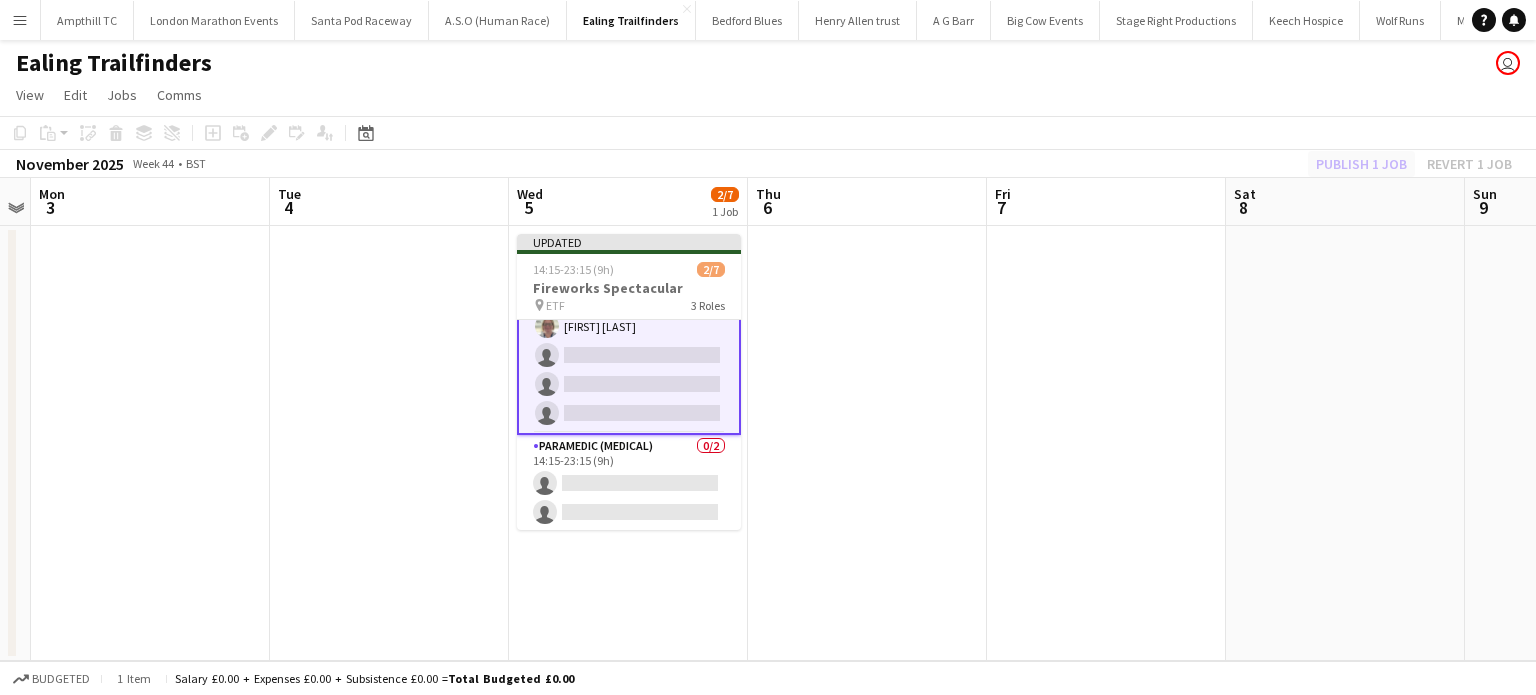 scroll, scrollTop: 109, scrollLeft: 0, axis: vertical 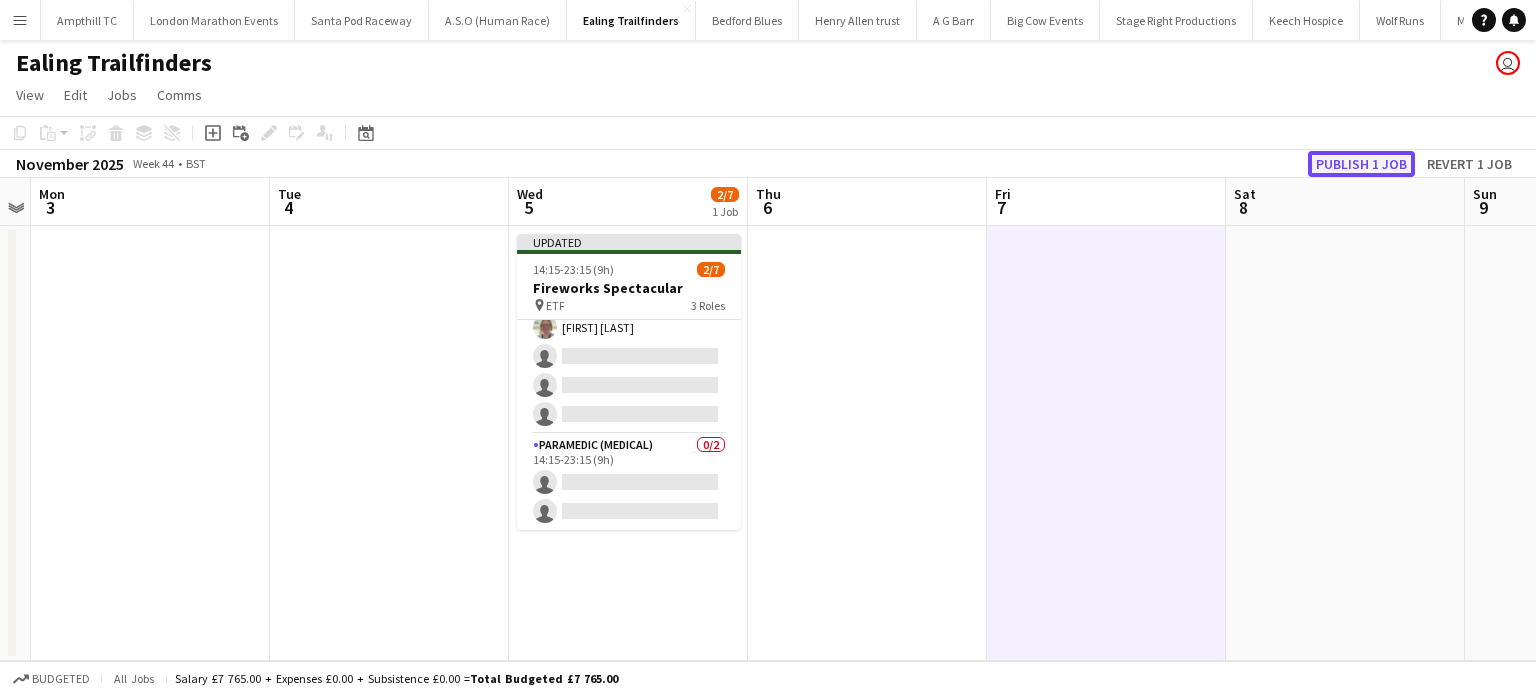 click on "Publish 1 job" 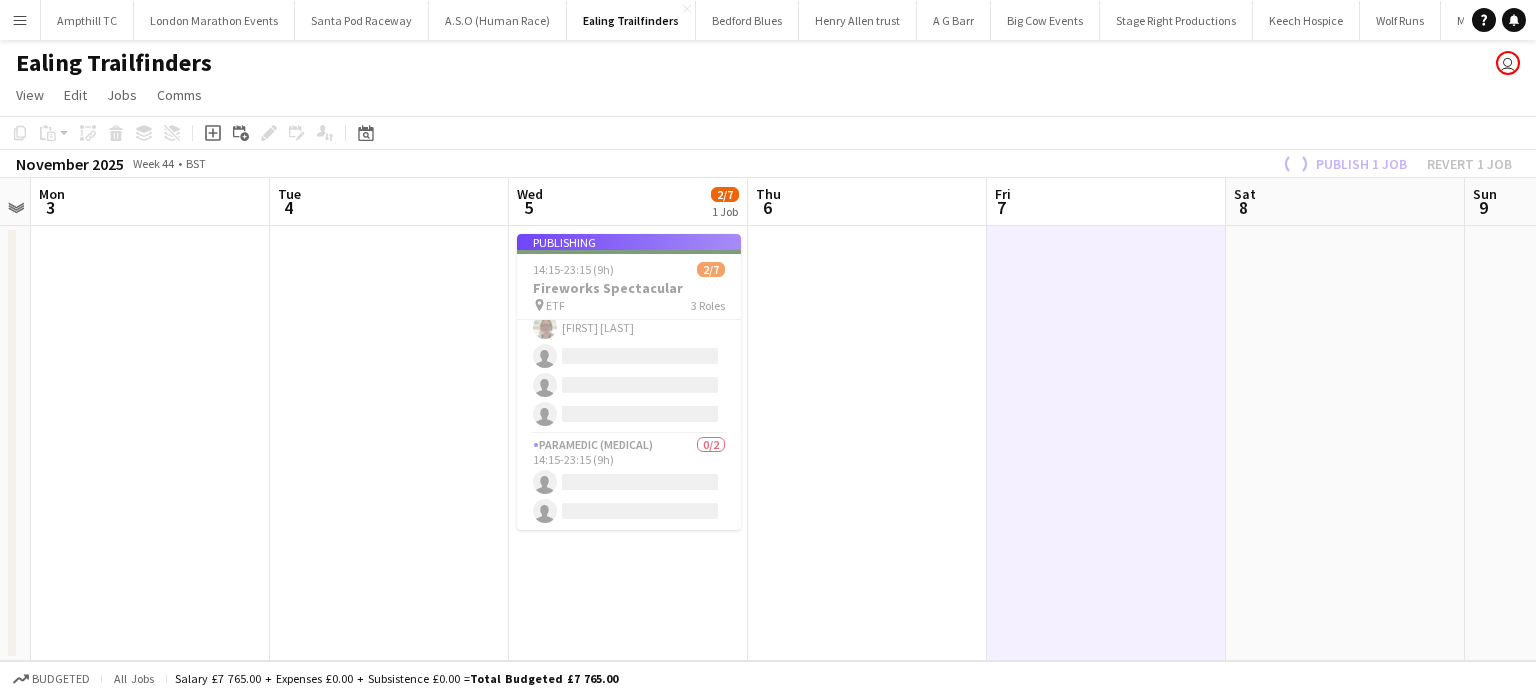 scroll, scrollTop: 93, scrollLeft: 0, axis: vertical 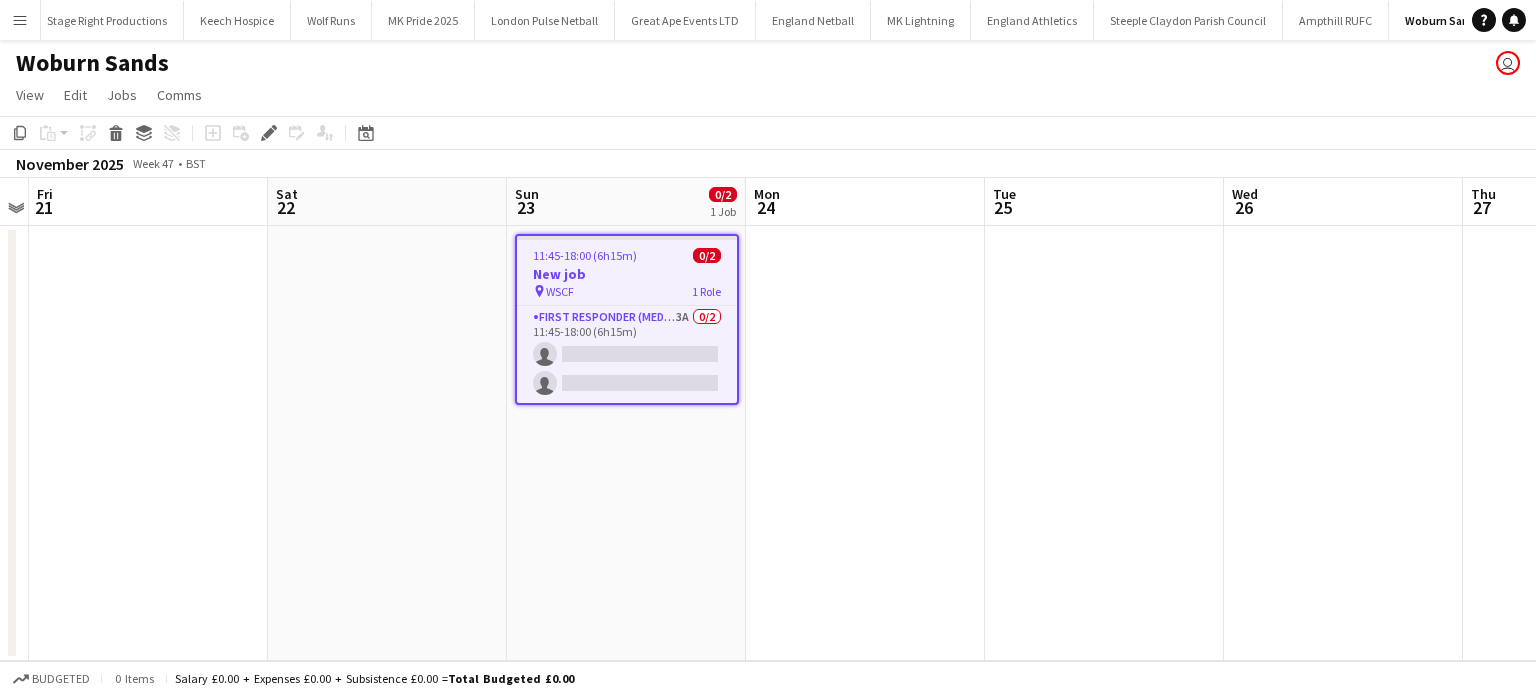 click on "New job" at bounding box center [627, 274] 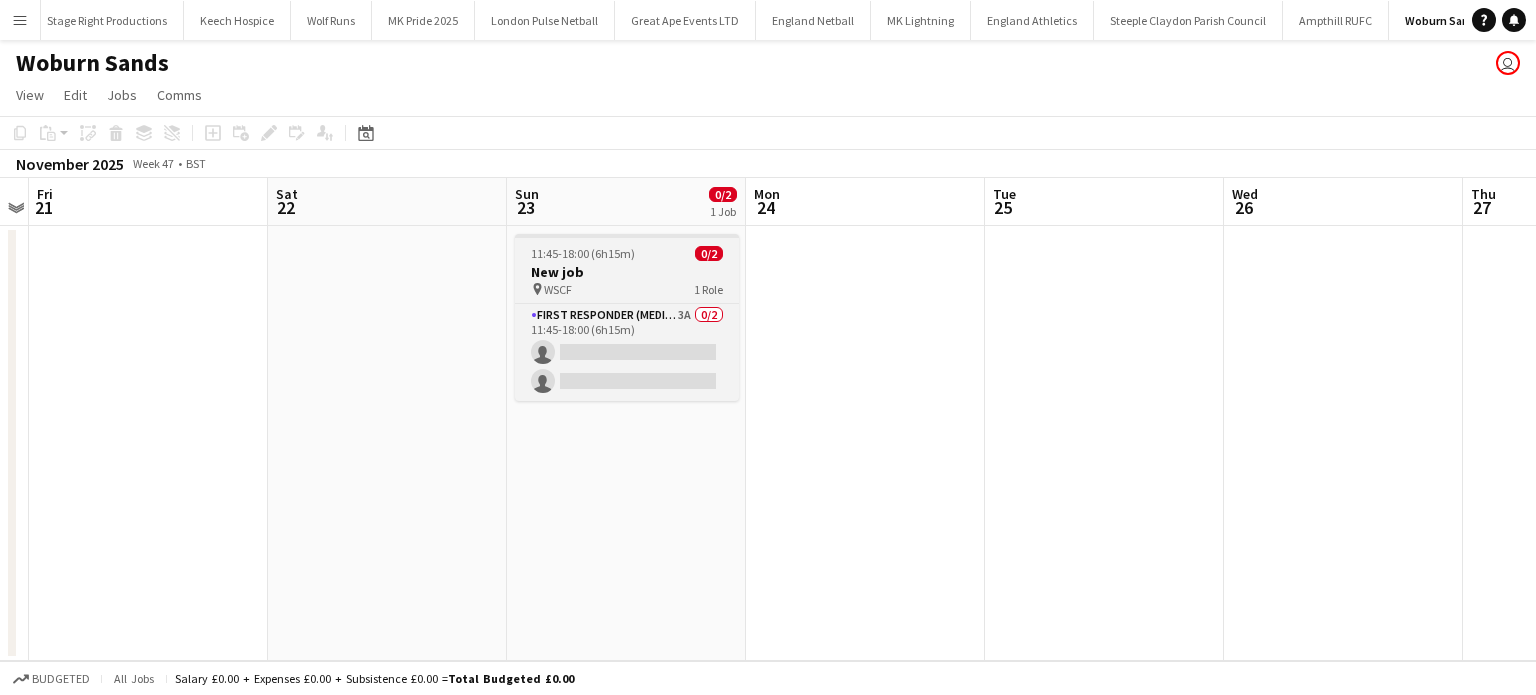 click on "New job" at bounding box center [627, 272] 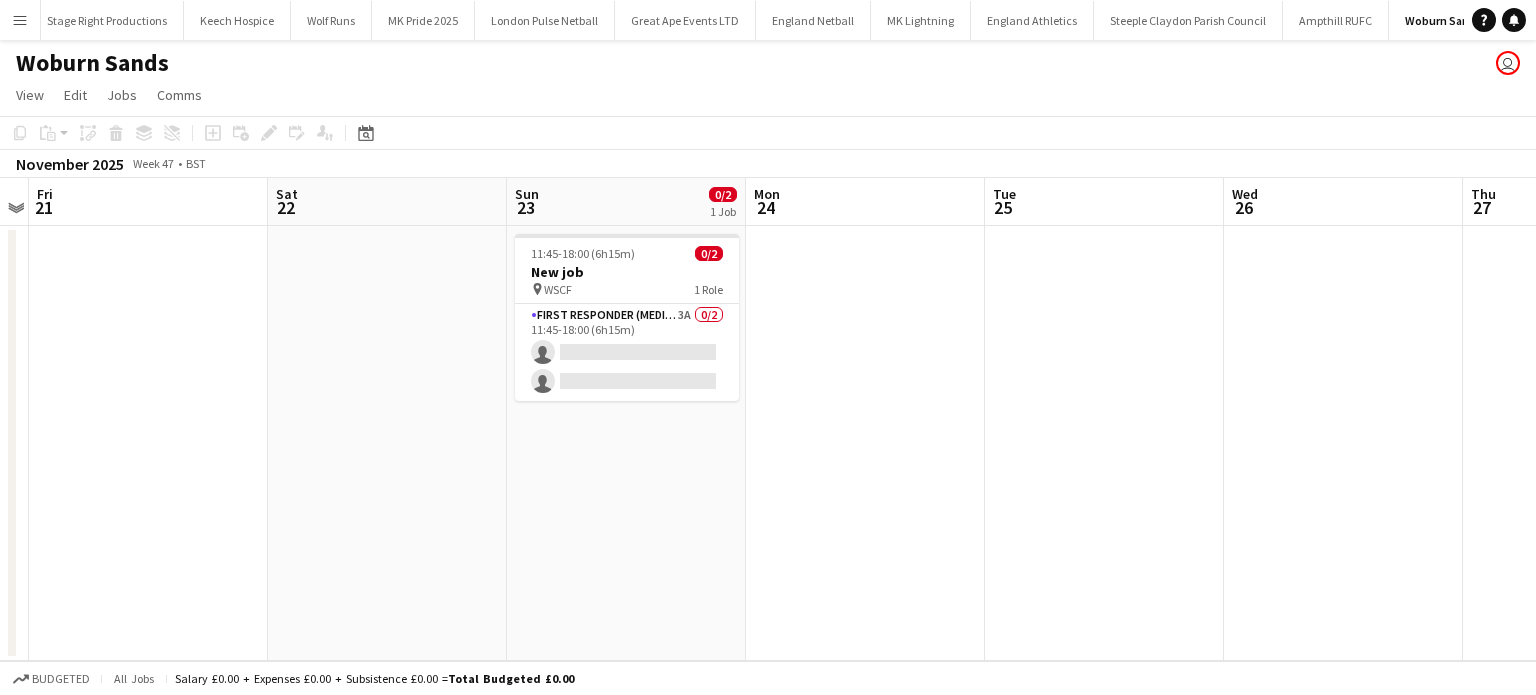 scroll, scrollTop: 0, scrollLeft: 687, axis: horizontal 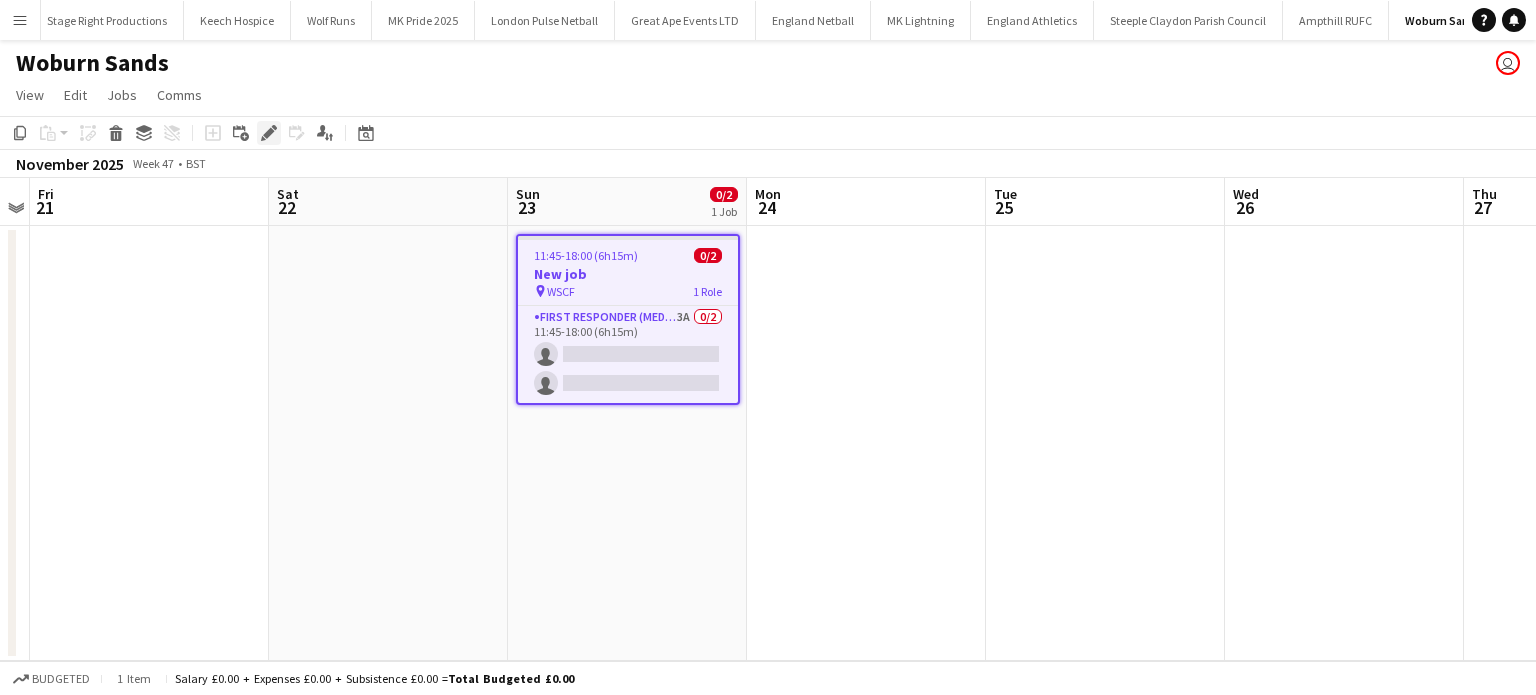 click on "Edit" 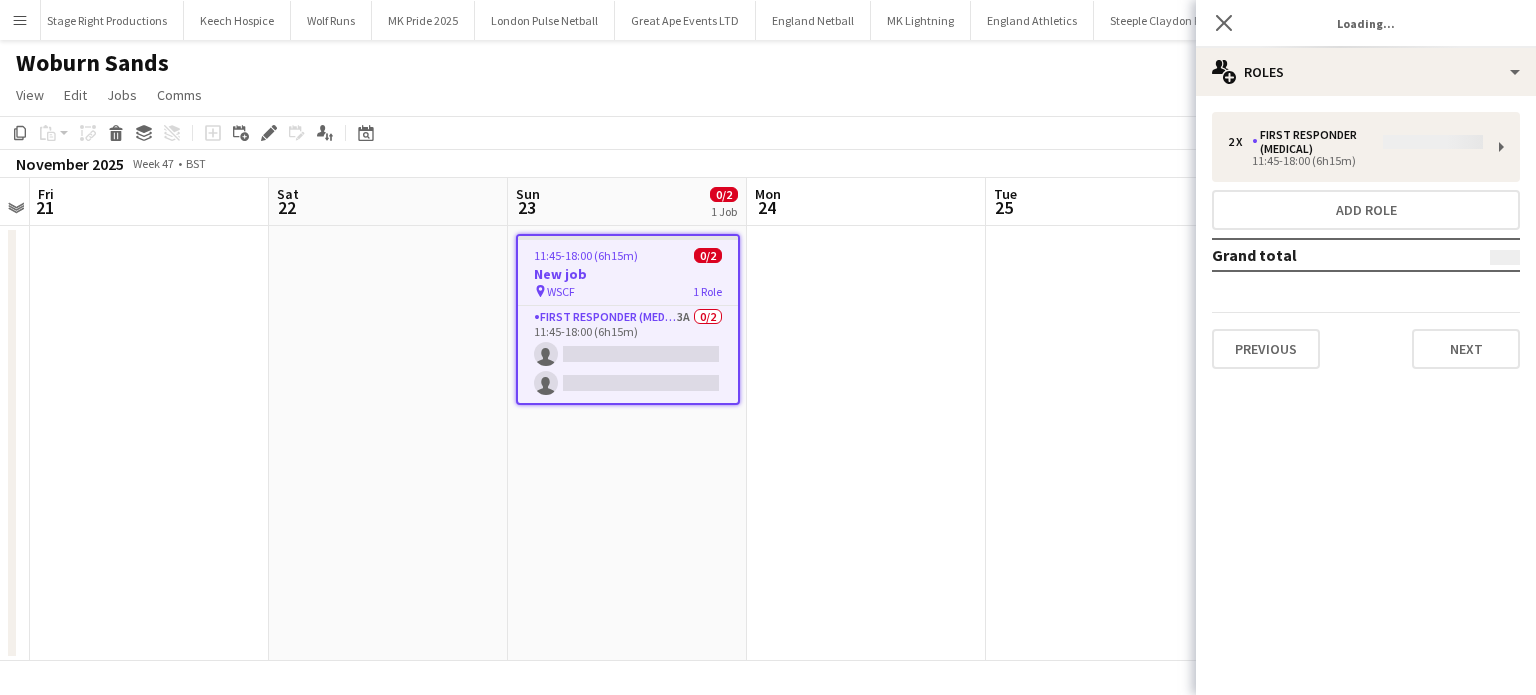 type on "*******" 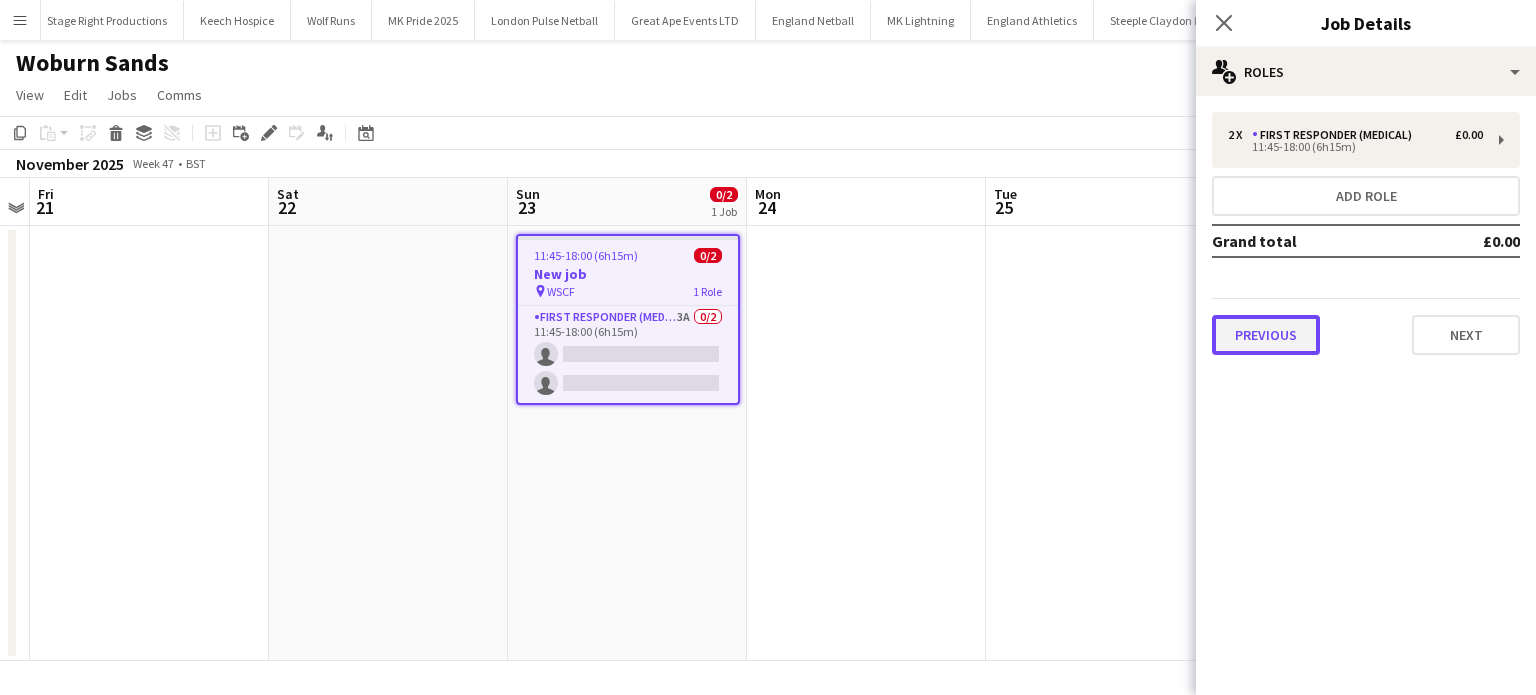 click on "Previous" at bounding box center (1266, 335) 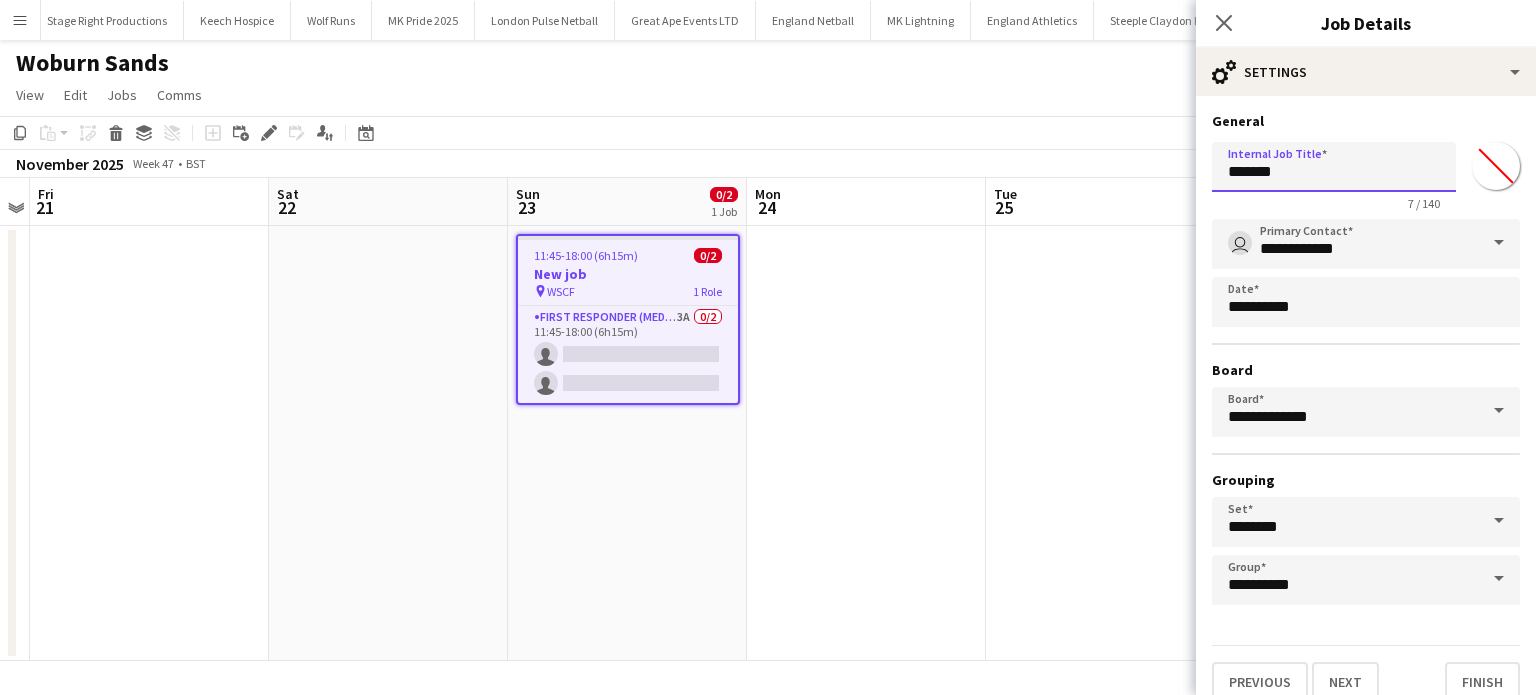 drag, startPoint x: 1309, startPoint y: 189, endPoint x: 1032, endPoint y: 190, distance: 277.0018 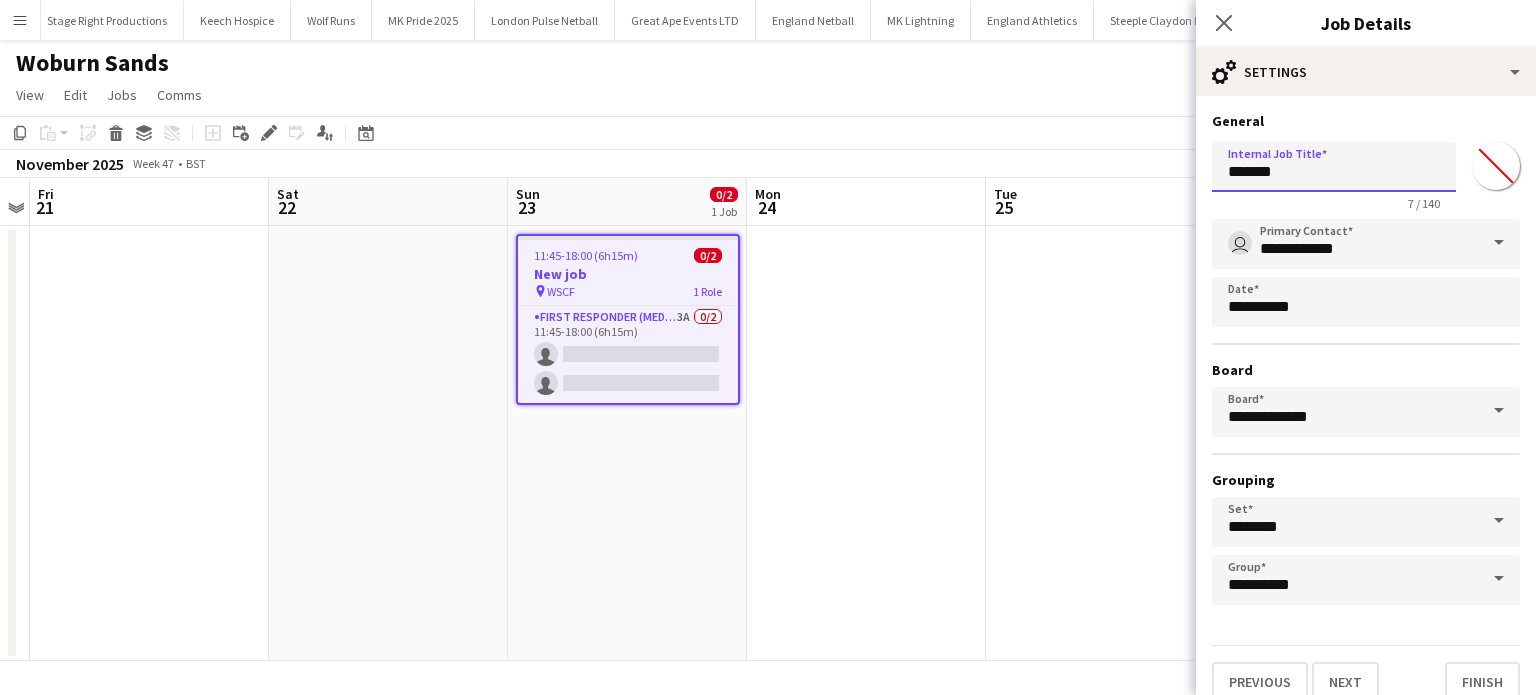 click on "Menu
Boards
Boards   Boards   All jobs   Status
Workforce
Workforce   My Workforce   Recruiting
Comms
Comms
Pay
Pay   Approvals   Payments   Reports   Invoices
Platform Settings
Platform Settings   App settings   Your settings   Profiles
Training Academy
Training Academy
Knowledge Base
Knowledge Base
Product Updates
Product Updates   Log Out   Privacy   Ampthill TC
Close
London Marathon Events
Close
Santa Pod Raceway
Close
A.S.O (Human Race)
Close
Ealing Trailfinders
Close
Bedford Blues
Close
Henry Allen trust
Close
A G Barr
Close" at bounding box center (768, 347) 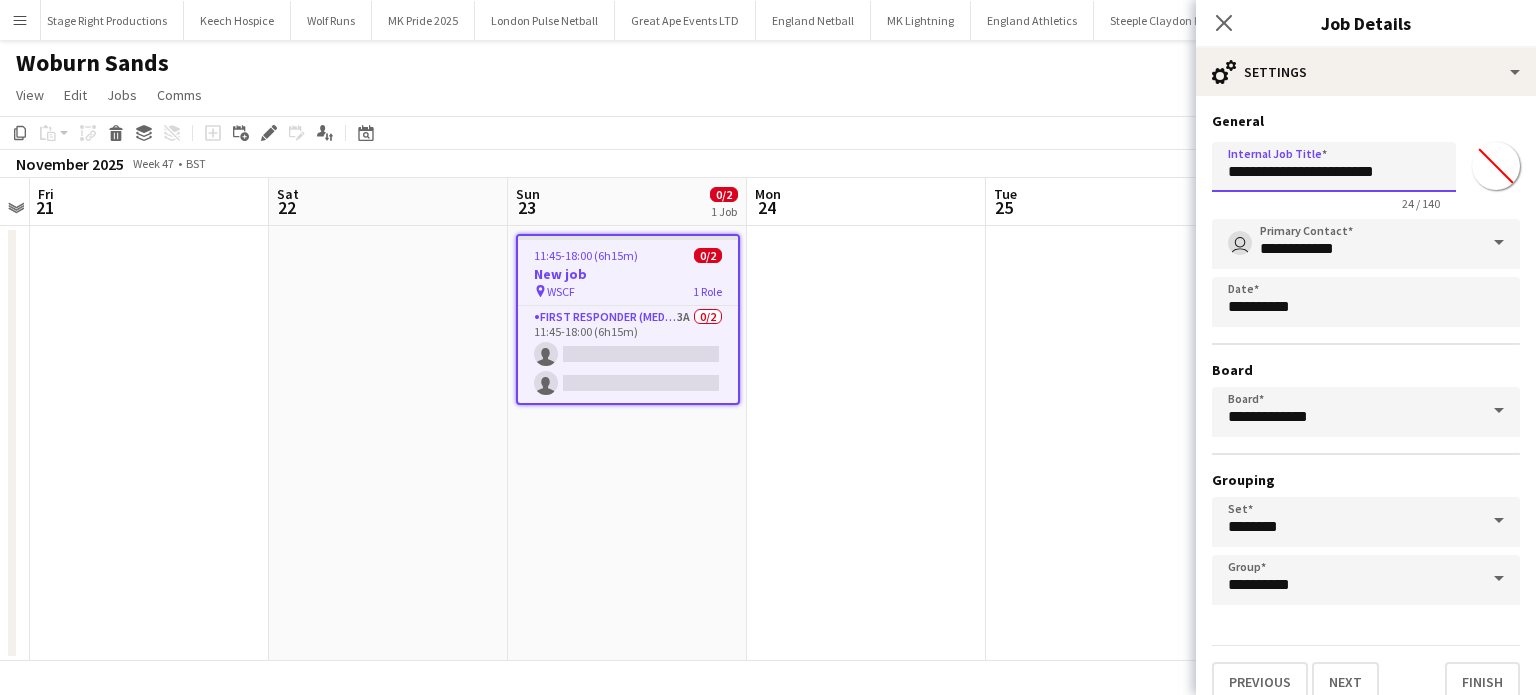 click on "**********" at bounding box center [1334, 167] 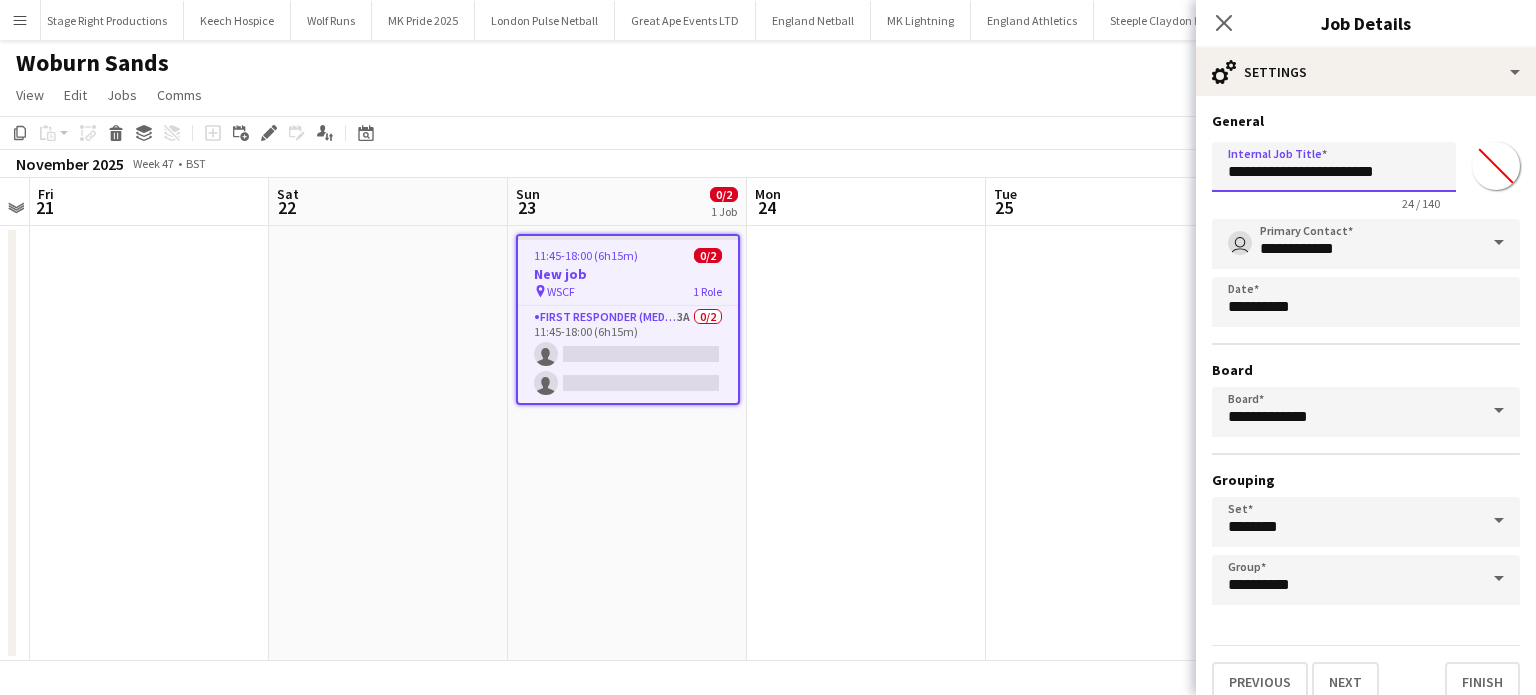 drag, startPoint x: 1405, startPoint y: 171, endPoint x: 1368, endPoint y: 174, distance: 37.12142 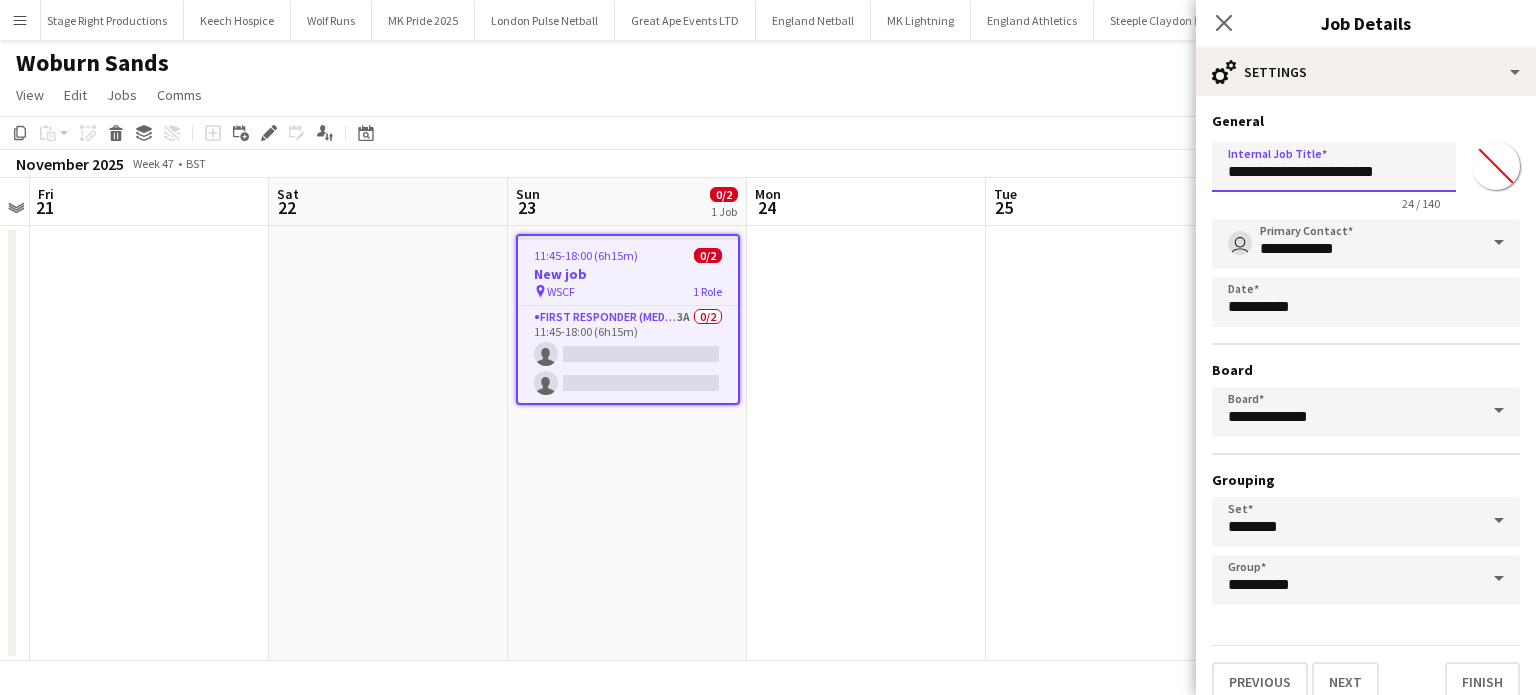 click on "**********" at bounding box center (1334, 167) 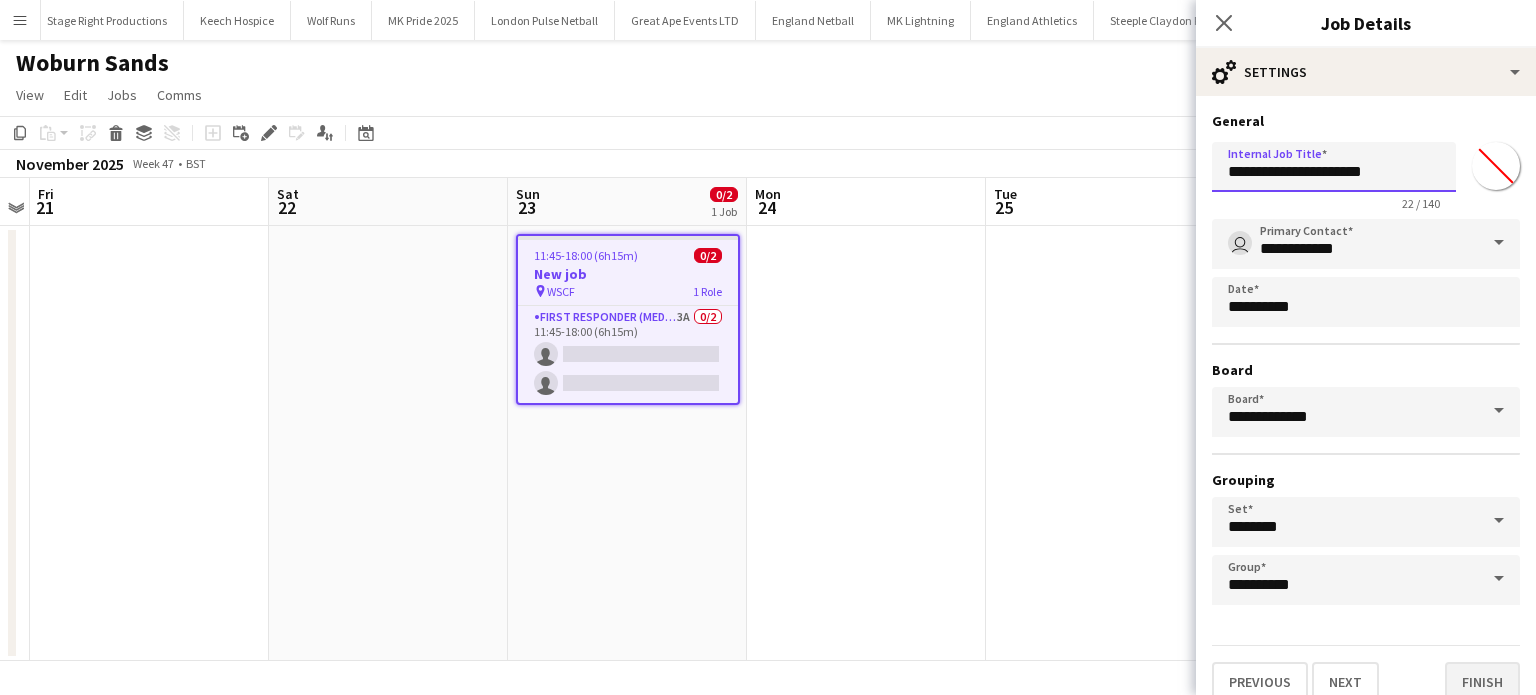 type on "**********" 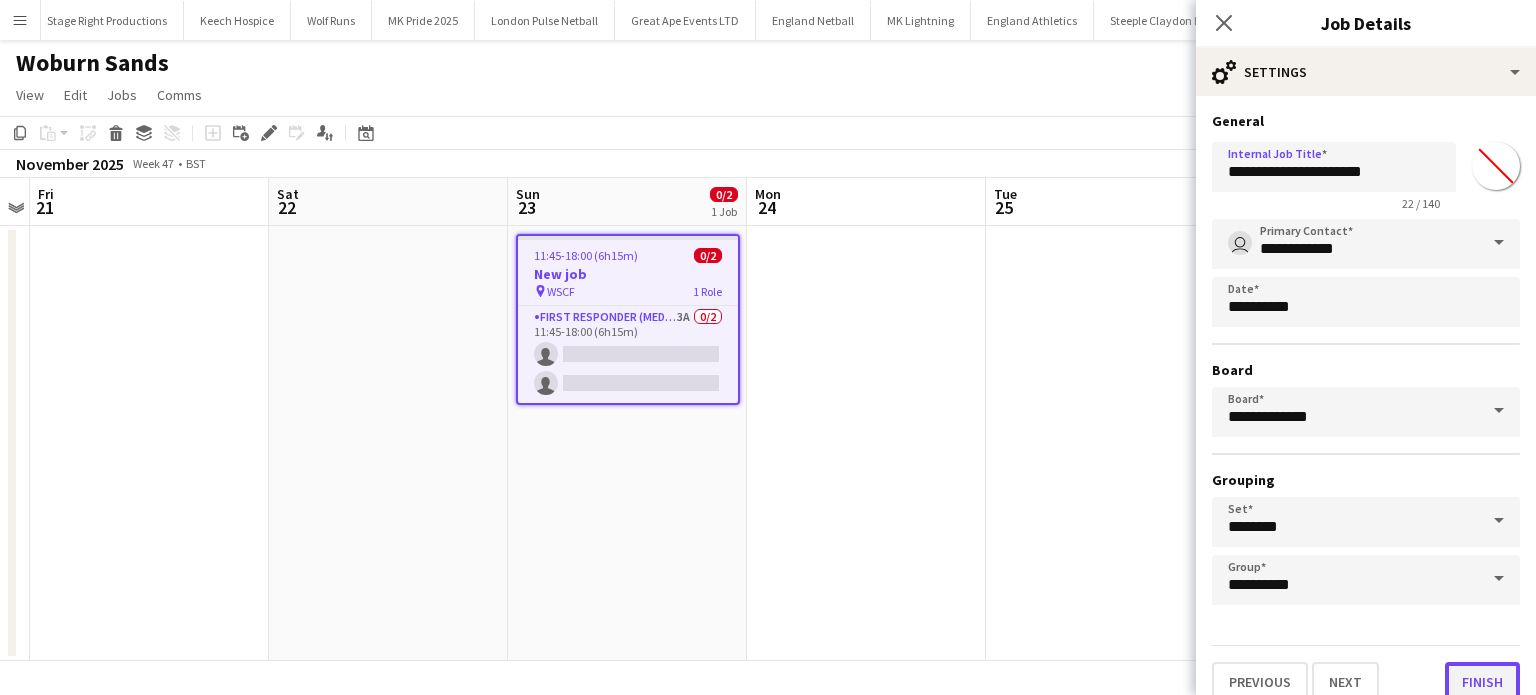 click on "Finish" at bounding box center [1482, 682] 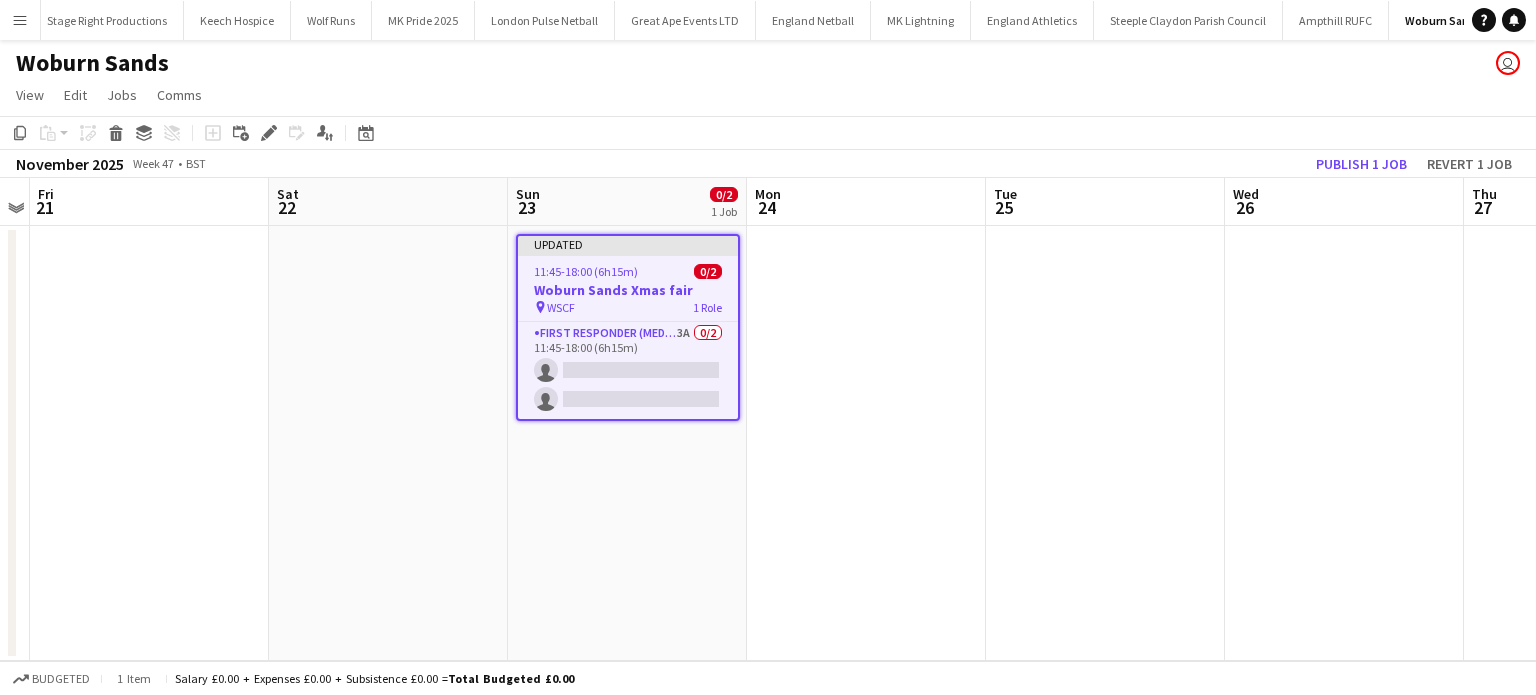 drag, startPoint x: 628, startPoint y: 335, endPoint x: 1018, endPoint y: 208, distance: 410.1573 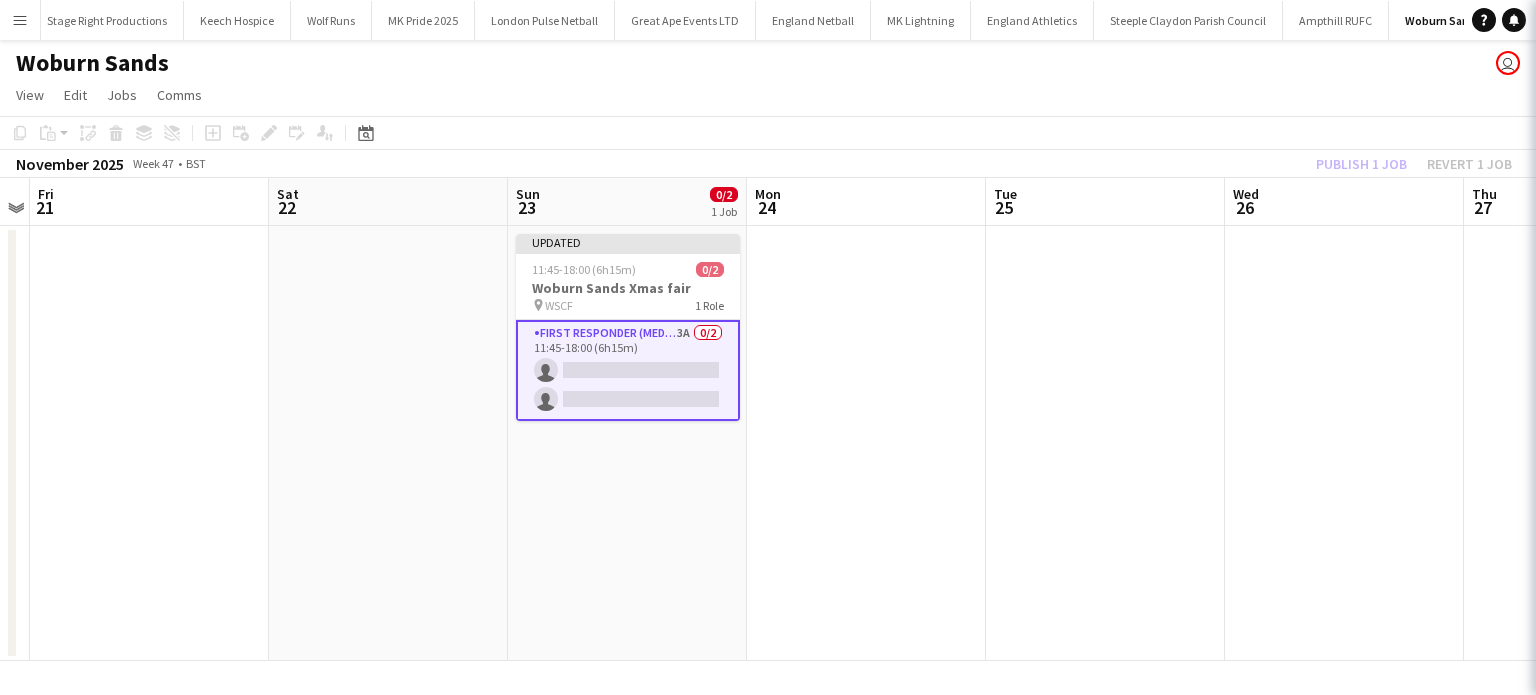 scroll, scrollTop: 0, scrollLeft: 688, axis: horizontal 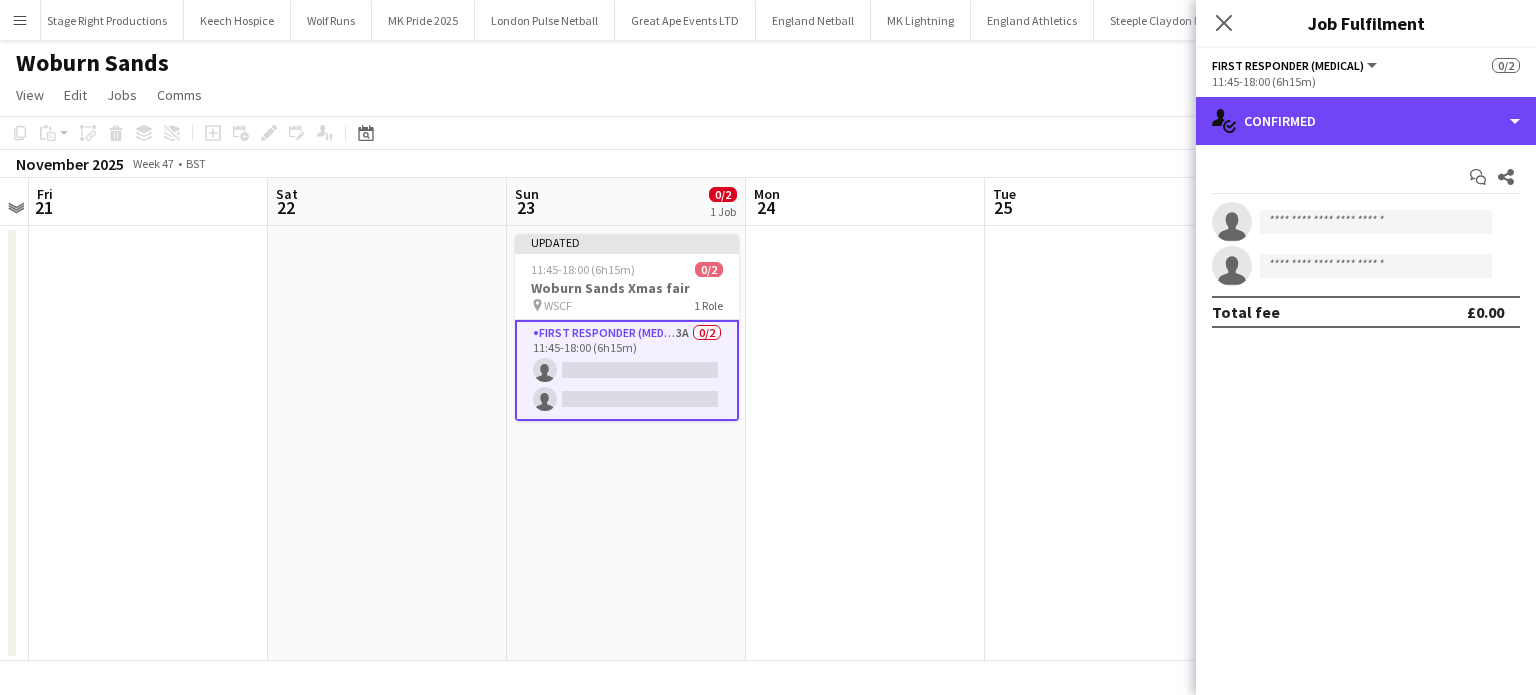drag, startPoint x: 1345, startPoint y: 135, endPoint x: 1369, endPoint y: 202, distance: 71.168816 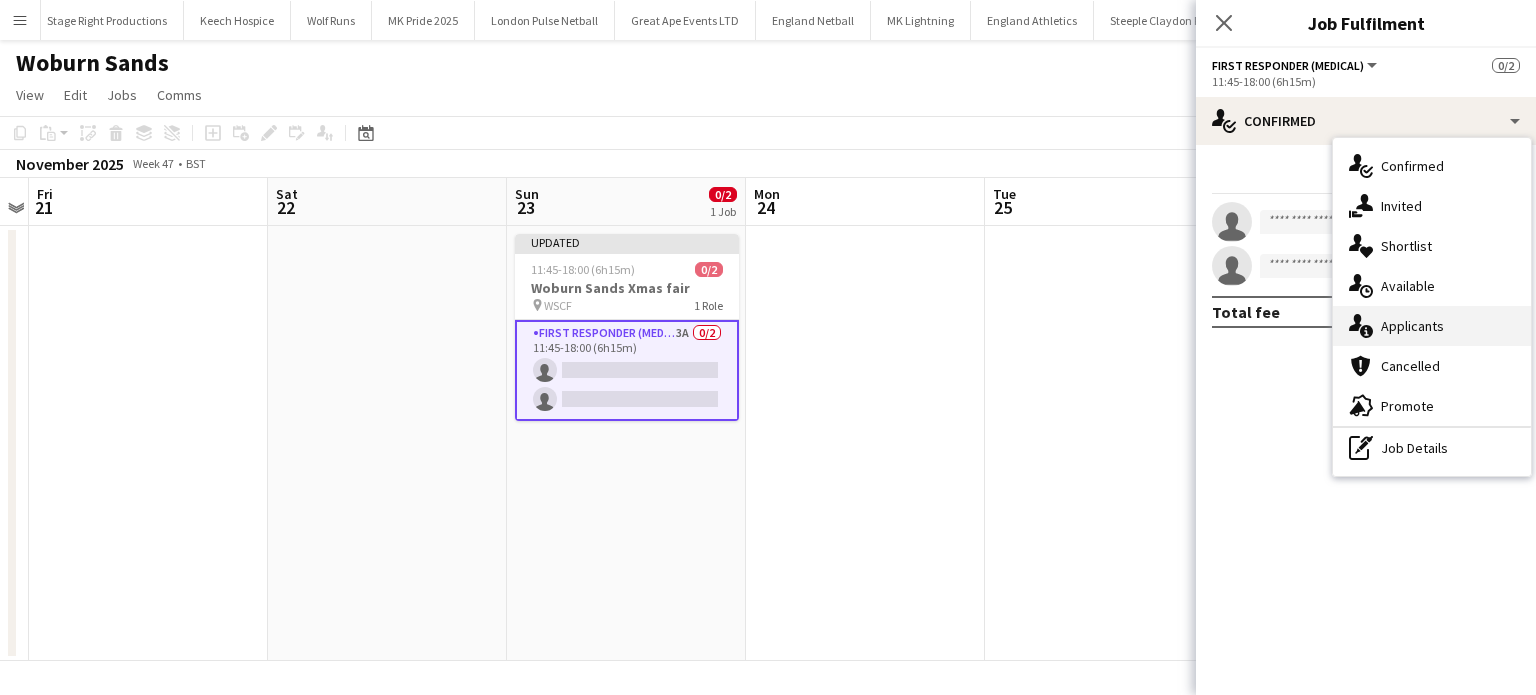 click on "single-neutral-actions-information
Applicants" at bounding box center [1432, 326] 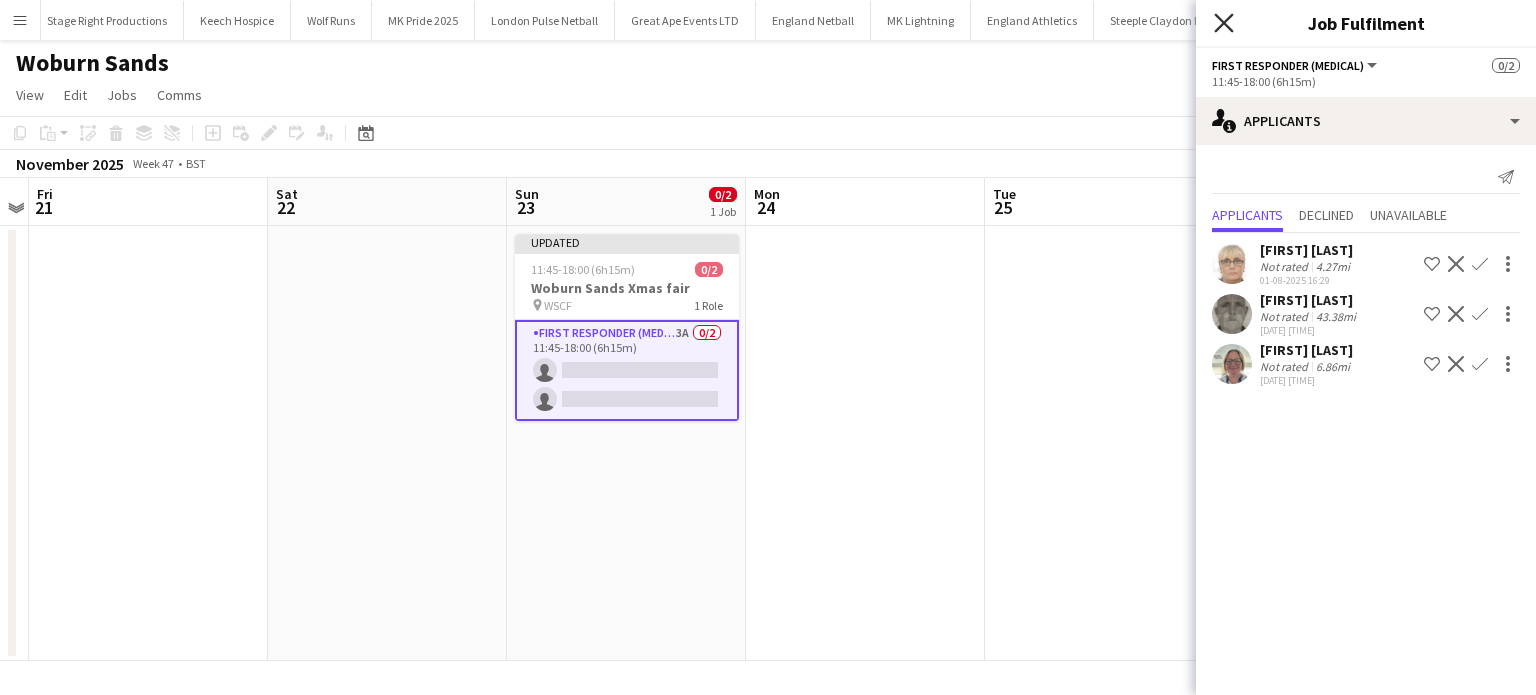 click on "Close pop-in" 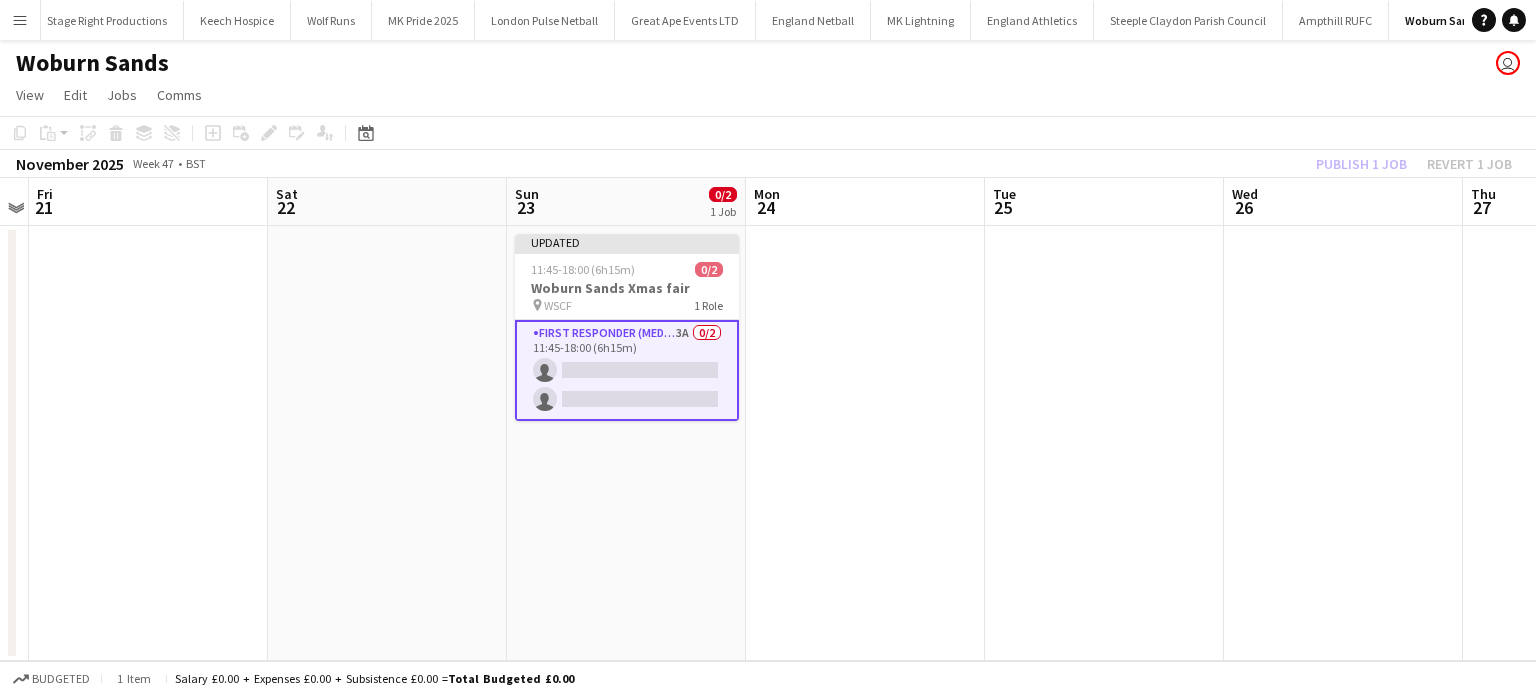 click at bounding box center (865, 443) 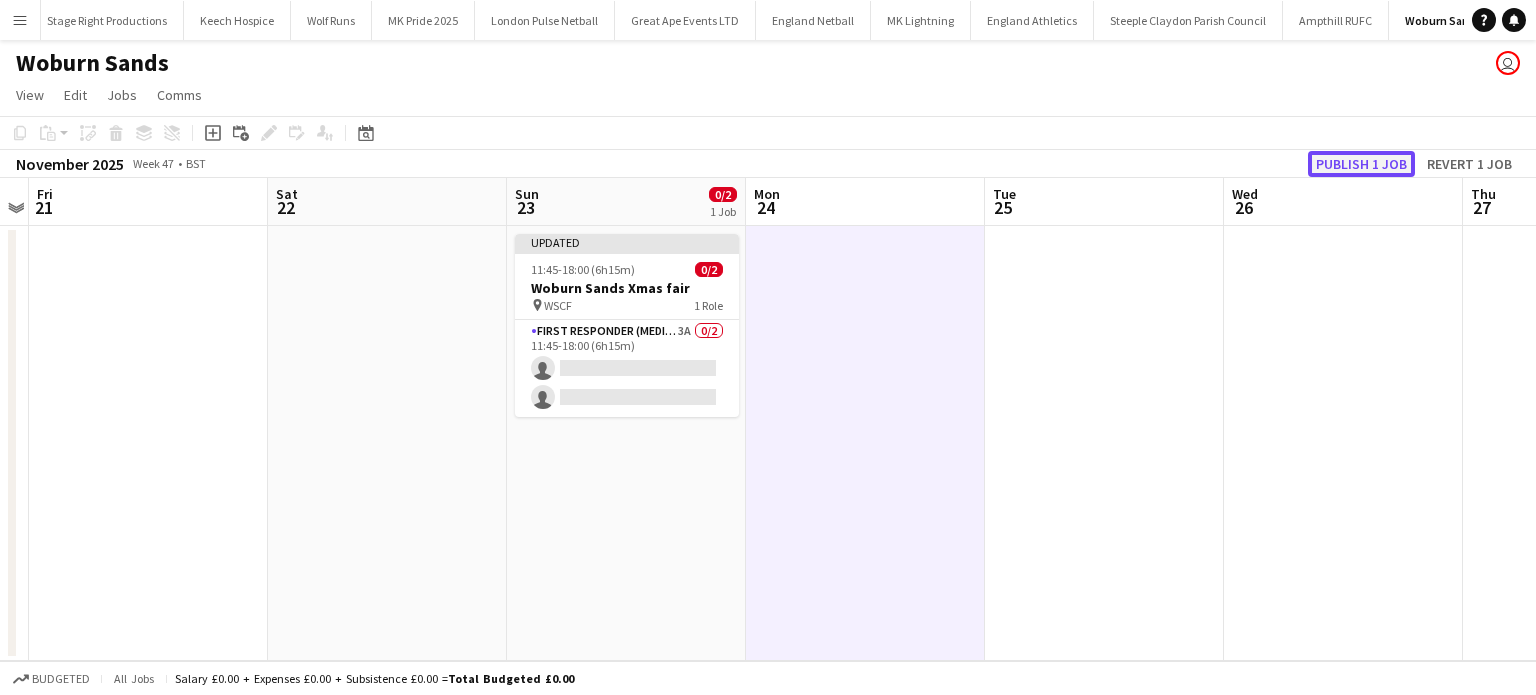 click on "Publish 1 job" 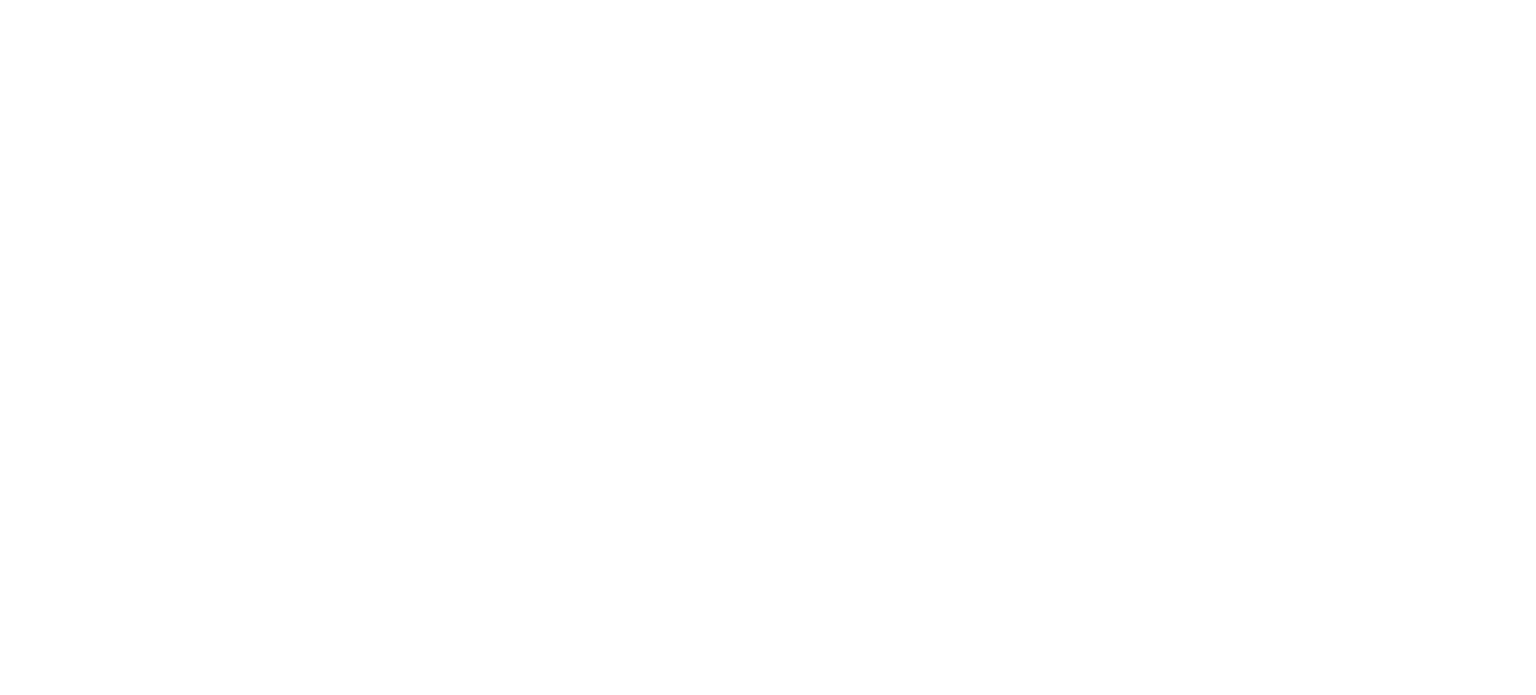 scroll, scrollTop: 0, scrollLeft: 0, axis: both 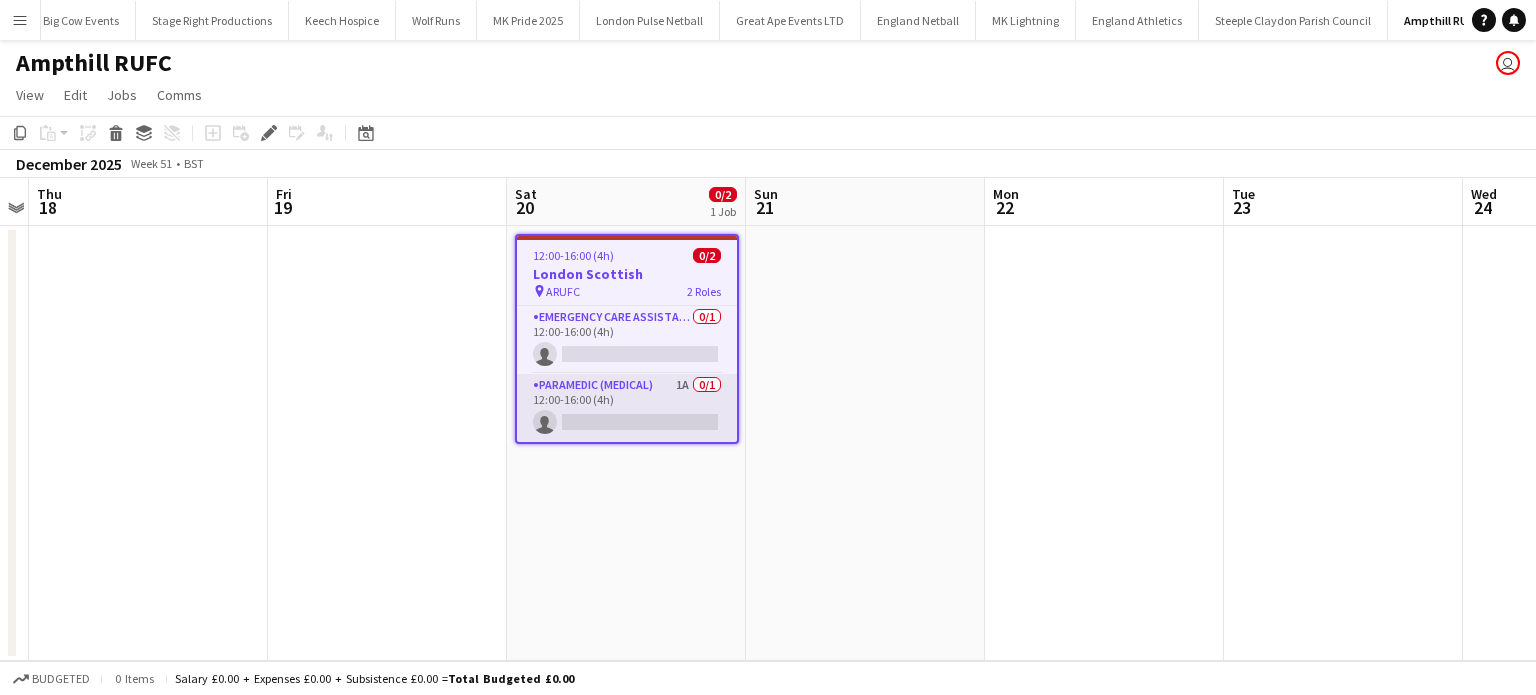 click on "Paramedic (Medical)   1A   0/1   12:00-16:00 (4h)
single-neutral-actions" at bounding box center (627, 408) 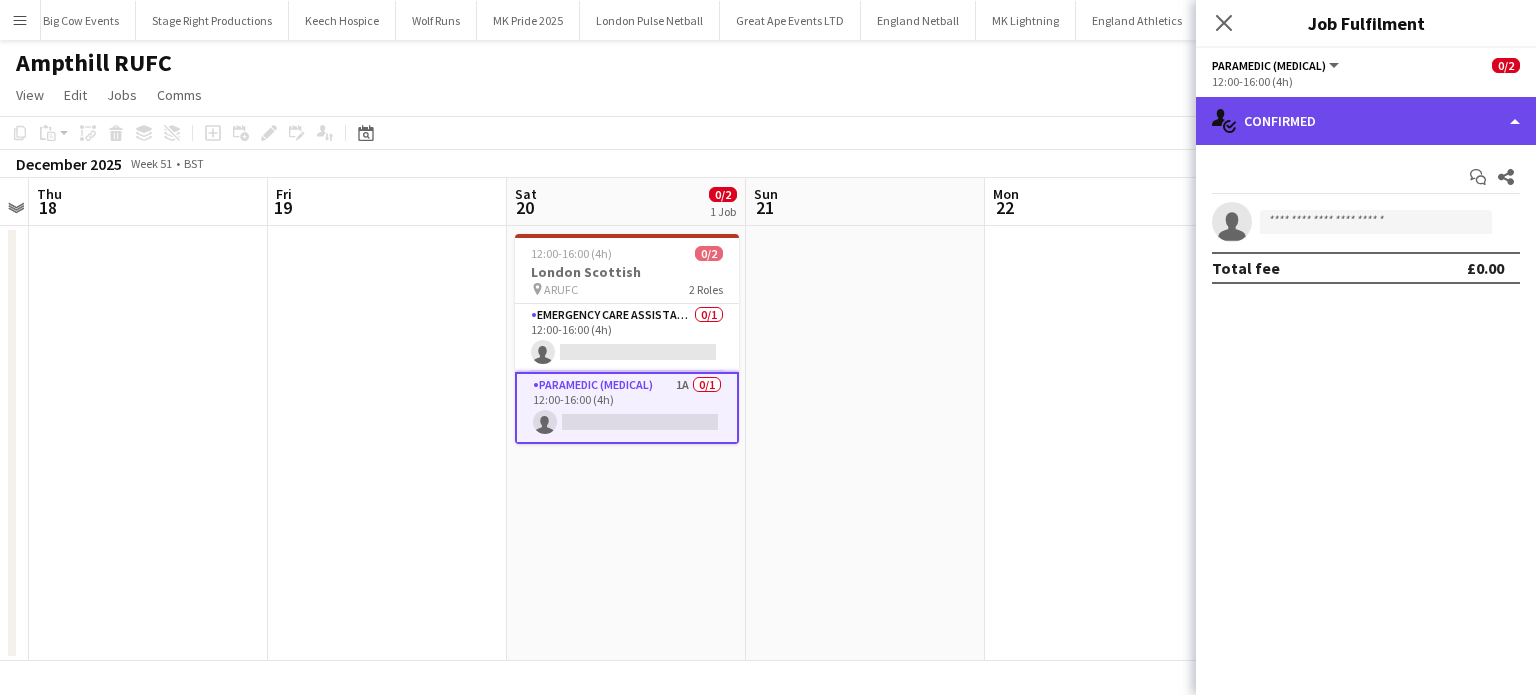 click on "single-neutral-actions-check-2
Confirmed" 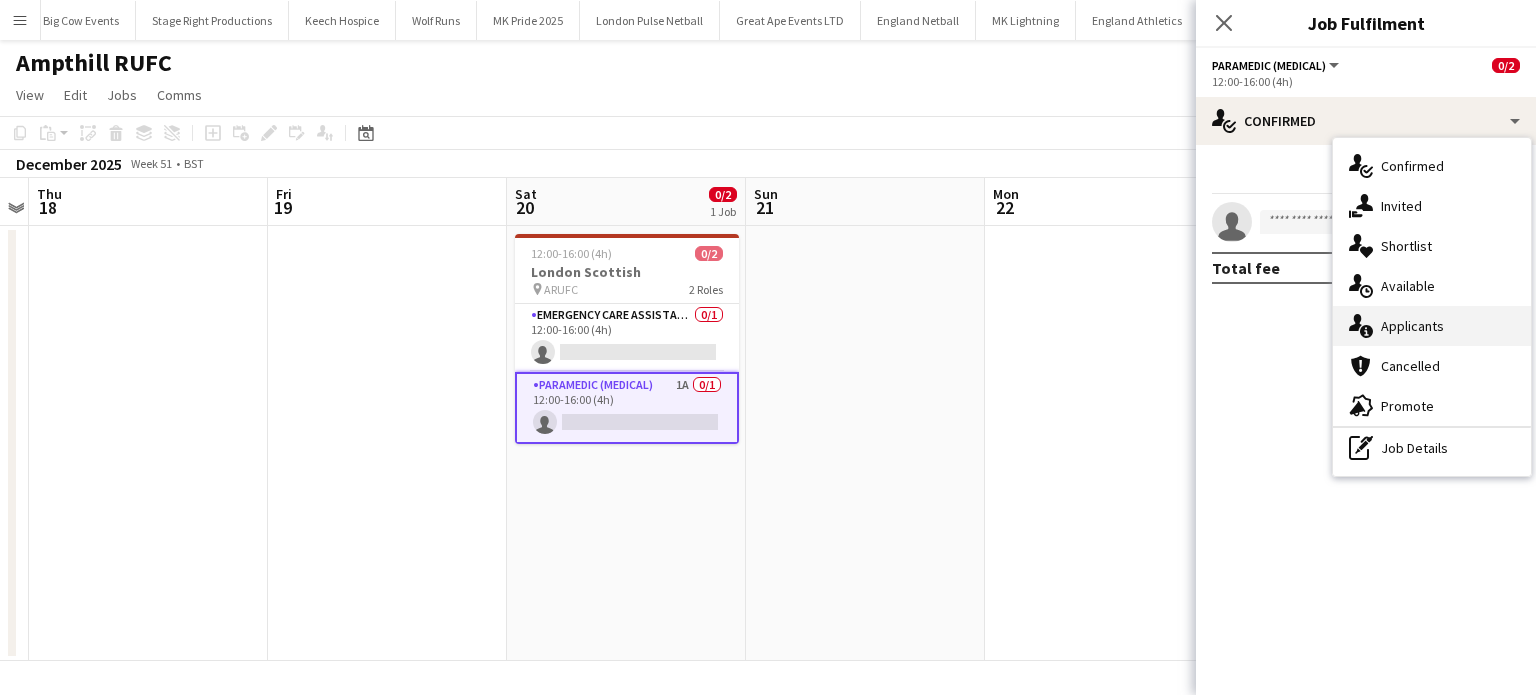 click on "single-neutral-actions-information
Applicants" at bounding box center (1432, 326) 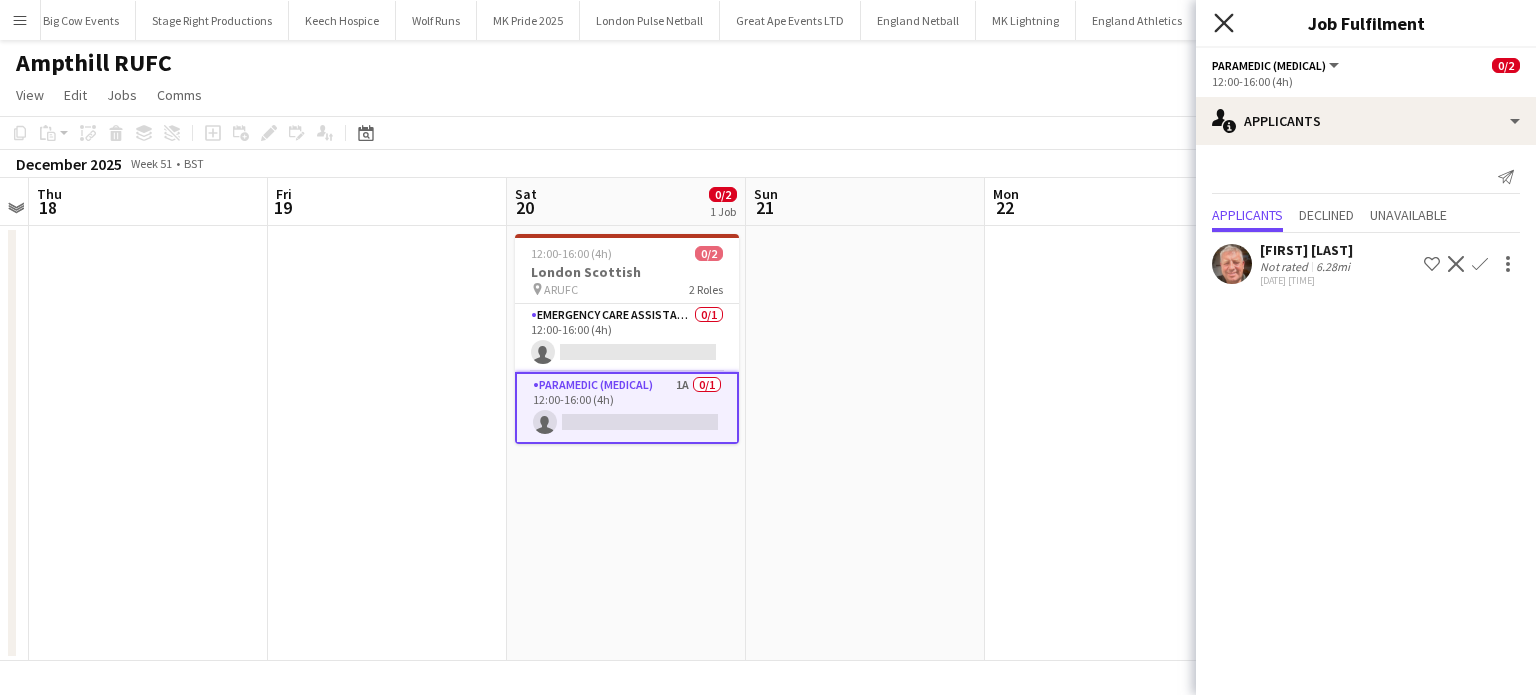 click 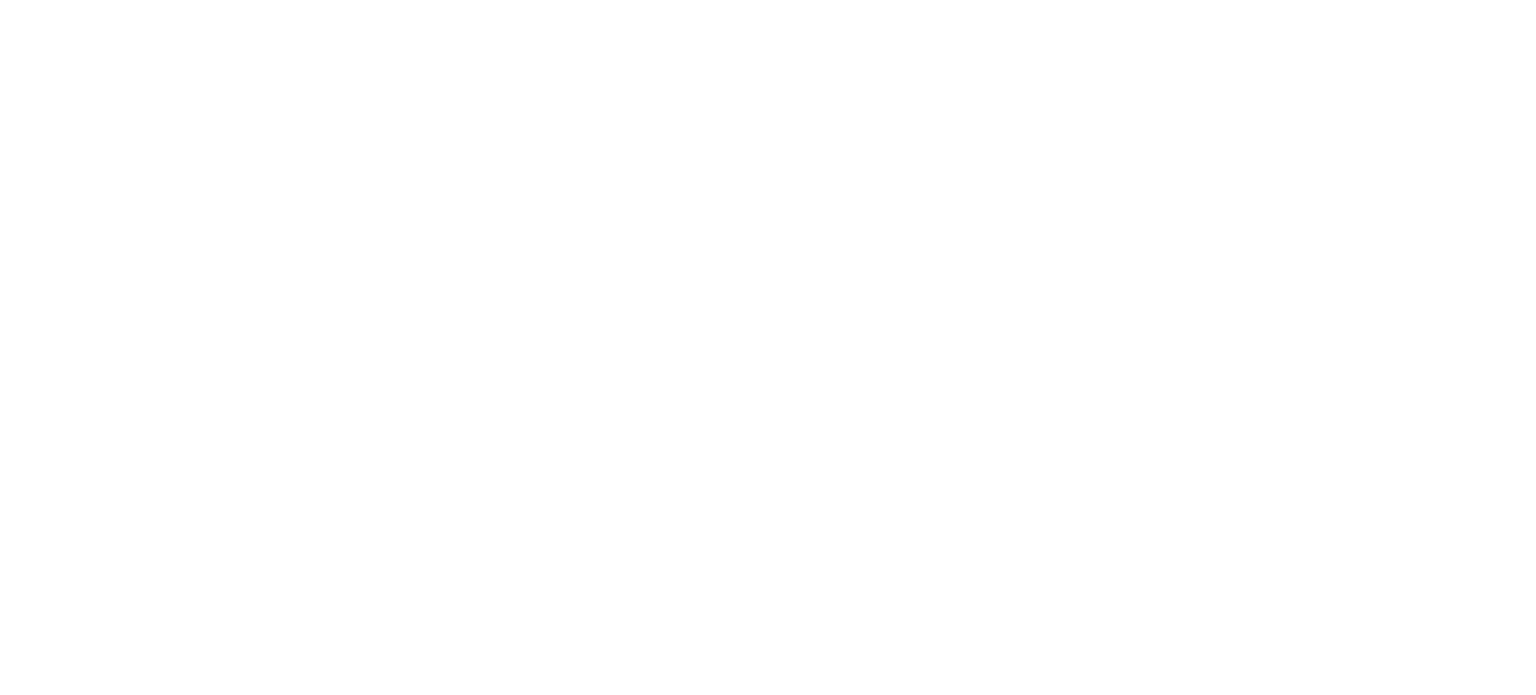scroll, scrollTop: 0, scrollLeft: 0, axis: both 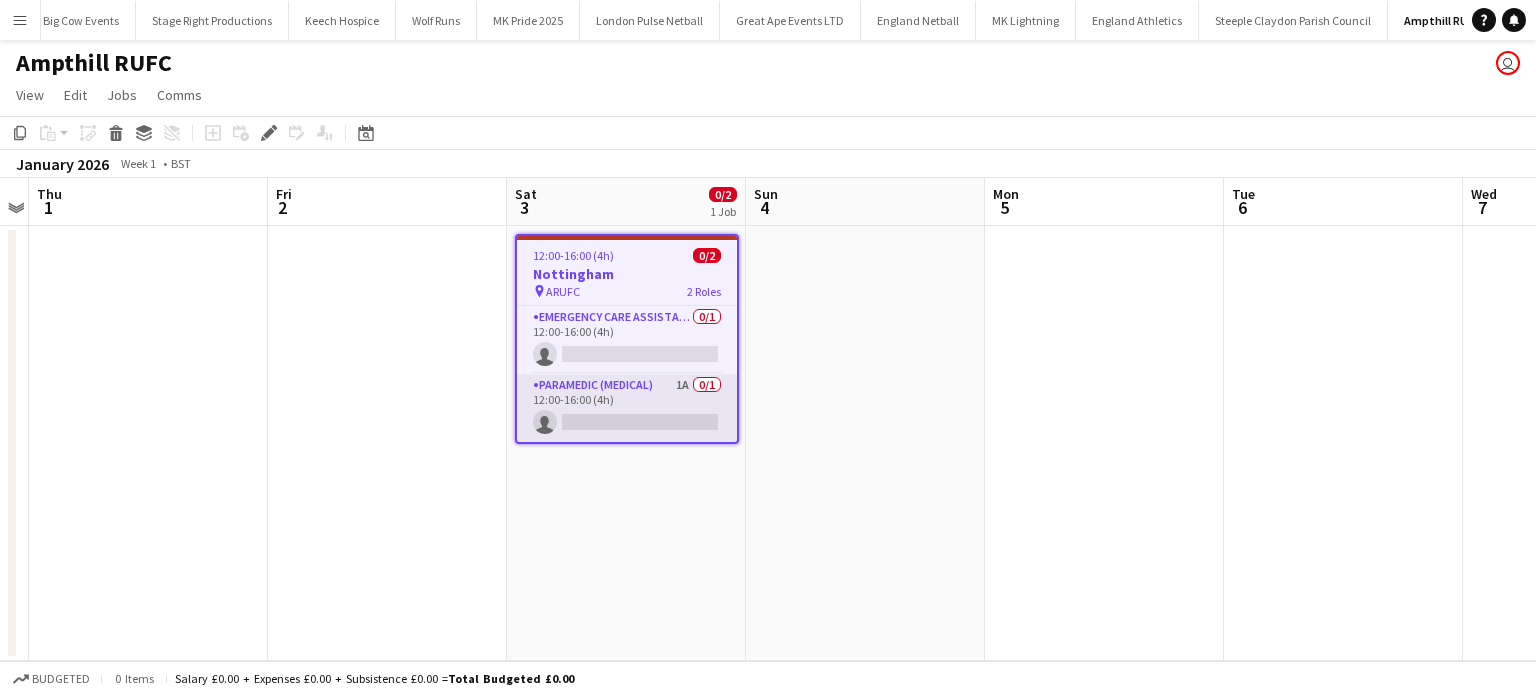 click on "Paramedic (Medical)   1A   0/1   12:00-16:00 (4h)
single-neutral-actions" at bounding box center (627, 408) 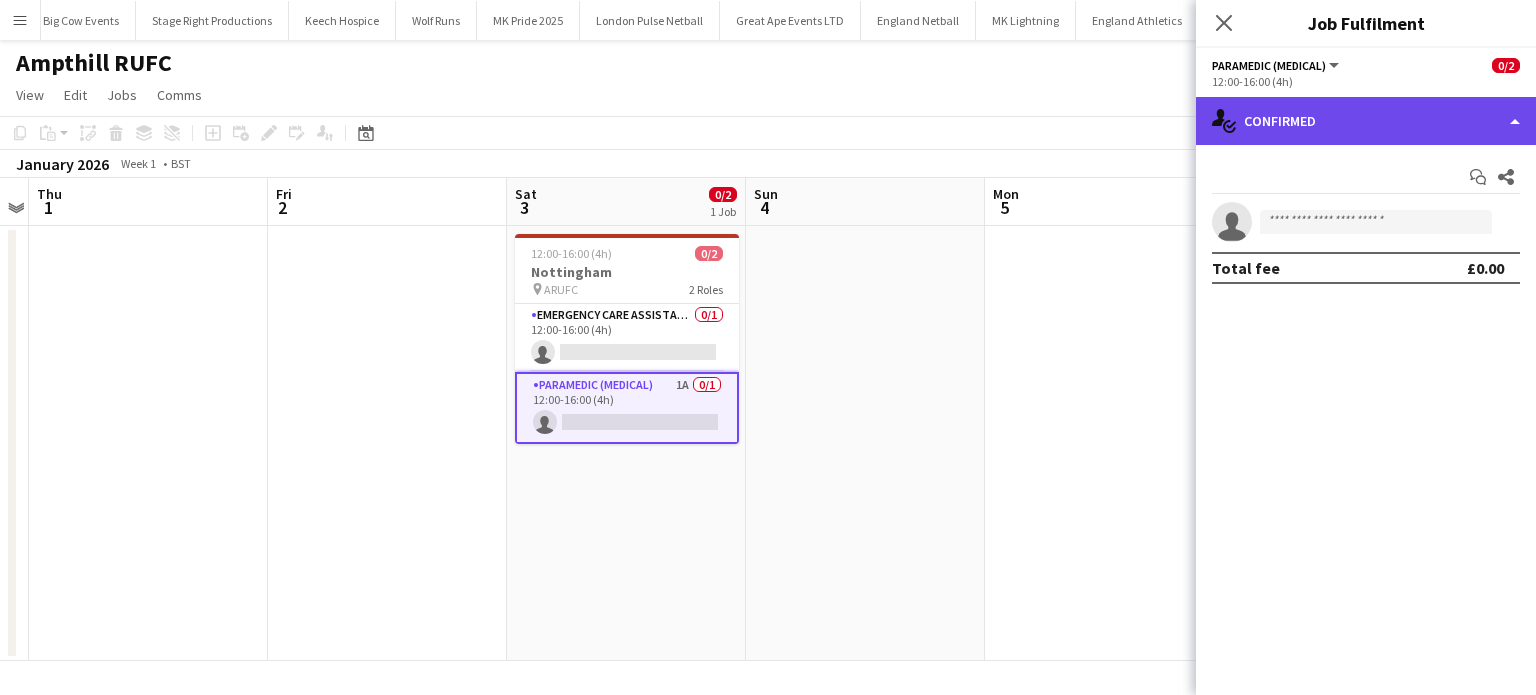 click on "single-neutral-actions-check-2
Confirmed" 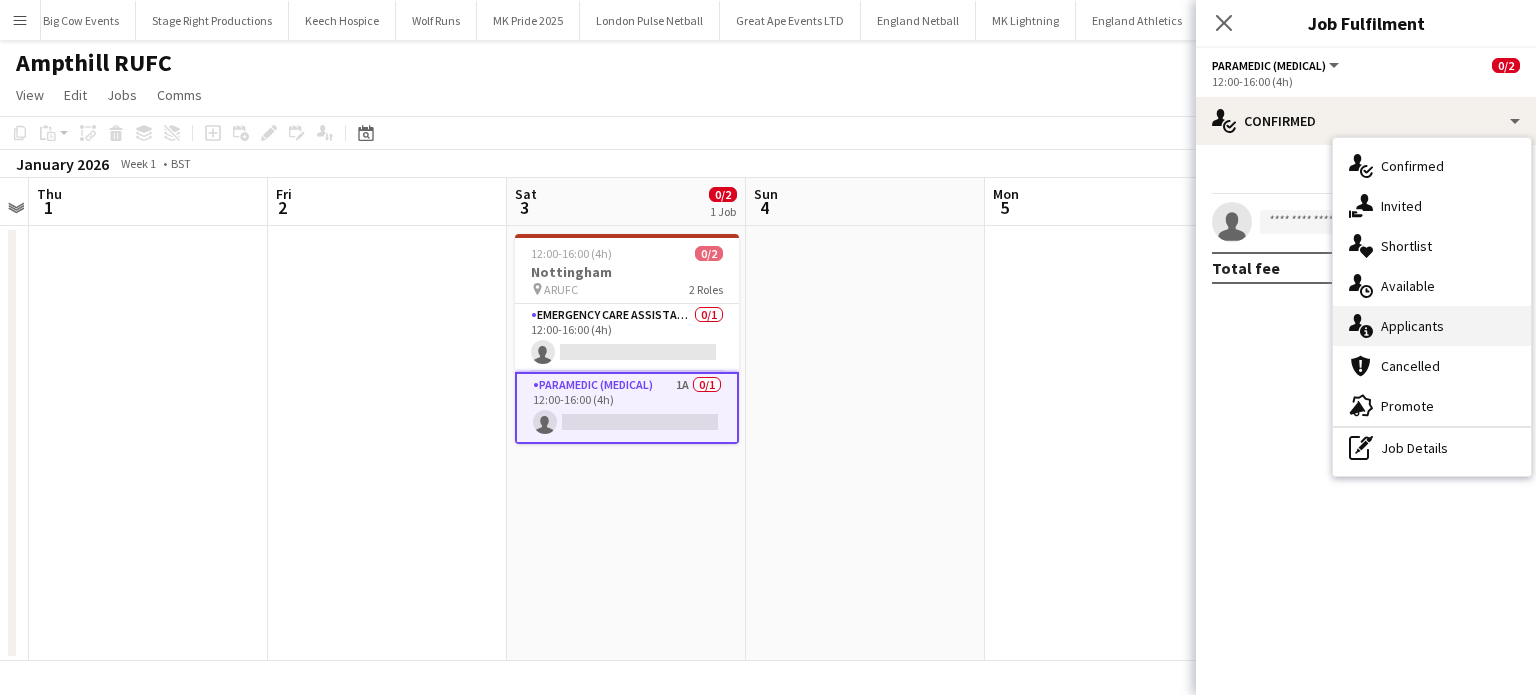 click on "single-neutral-actions-information
Applicants" at bounding box center [1432, 326] 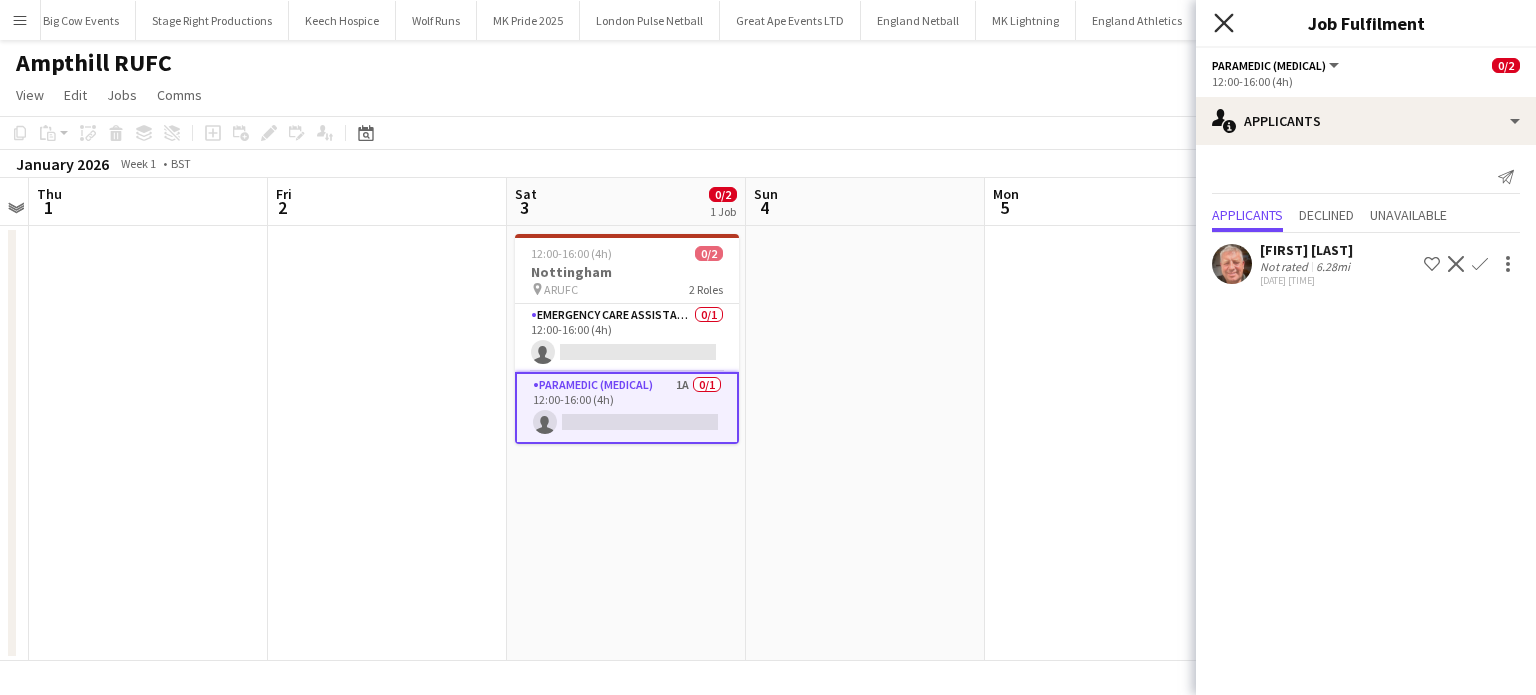click 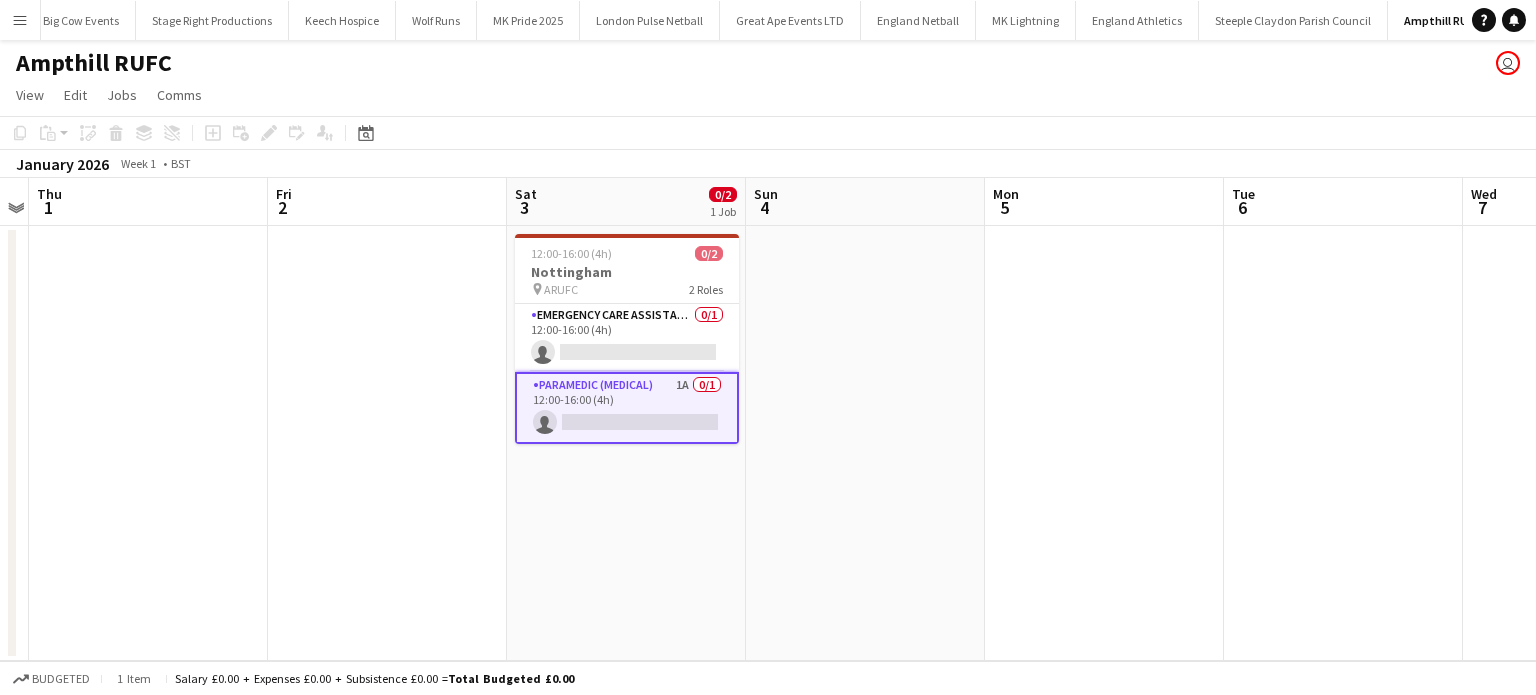 click at bounding box center (865, 443) 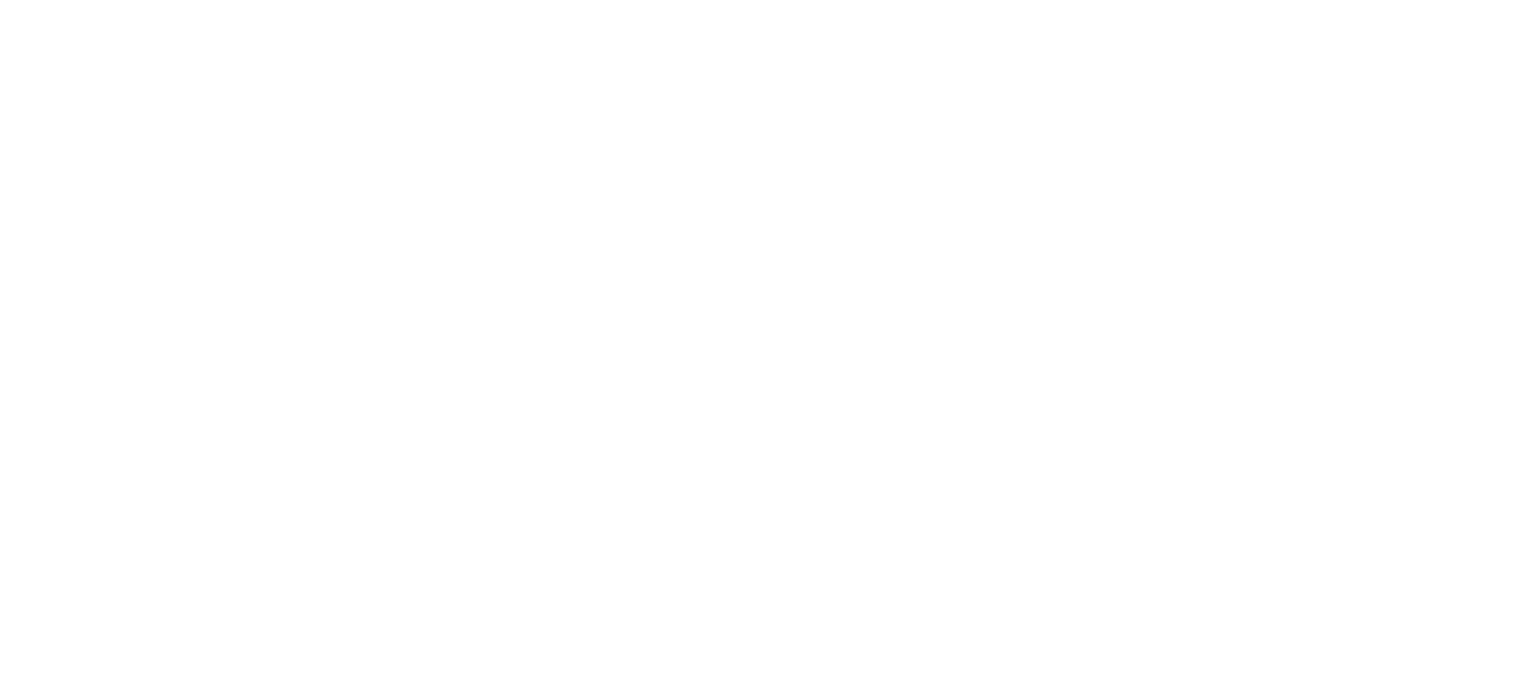 scroll, scrollTop: 0, scrollLeft: 0, axis: both 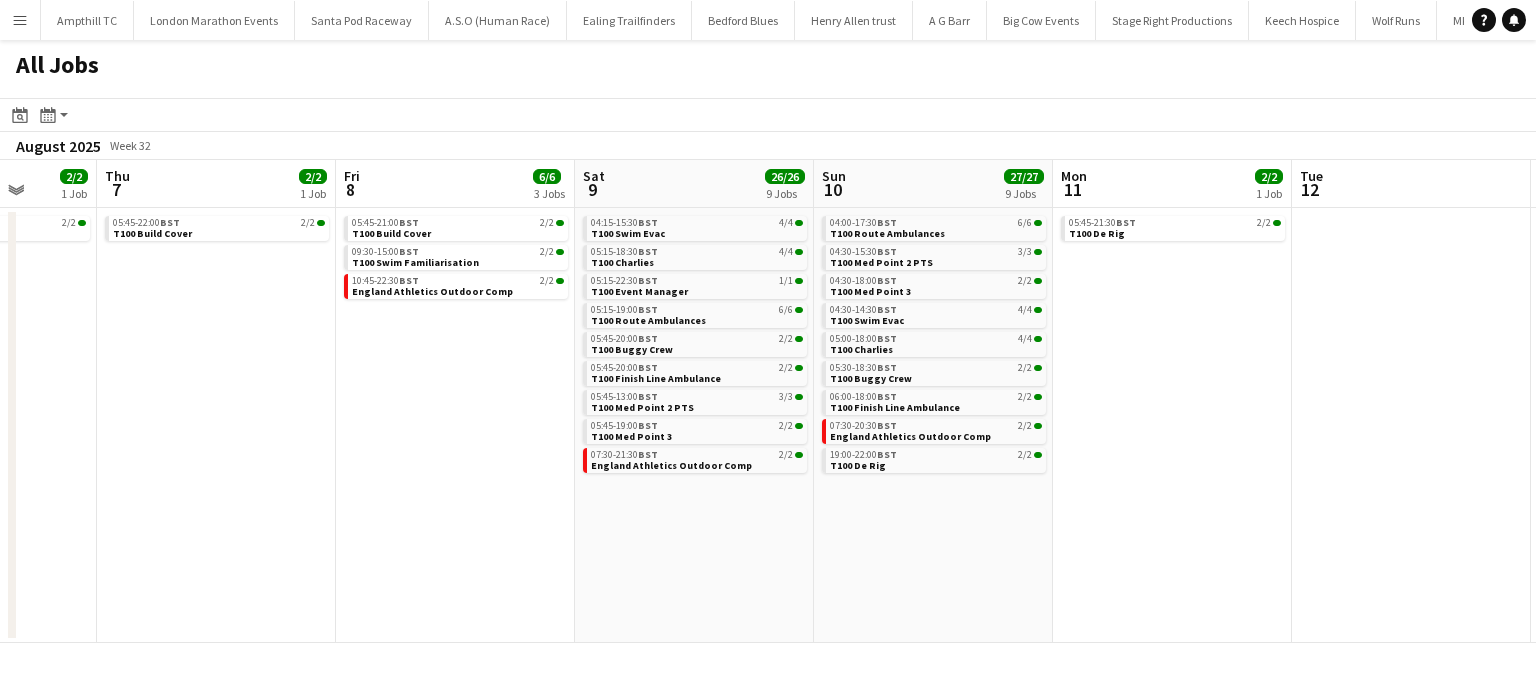 drag, startPoint x: 680, startPoint y: 455, endPoint x: 417, endPoint y: 475, distance: 263.75937 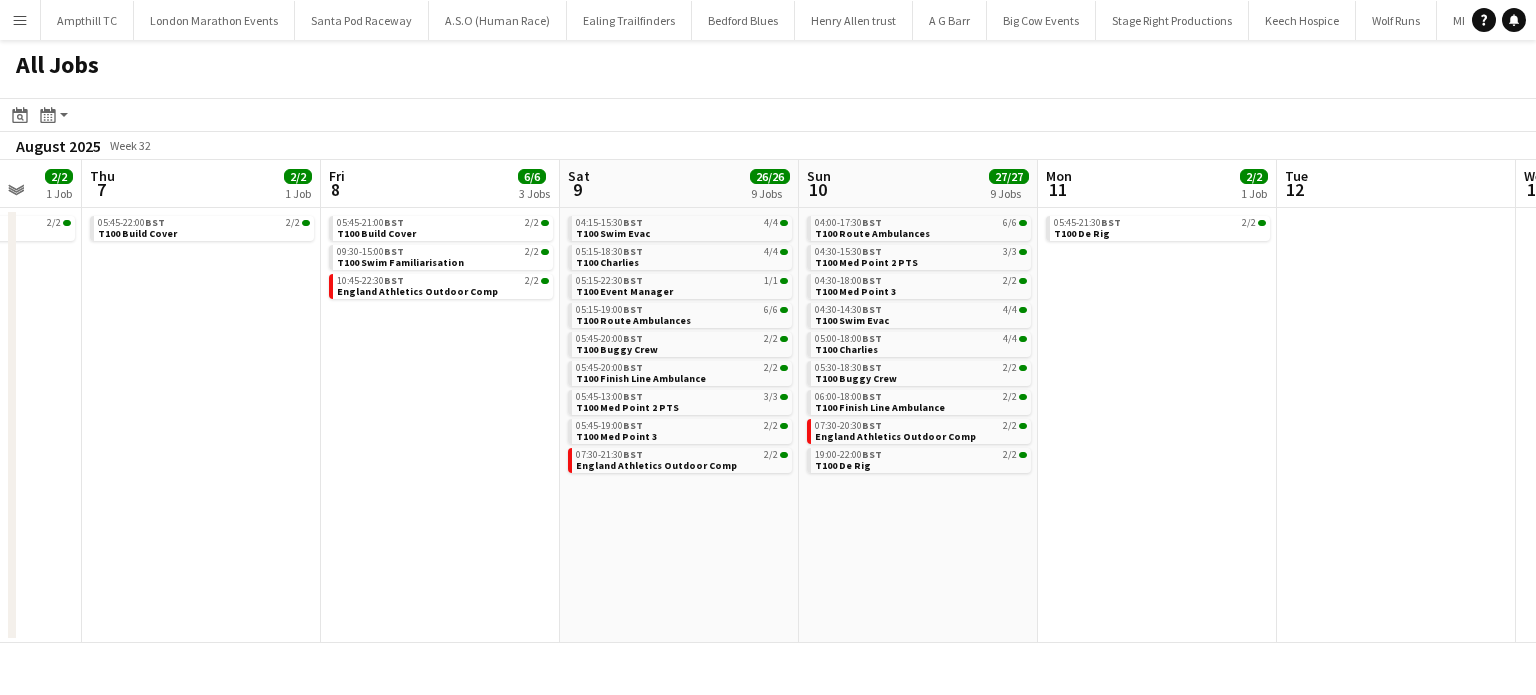 click on "All Jobs
Date picker
AUG 2025 AUG 2025 Monday M Tuesday T Wednesday W Thursday T Friday F Saturday S Sunday S  AUG   1   2   3   4   5   6   7   8   9   10   11   12   13   14   15   16   17   18   19   20   21   22   23   24   25   26   27   28   29   30   31
Comparison range
Comparison range
Today
Month view / Day view
Day view by Board Day view by Job Month view  August 2025   Week 32
Expand/collapse
Mon   4   Tue   5   Wed   6   2/2   1 Job   Thu   7   2/2   1 Job   Fri   8   6/6   3 Jobs   Sat   9   26/26   9 Jobs   Sun   10   27/27   9 Jobs   Mon   11   2/2   1 Job   Tue   12   Wed   13   Thu   14   Fri   15   2/2   1 Job   05:45-22:00    BST   2/2   T100 Build Cover   05:45-22:00    BST   2/2   T100 Build Cover   05:45-21:00    BST   2/2   T100 Build Cover   09:30-15:00    BST   2/2   T100 Swim Familiarisation   10:45-22:30" 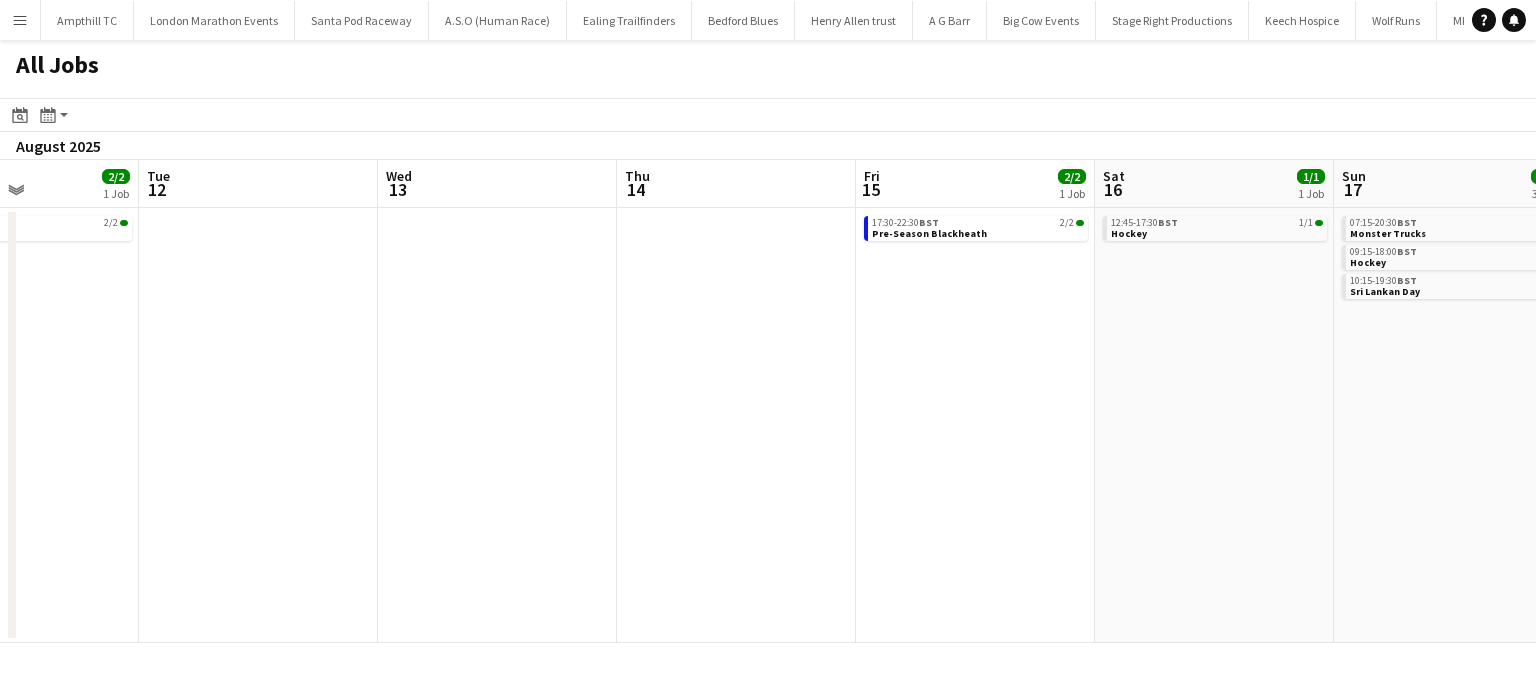 drag, startPoint x: 932, startPoint y: 443, endPoint x: 304, endPoint y: 443, distance: 628 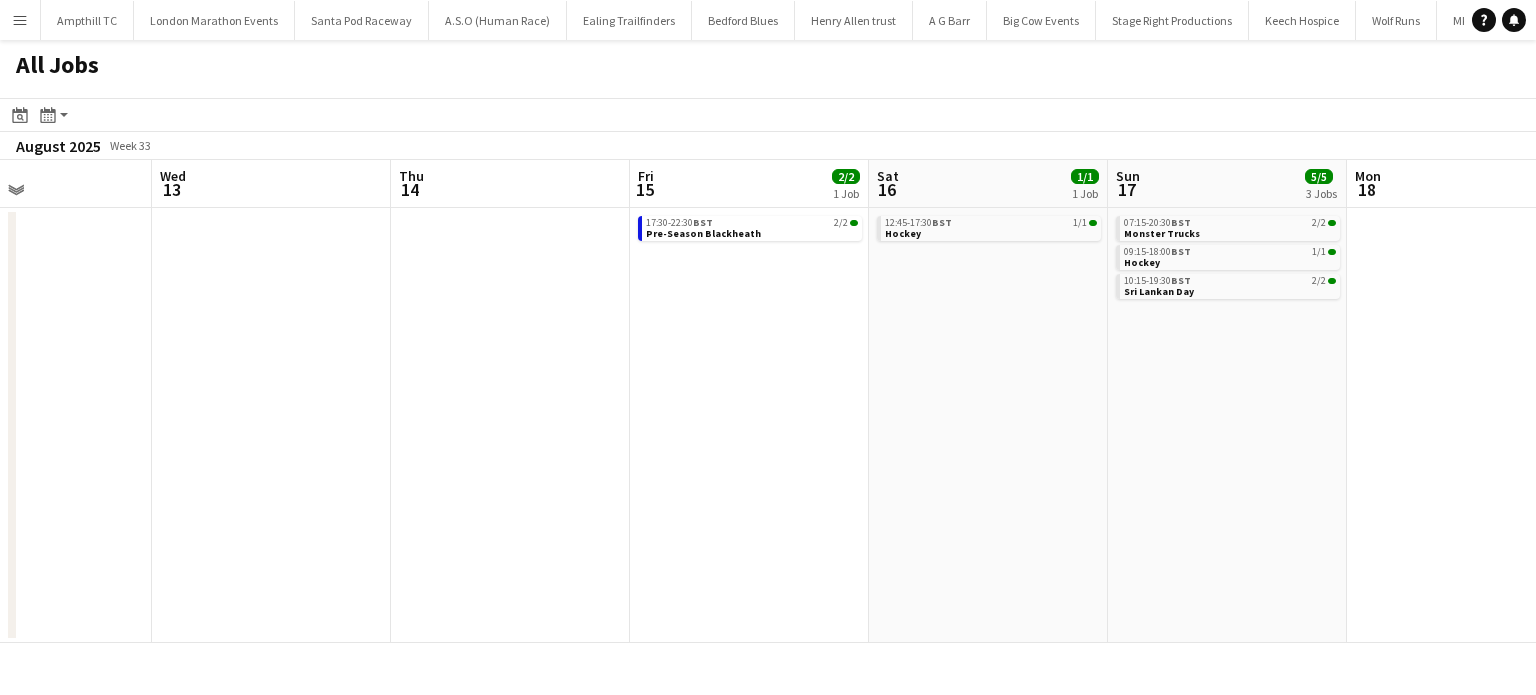 scroll, scrollTop: 0, scrollLeft: 492, axis: horizontal 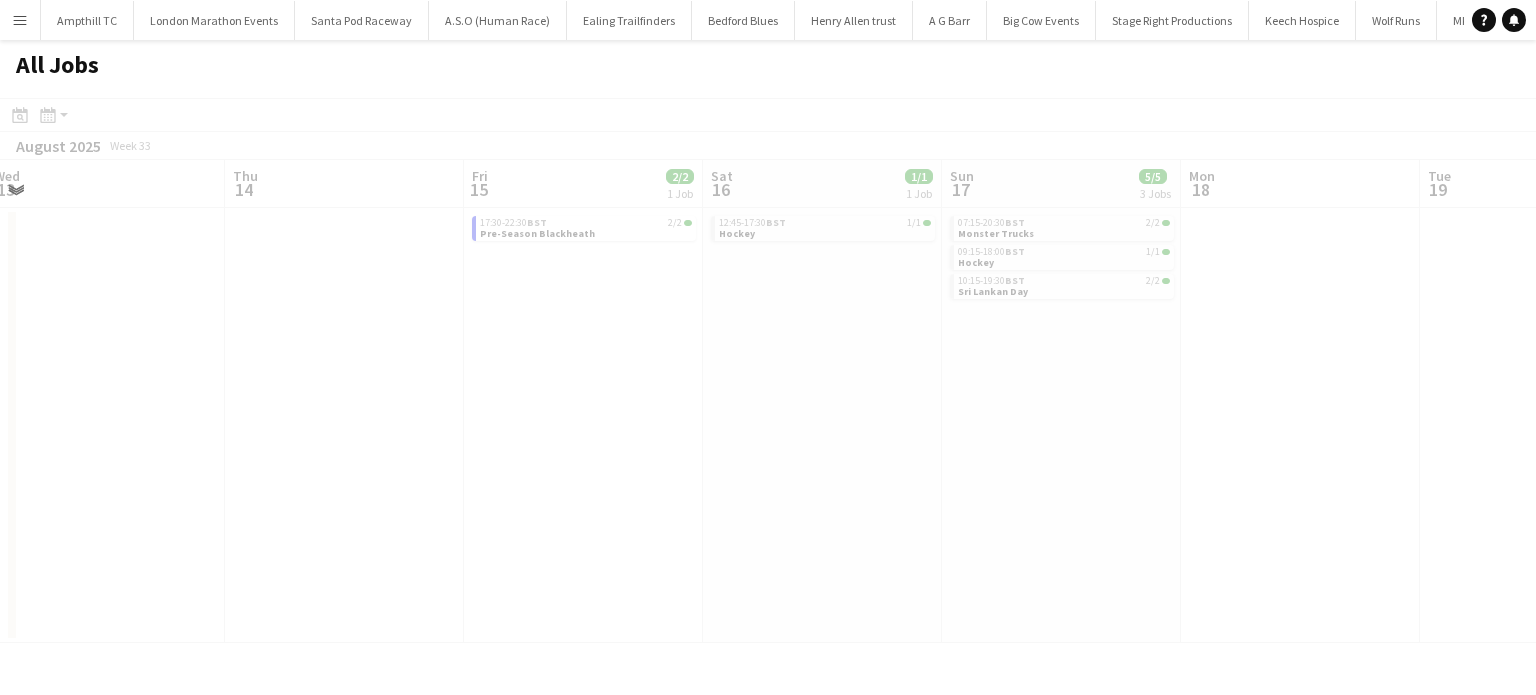 drag, startPoint x: 778, startPoint y: 310, endPoint x: 557, endPoint y: 304, distance: 221.08144 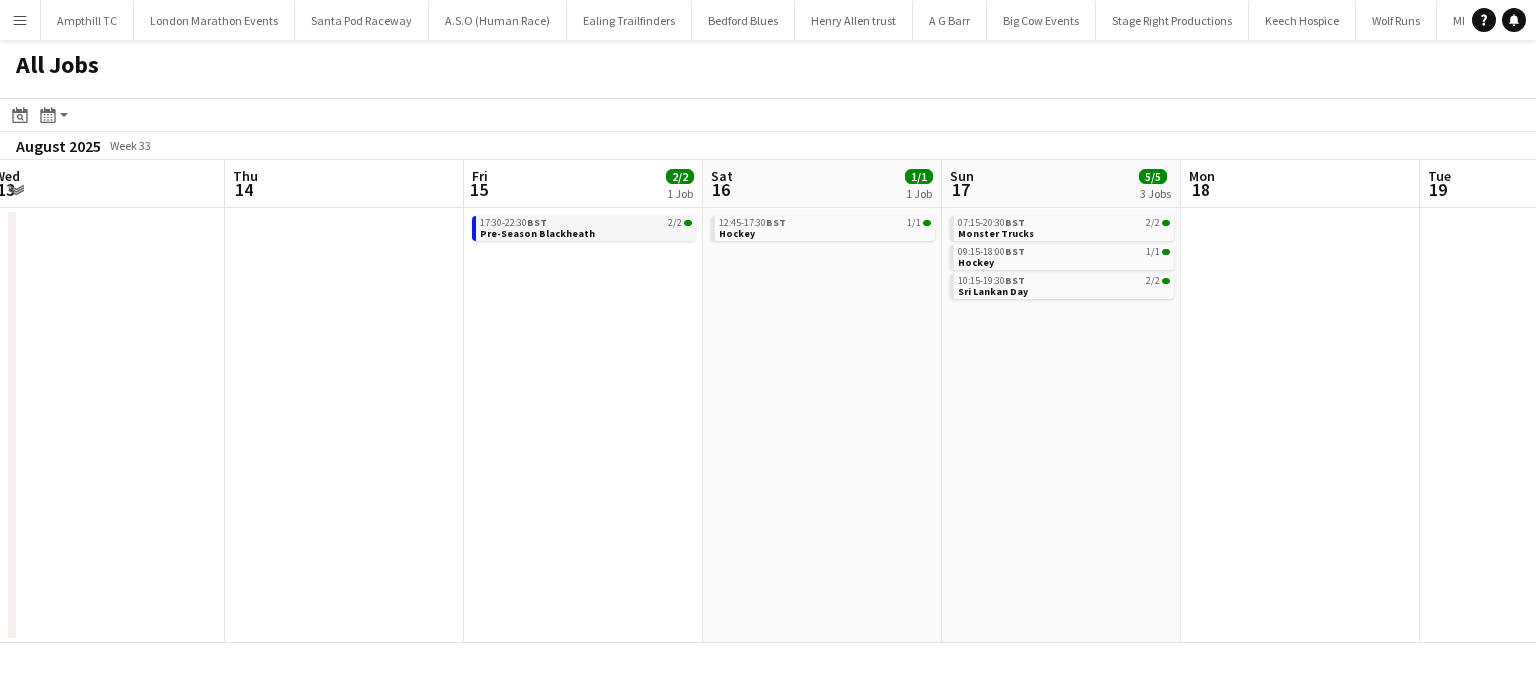 click on "17:30-22:30    BST   2/2" at bounding box center [586, 223] 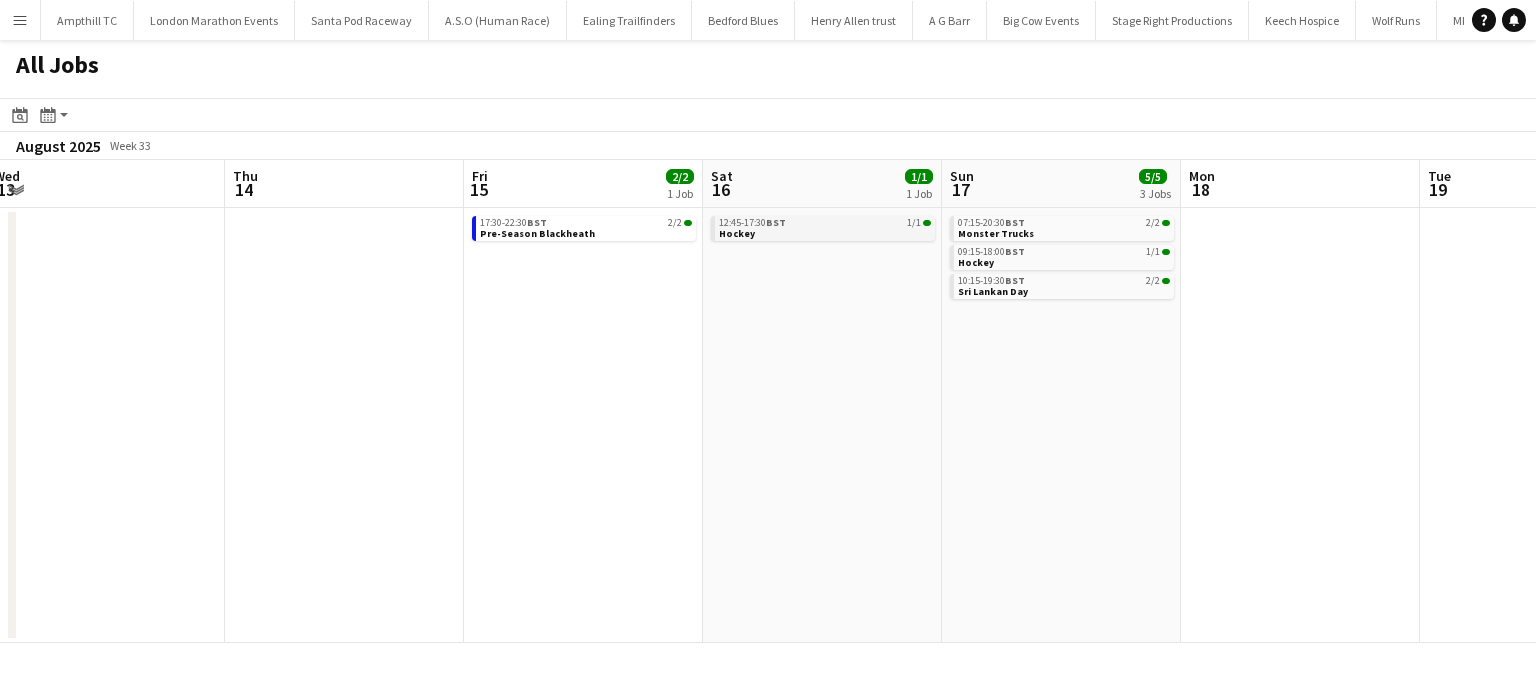 click on "12:45-17:30    BST   1/1   Hockey" at bounding box center [825, 227] 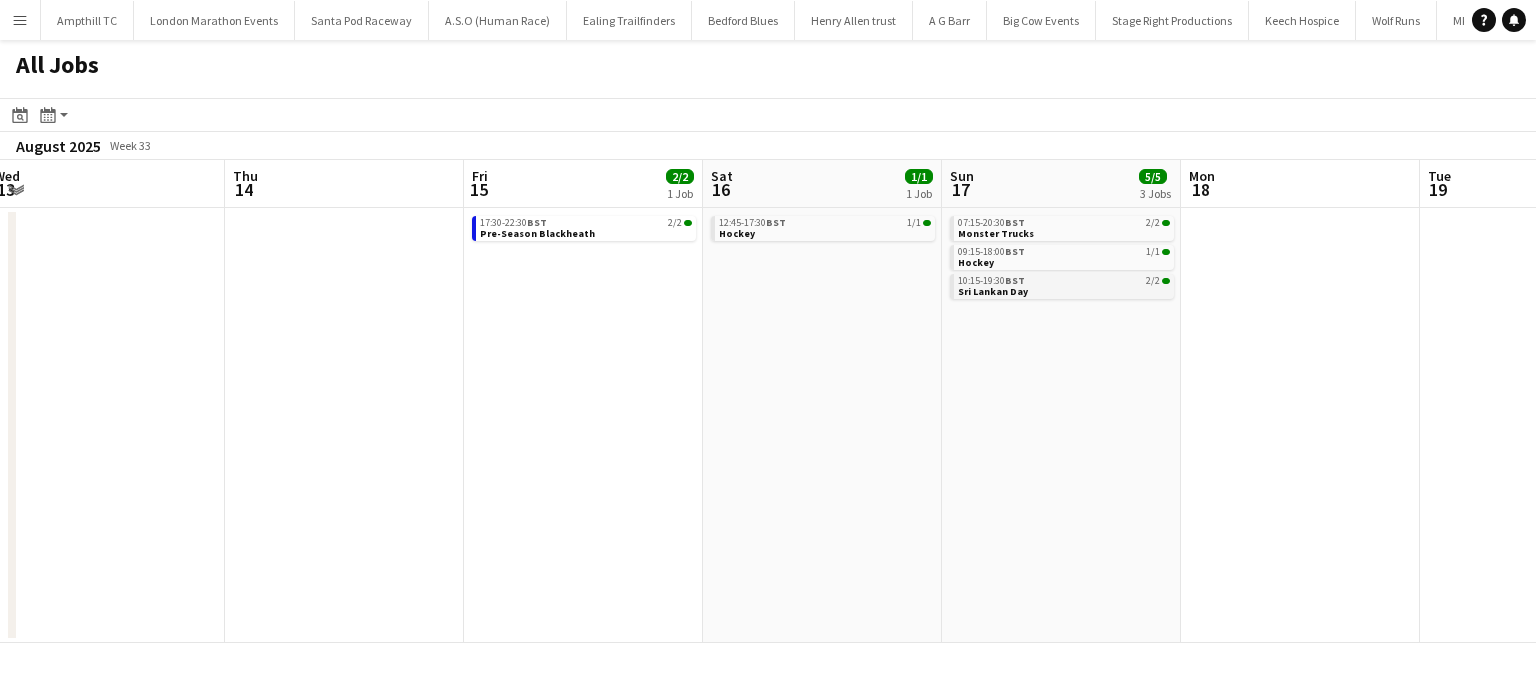click on "10:15-19:30    BST   2/2   Sri Lankan Day" at bounding box center (1064, 285) 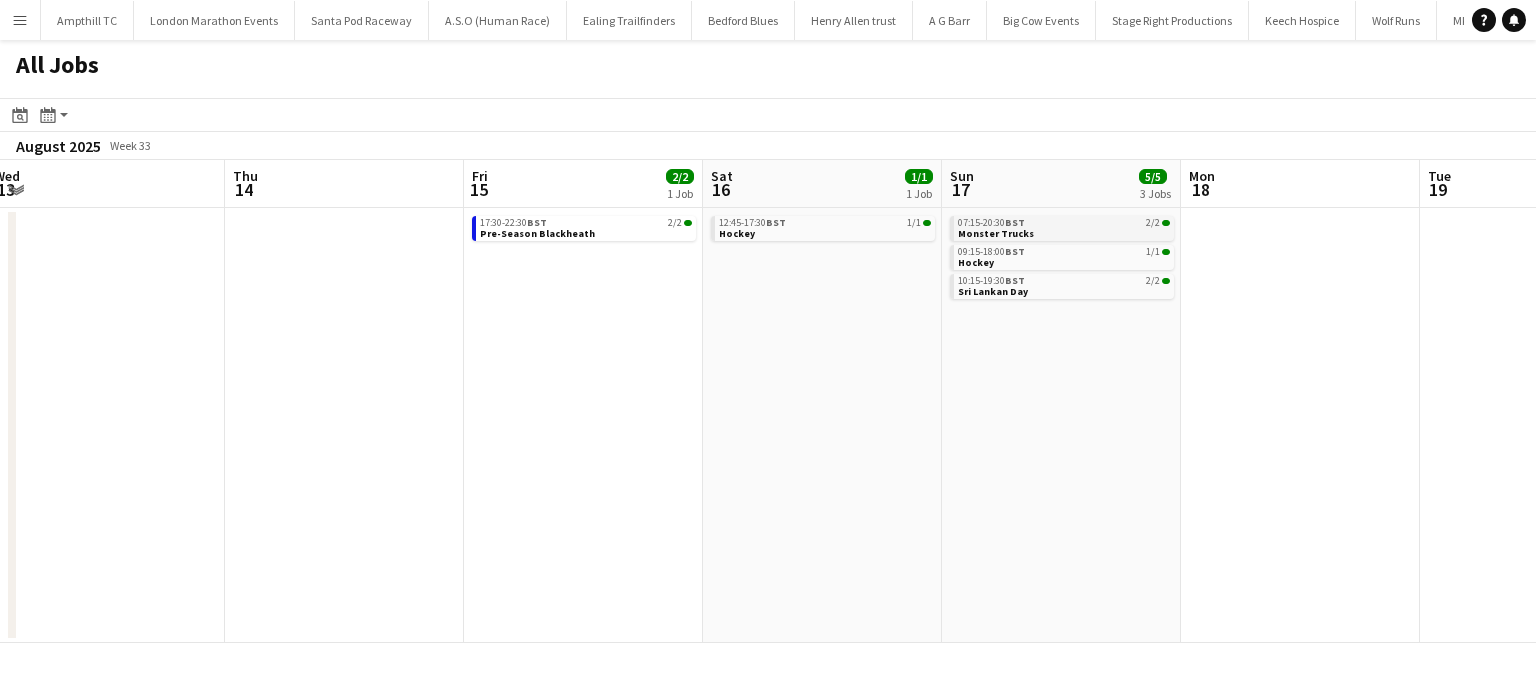 click on "07:15-20:30    BST   2/2   Monster Trucks" at bounding box center (1064, 227) 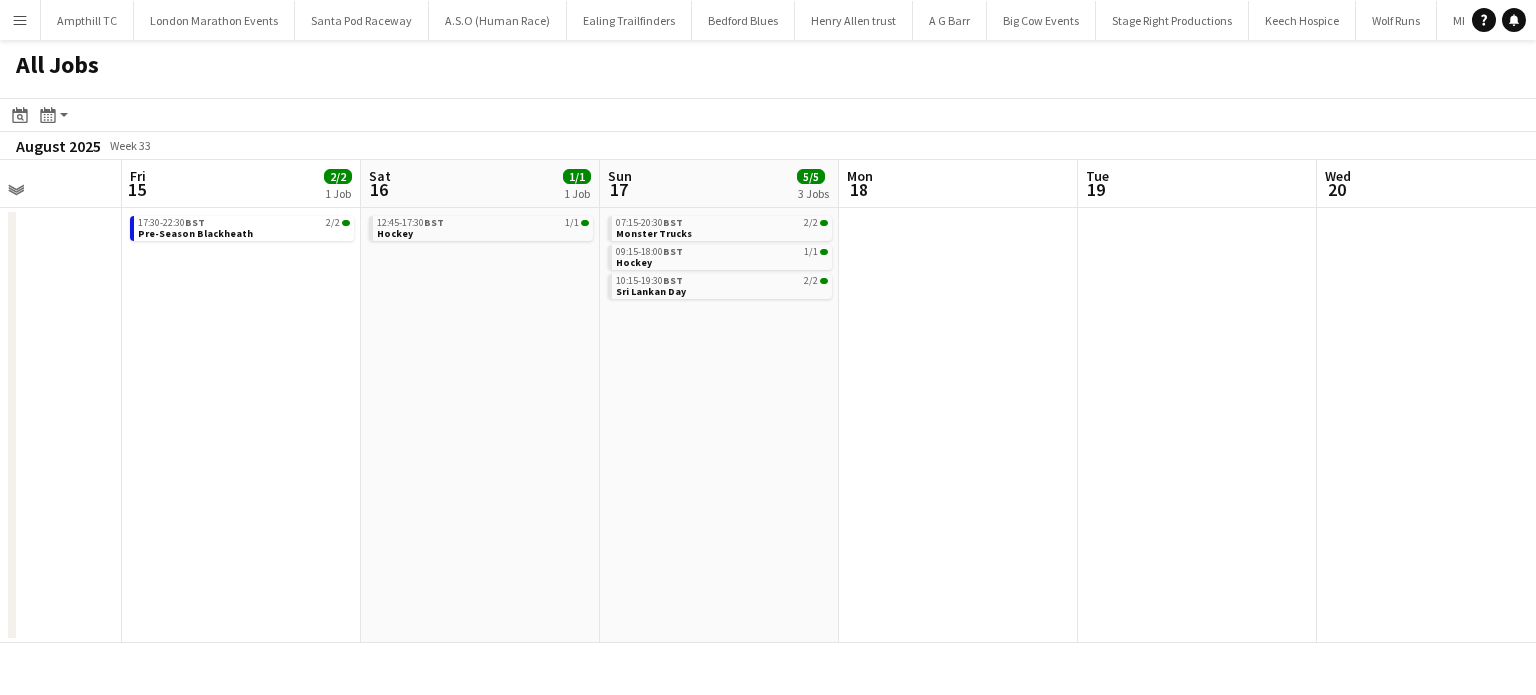 drag, startPoint x: 843, startPoint y: 386, endPoint x: 371, endPoint y: 379, distance: 472.0519 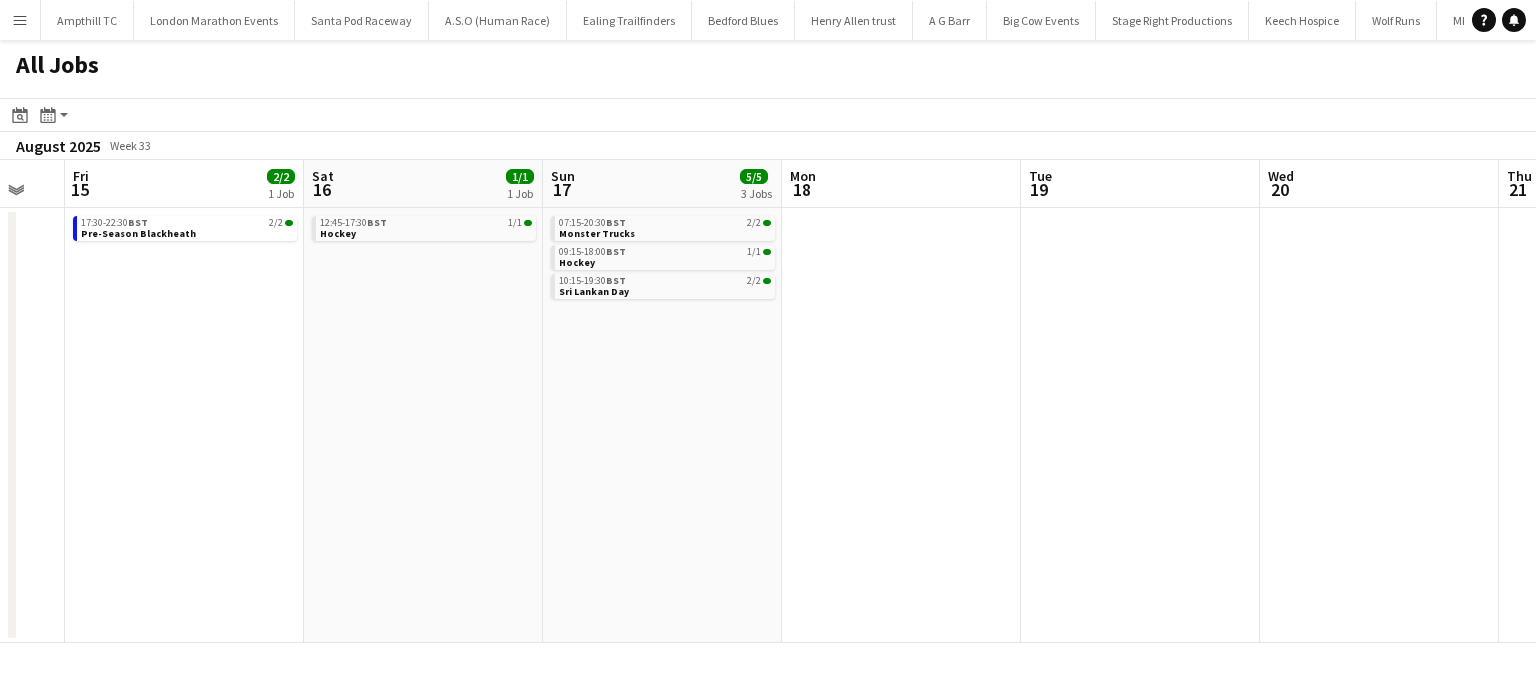 drag, startPoint x: 557, startPoint y: 388, endPoint x: 491, endPoint y: 388, distance: 66 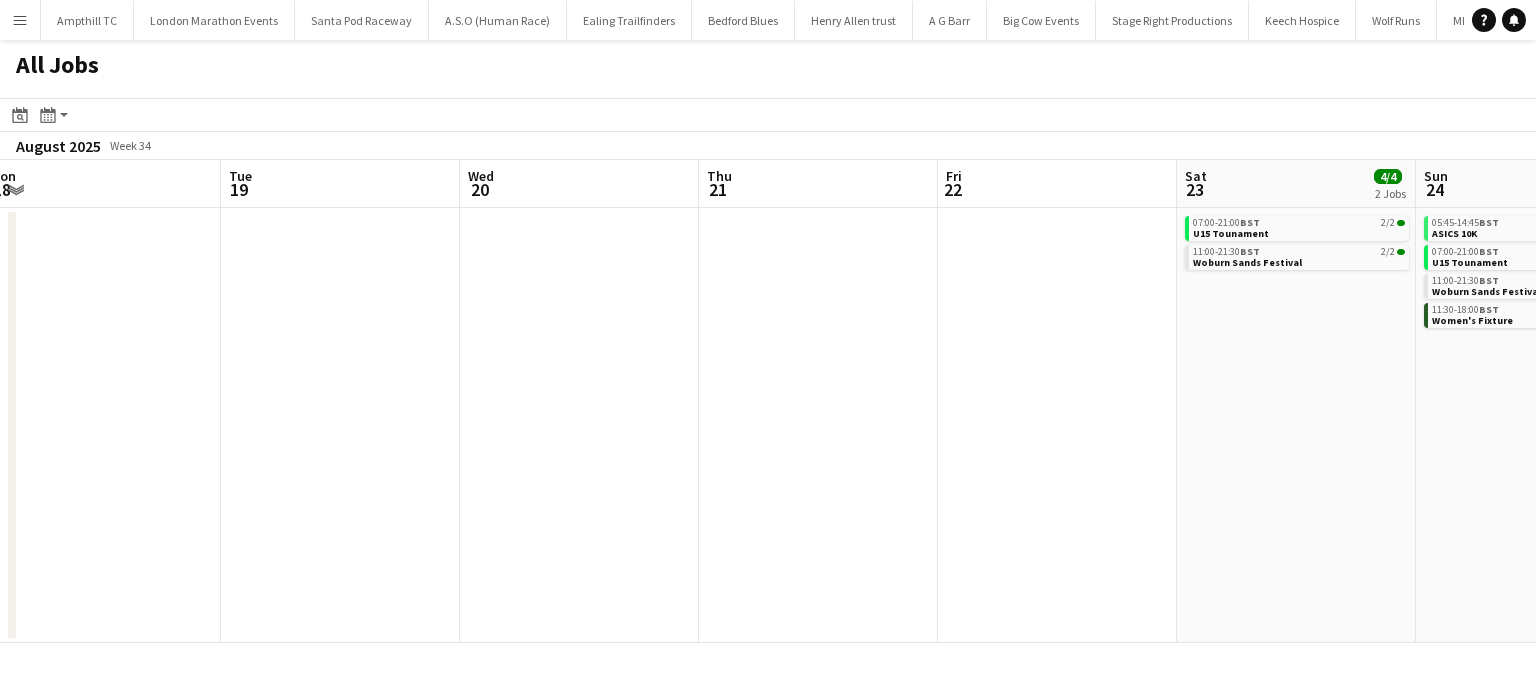 drag, startPoint x: 987, startPoint y: 392, endPoint x: 686, endPoint y: 399, distance: 301.0814 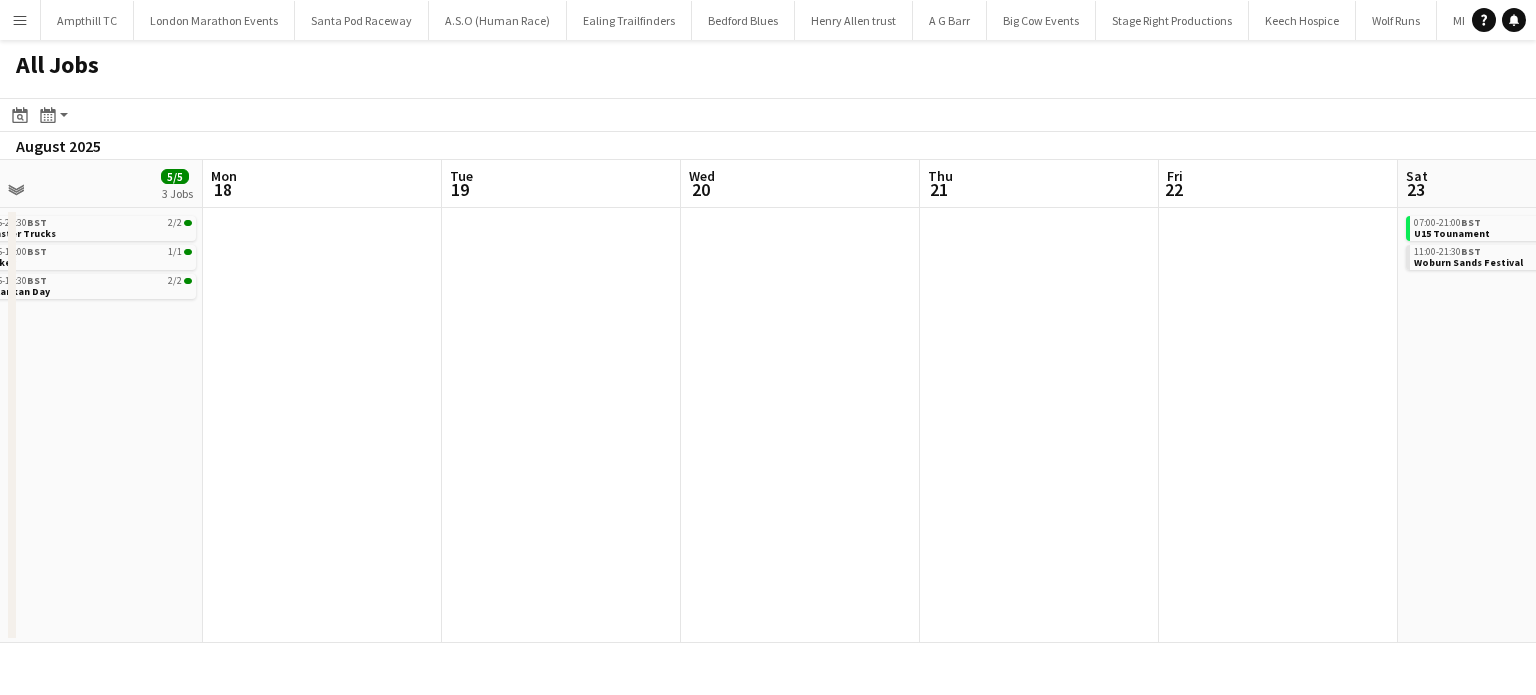 drag, startPoint x: 407, startPoint y: 449, endPoint x: 1551, endPoint y: 451, distance: 1144.0017 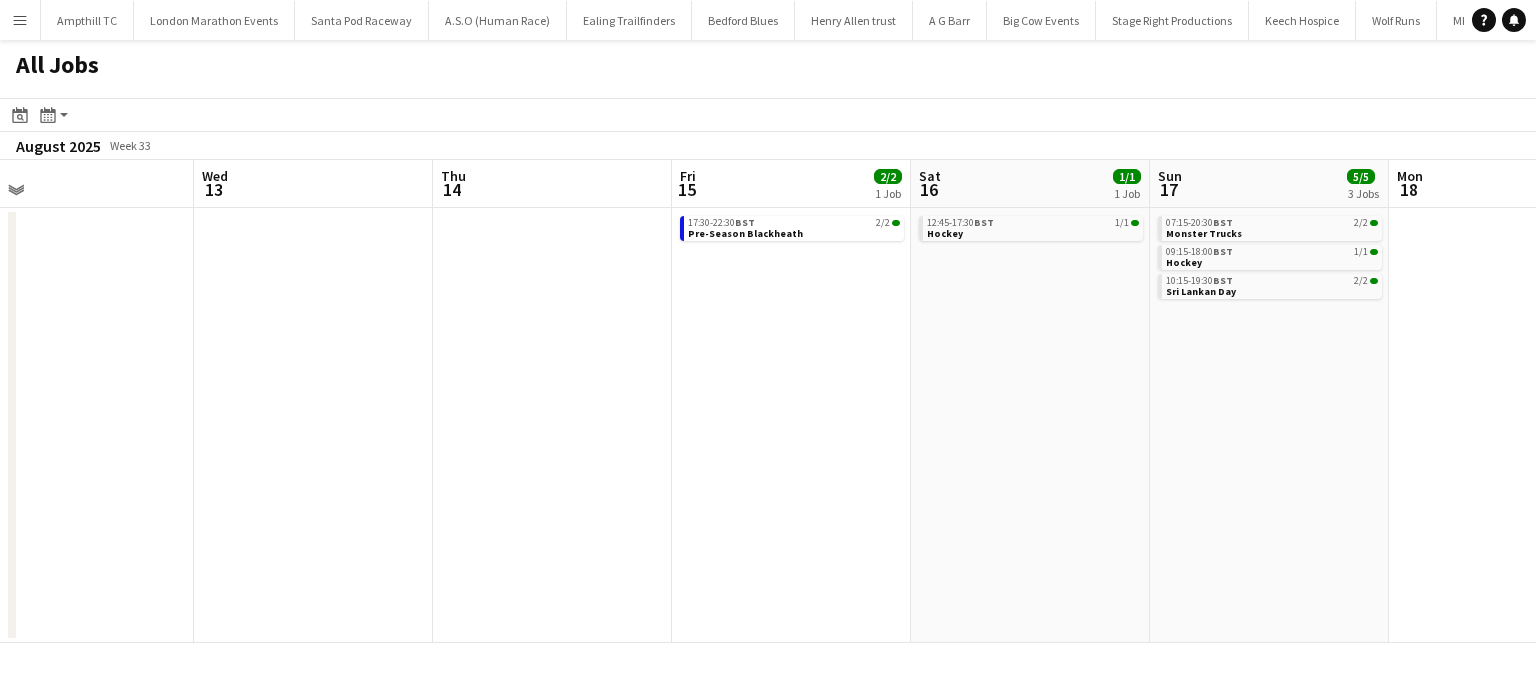 drag, startPoint x: 1021, startPoint y: 450, endPoint x: 842, endPoint y: 448, distance: 179.01117 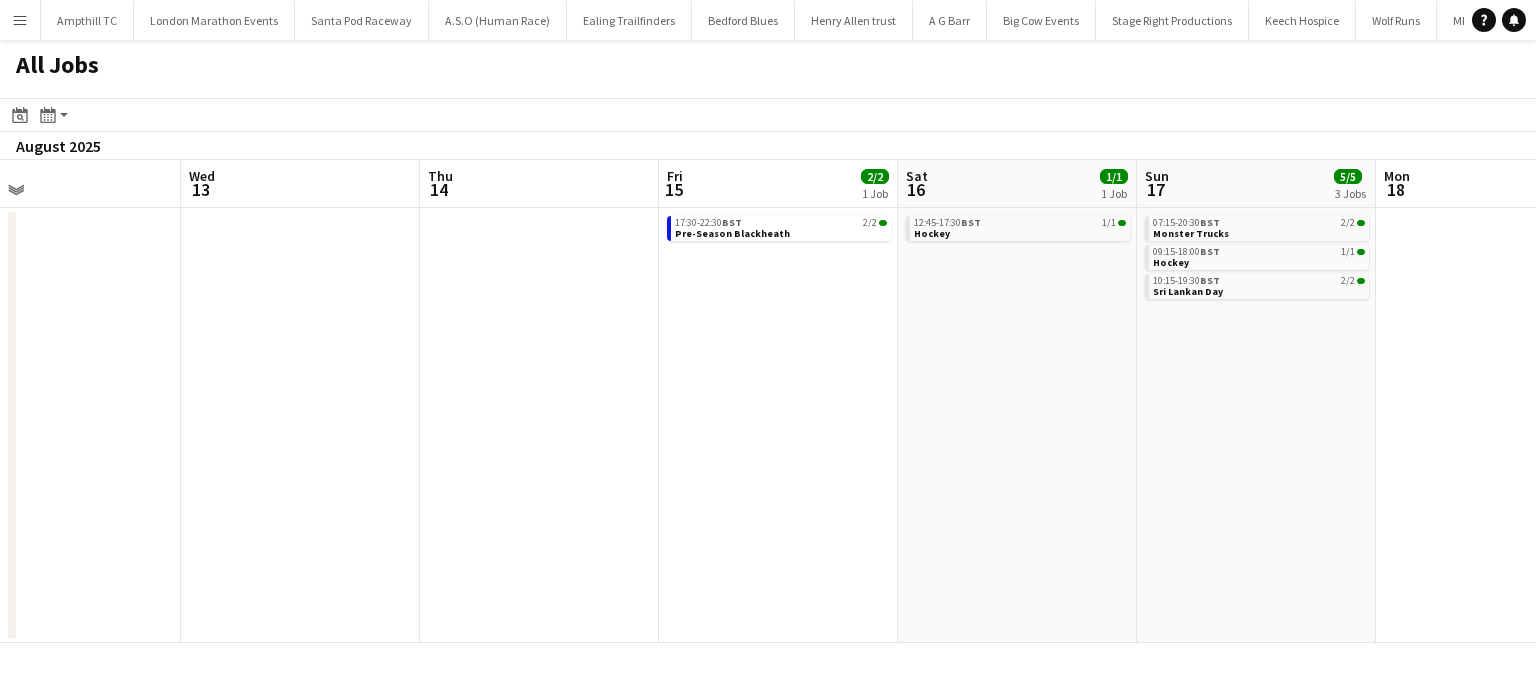 drag, startPoint x: 676, startPoint y: 444, endPoint x: 909, endPoint y: 443, distance: 233.00215 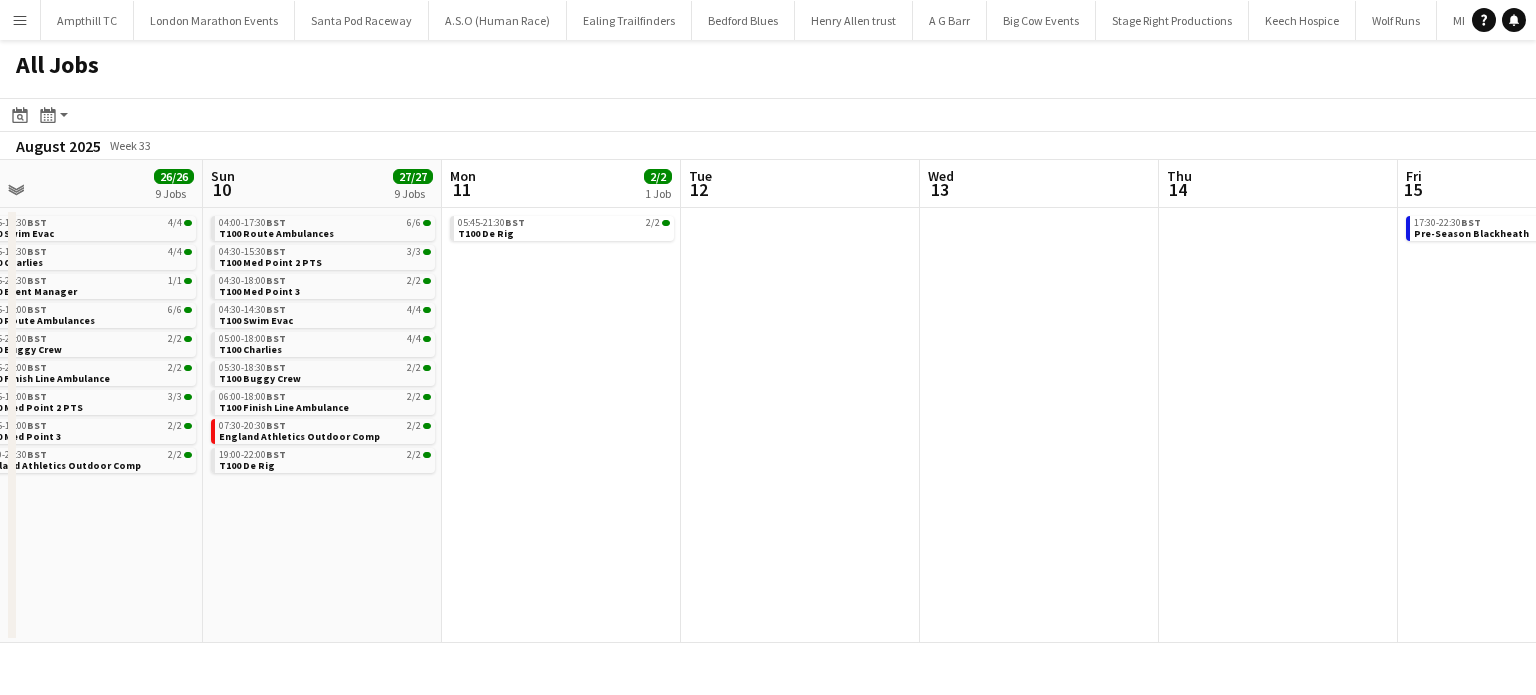 scroll, scrollTop: 0, scrollLeft: 572, axis: horizontal 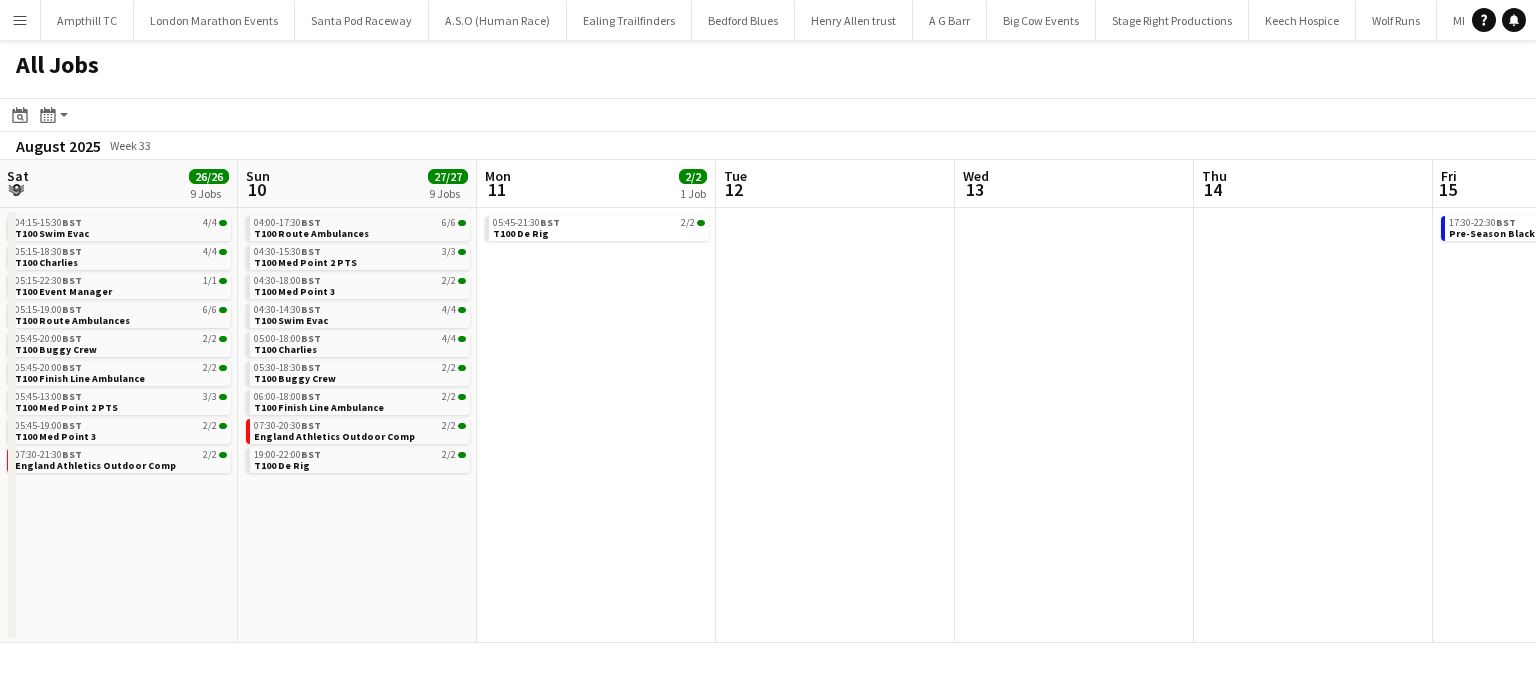 drag, startPoint x: 972, startPoint y: 448, endPoint x: 1248, endPoint y: 439, distance: 276.1467 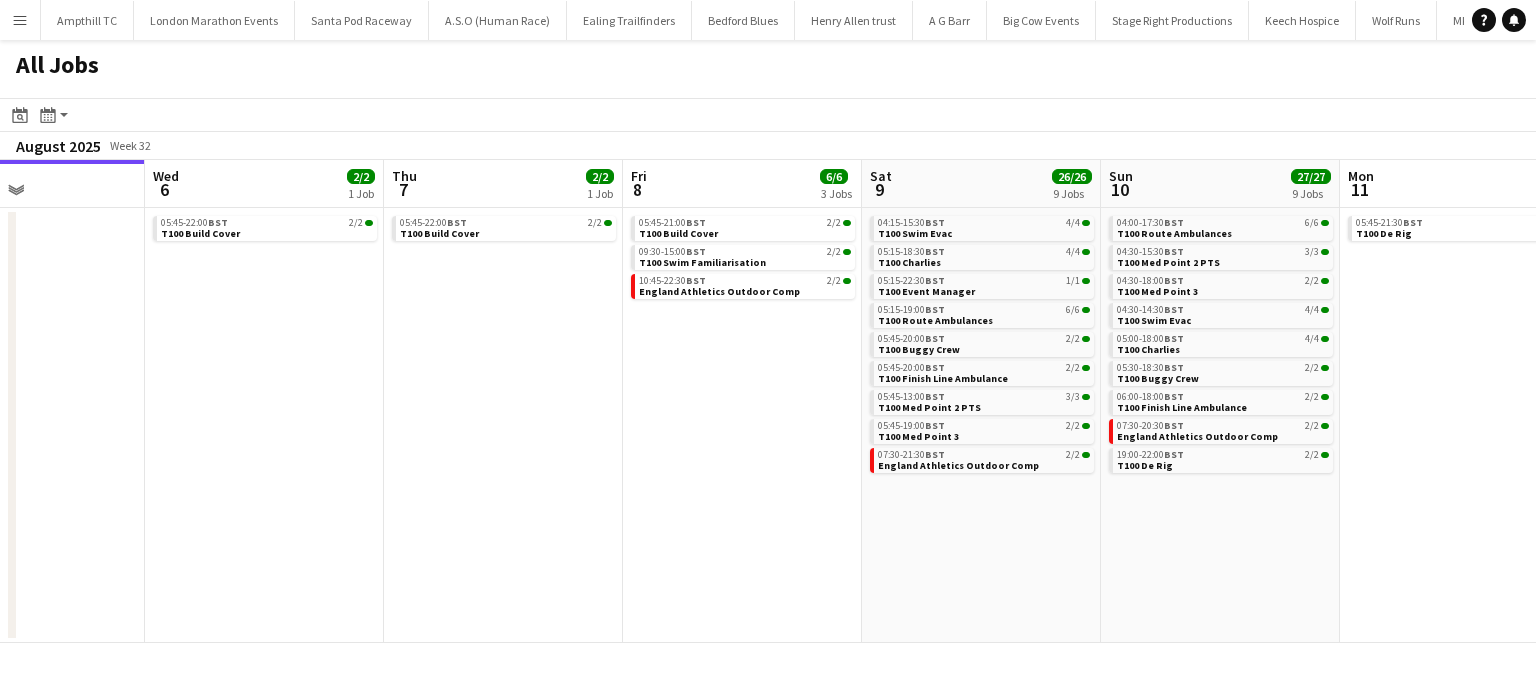 drag, startPoint x: 440, startPoint y: 458, endPoint x: 864, endPoint y: 458, distance: 424 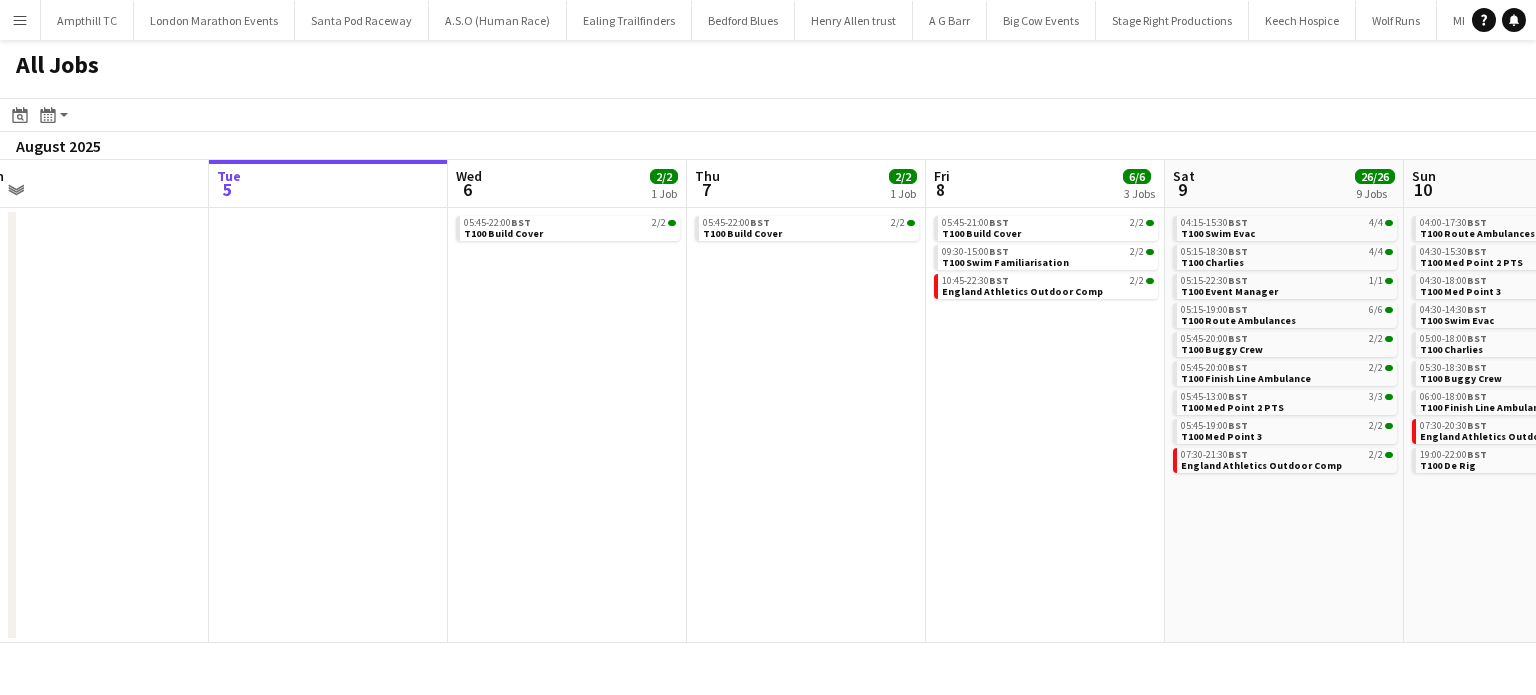 drag, startPoint x: 369, startPoint y: 486, endPoint x: 983, endPoint y: 477, distance: 614.066 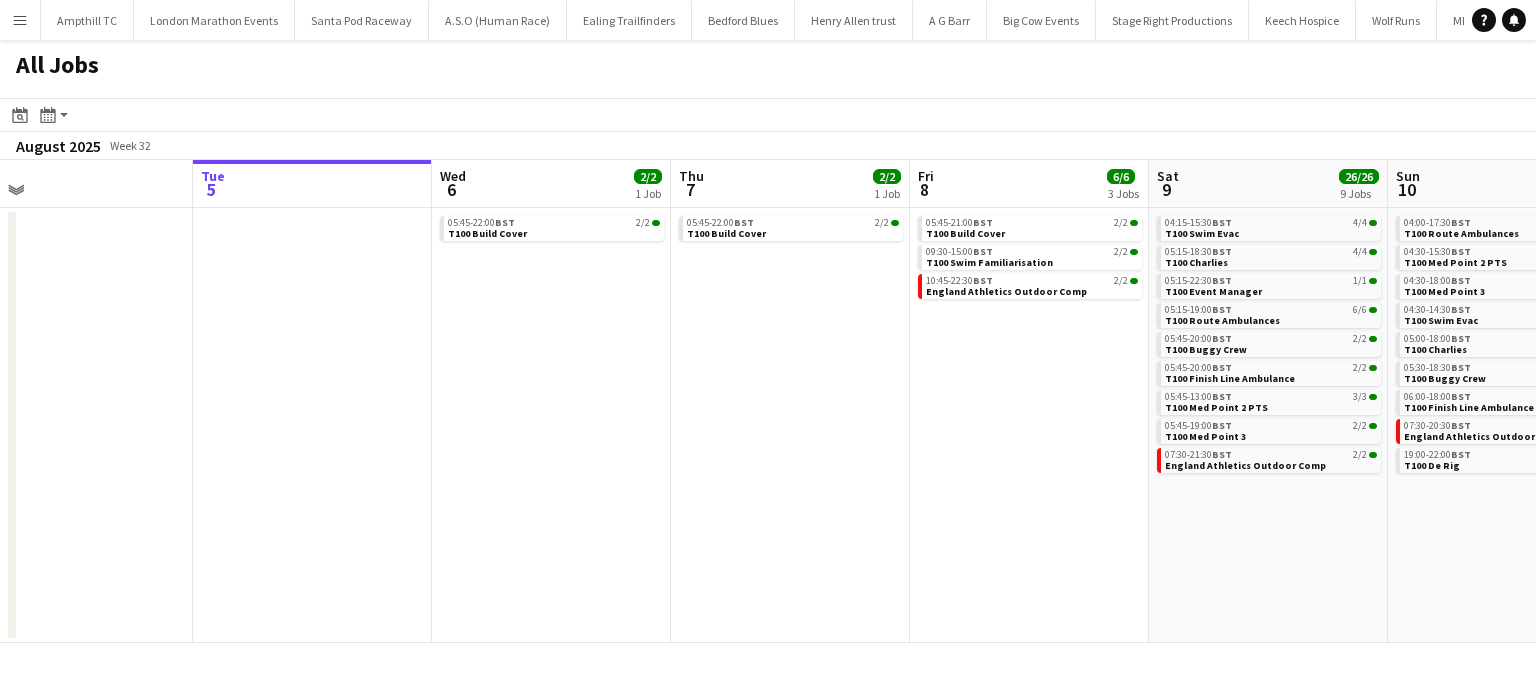 drag, startPoint x: 348, startPoint y: 471, endPoint x: 398, endPoint y: 438, distance: 59.908264 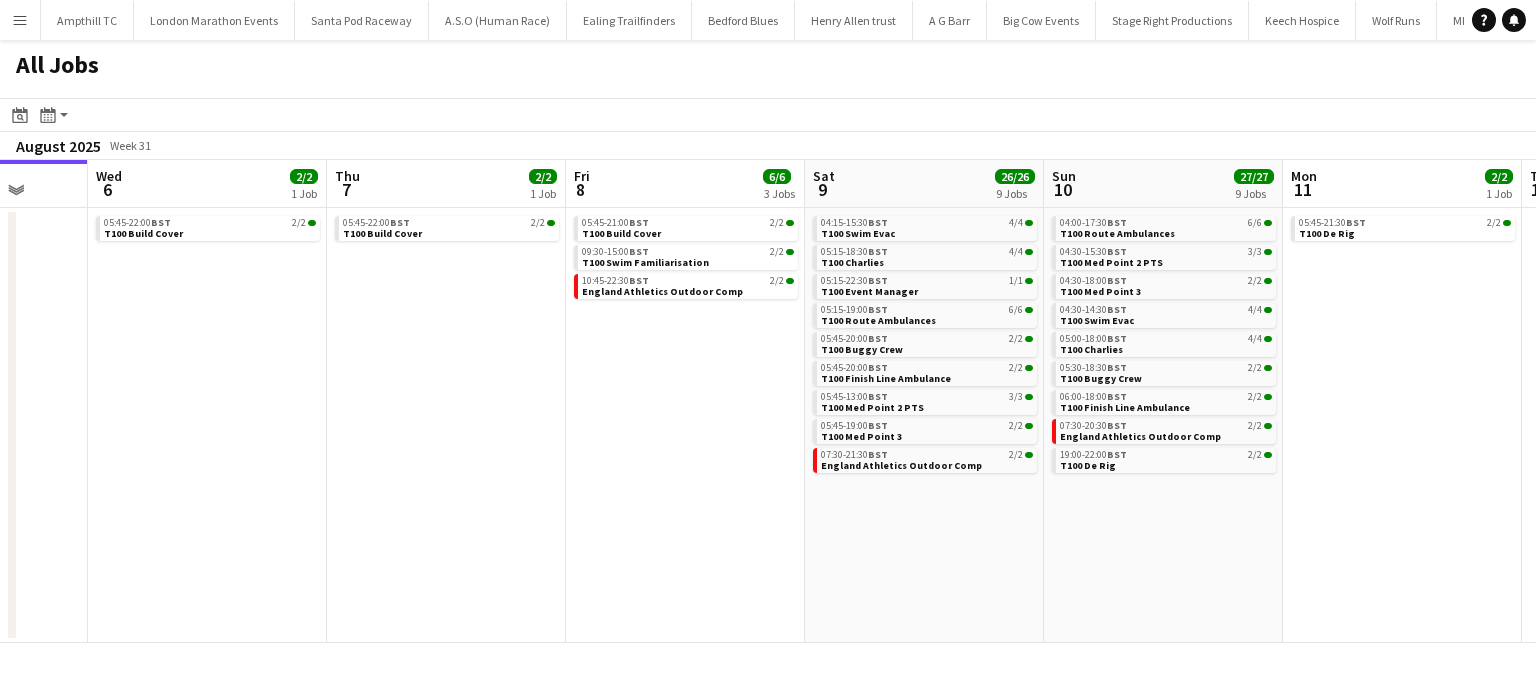 drag, startPoint x: 479, startPoint y: 459, endPoint x: 445, endPoint y: 462, distance: 34.132095 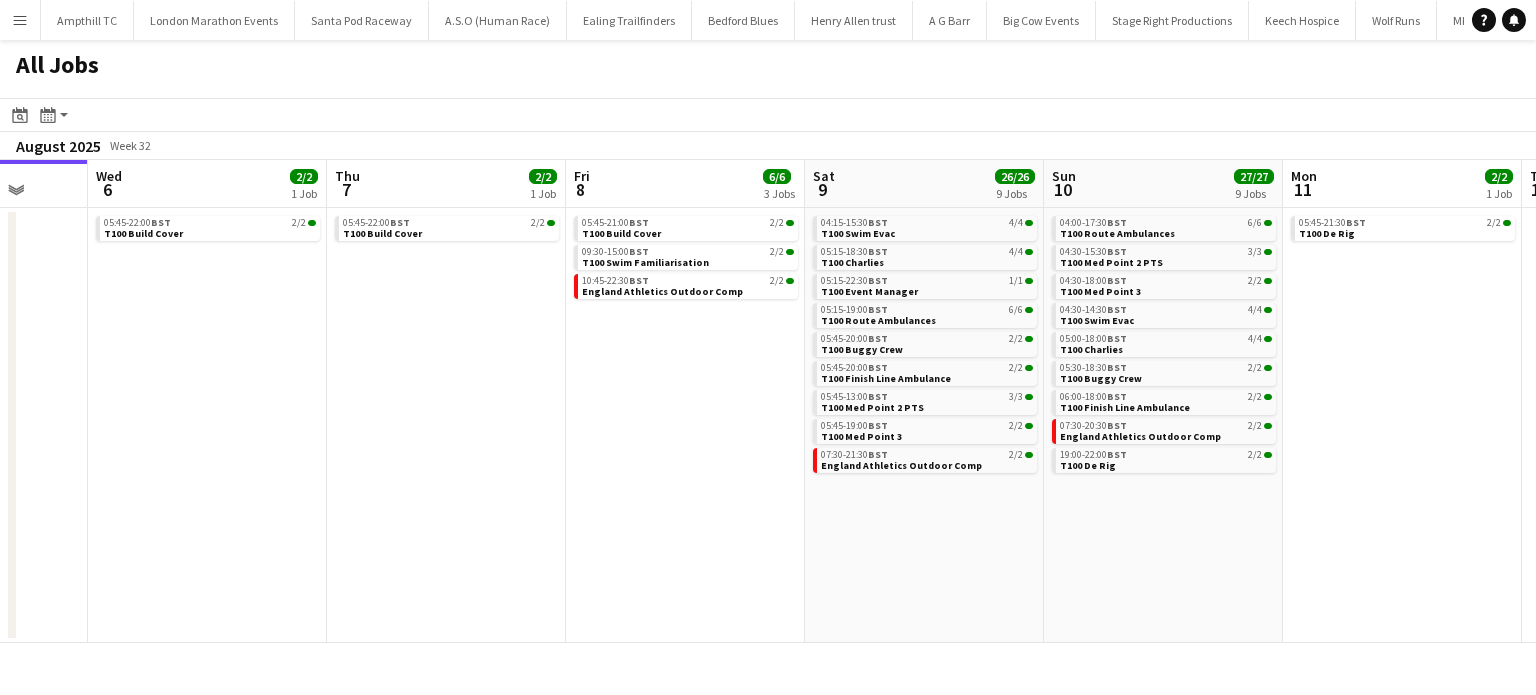 scroll, scrollTop: 0, scrollLeft: 900, axis: horizontal 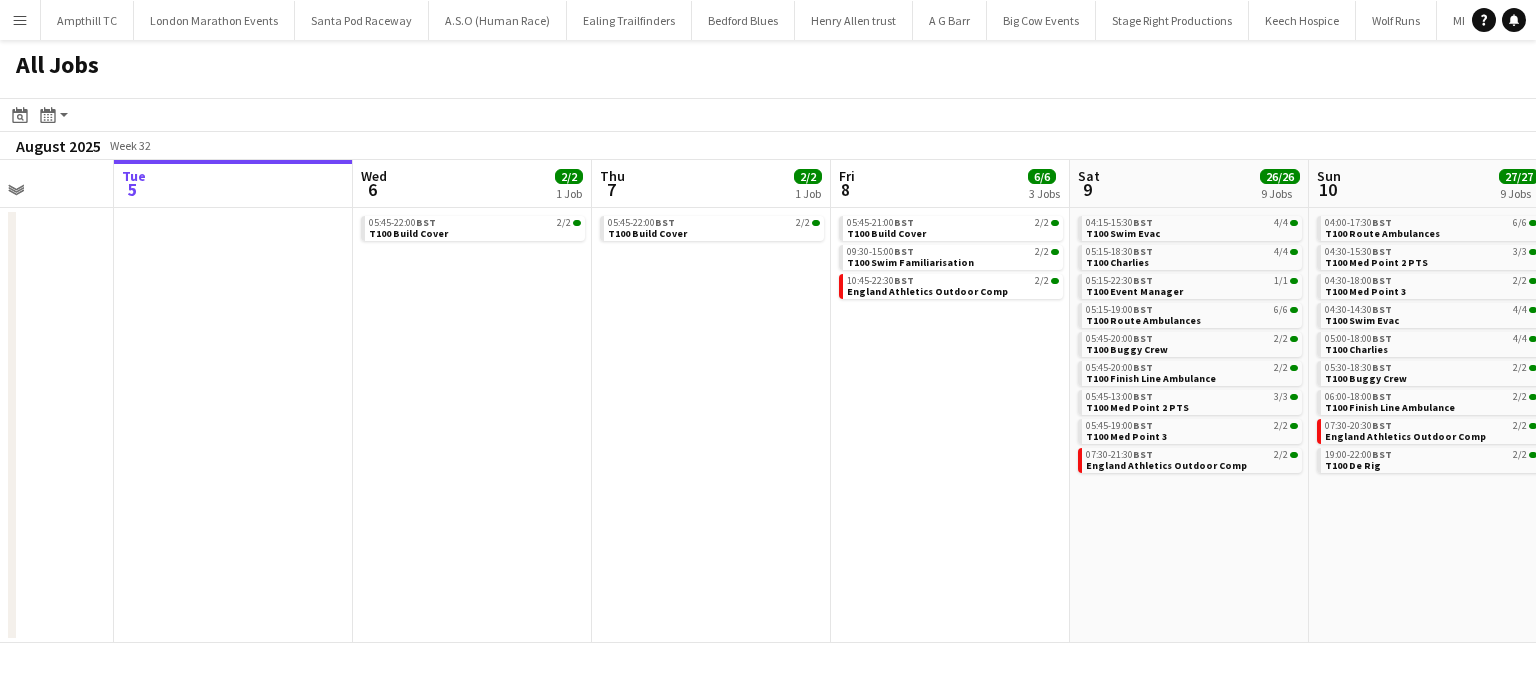 drag, startPoint x: 1360, startPoint y: 384, endPoint x: 678, endPoint y: 398, distance: 682.1437 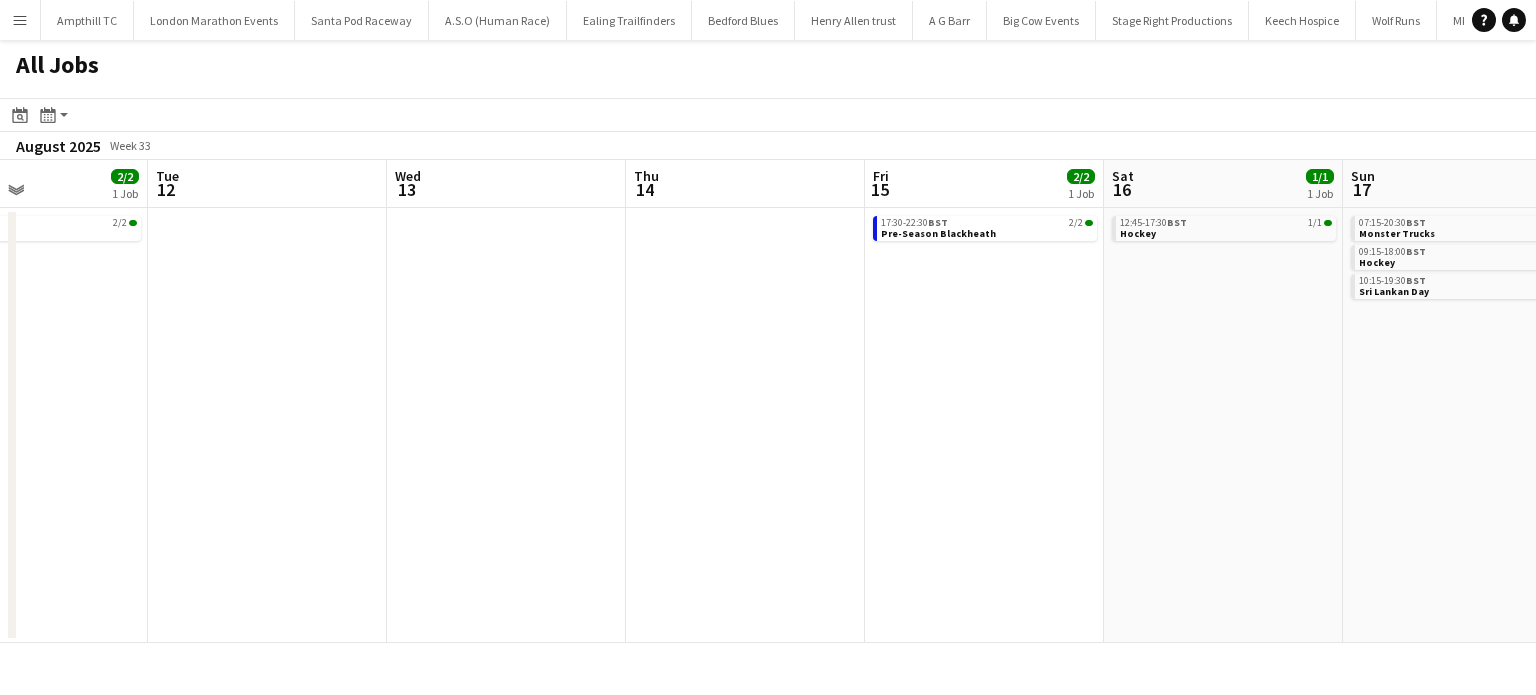 drag, startPoint x: 958, startPoint y: 412, endPoint x: 444, endPoint y: 412, distance: 514 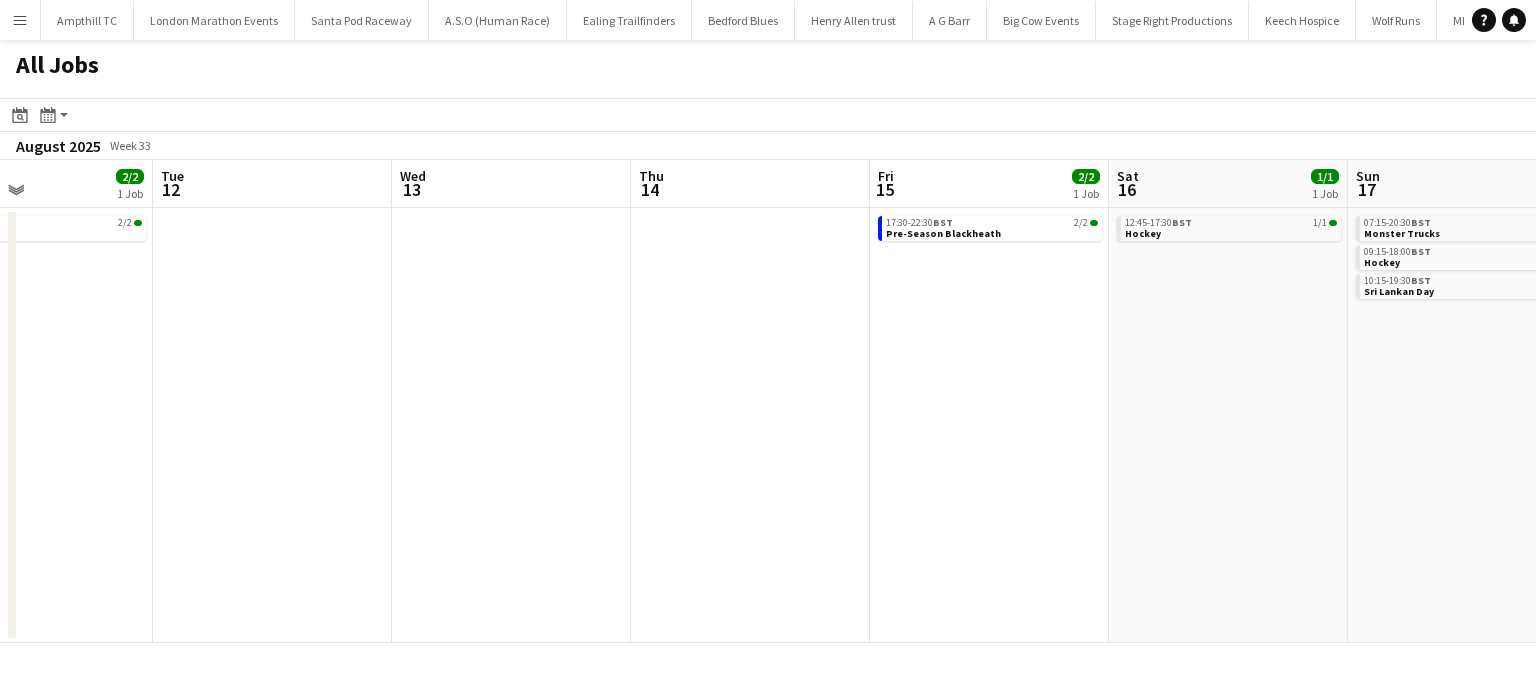 click on "Fri   8   6/6   3 Jobs   Sat   9   26/26   9 Jobs   Sun   10   27/27   9 Jobs   Mon   11   2/2   1 Job   Tue   12   Wed   13   Thu   14   Fri   15   2/2   1 Job   Sat   16   1/1   1 Job   Sun   17   5/5   3 Jobs   Mon   18   Tue   19   05:45-21:00    BST   2/2   T100 Build Cover   09:30-15:00    BST   2/2   T100 Swim Familiarisation   10:45-22:30    BST   2/2   England Athletics Outdoor Comp   04:15-15:30    BST   4/4   T100 Swim Evac   05:15-18:30    BST   4/4   T100 Charlies   05:15-22:30    BST   1/1   T100 Event Manager   05:15-19:00    BST   6/6   T100 Route Ambulances   05:45-20:00    BST   2/2   T100 Buggy Crew   05:45-20:00    BST   2/2   T100 Finish Line Ambulance   05:45-13:00    BST   3/3   T100 Med Point 2 PTS   05:45-19:00    BST   2/2   T100 Med Point 3   07:30-21:30    BST   2/2   England Athletics Outdoor Comp   04:00-17:30    BST   6/6   T100 Route Ambulances   04:30-15:30    BST   3/3   T100 Med Point 2 PTS   04:30-18:00    BST   2/2   T100 Med Point 3   04:30-14:30    BST   4/4   BST" at bounding box center (768, 401) 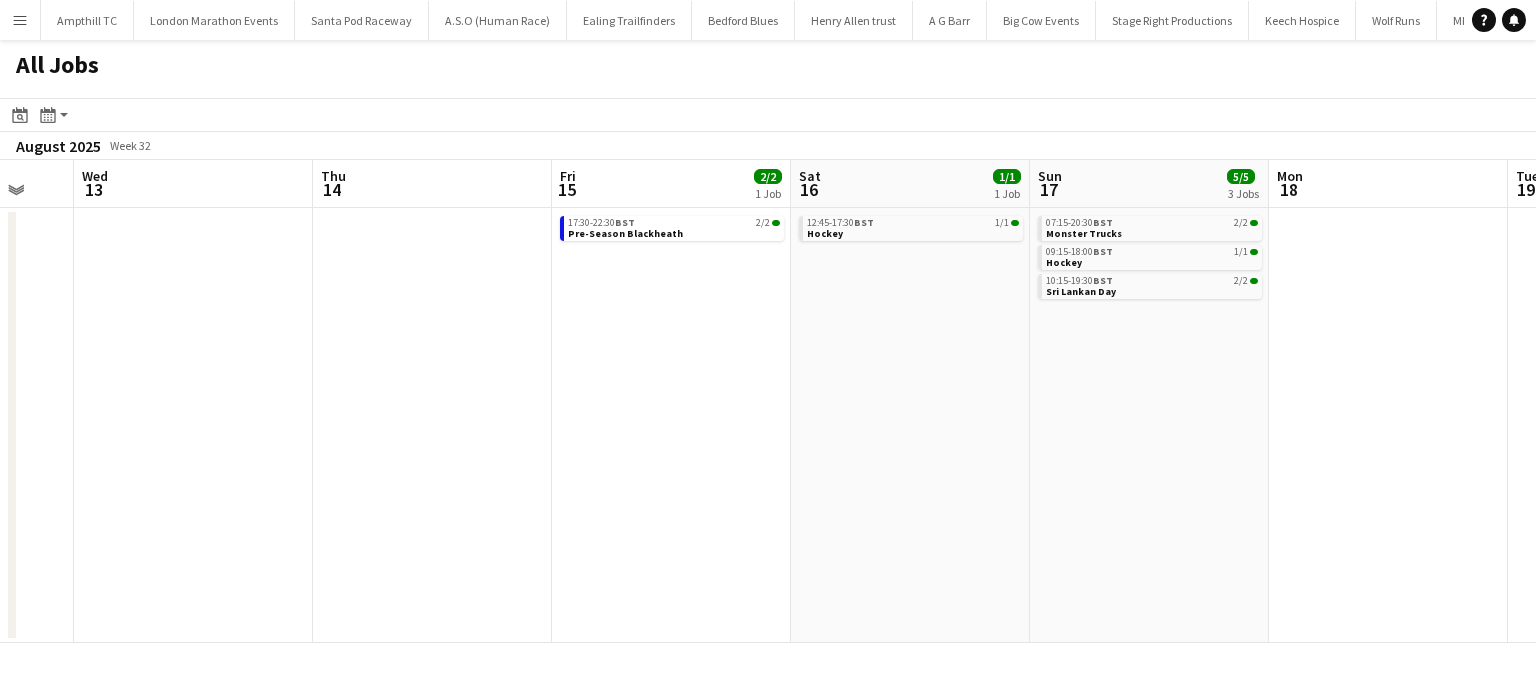 drag, startPoint x: 1183, startPoint y: 412, endPoint x: 338, endPoint y: 412, distance: 845 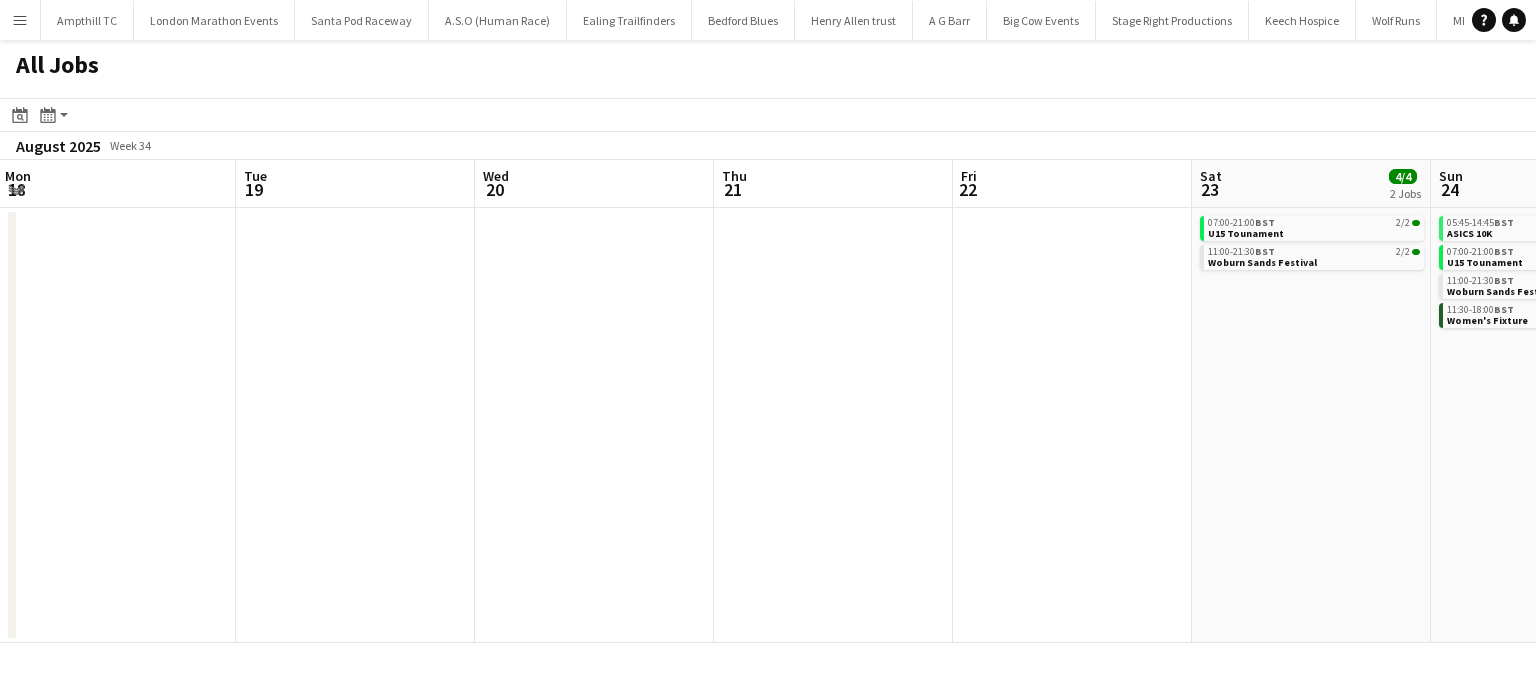 drag, startPoint x: 511, startPoint y: 407, endPoint x: 1033, endPoint y: 395, distance: 522.13794 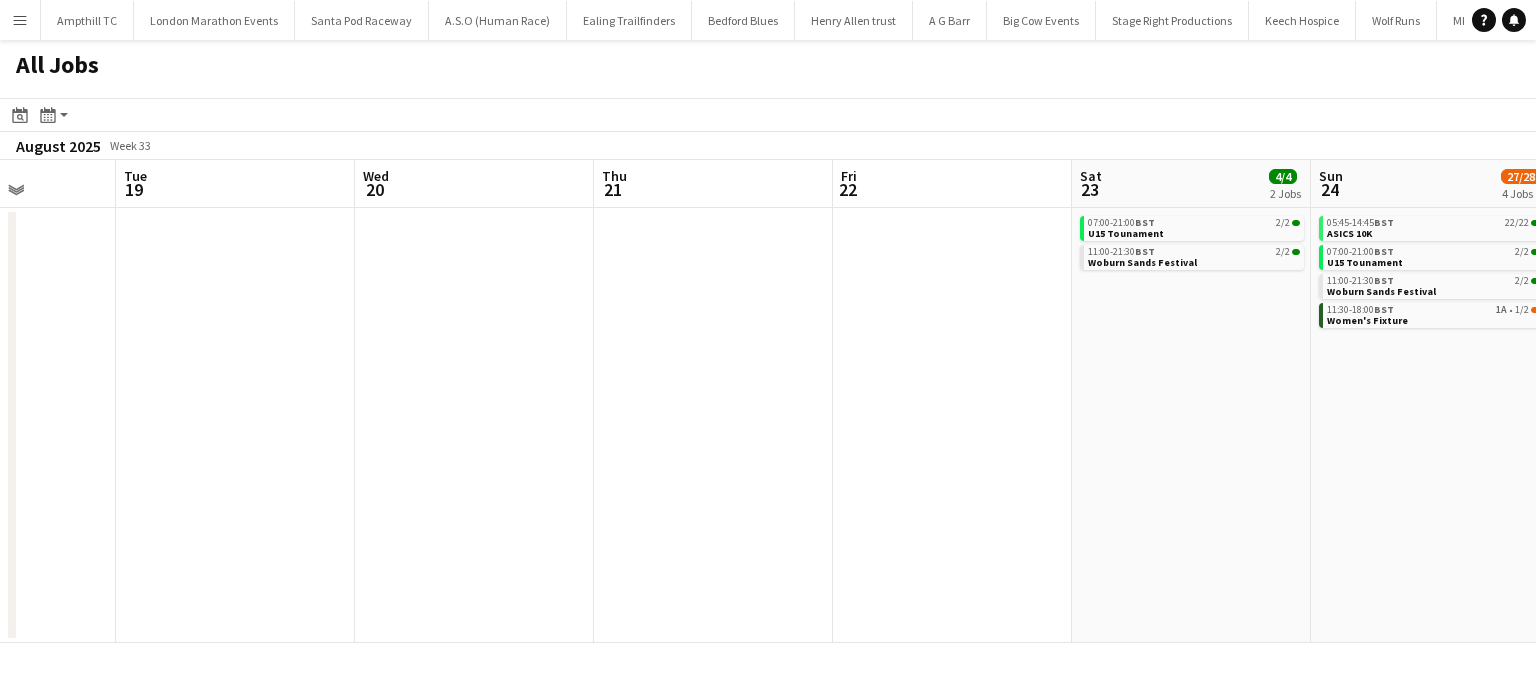 drag, startPoint x: 954, startPoint y: 395, endPoint x: 778, endPoint y: 395, distance: 176 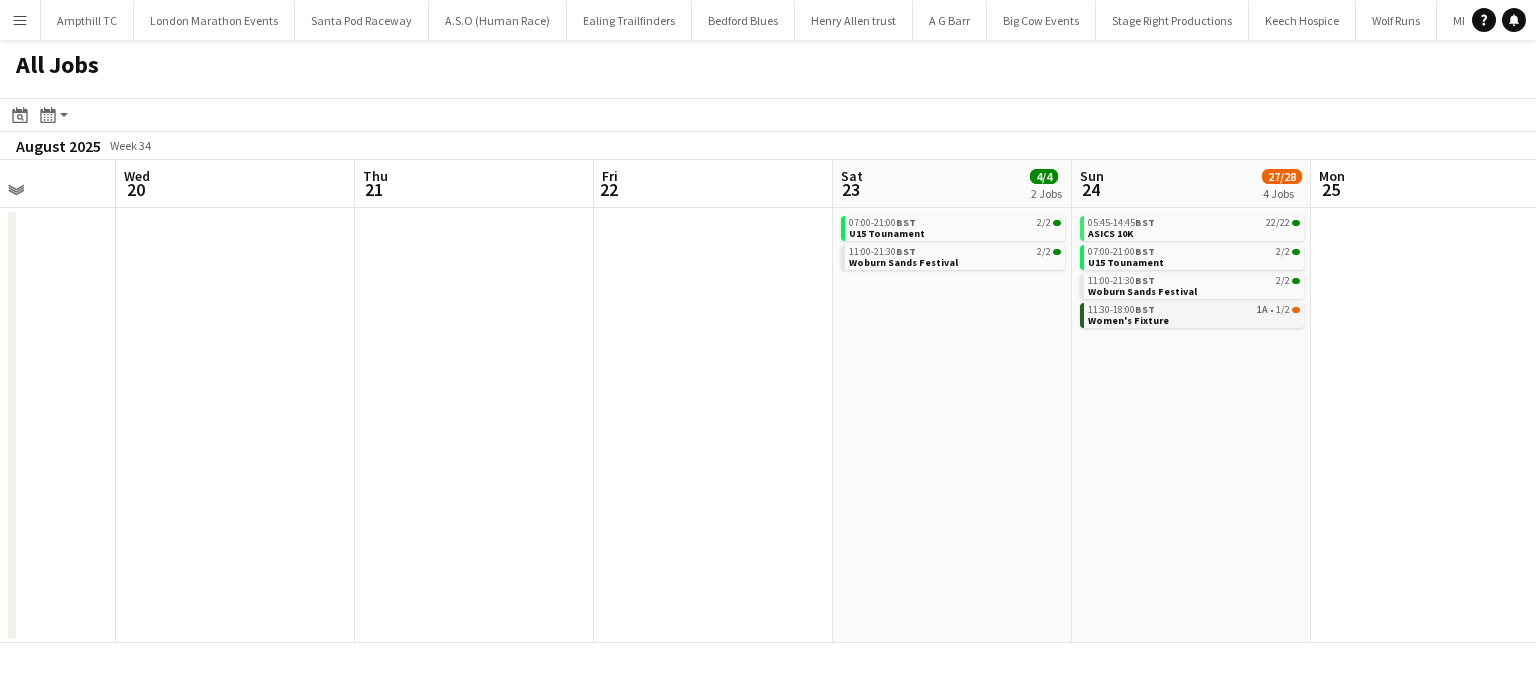 scroll, scrollTop: 0, scrollLeft: 854, axis: horizontal 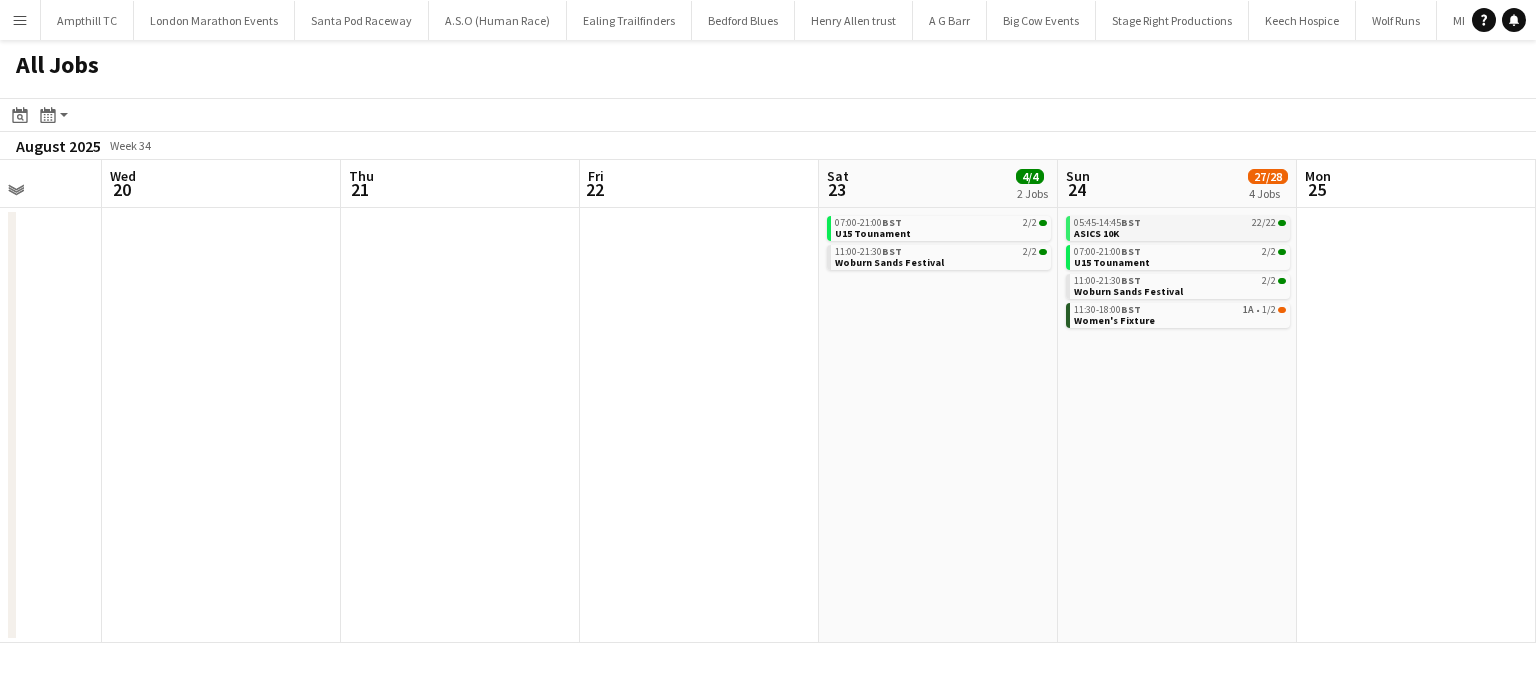 click on "05:45-14:45    BST   22/22   ASICS 10K" at bounding box center (1180, 227) 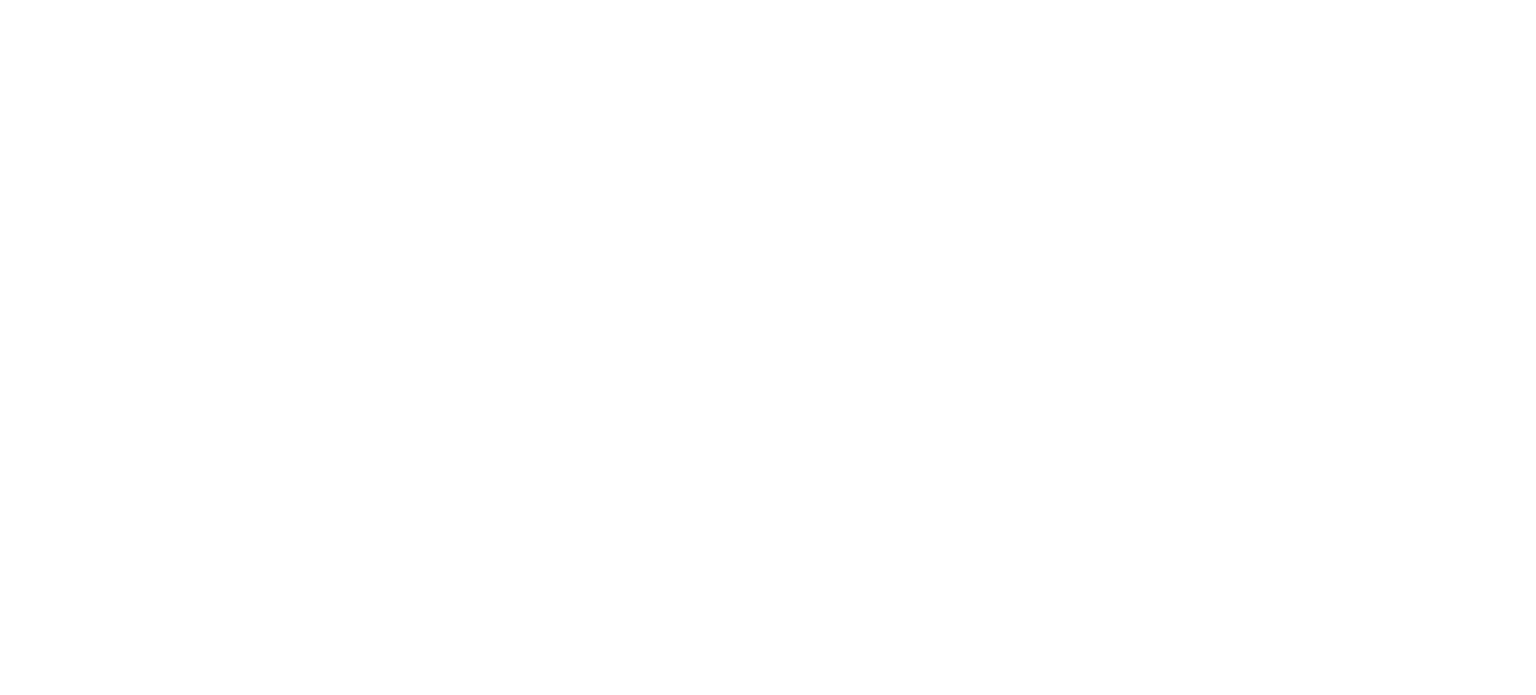 scroll, scrollTop: 0, scrollLeft: 0, axis: both 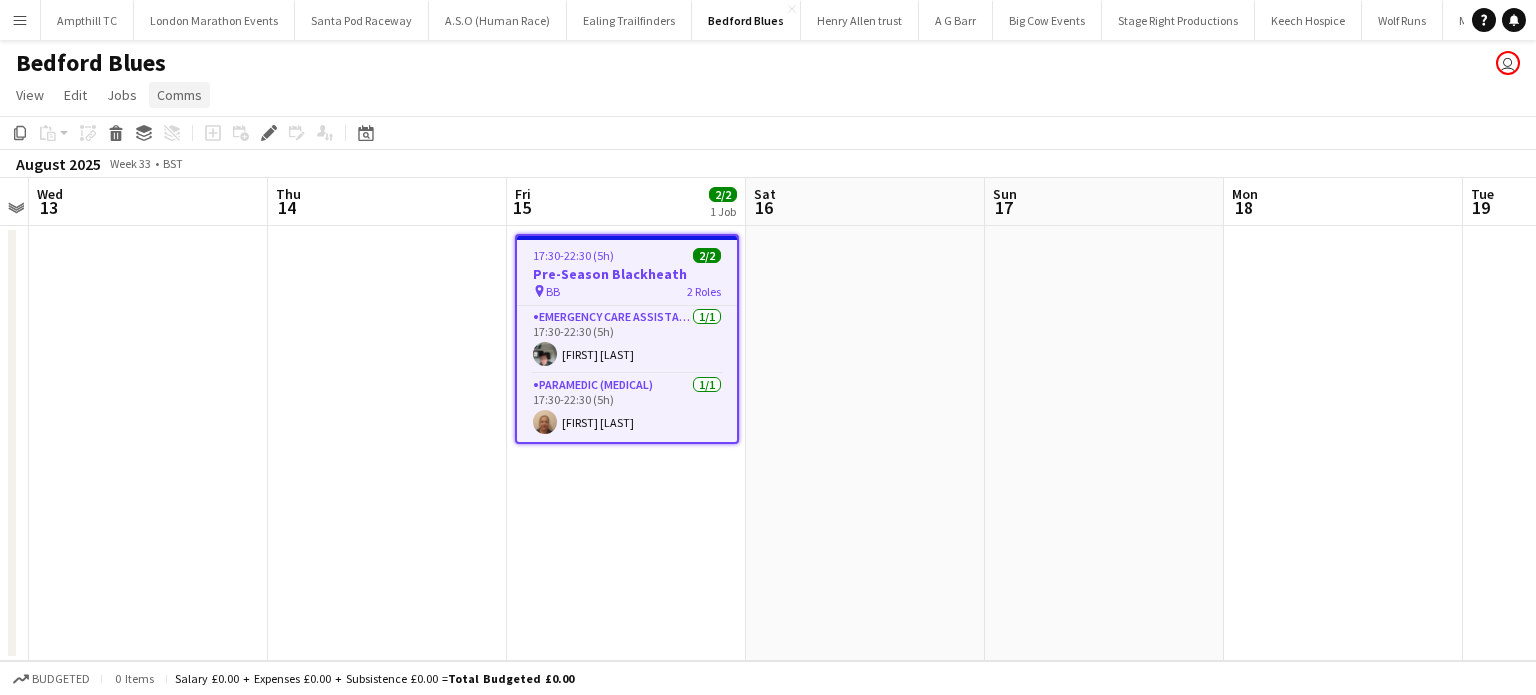 click on "Comms" 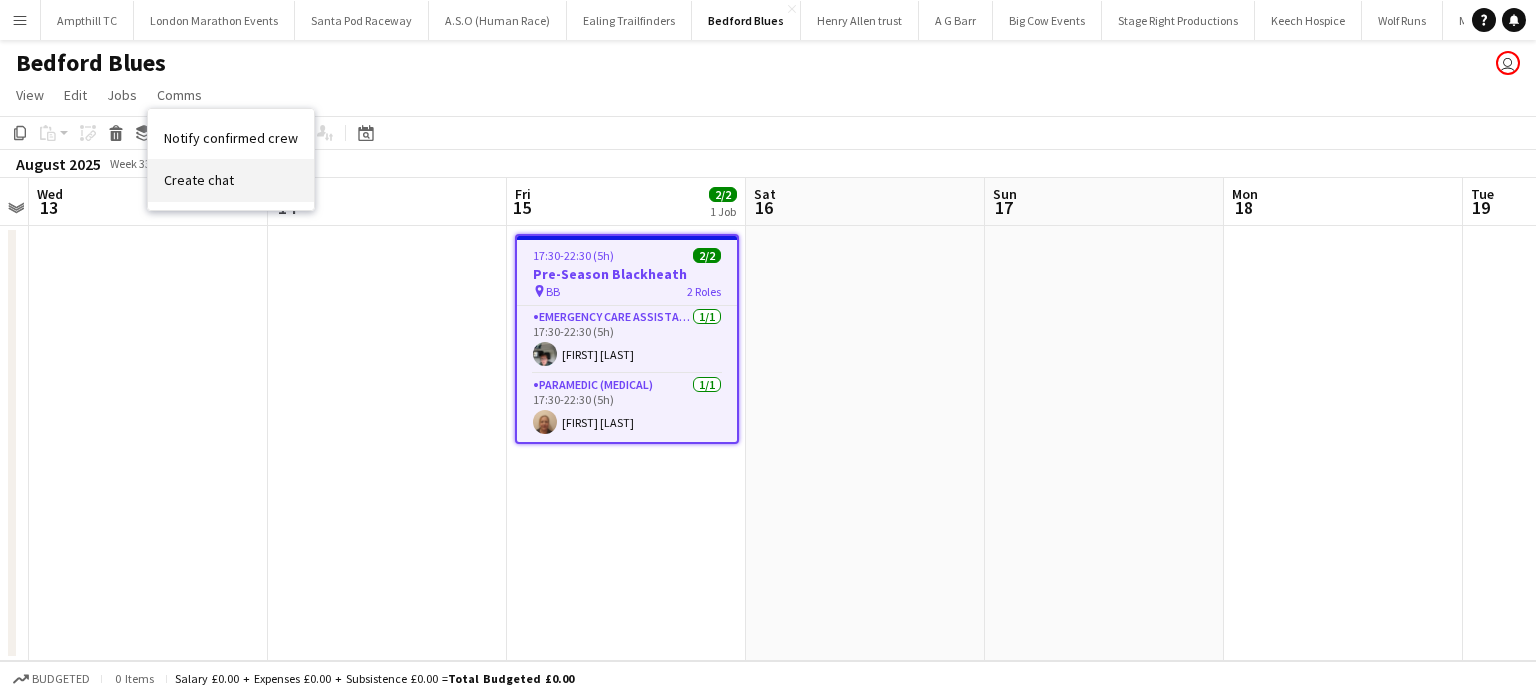 click on "Create chat" at bounding box center [231, 180] 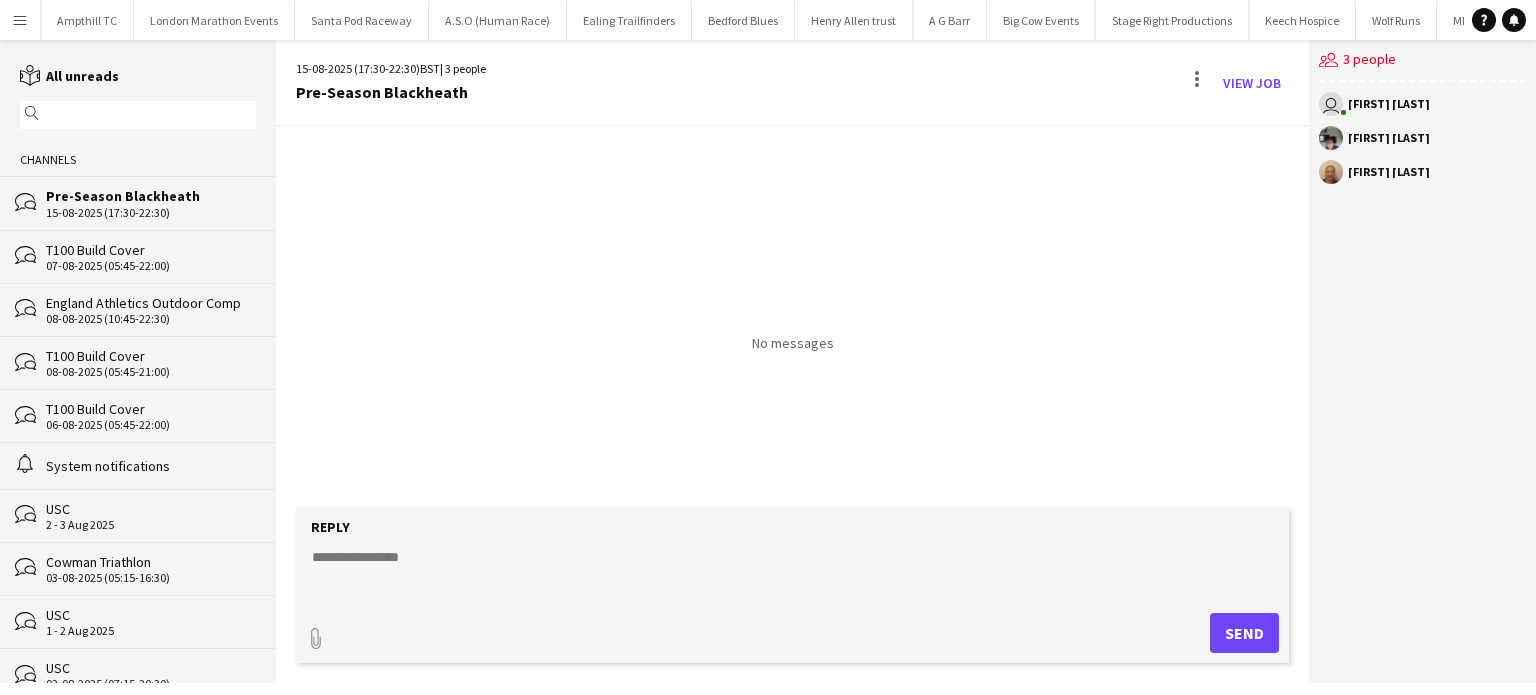 click 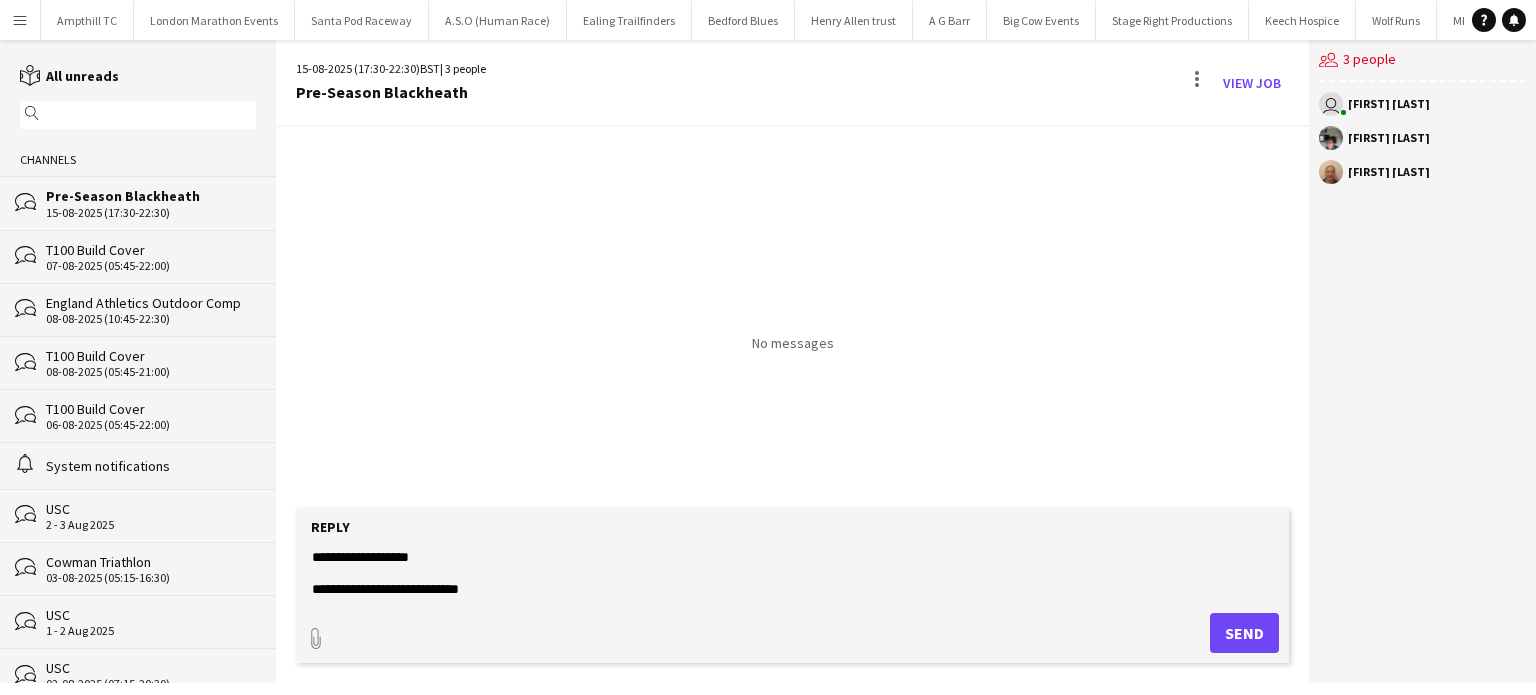 type on "**********" 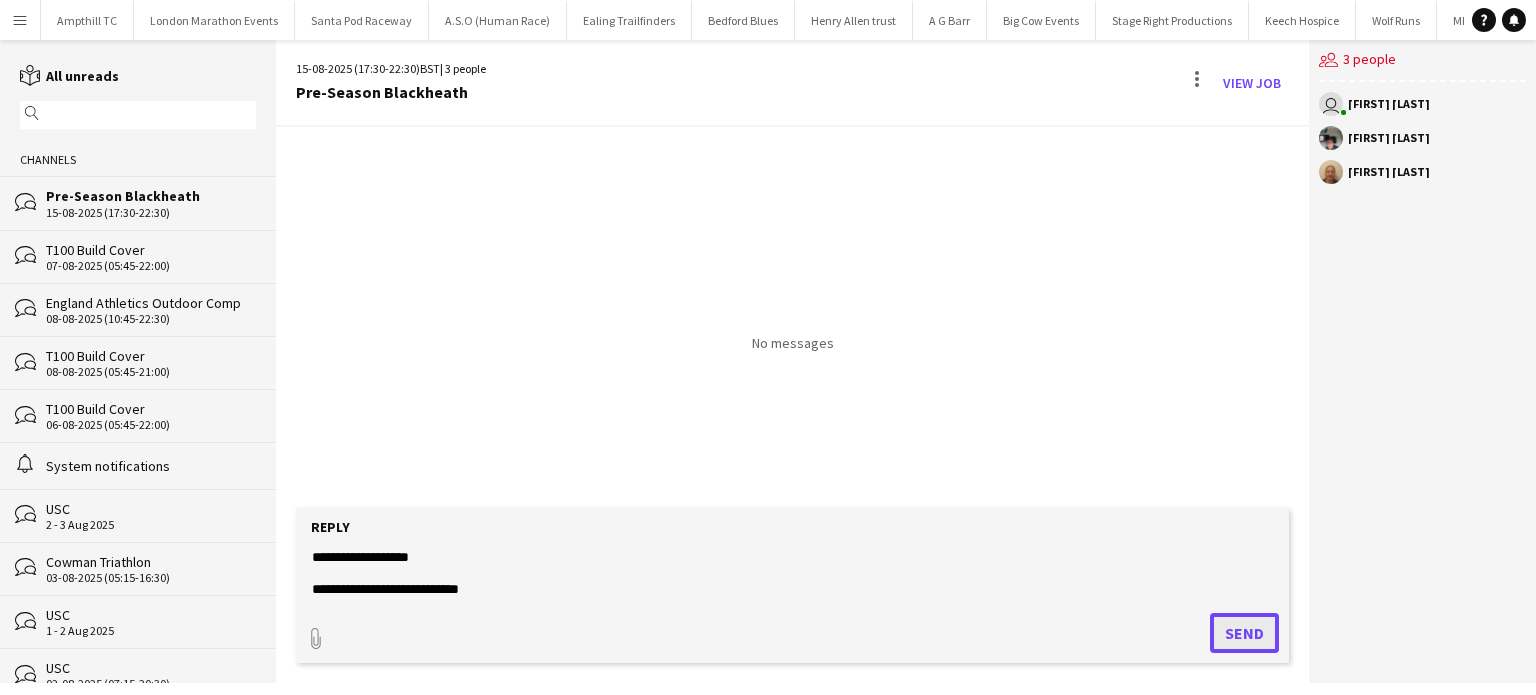 click on "Send" 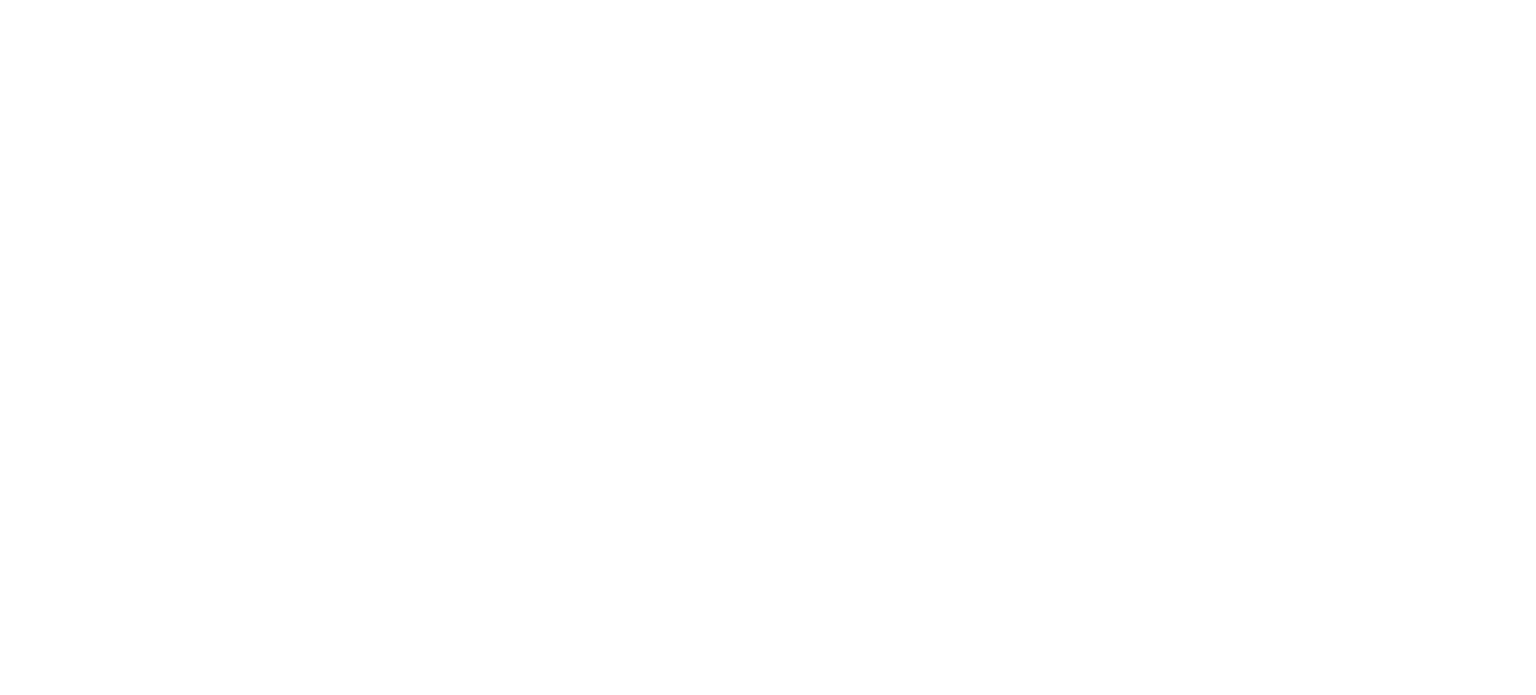 scroll, scrollTop: 0, scrollLeft: 0, axis: both 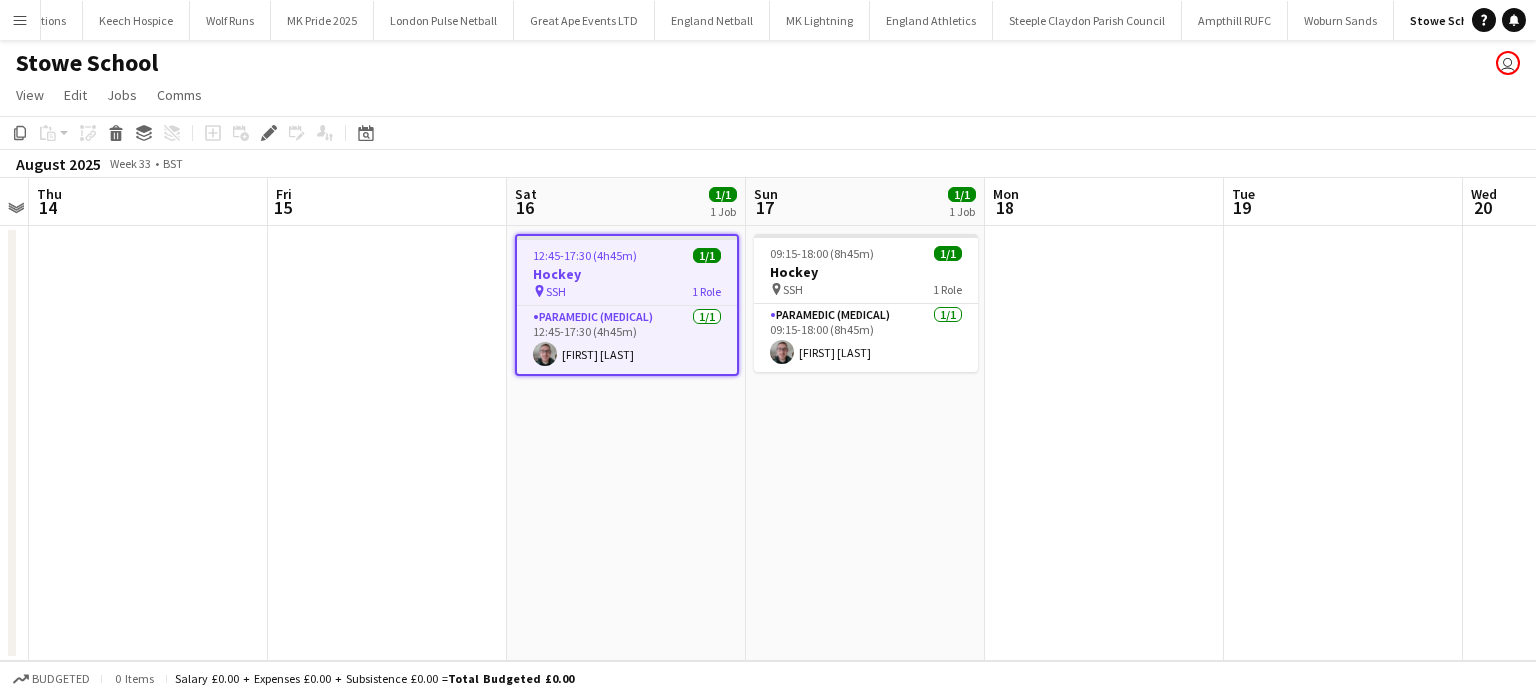 drag, startPoint x: 173, startPoint y: 100, endPoint x: 212, endPoint y: 171, distance: 81.00617 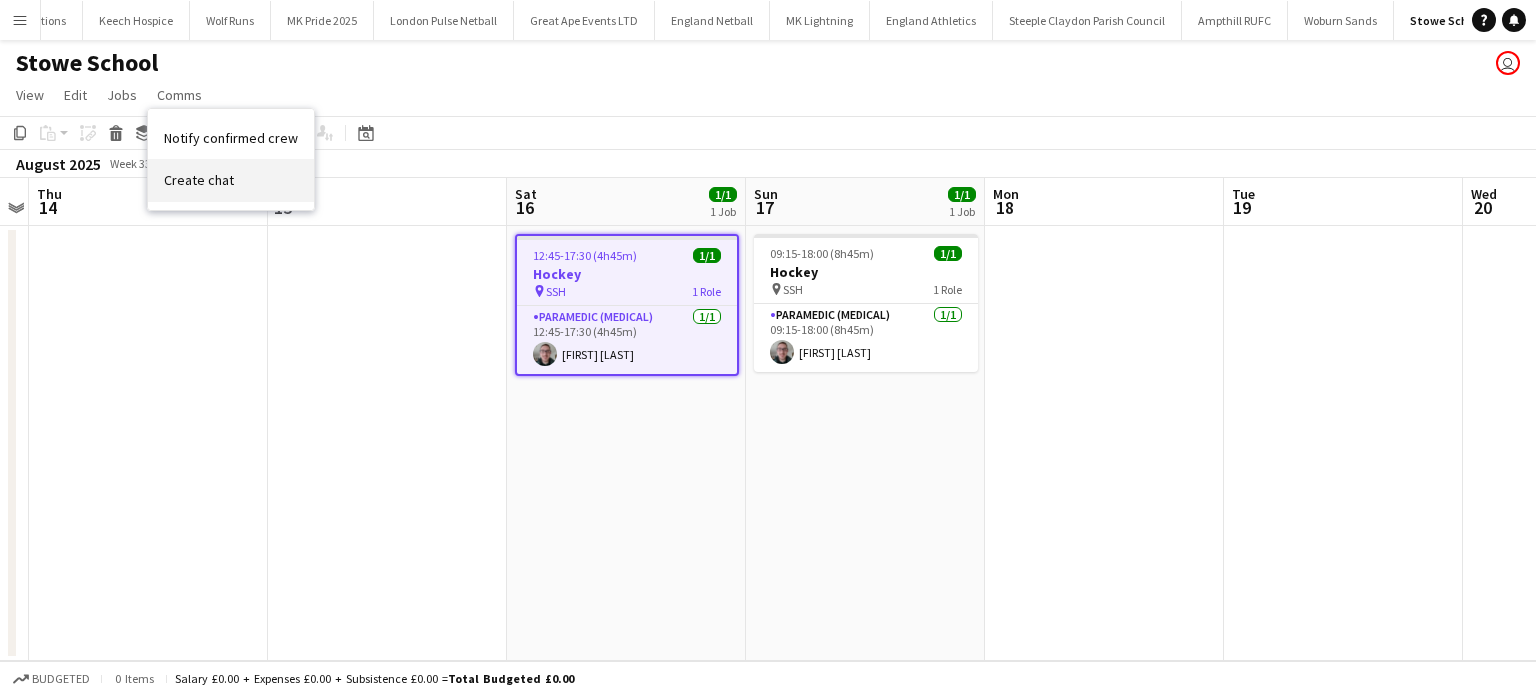 click on "Create chat" at bounding box center (199, 180) 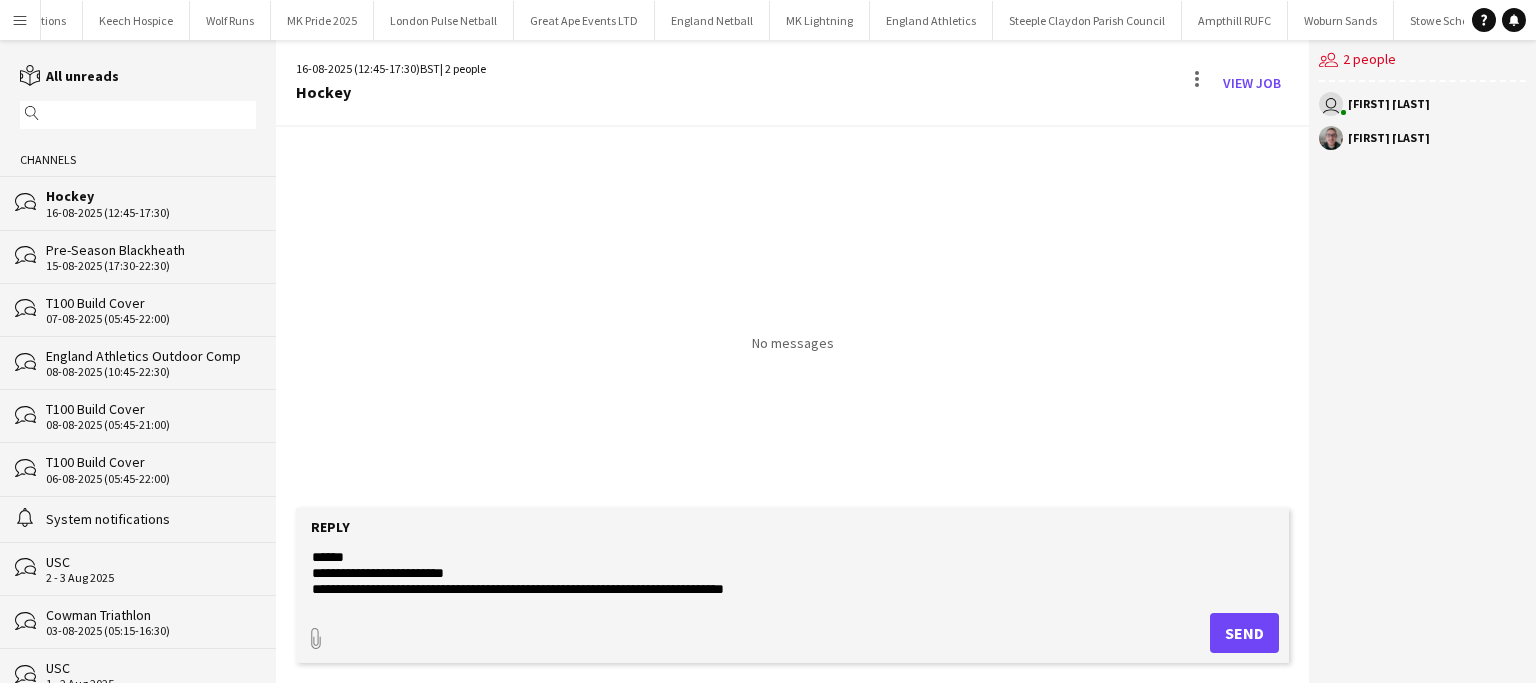 drag, startPoint x: 537, startPoint y: 554, endPoint x: 564, endPoint y: 525, distance: 39.623226 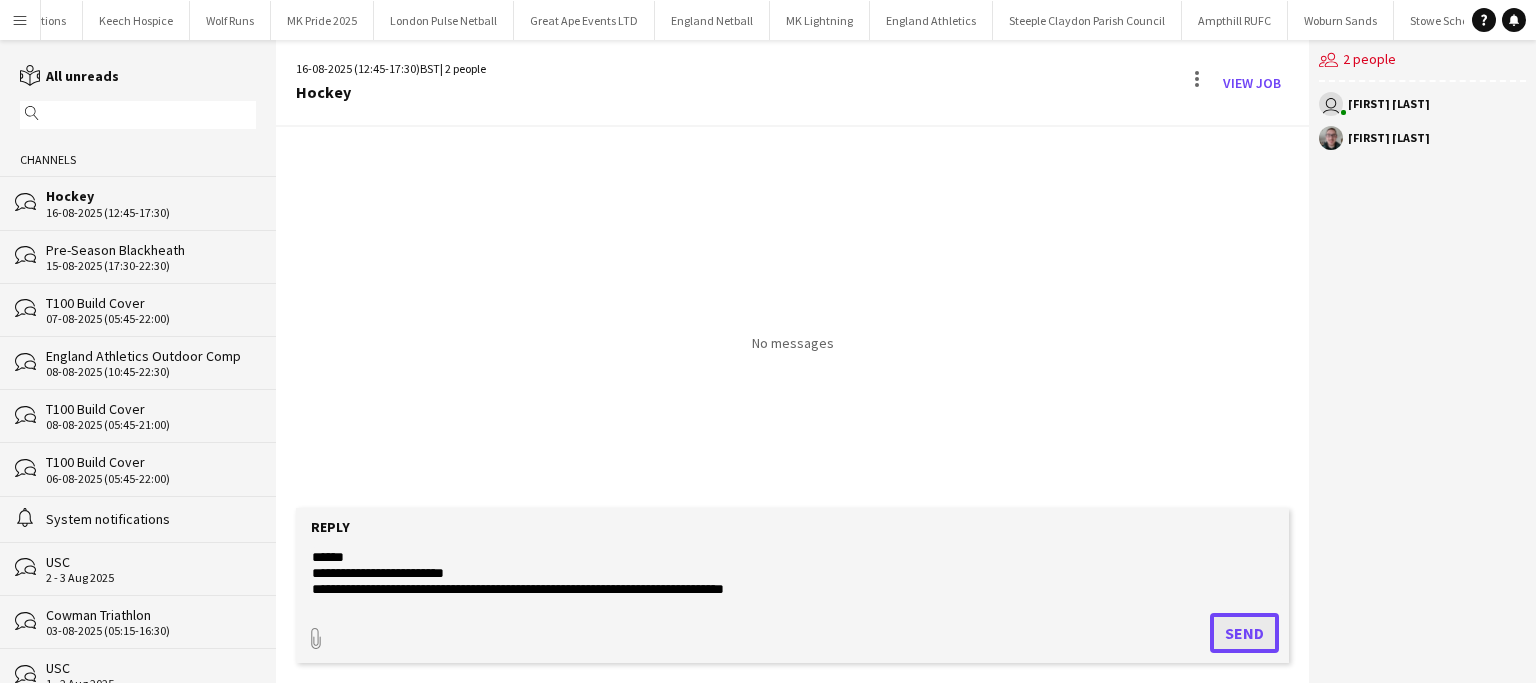 click on "Send" 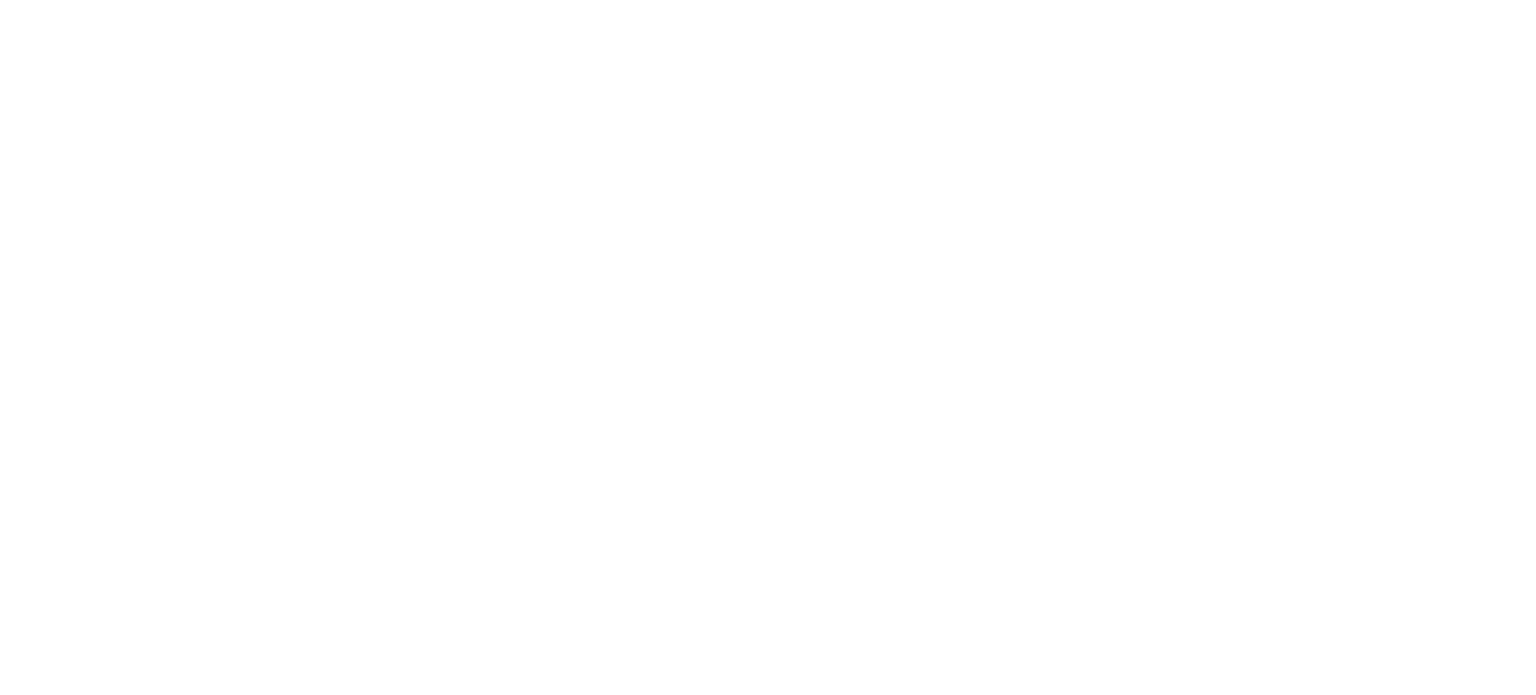 scroll, scrollTop: 0, scrollLeft: 0, axis: both 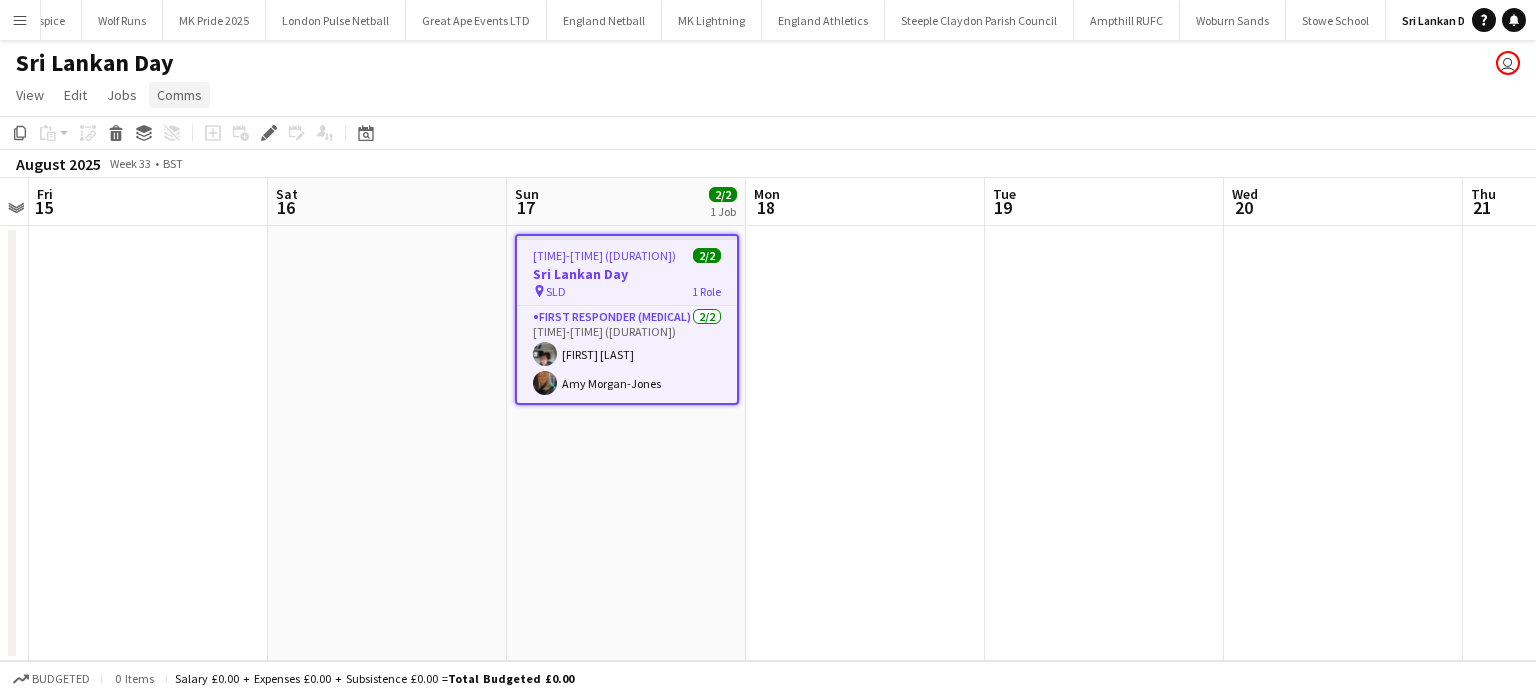 click on "Comms" 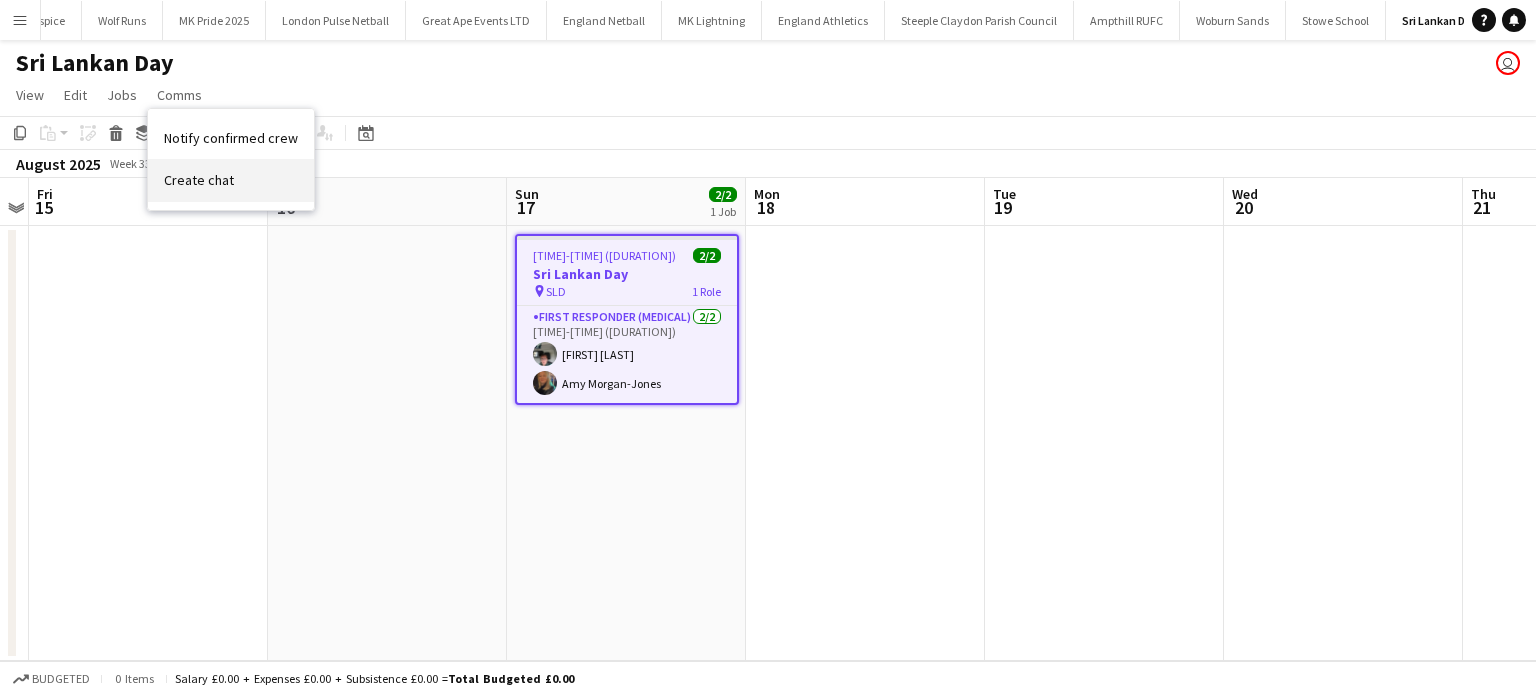 click on "Create chat" at bounding box center [199, 180] 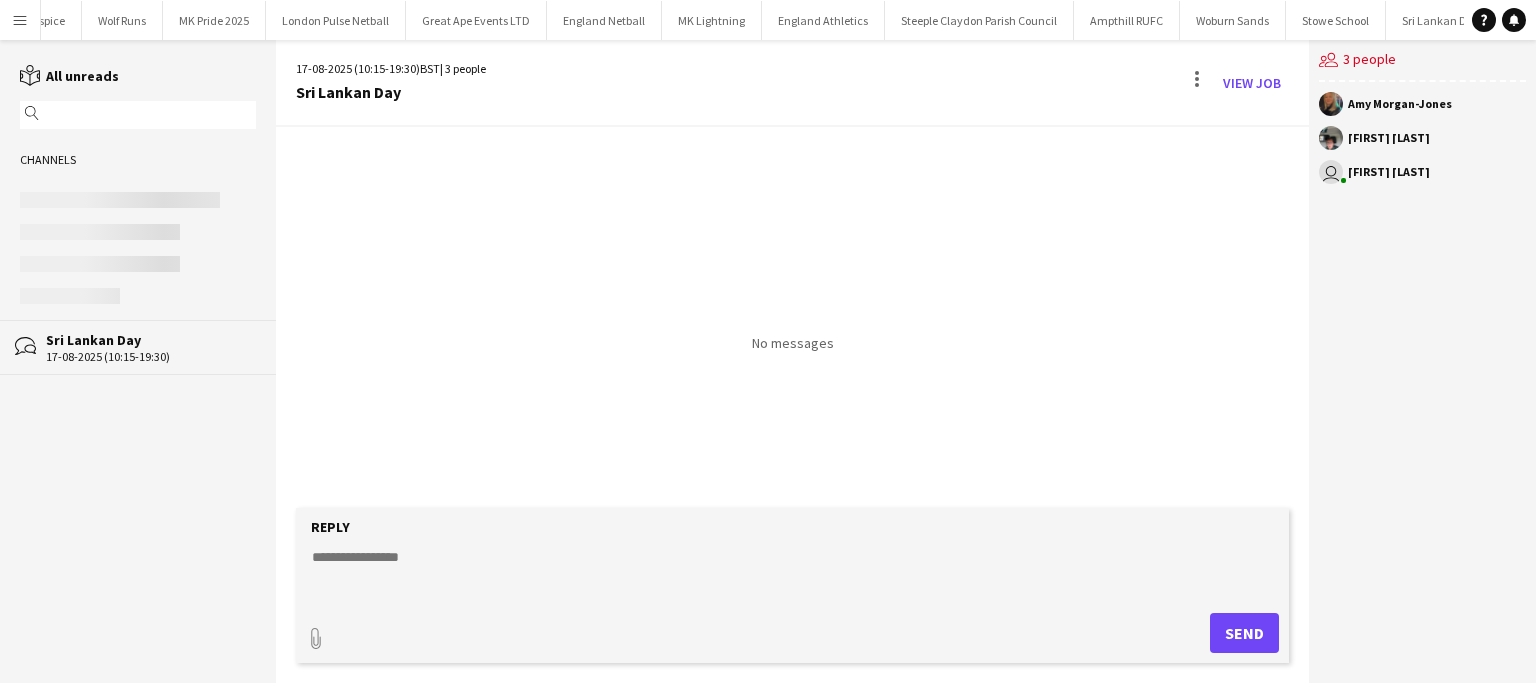 click 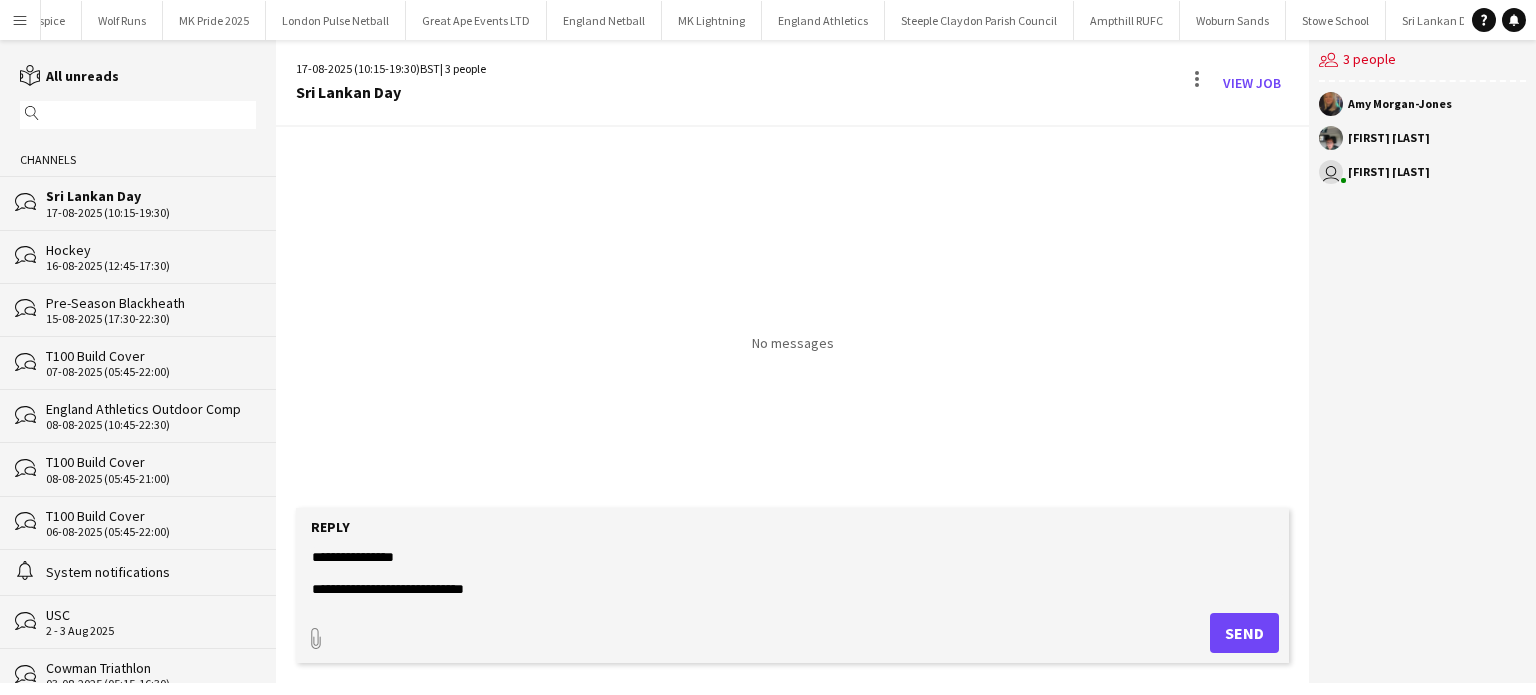scroll, scrollTop: 15, scrollLeft: 0, axis: vertical 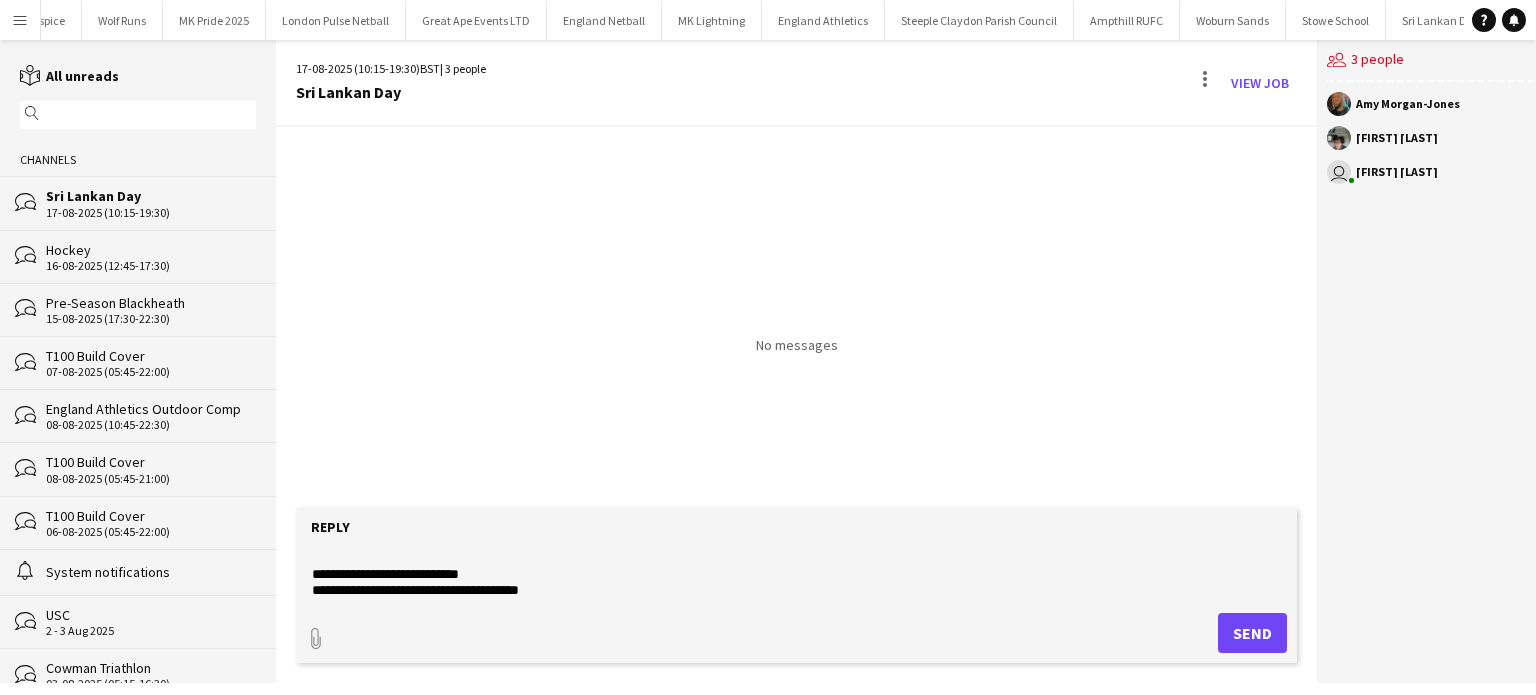 type on "**********" 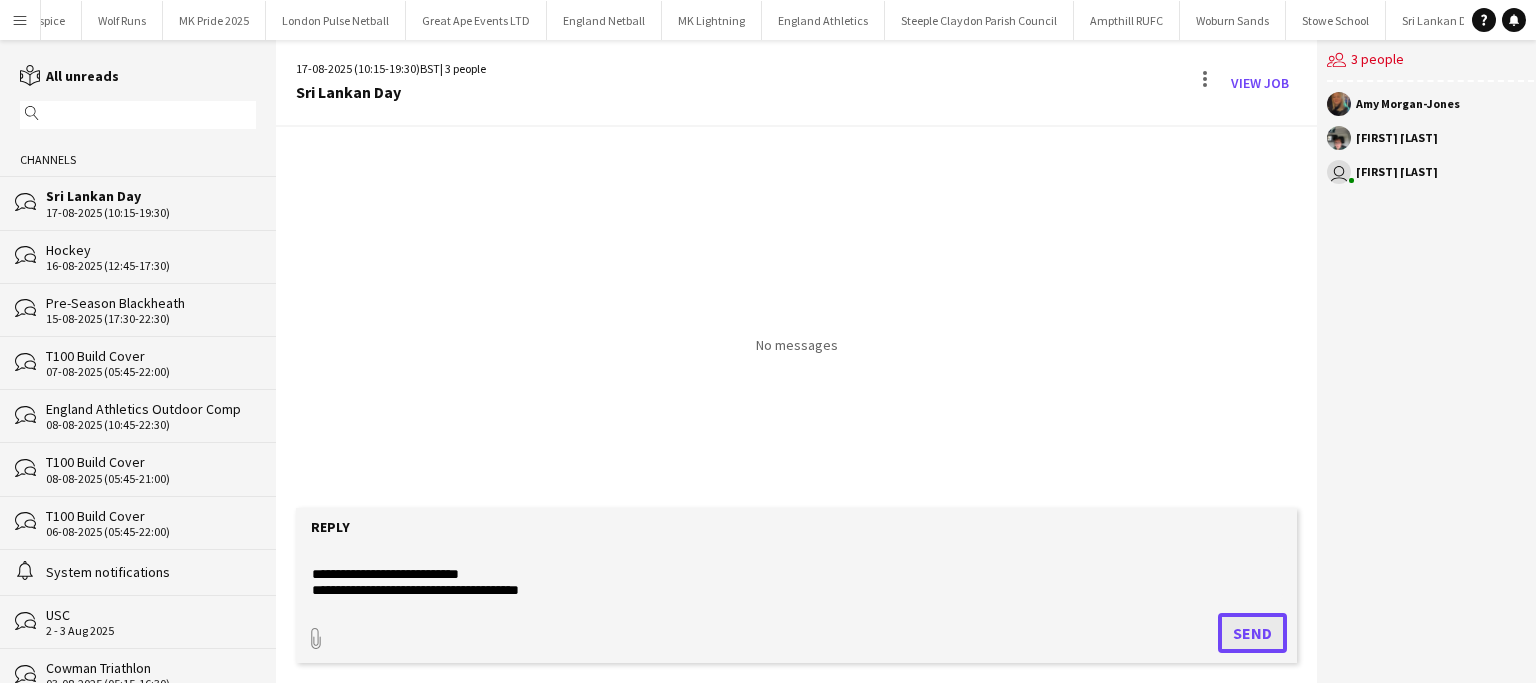 click on "Send" 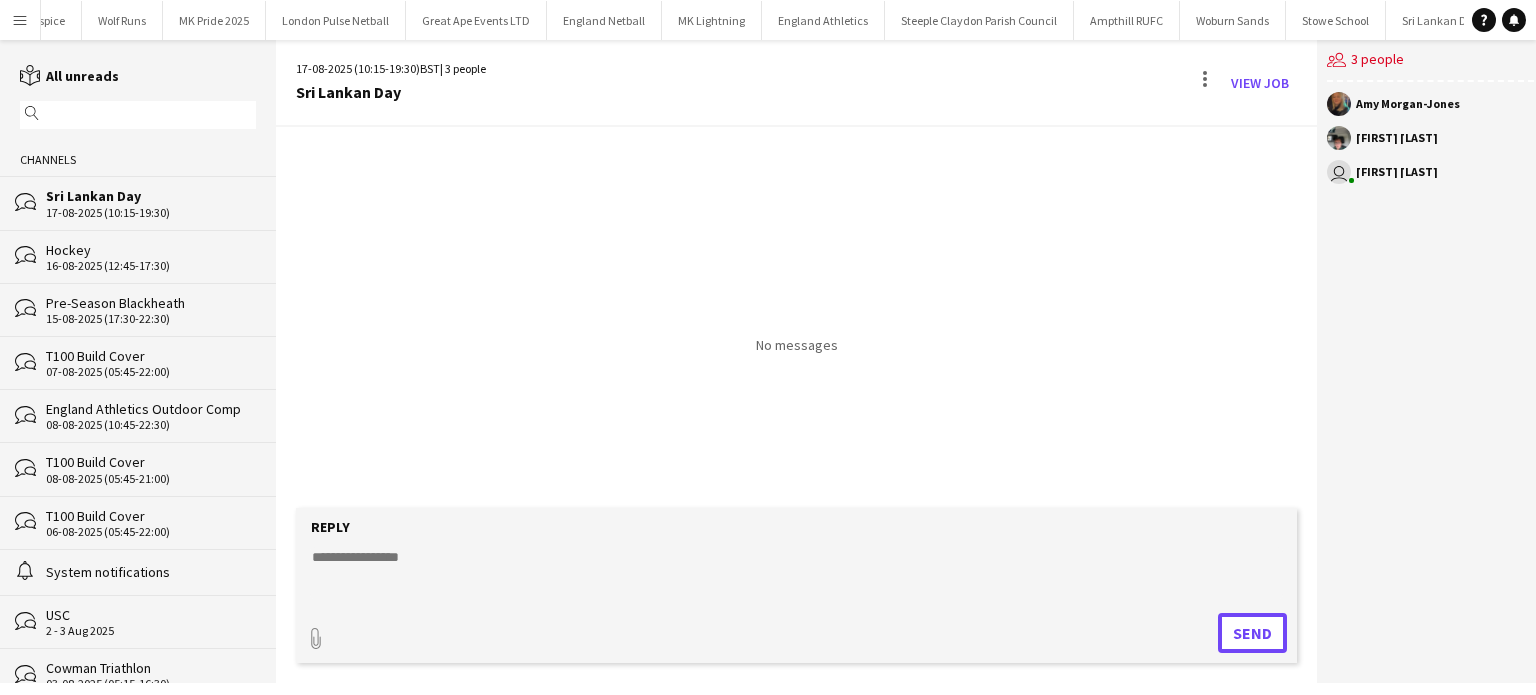 scroll, scrollTop: 0, scrollLeft: 0, axis: both 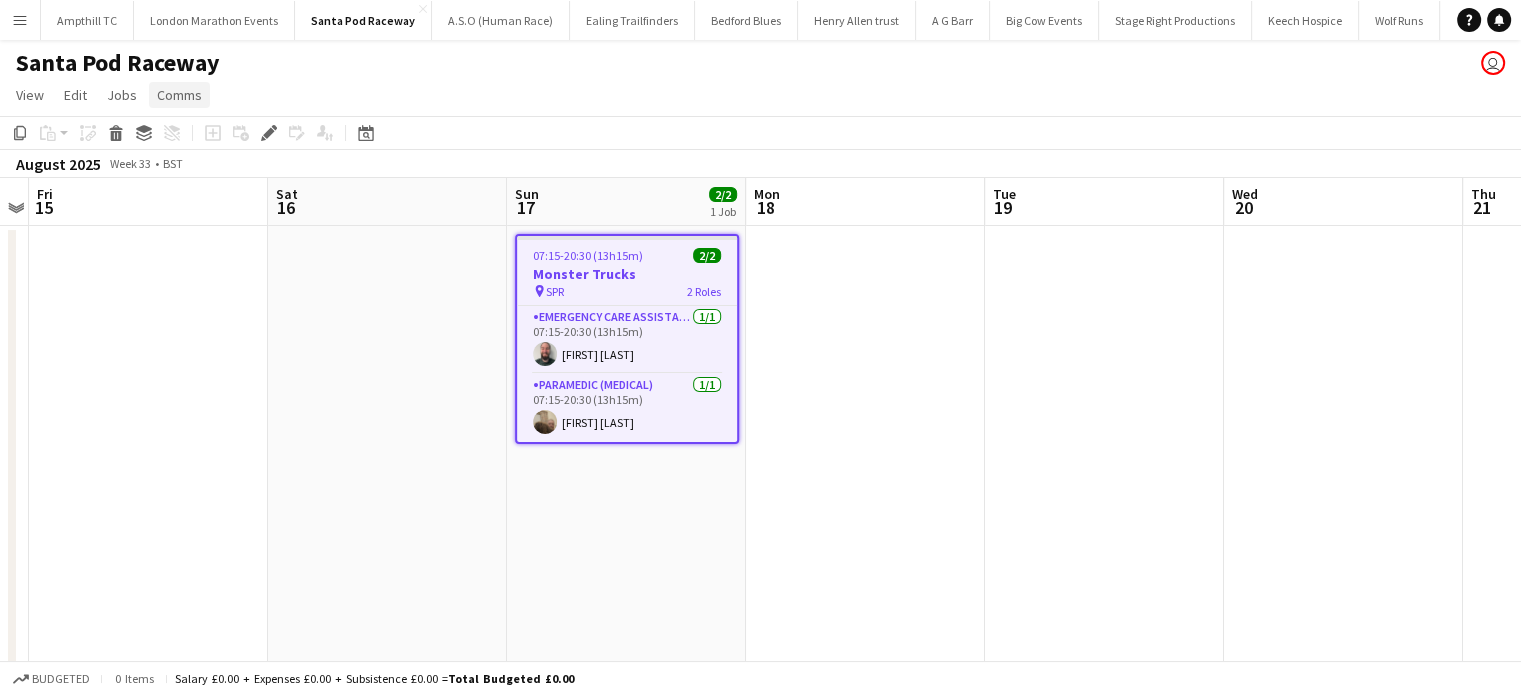 click on "Comms" 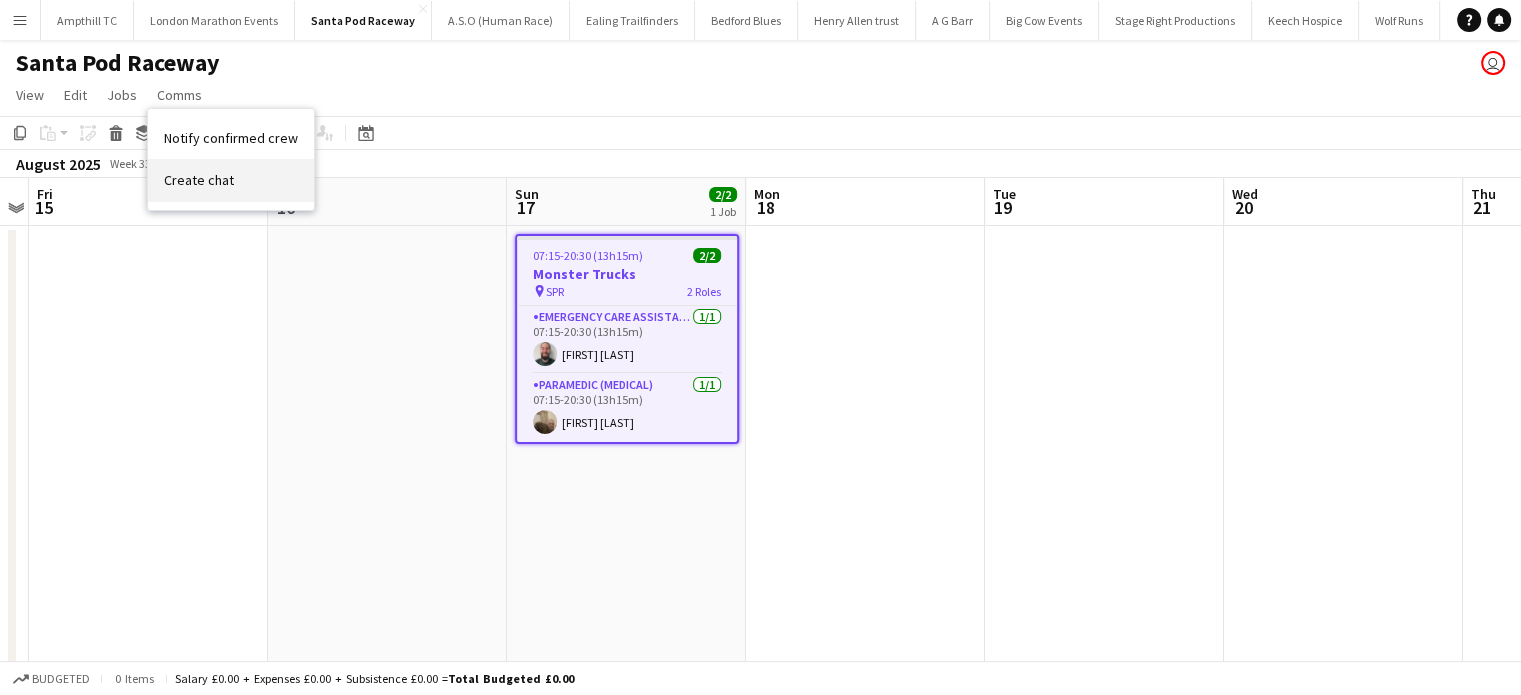 click on "Create chat" at bounding box center [199, 180] 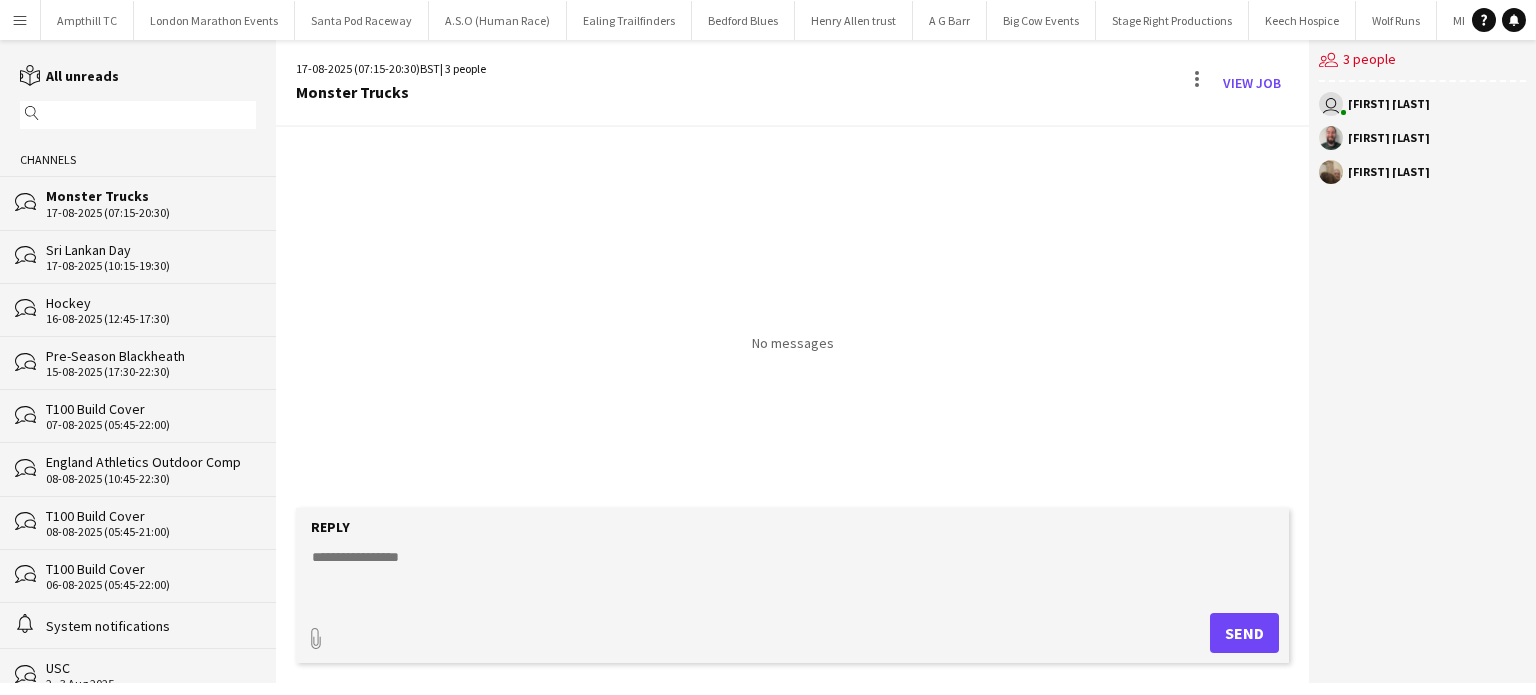 drag, startPoint x: 650, startPoint y: 559, endPoint x: 635, endPoint y: 560, distance: 15.033297 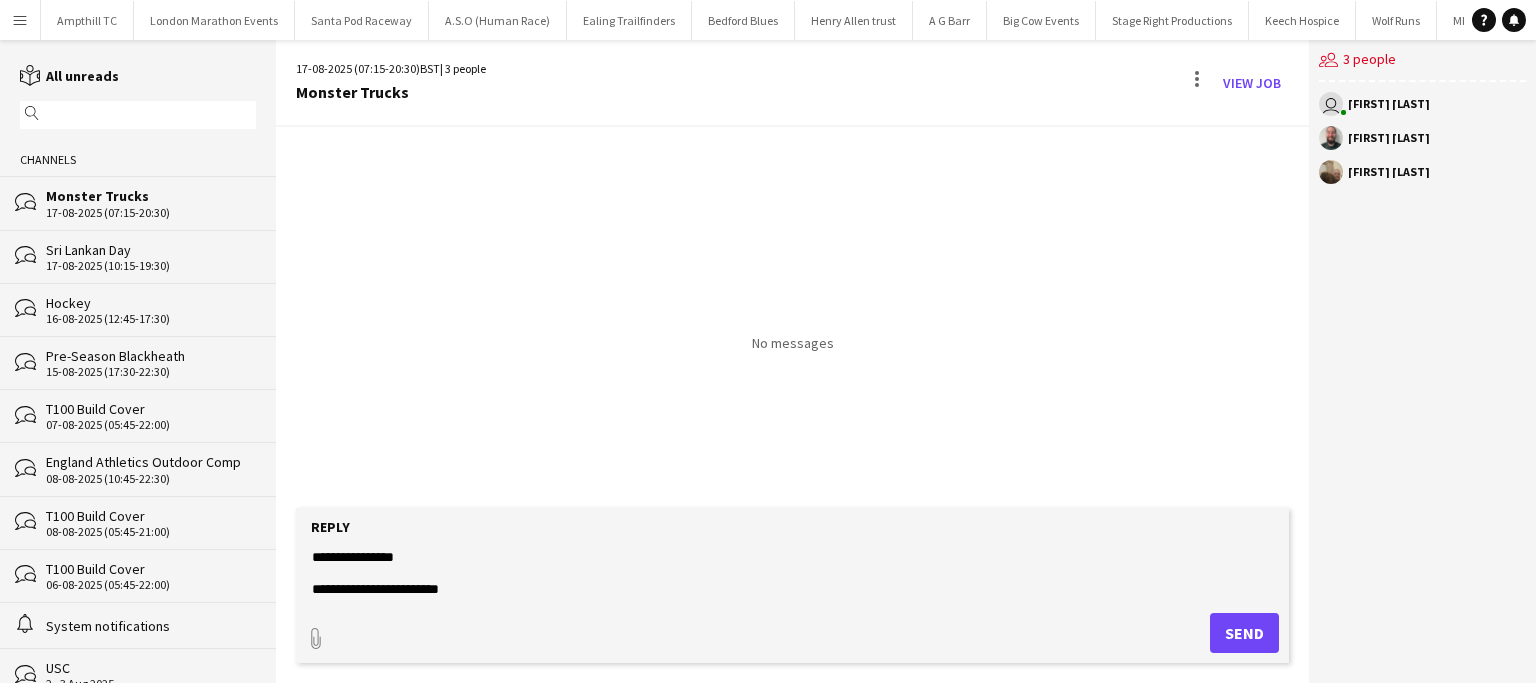 type on "**********" 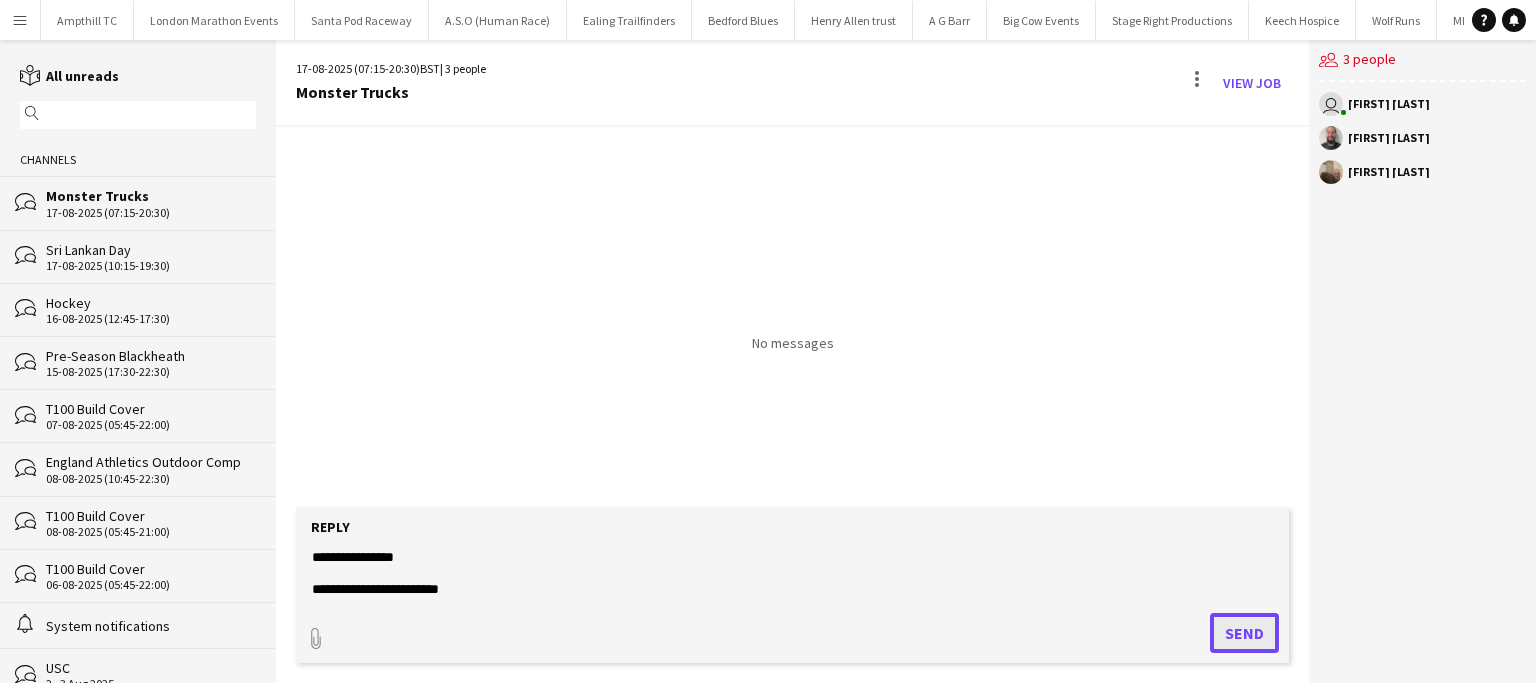 click on "Send" 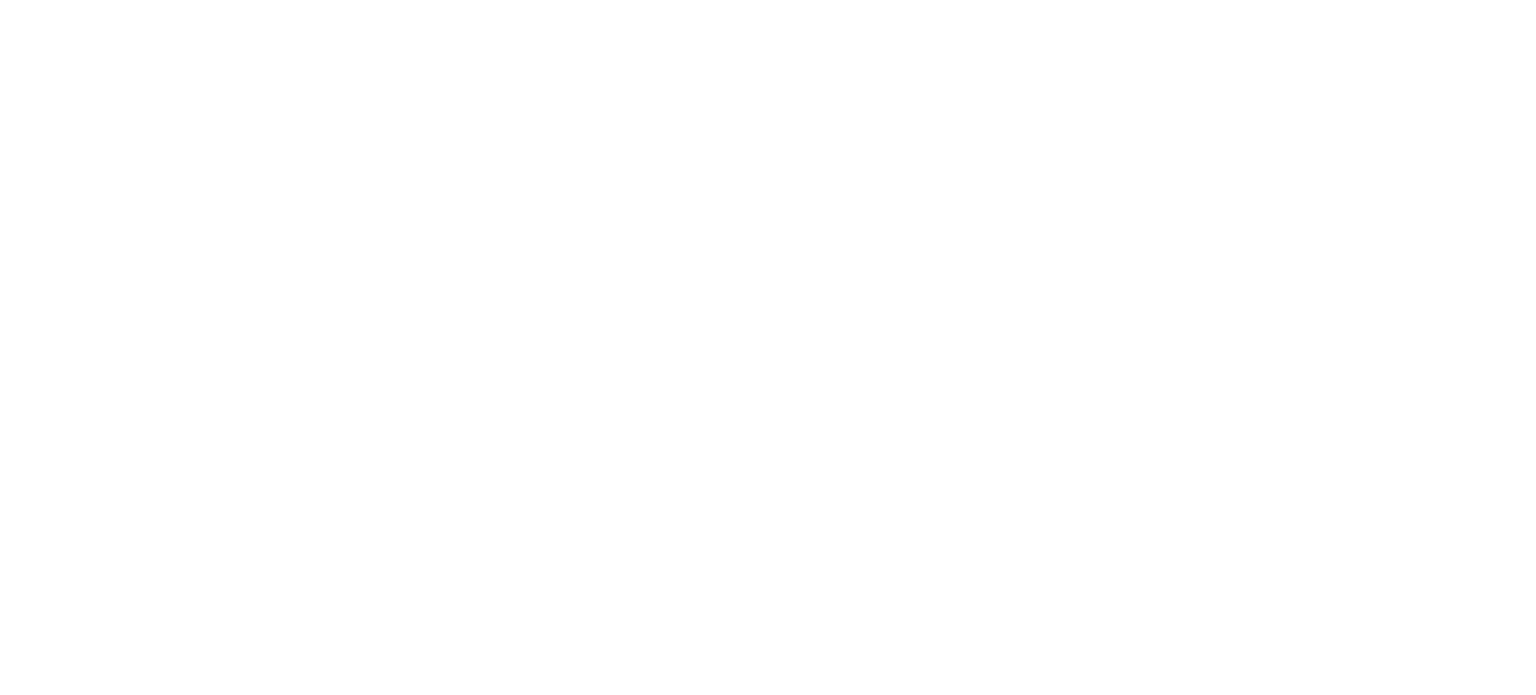 scroll, scrollTop: 0, scrollLeft: 0, axis: both 